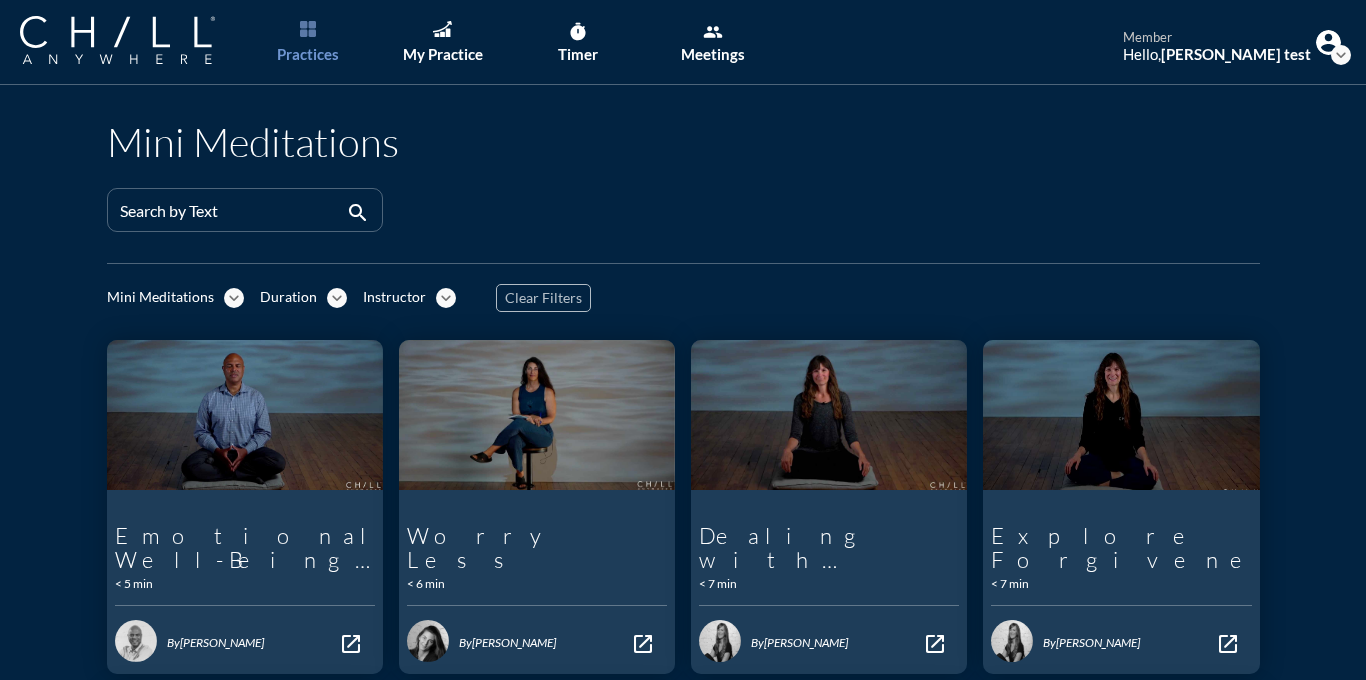 scroll, scrollTop: 0, scrollLeft: 0, axis: both 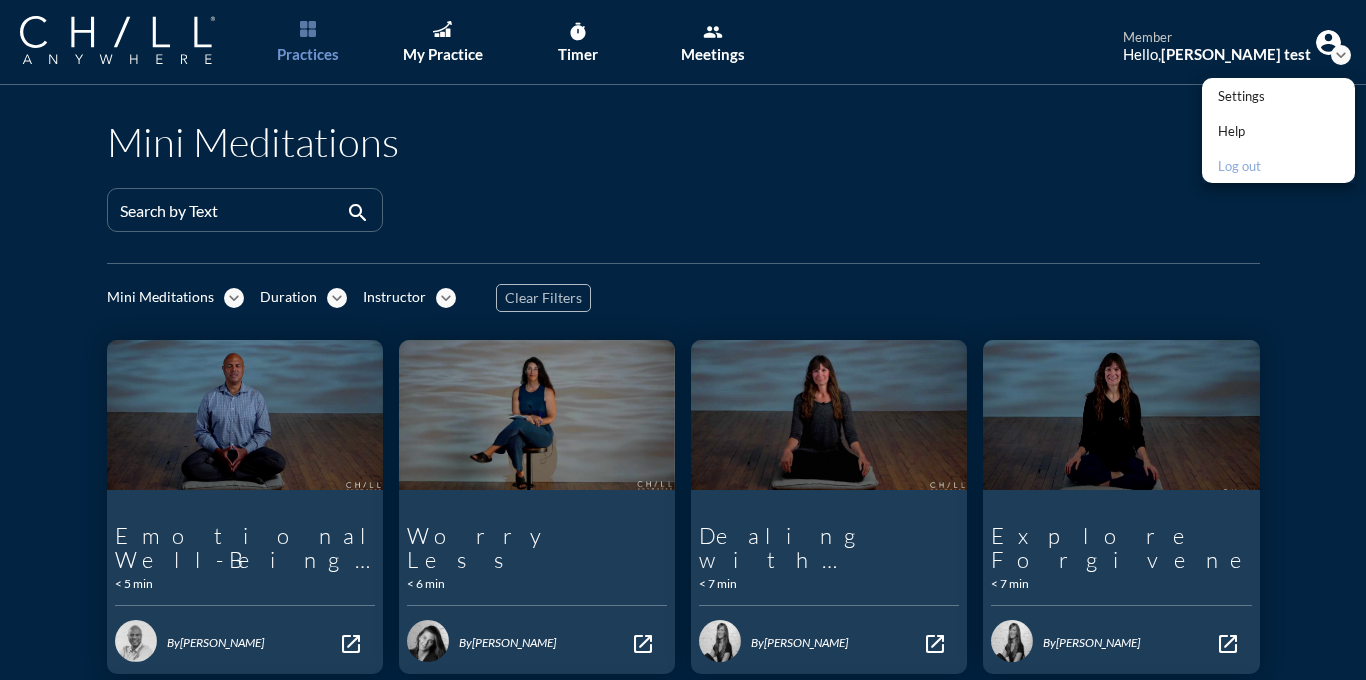 click on "Log out" at bounding box center [1241, 166] 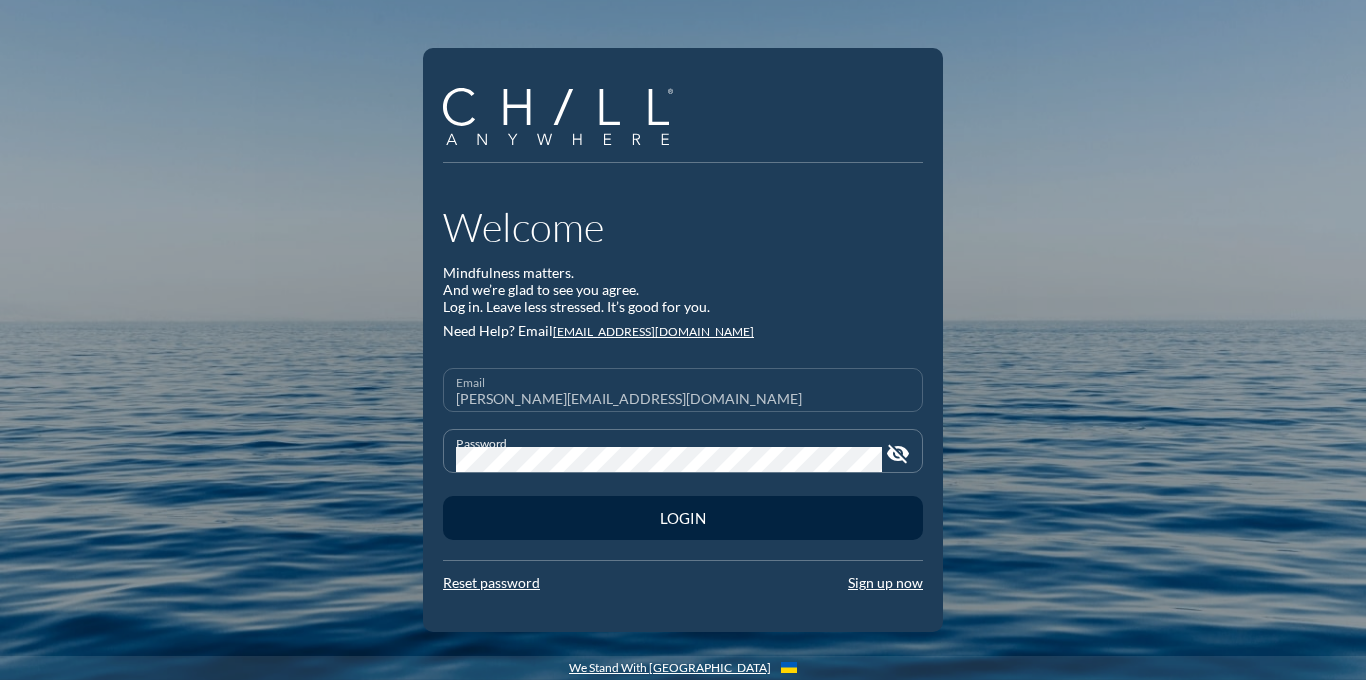 click on "Email [PERSON_NAME][EMAIL_ADDRESS][DOMAIN_NAME]" at bounding box center (683, 390) 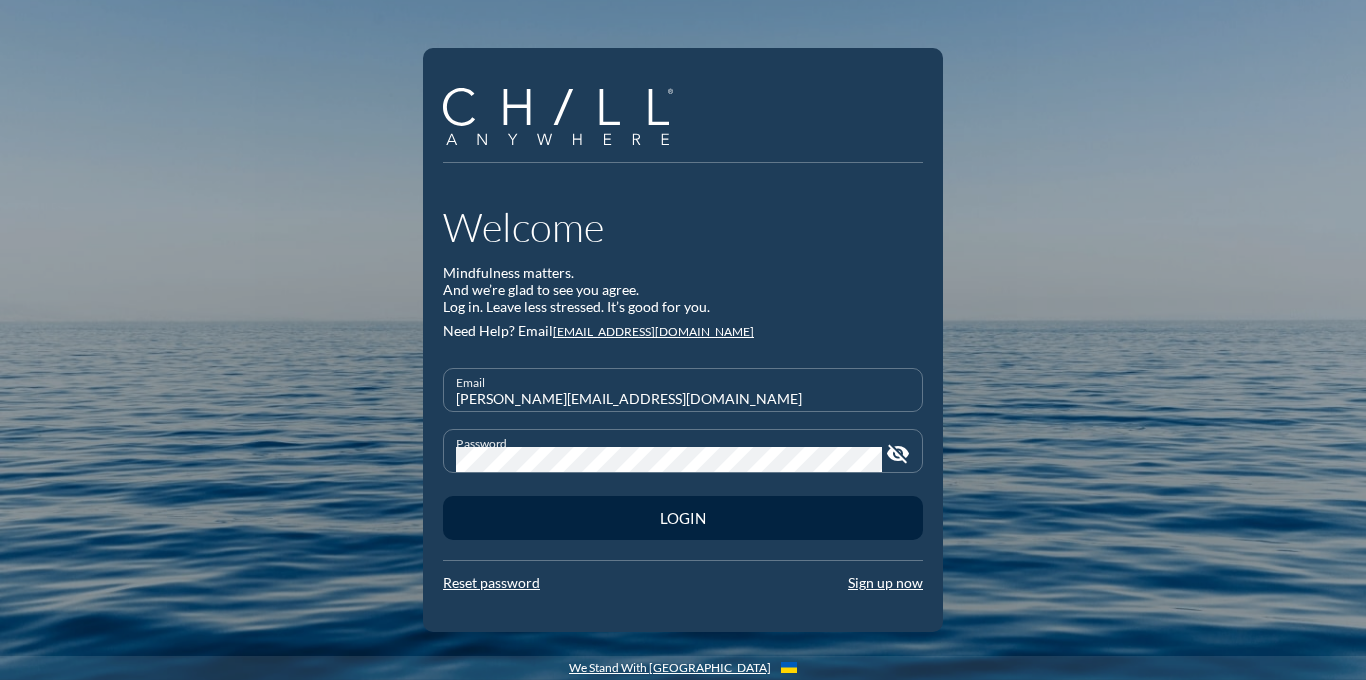 type on "[PERSON_NAME][EMAIL_ADDRESS][DOMAIN_NAME]" 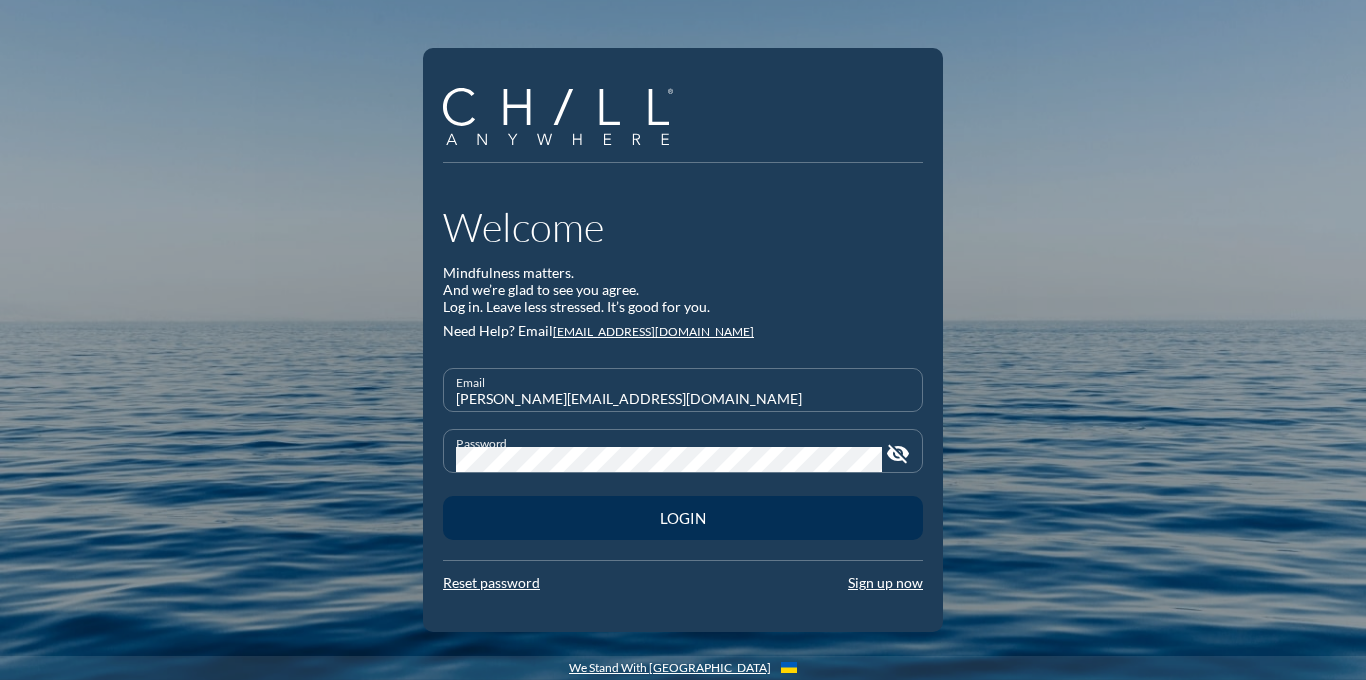 click on "Login" at bounding box center (683, 518) 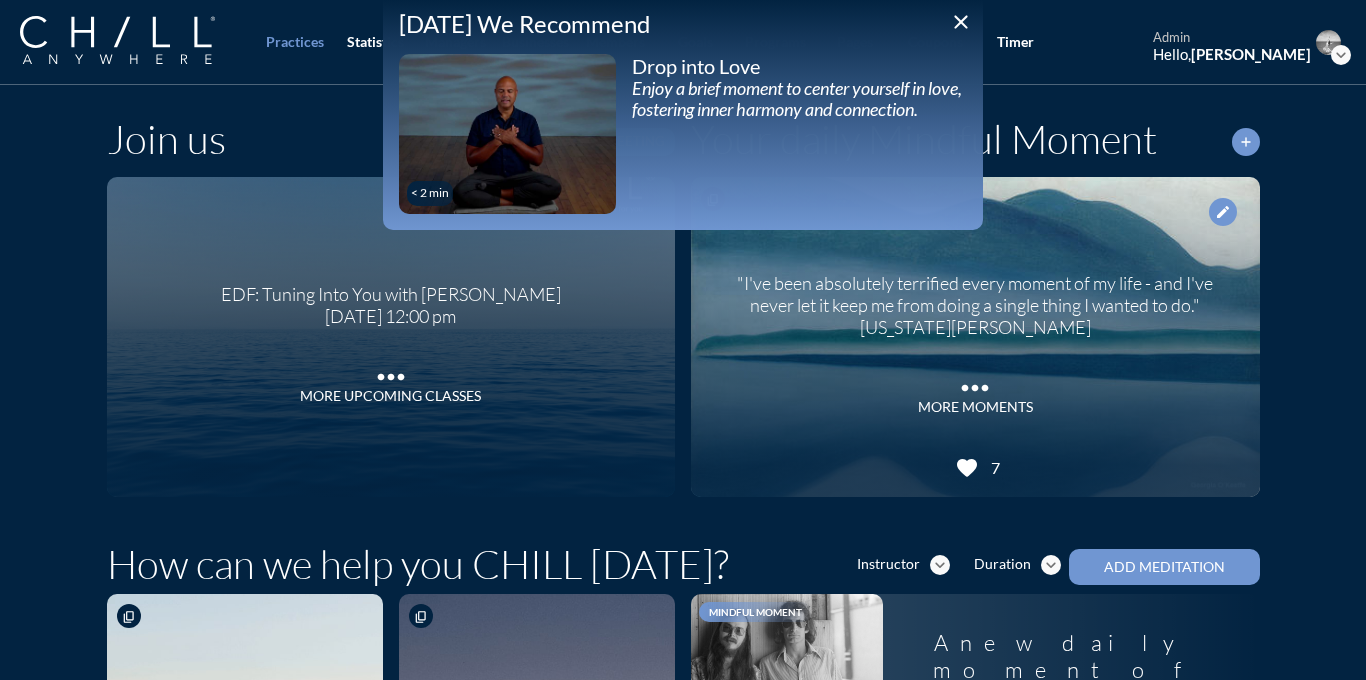 click on "close" at bounding box center [961, 22] 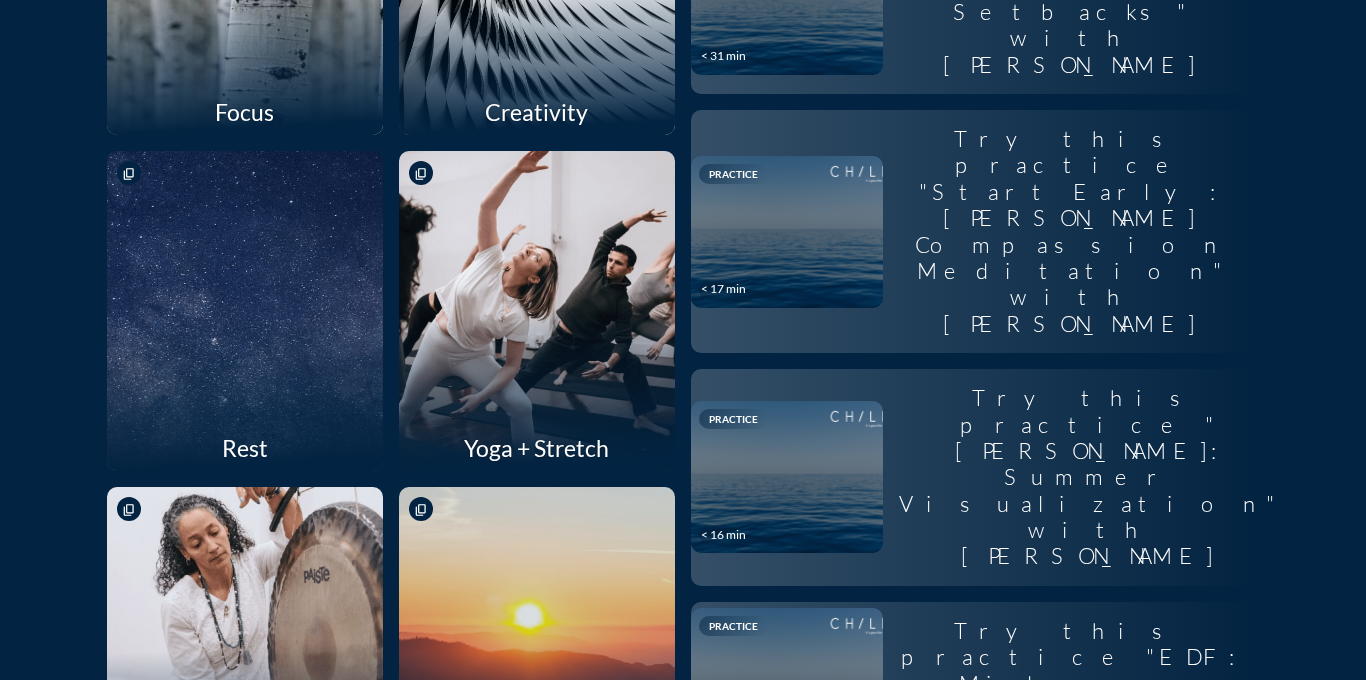scroll, scrollTop: 2038, scrollLeft: 0, axis: vertical 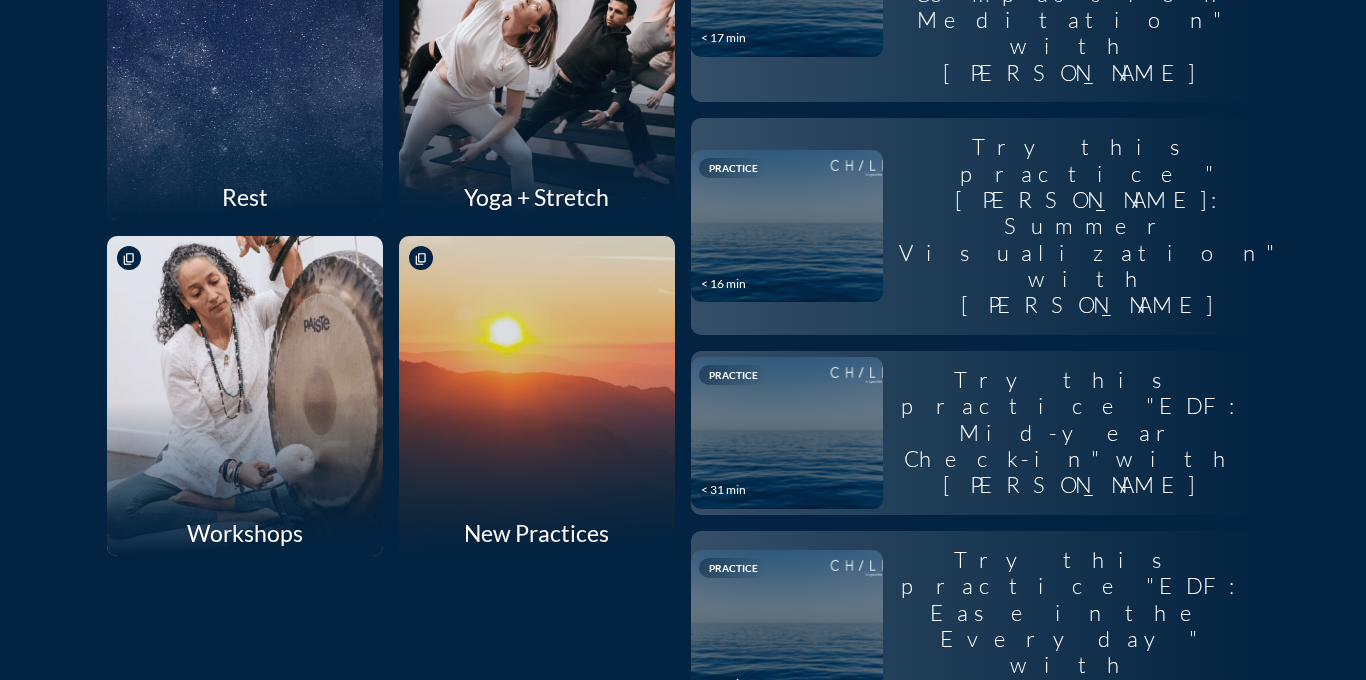 click at bounding box center [536, 395] 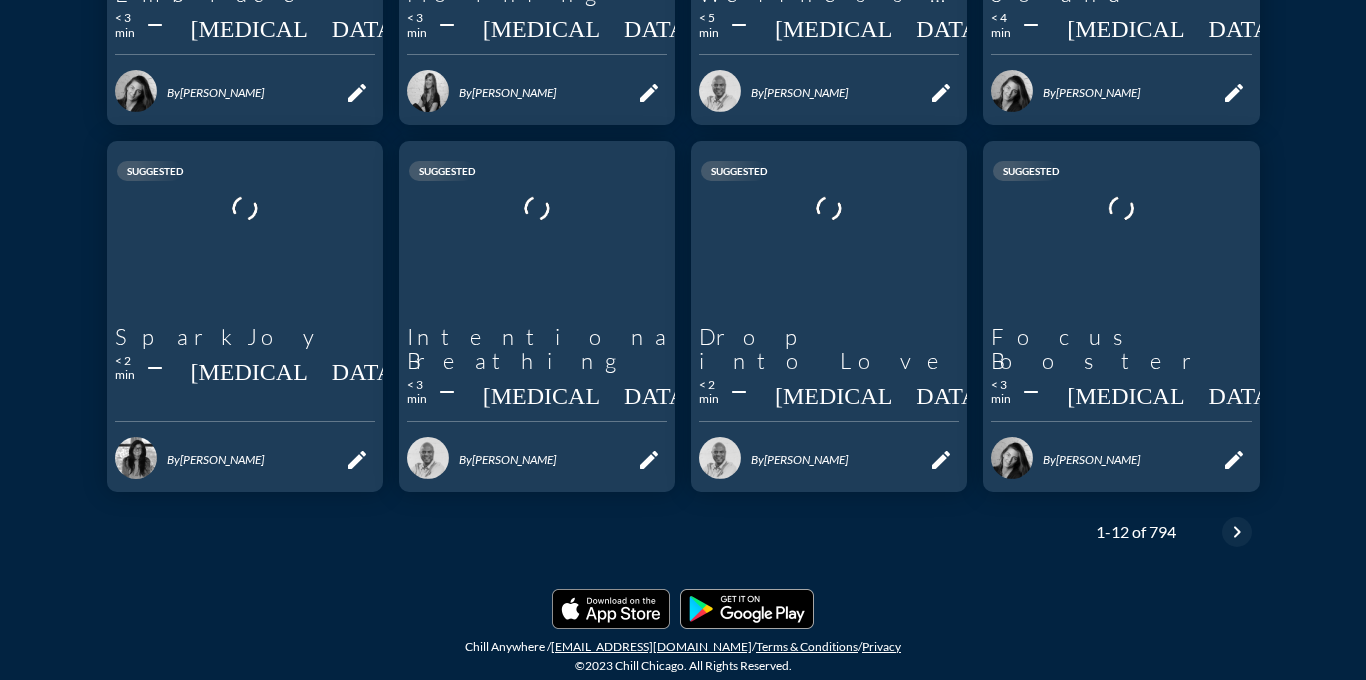 scroll, scrollTop: 0, scrollLeft: 0, axis: both 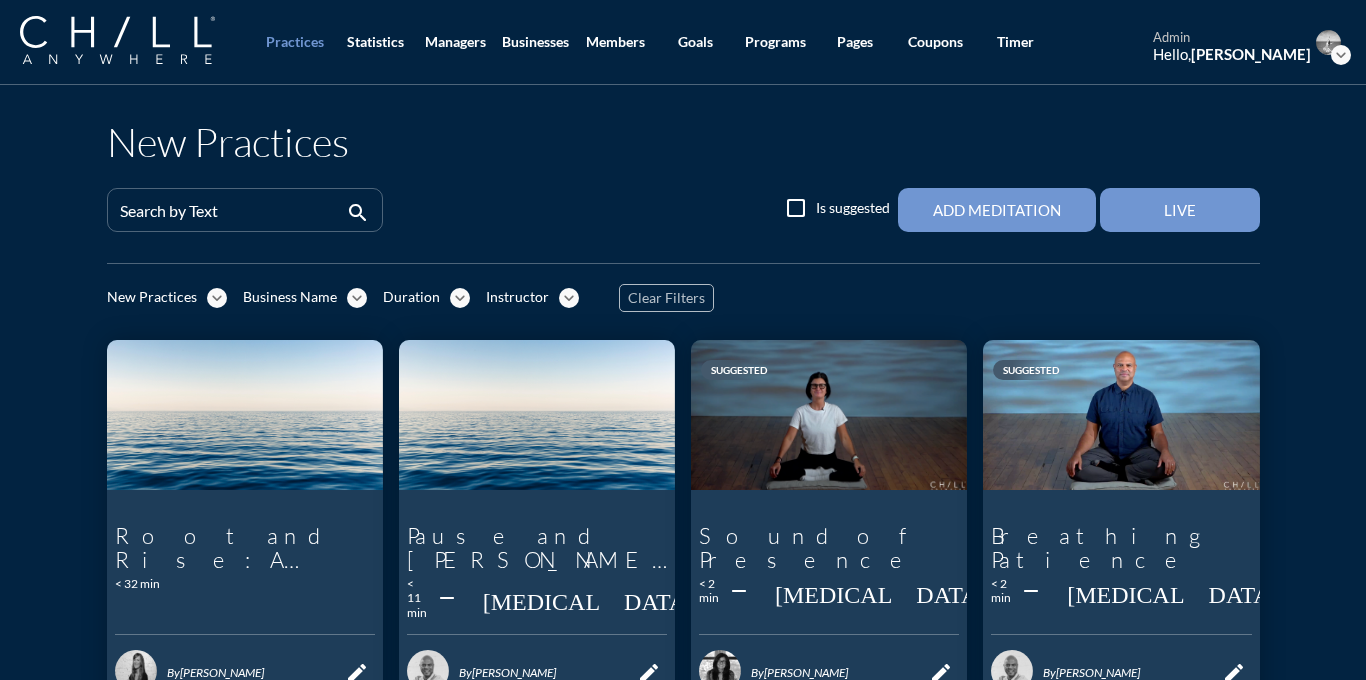 click on "expand_more" at bounding box center (569, 298) 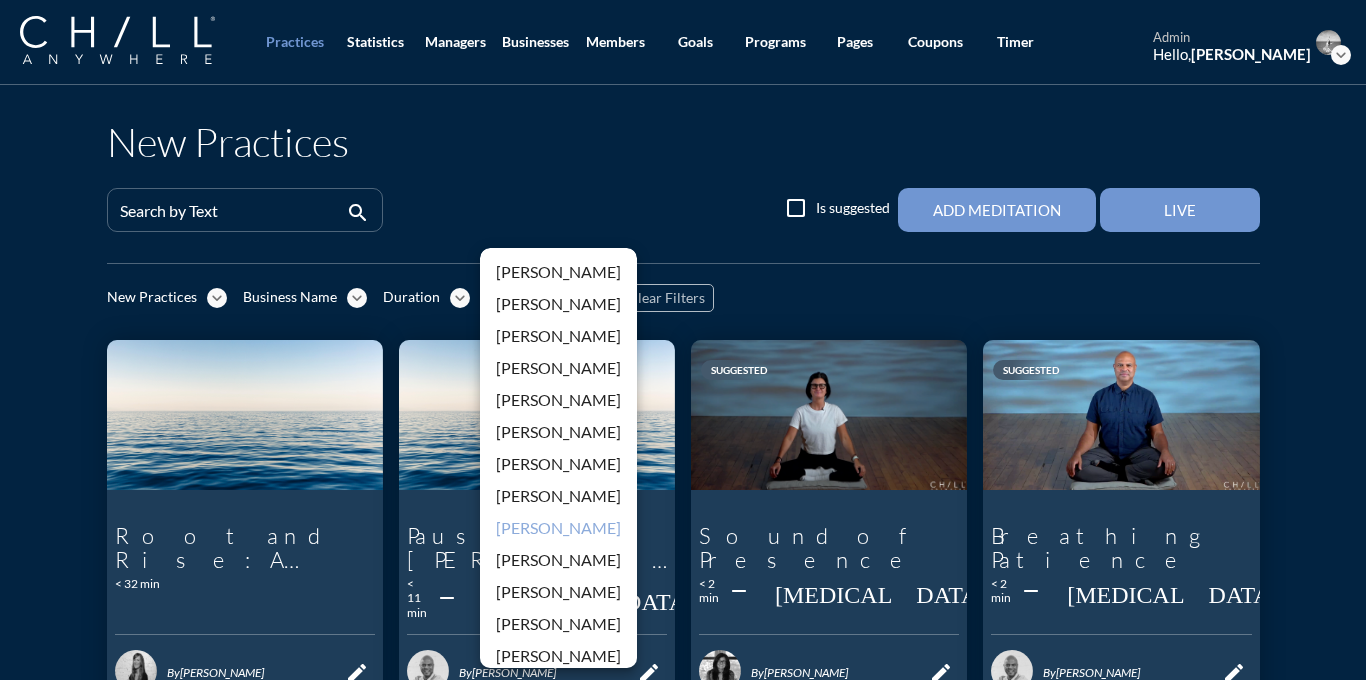 click on "[PERSON_NAME]" at bounding box center [558, 528] 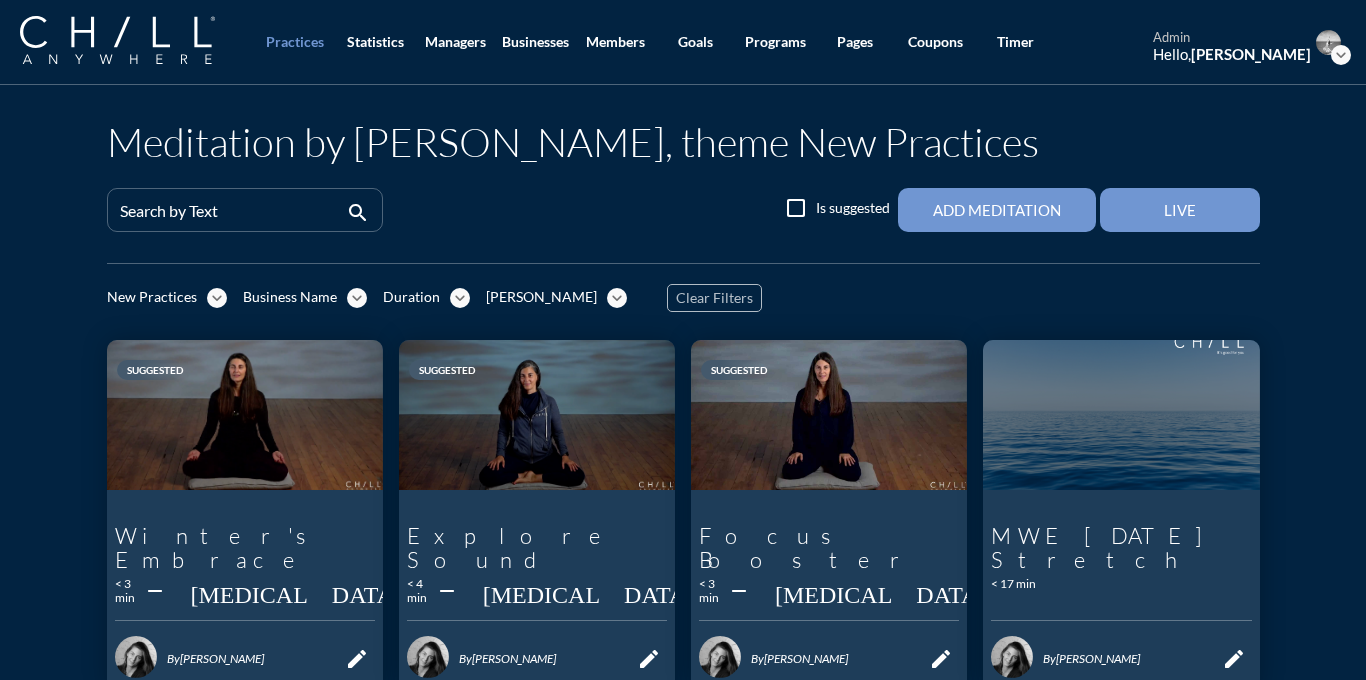 click on "expand_more" at bounding box center (217, 298) 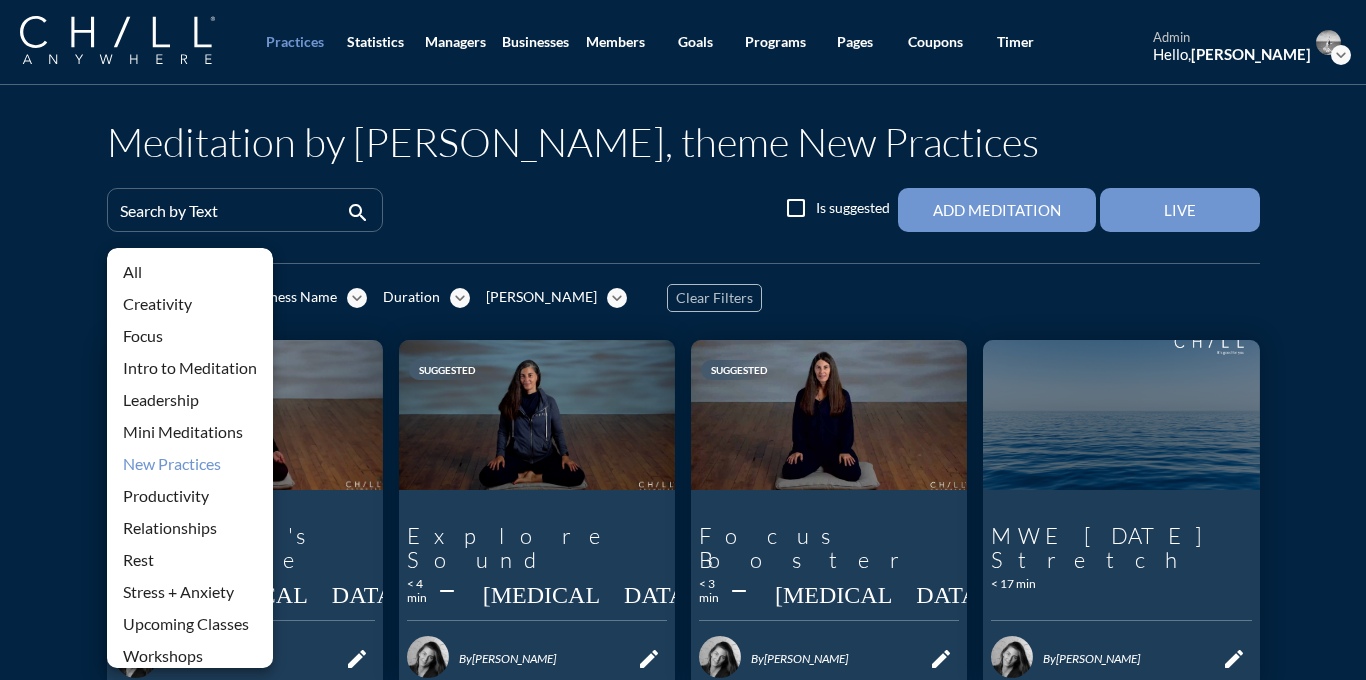 click on "Meditation by [PERSON_NAME], theme New Practices Search by Text search check_box_outline_blank Is suggested Add Meditation Live New Practices expand_more Business Name expand_more Duration expand_more [PERSON_NAME] expand_more Clear Filters Suggested Winter's Embrace play_arrow Winter's Embrace < 3 min remove_[MEDICAL_DATA] Join [PERSON_NAME] for a cozy winter visualization practice to explore a peaceful winter scene that inspires creativity.  By  [PERSON_NAME] edit Suggested Explore Sound play_arrow Explore Sound < 4 min remove_[MEDICAL_DATA] Join [PERSON_NAME] in noticing sounds to anchor in the present moment. Boost your awareness of yourself and your surroundings through this simple practice. By  [PERSON_NAME] edit Suggested Focus Booster play_arrow Focus Booster < 3 min remove_[MEDICAL_DATA] Explore the invigorating Breath of Fire technique, designed to clear the mind and enhance concentration. By  [PERSON_NAME] edit MWE [DATE] Stretch play_arrow MWE [DATE] Stretch < 17 min A 20-min chair stretch practice with [PERSON_NAME]. By  edit By" at bounding box center [683, 805] 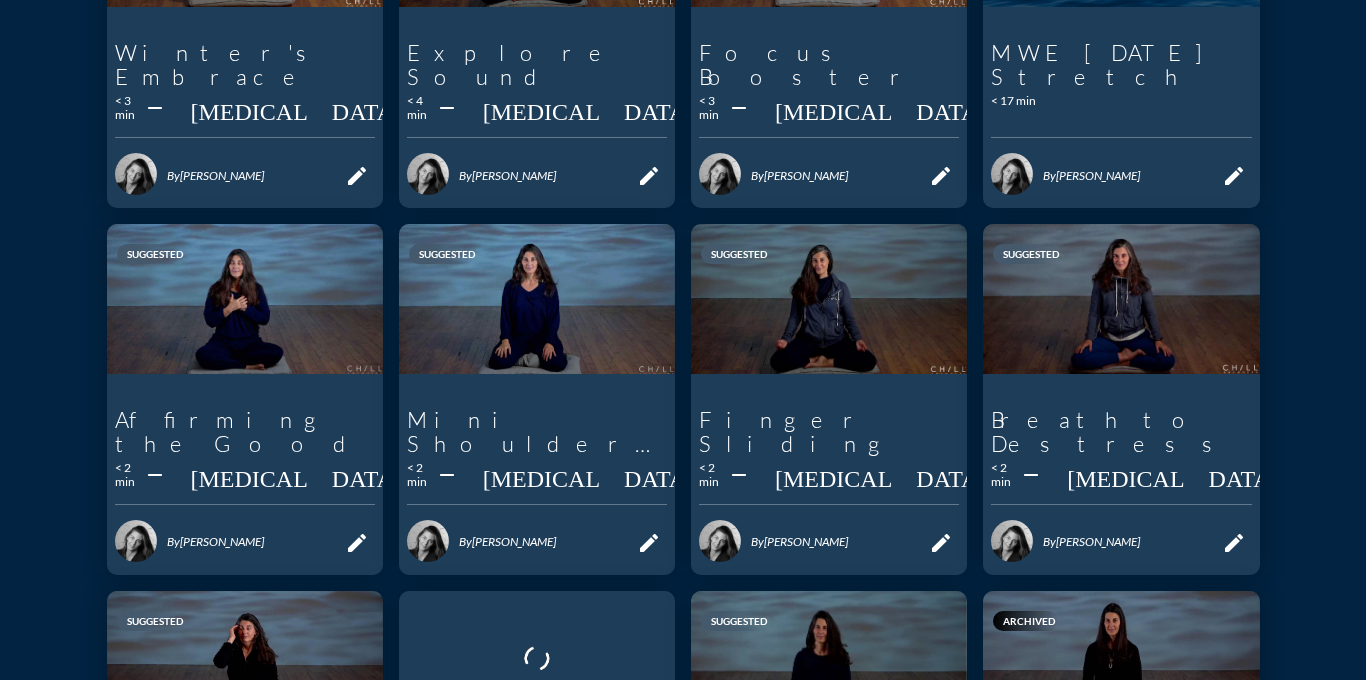 scroll, scrollTop: 861, scrollLeft: 0, axis: vertical 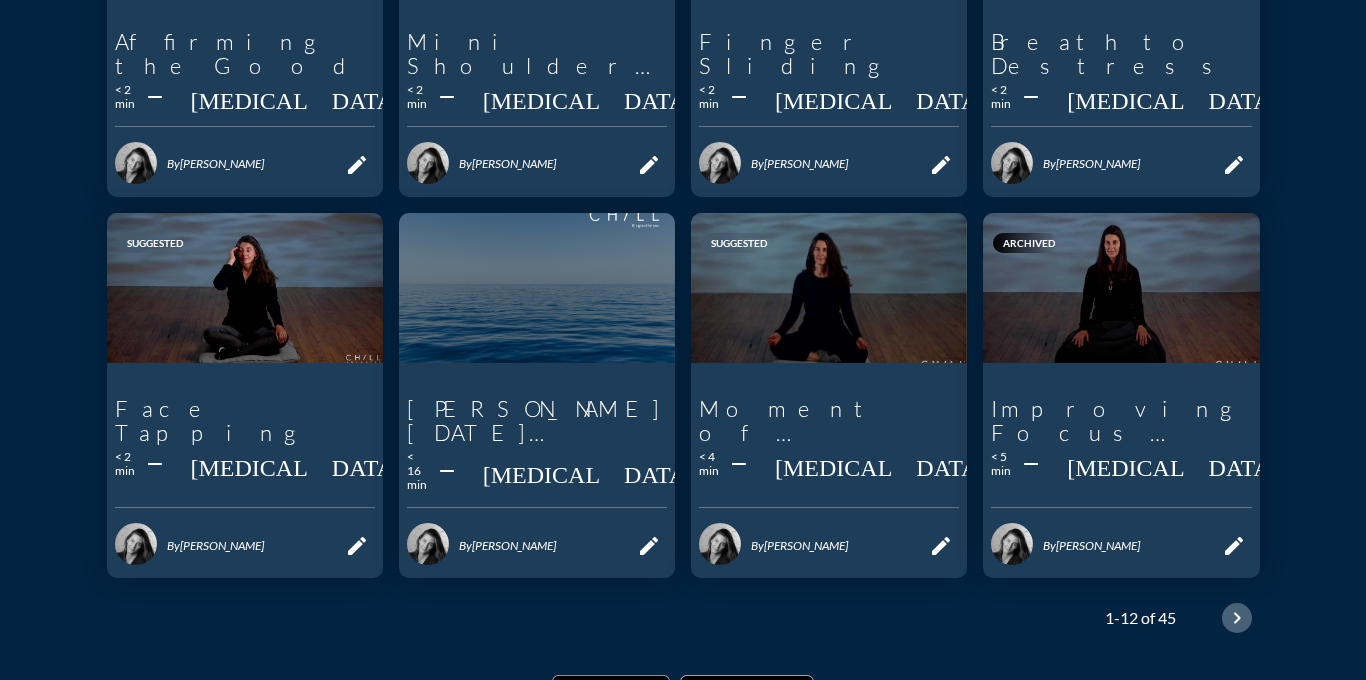 click on "chevron_right" at bounding box center (1237, 618) 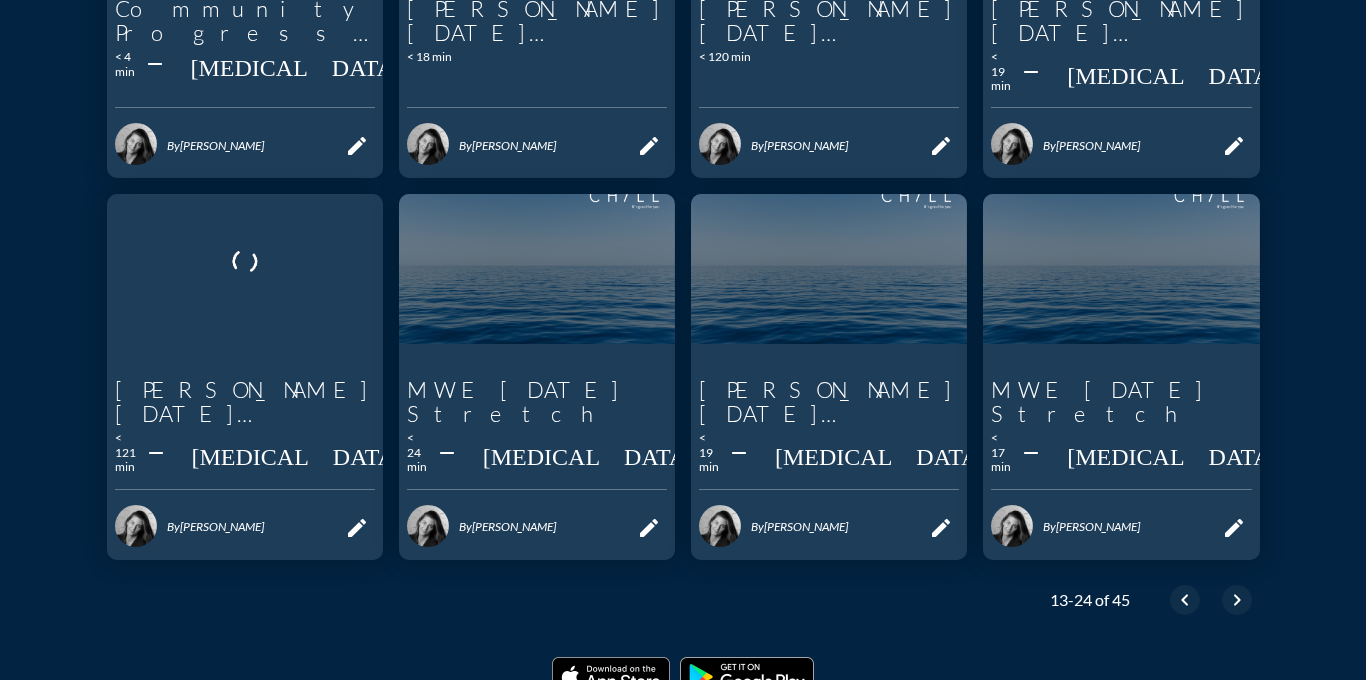 scroll, scrollTop: 919, scrollLeft: 0, axis: vertical 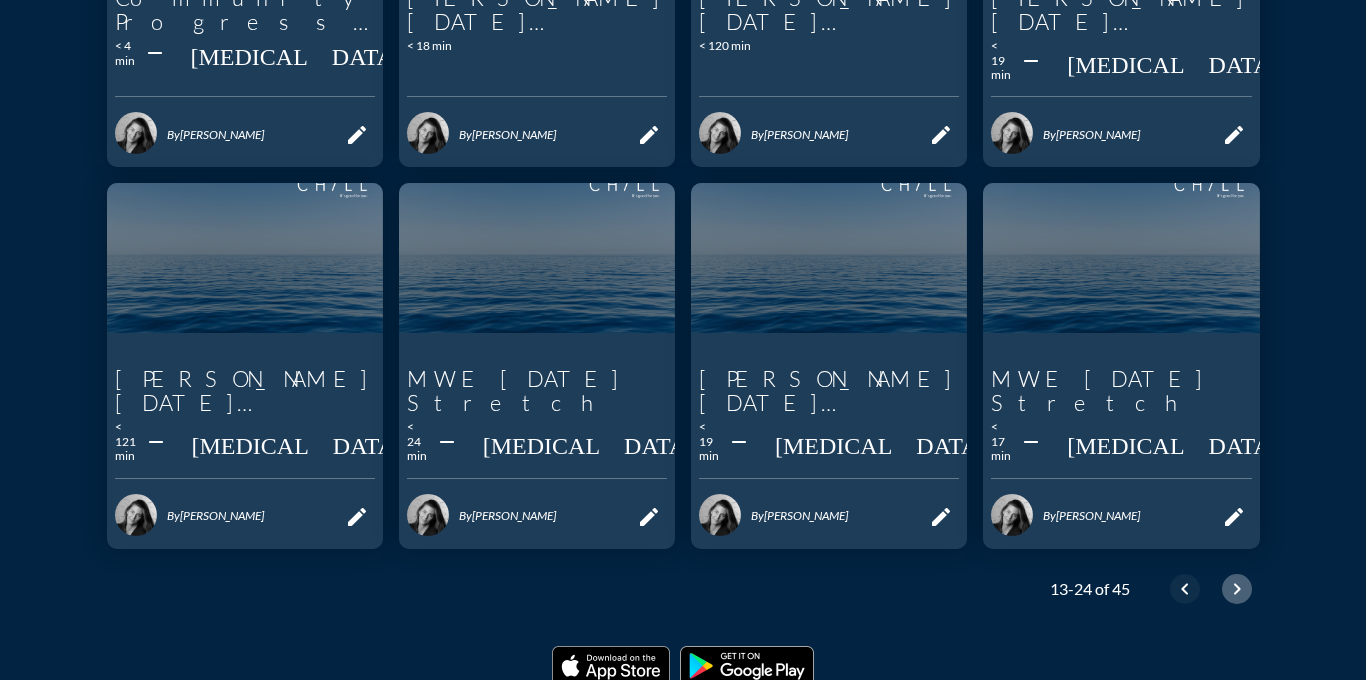 click on "chevron_right" at bounding box center [1237, 589] 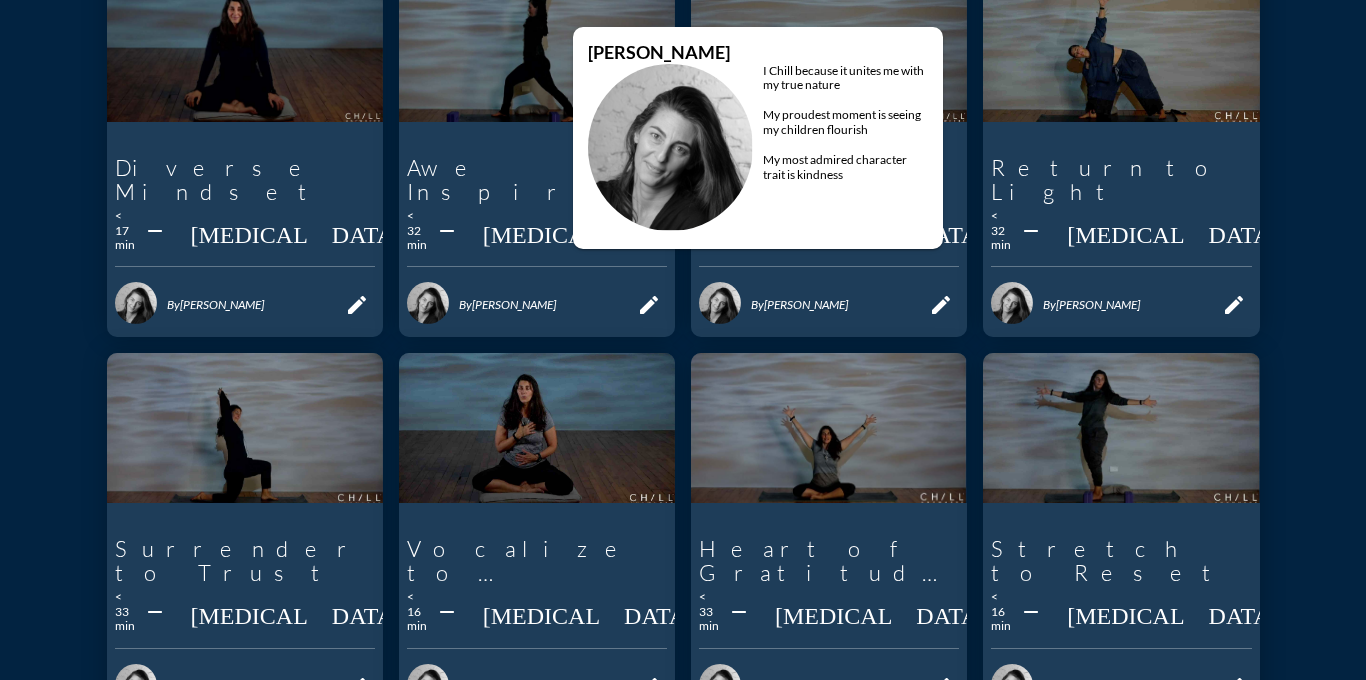 scroll, scrollTop: 809, scrollLeft: 0, axis: vertical 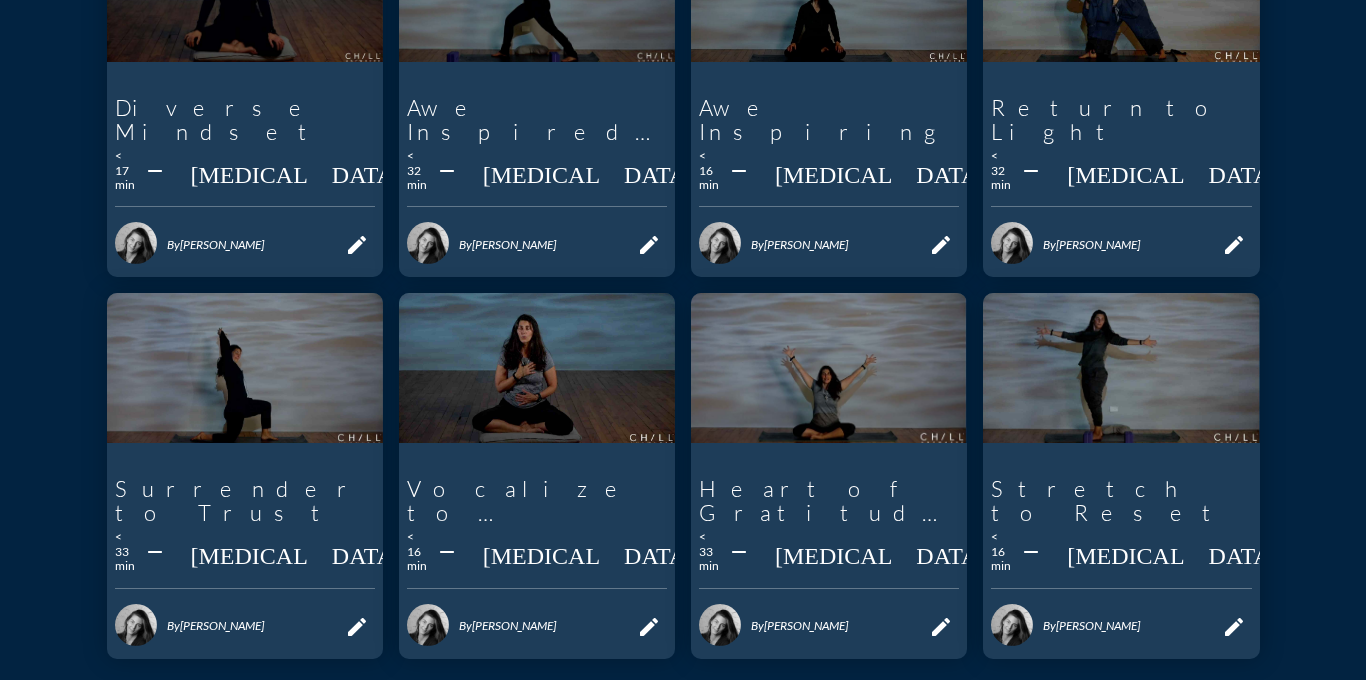 click on "chevron_right" at bounding box center (1237, 699) 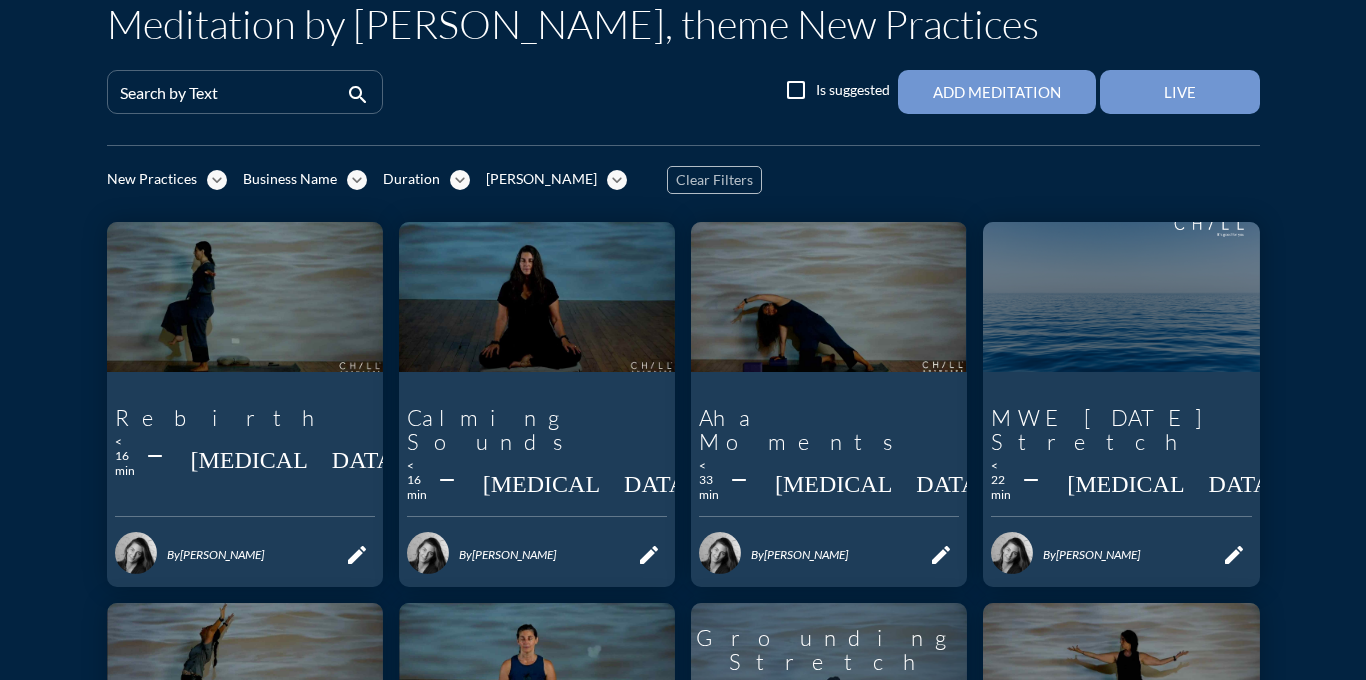 scroll, scrollTop: 0, scrollLeft: 0, axis: both 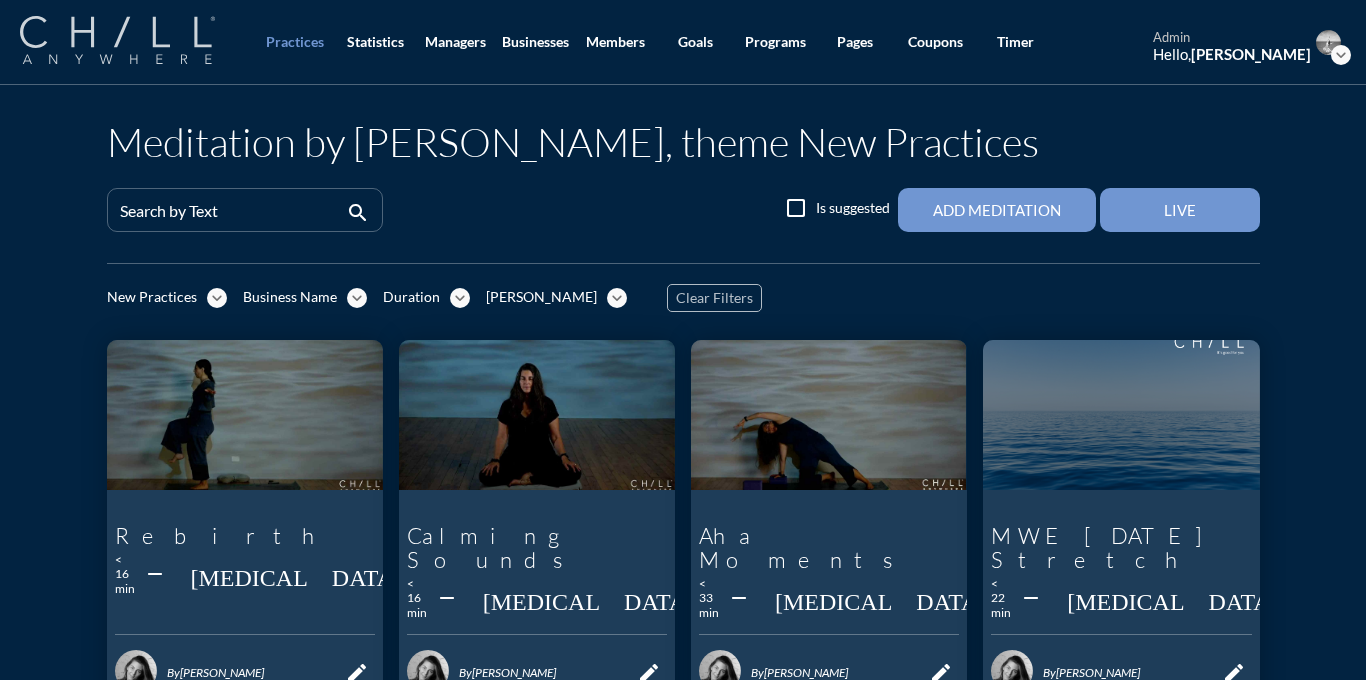 click at bounding box center [117, 40] 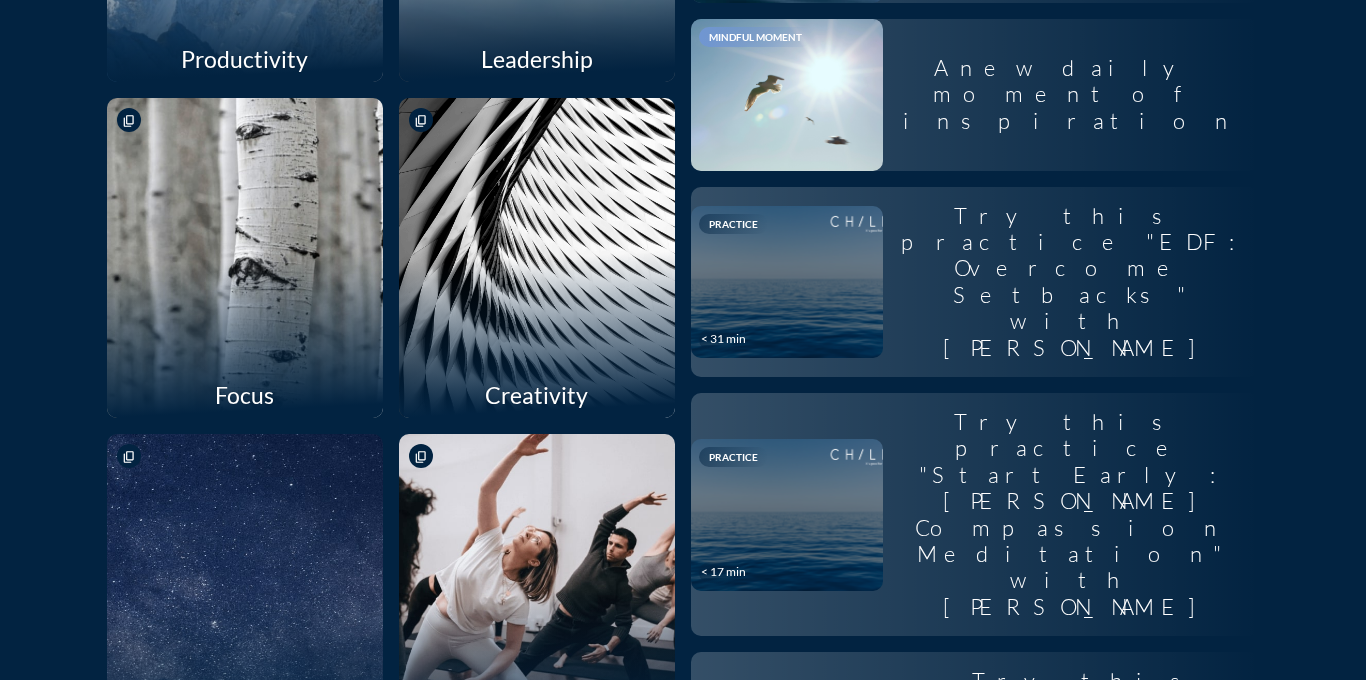 scroll, scrollTop: 1509, scrollLeft: 0, axis: vertical 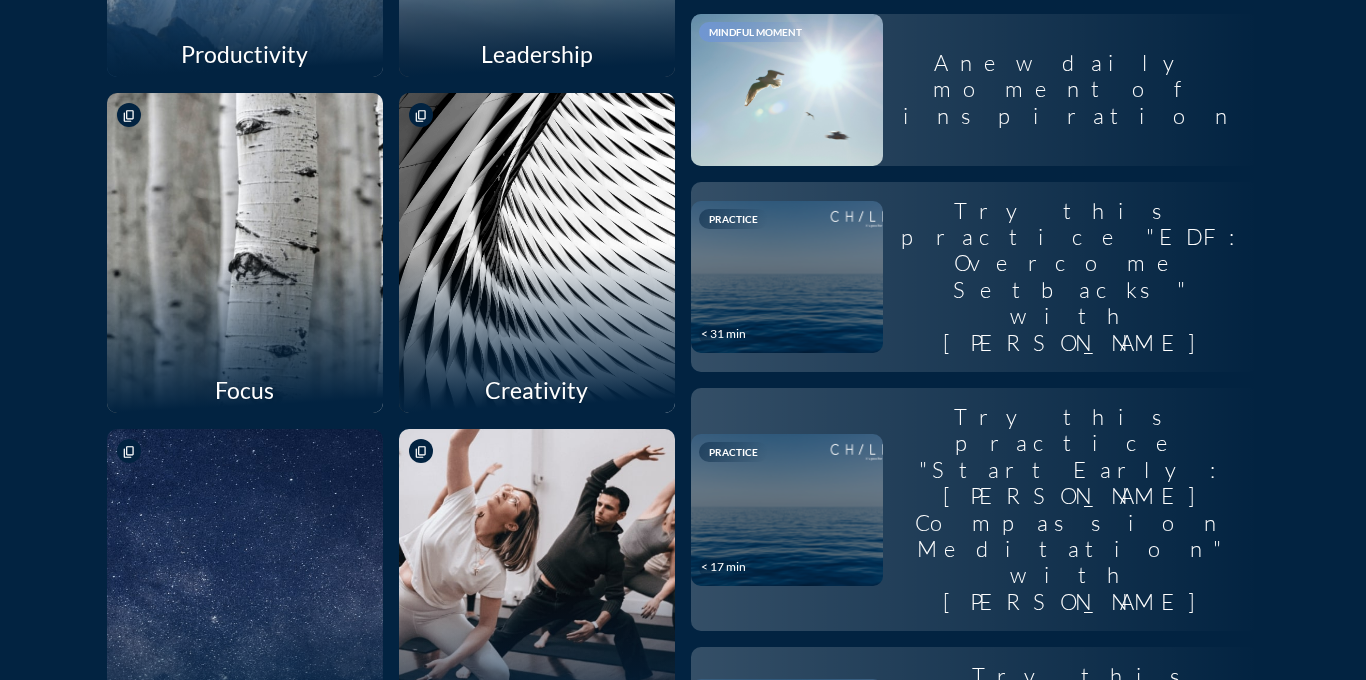 click at bounding box center [536, 588] 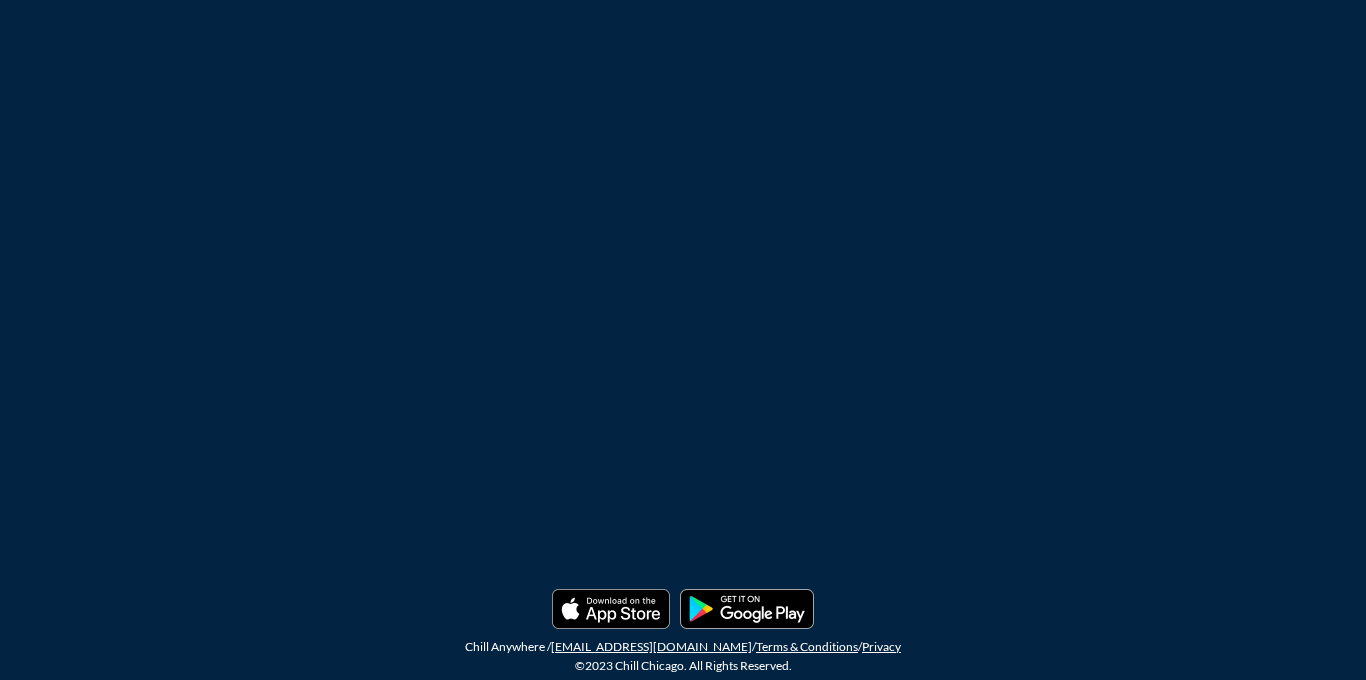 scroll, scrollTop: 0, scrollLeft: 0, axis: both 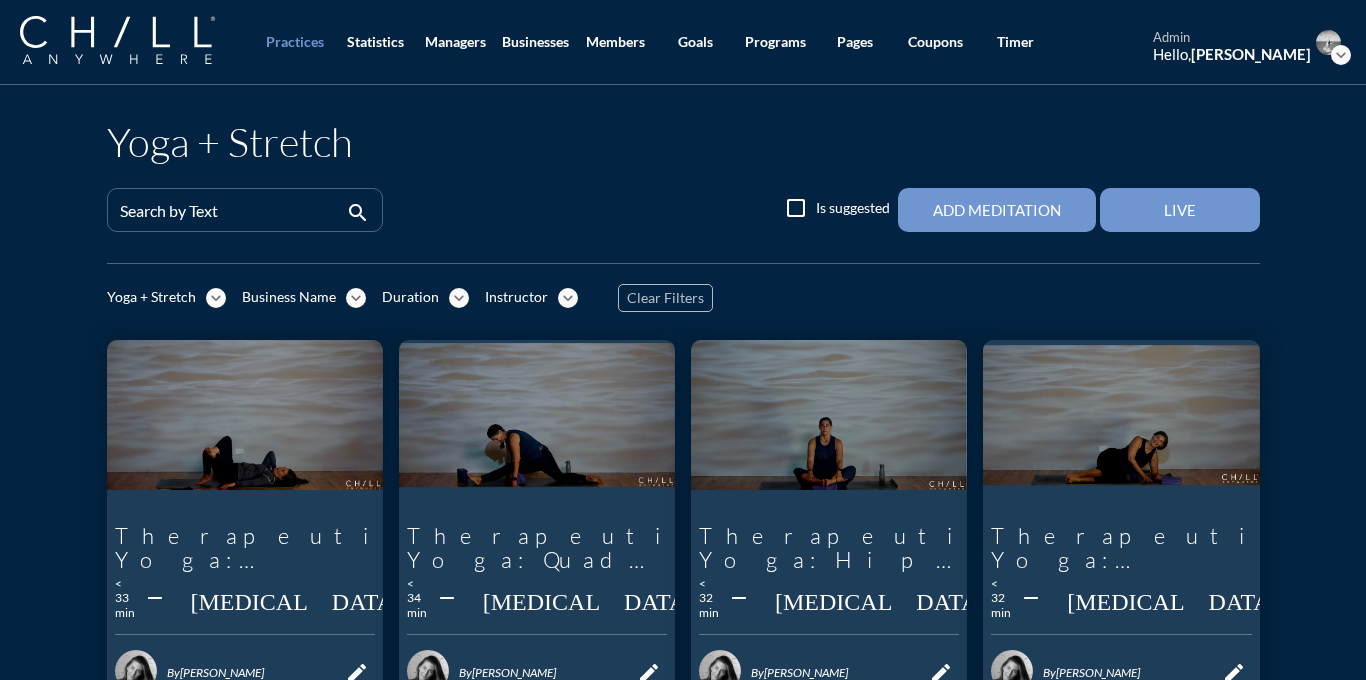 click on "expand_more" at bounding box center (568, 298) 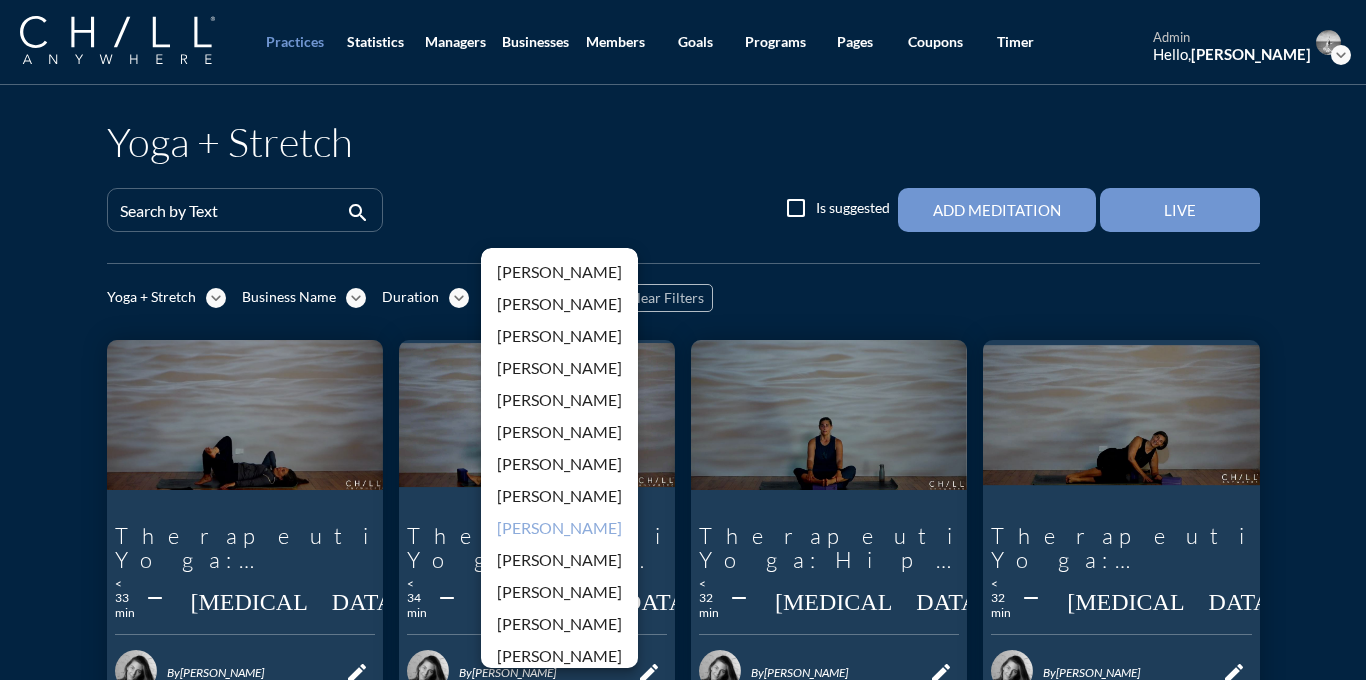 click on "[PERSON_NAME]" at bounding box center (559, 528) 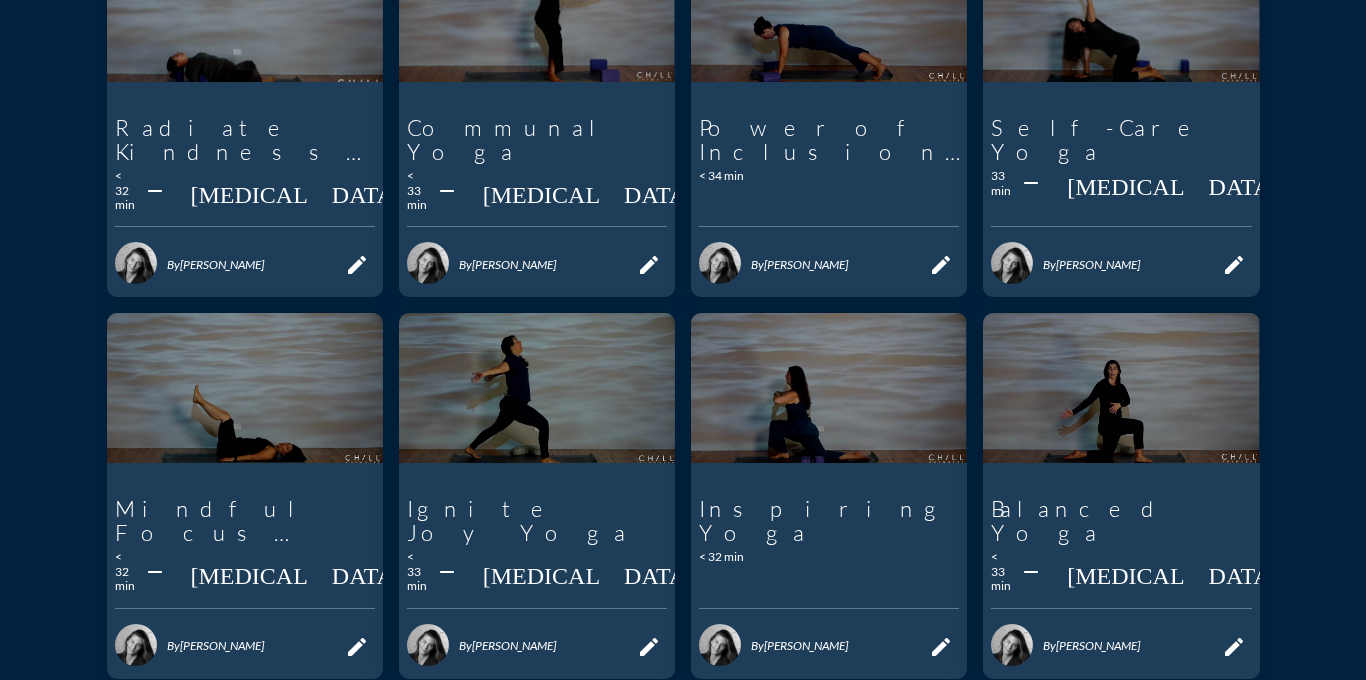 scroll, scrollTop: 796, scrollLeft: 0, axis: vertical 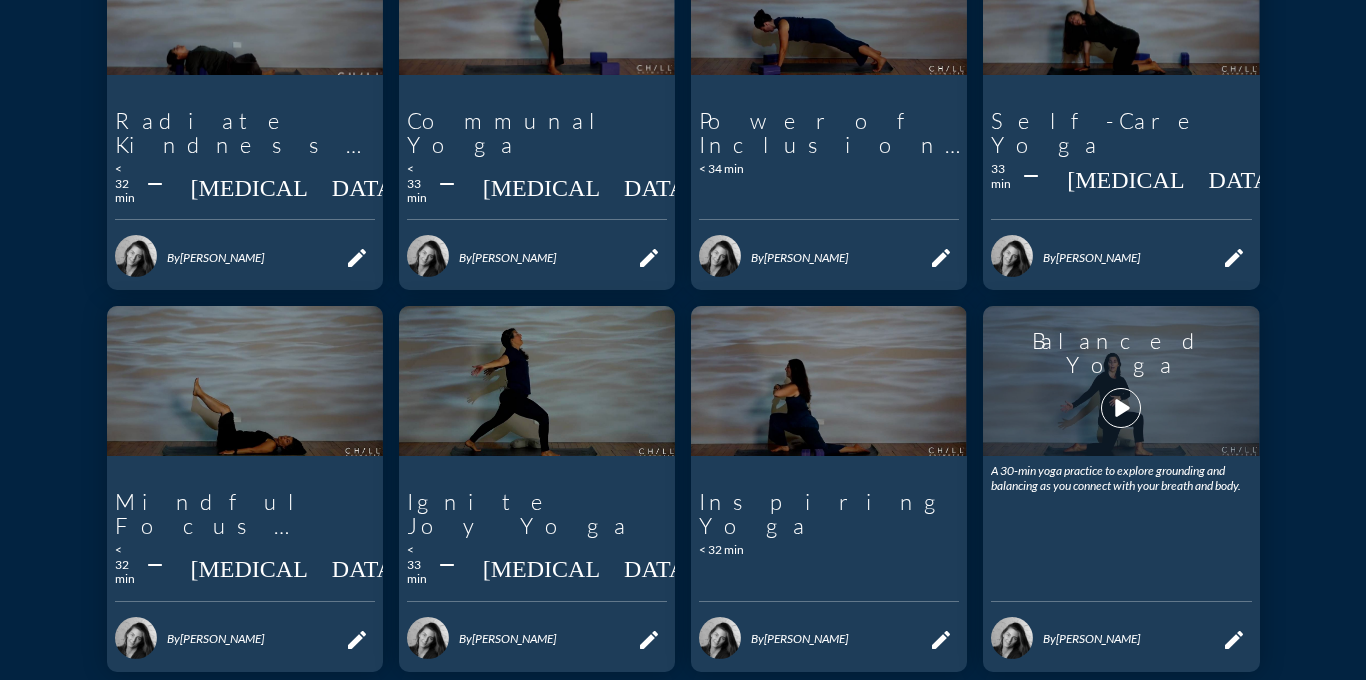 click on "Balanced Yoga play_arrow" at bounding box center [1121, 381] 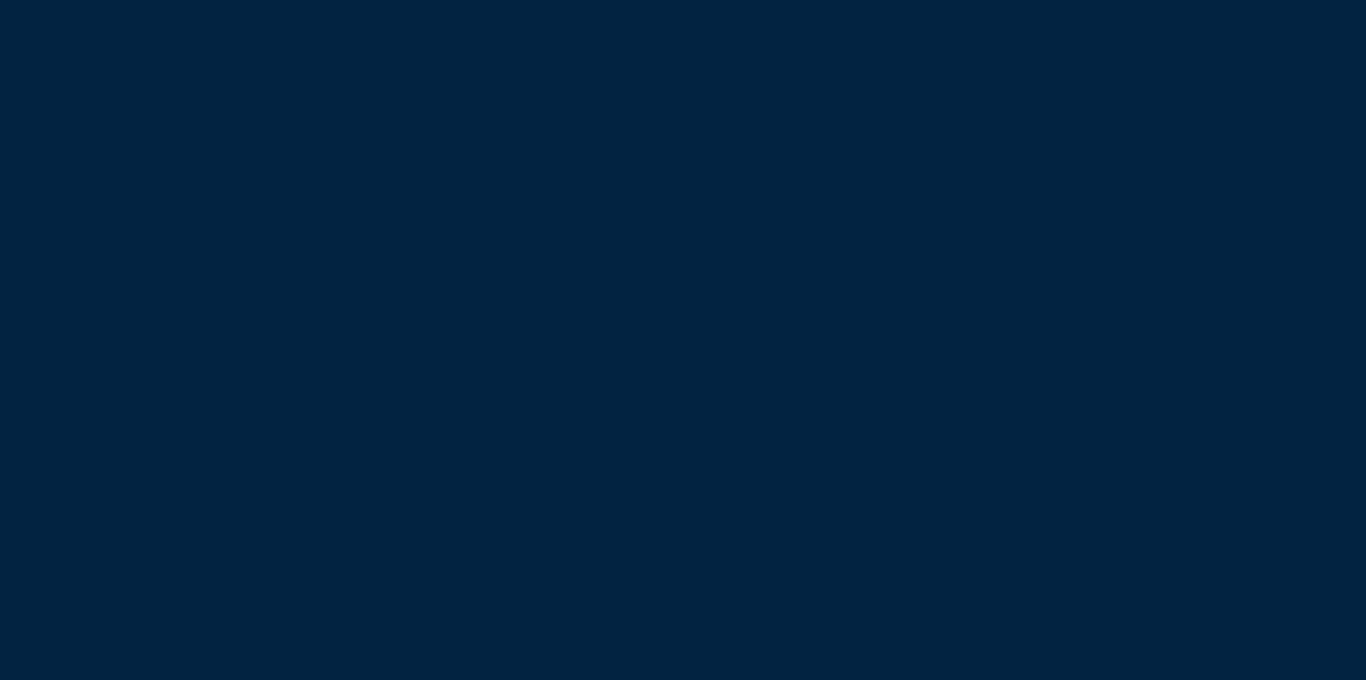 scroll, scrollTop: 0, scrollLeft: 0, axis: both 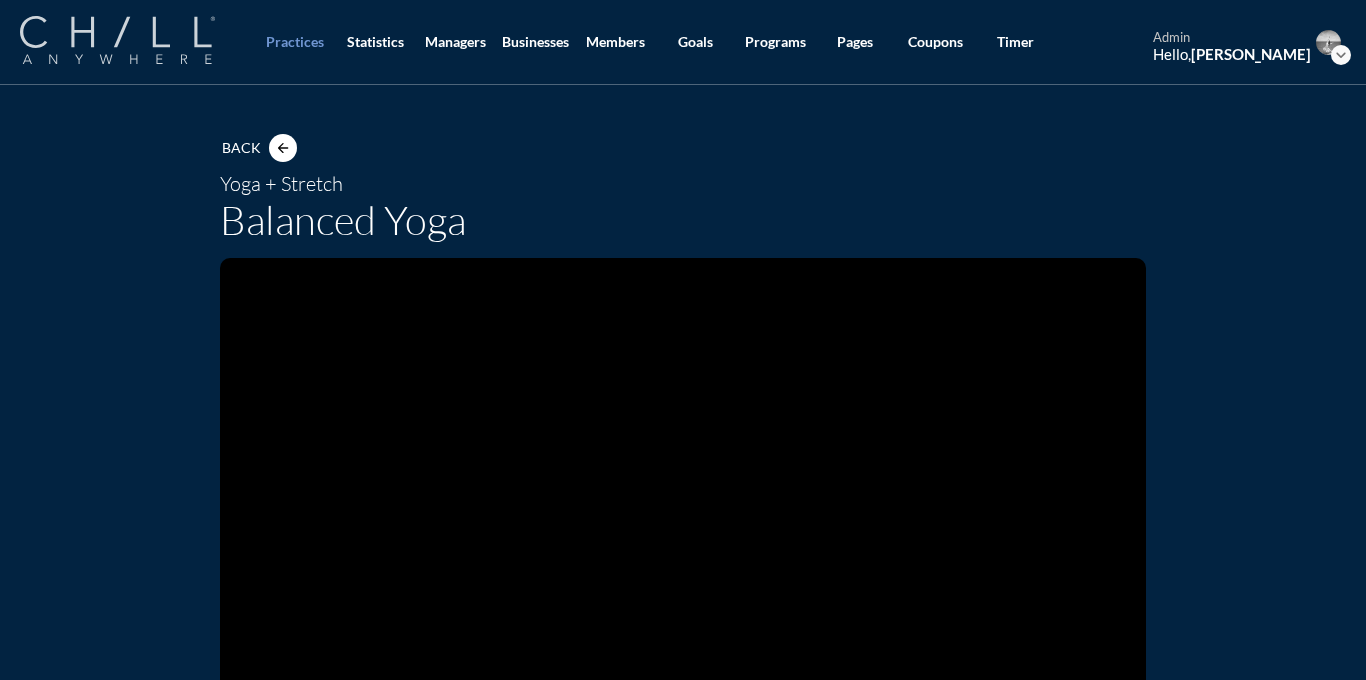 click at bounding box center [117, 40] 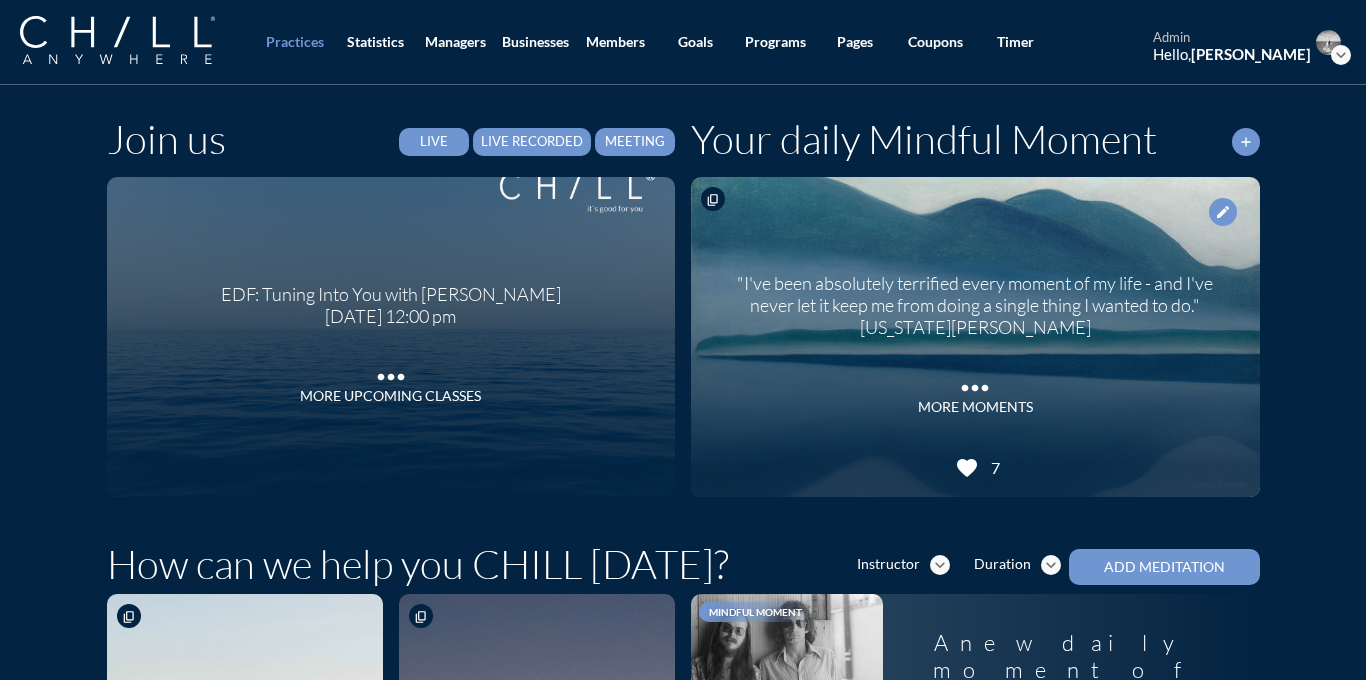 click on "Live Recorded" at bounding box center [532, 142] 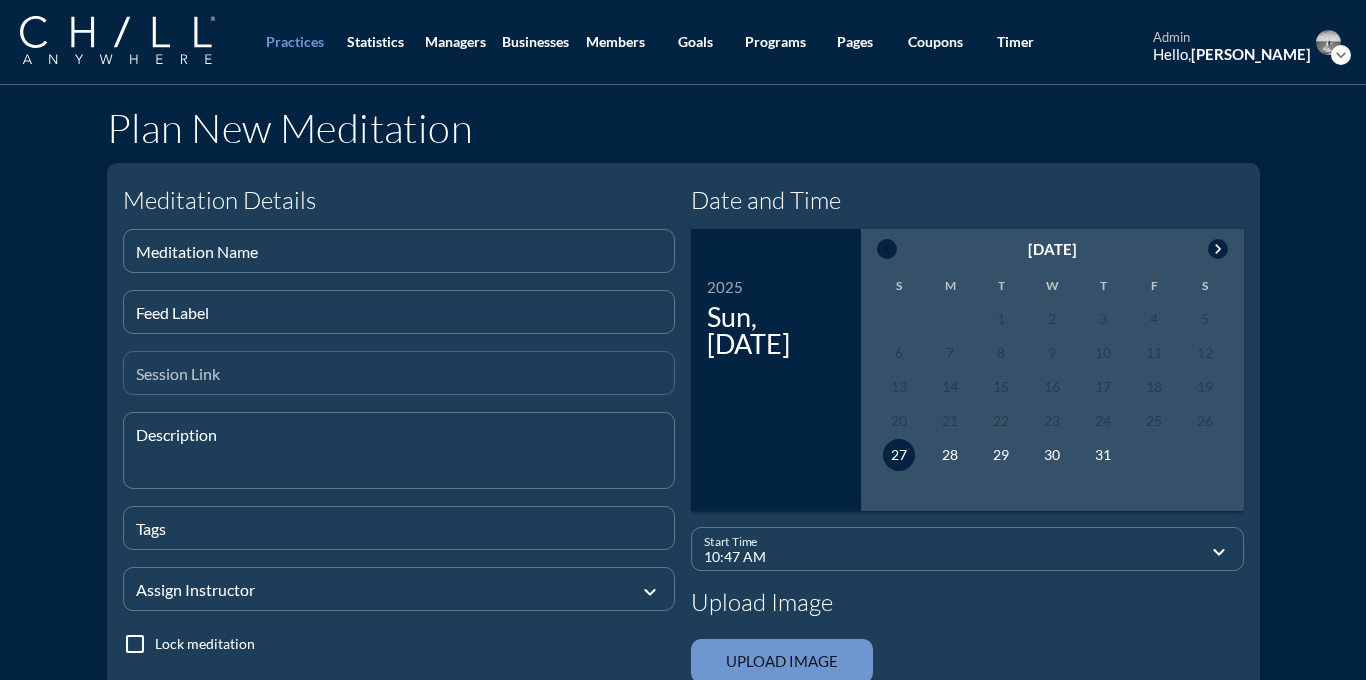 click at bounding box center (399, 381) 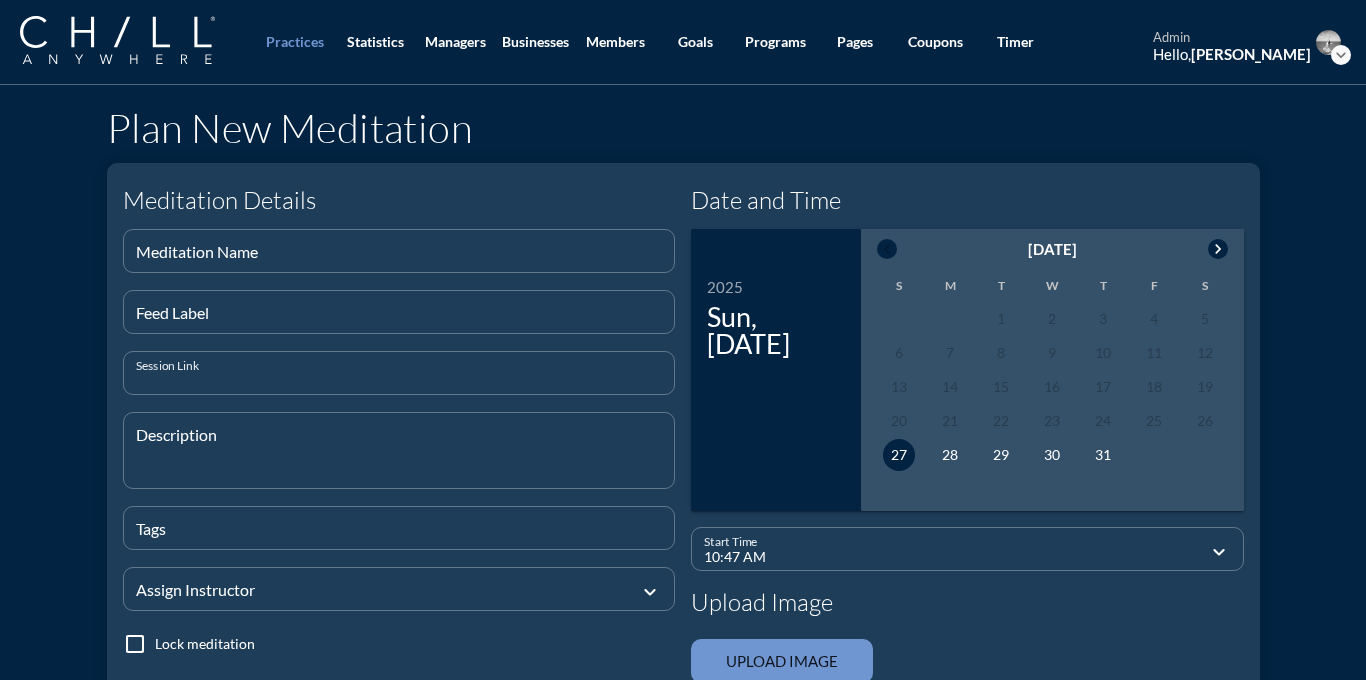 paste on "[URL][DOMAIN_NAME]" 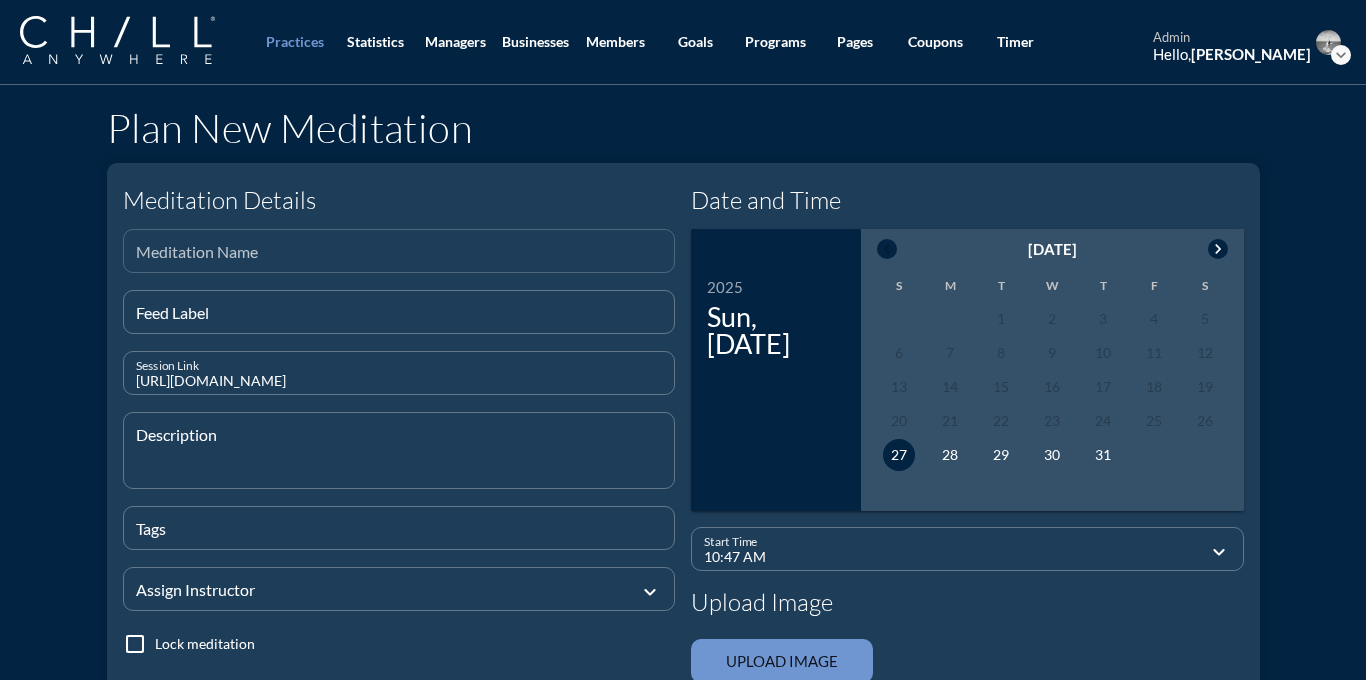 type on "[URL][DOMAIN_NAME]" 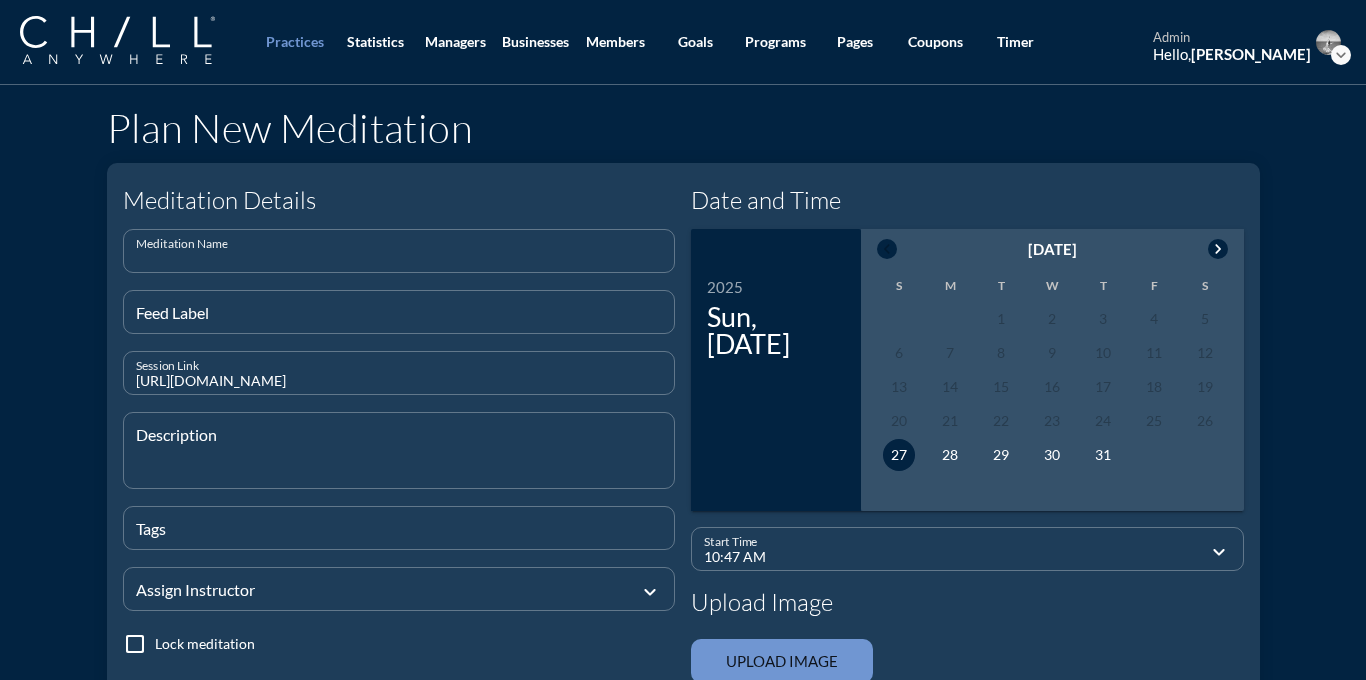 click at bounding box center (399, 259) 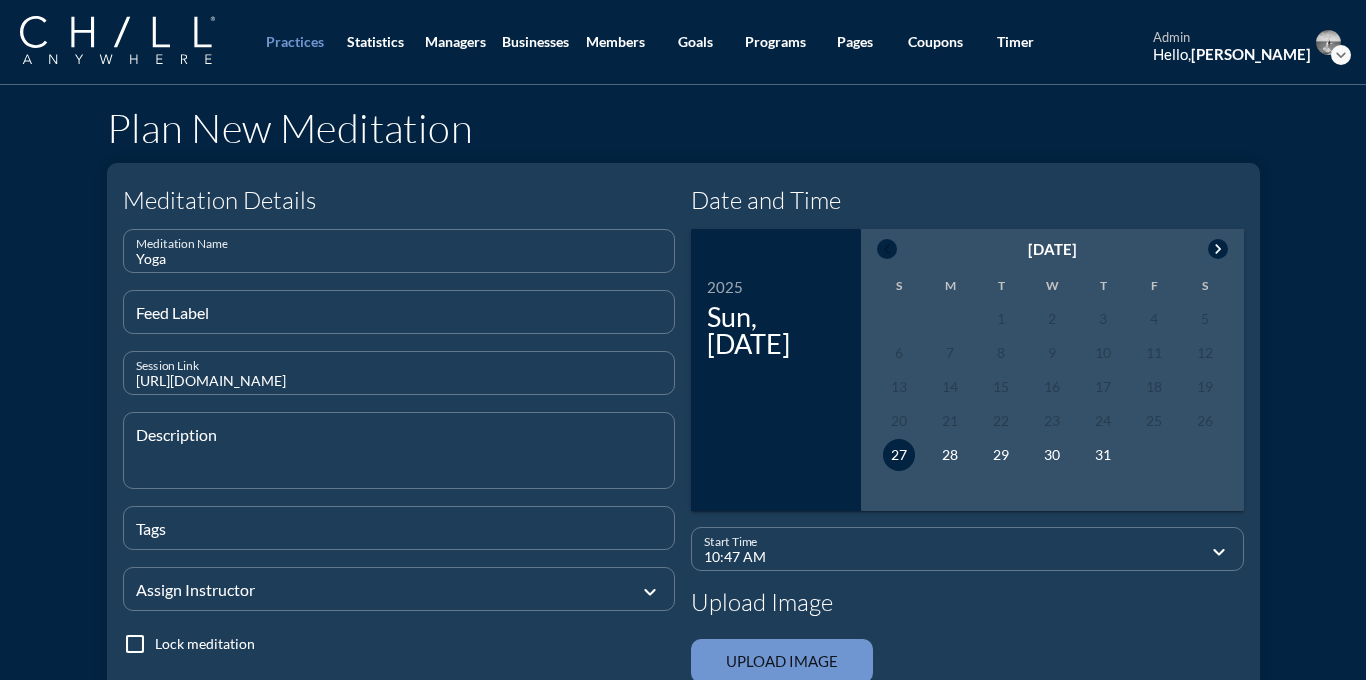 type on "Yoga" 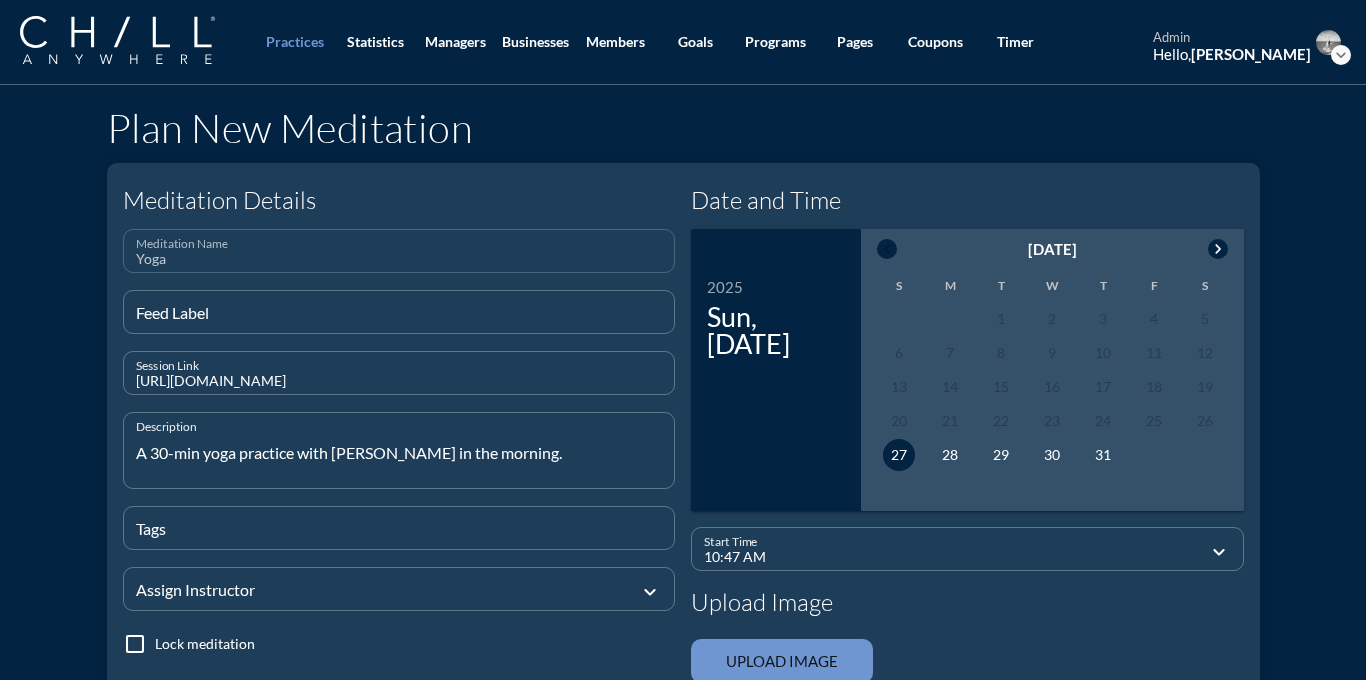 type on "A 30-min yoga practice with [PERSON_NAME] in the morning." 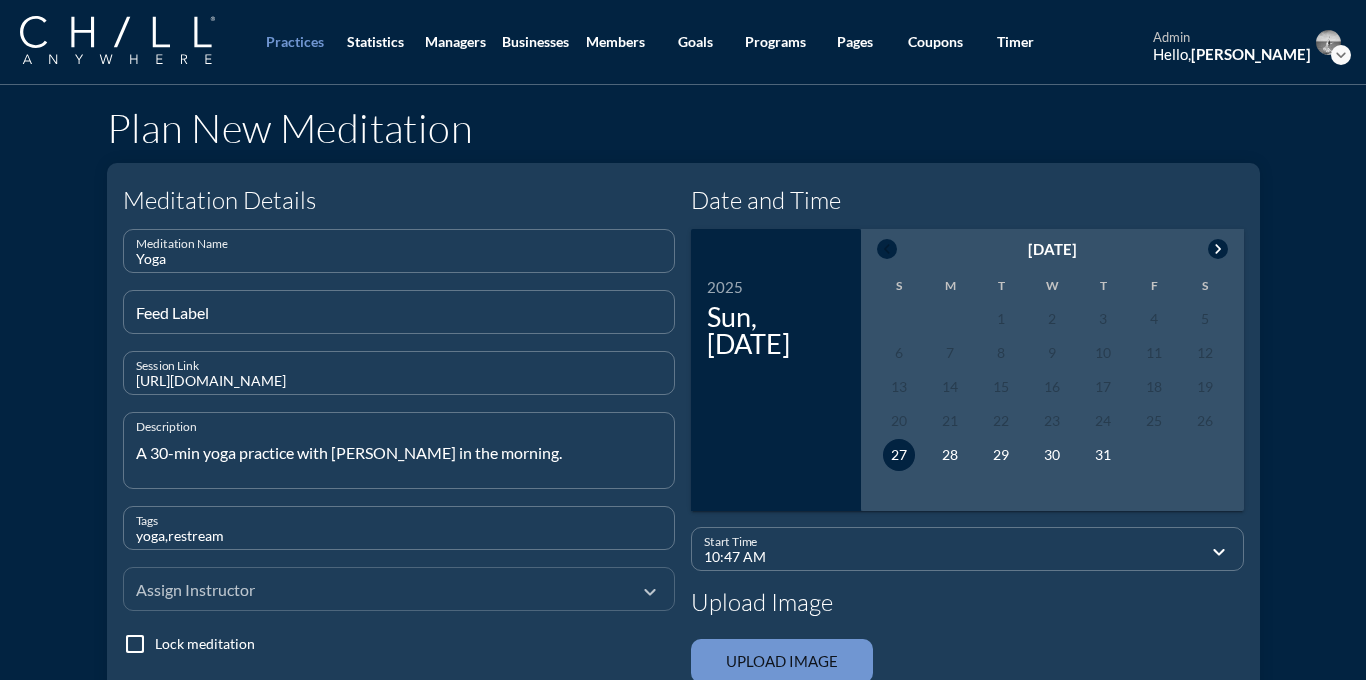 type on "yoga,restream" 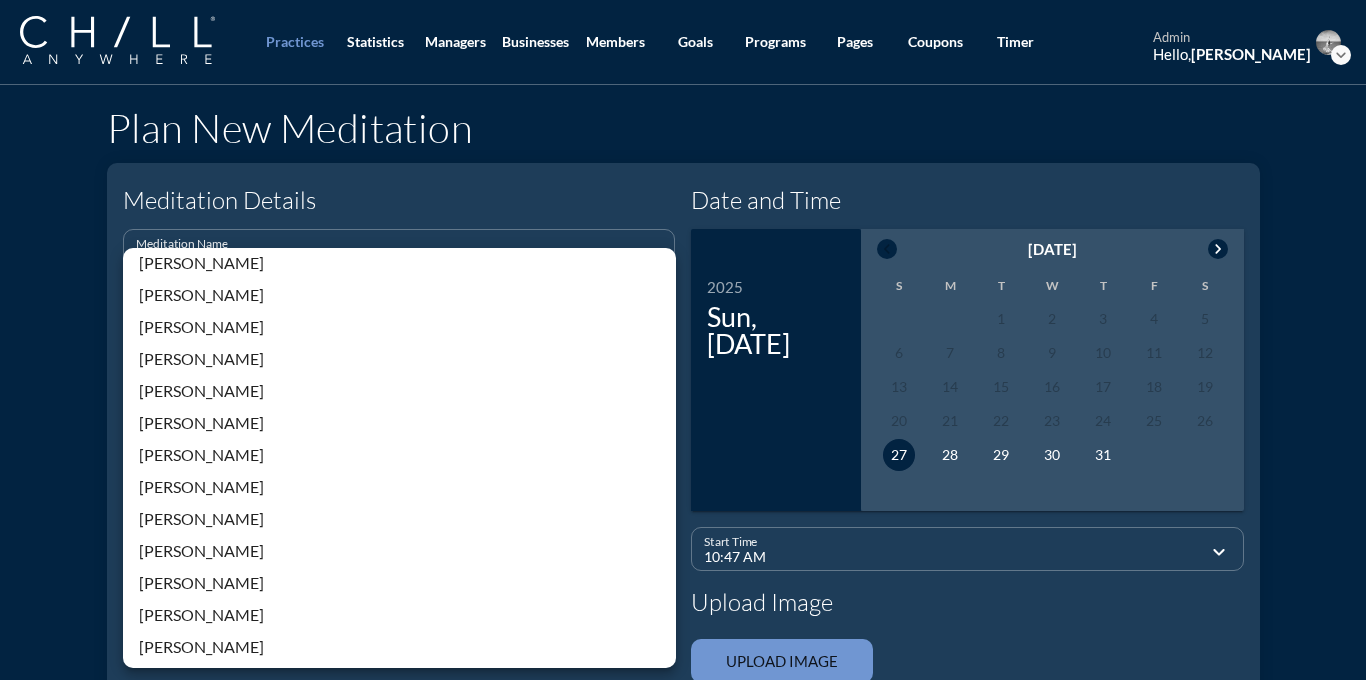 scroll, scrollTop: 428, scrollLeft: 0, axis: vertical 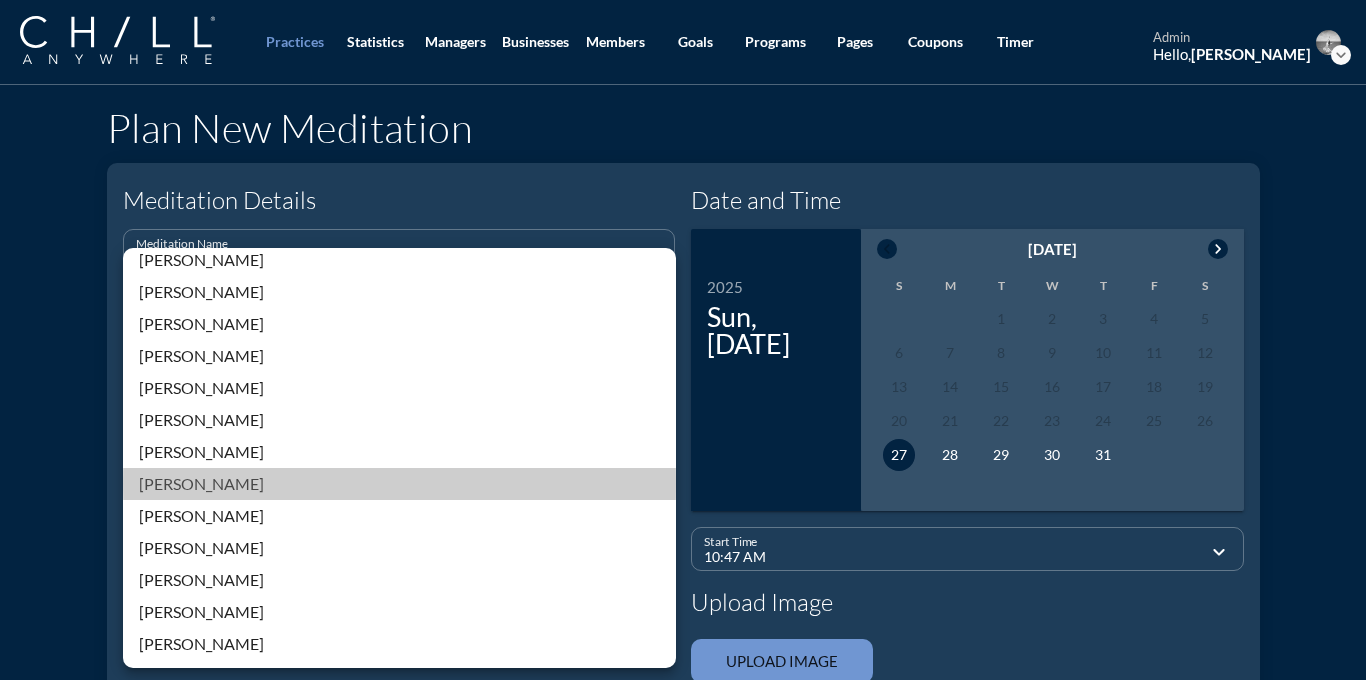 click on "[PERSON_NAME]" at bounding box center (399, 484) 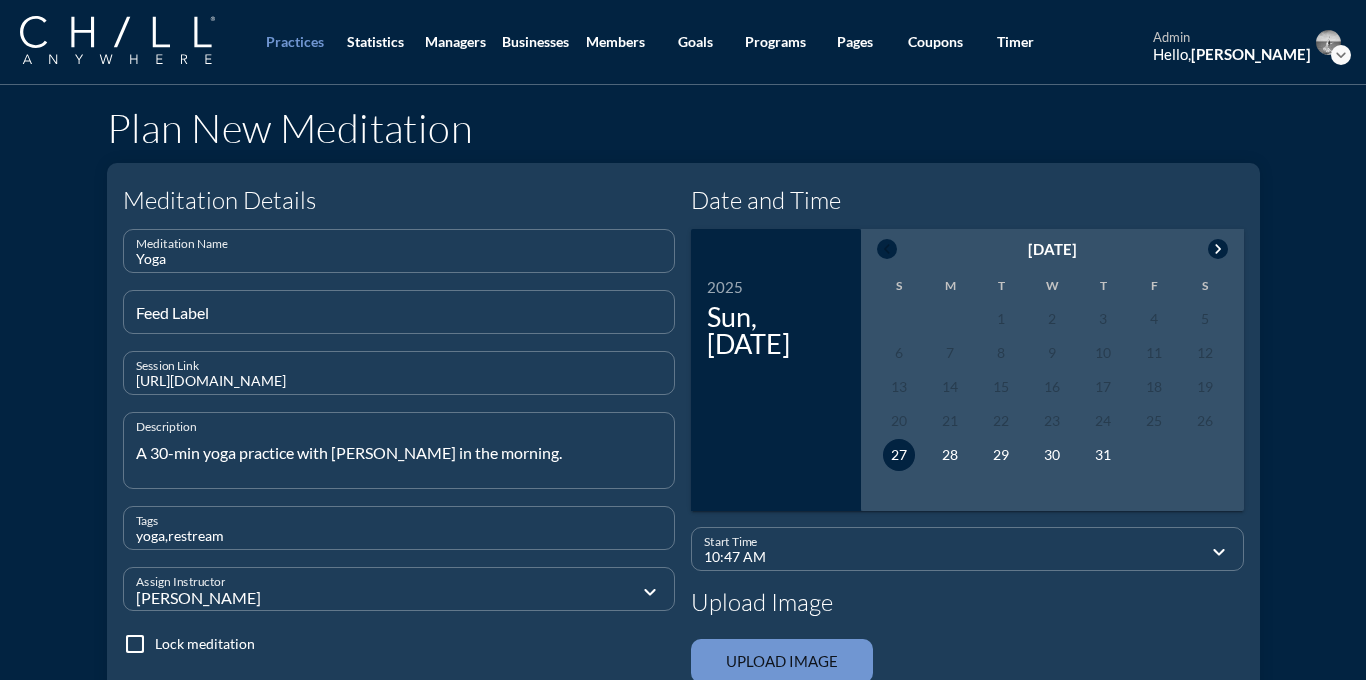 click on "chevron_right" at bounding box center (1218, 249) 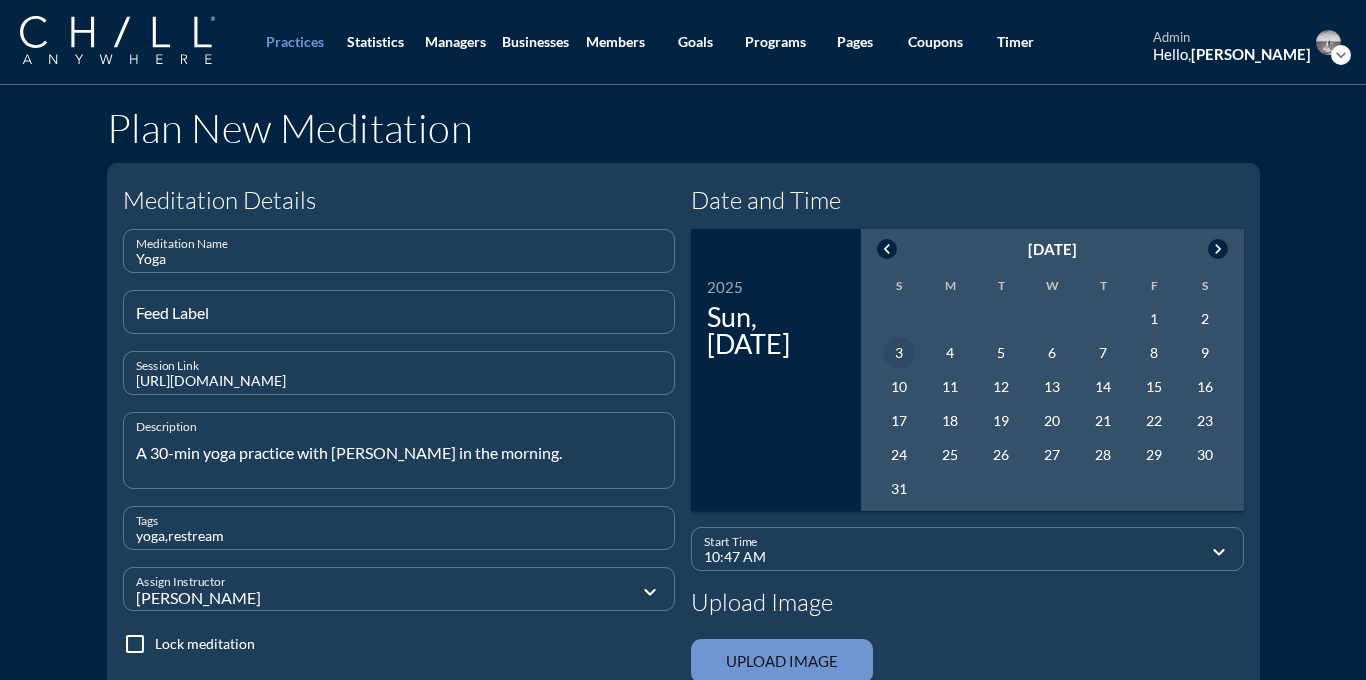 click on "3" at bounding box center (899, 353) 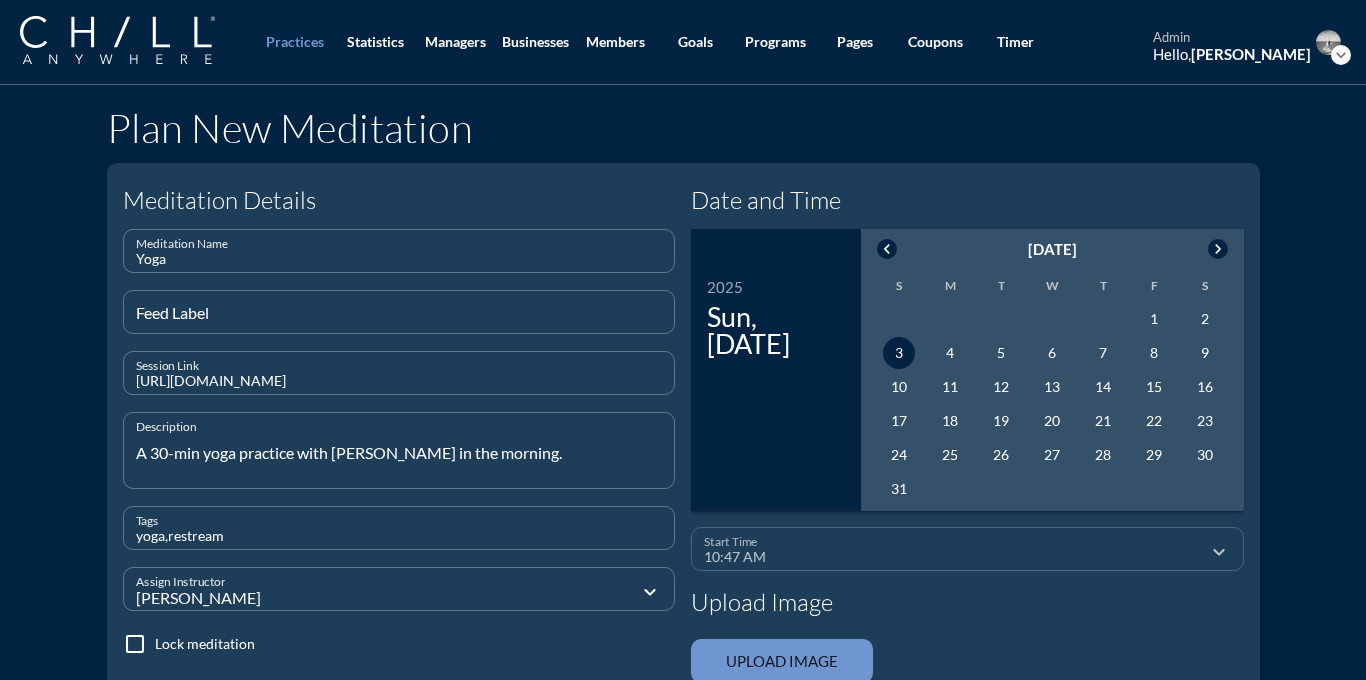 click on "10:47 AM" at bounding box center [953, 557] 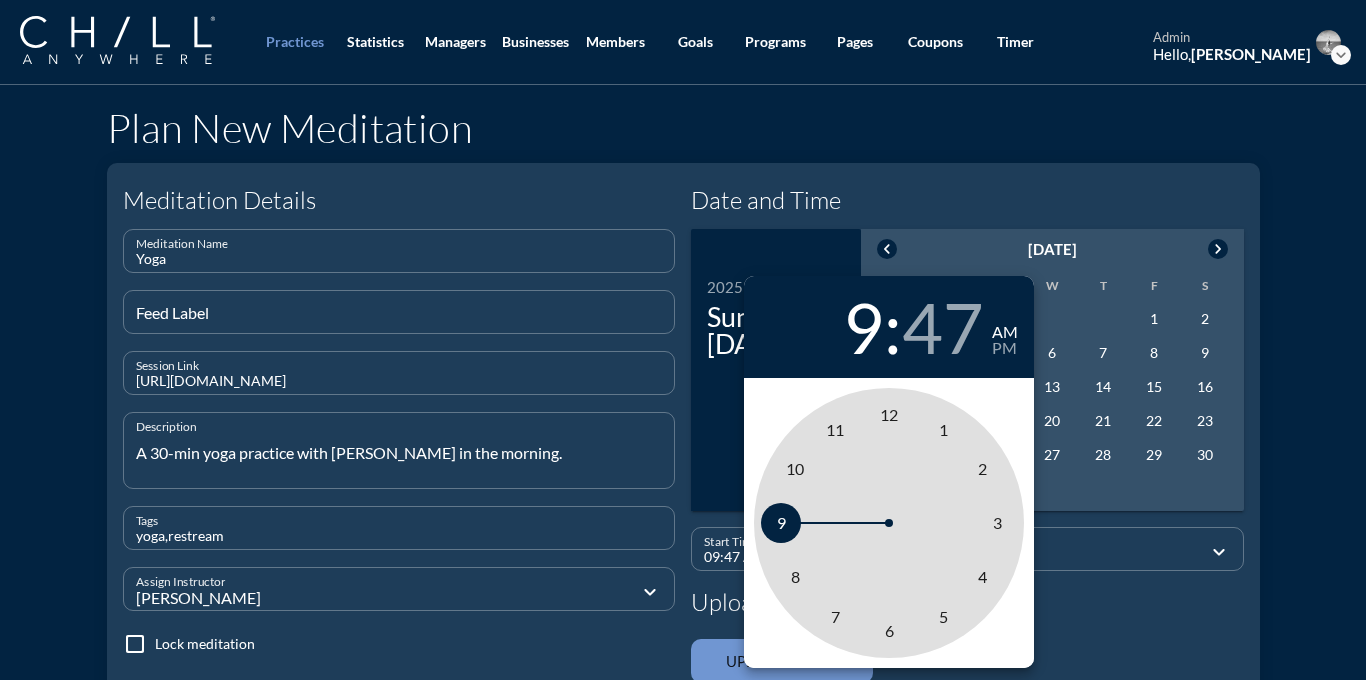click on "9" at bounding box center (781, 522) 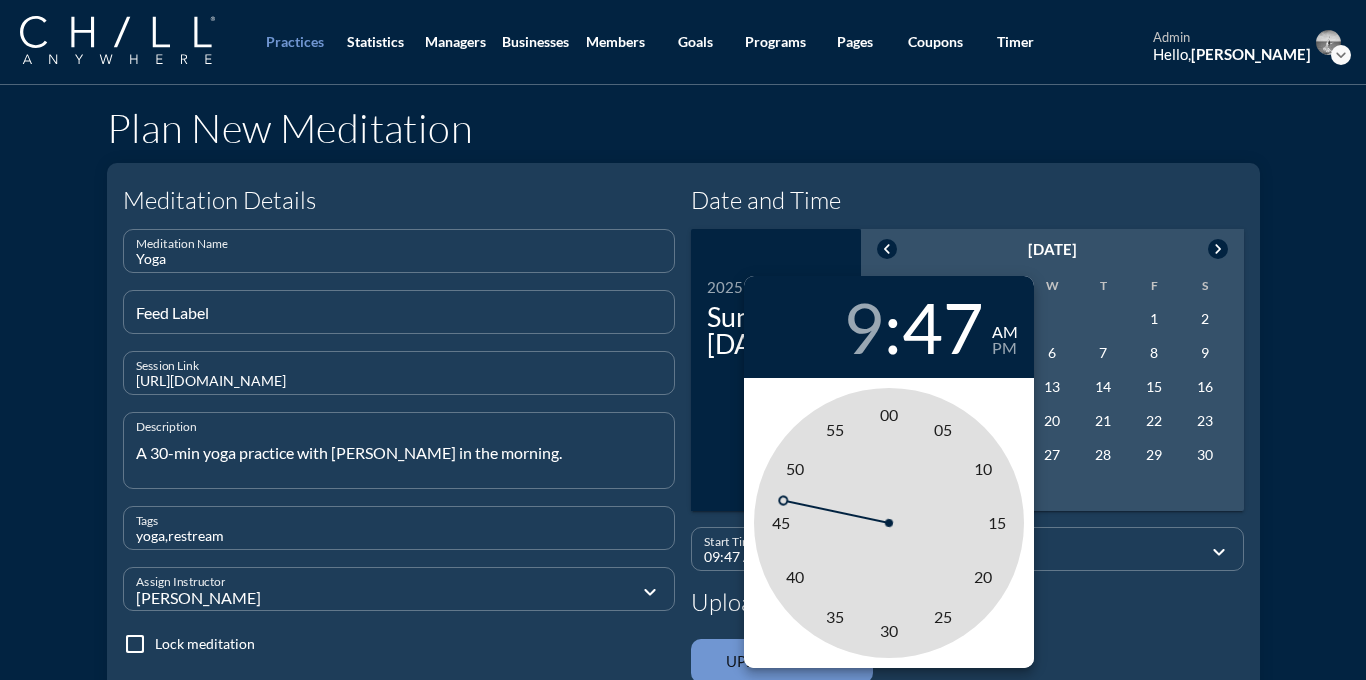 type on "09:00 AM" 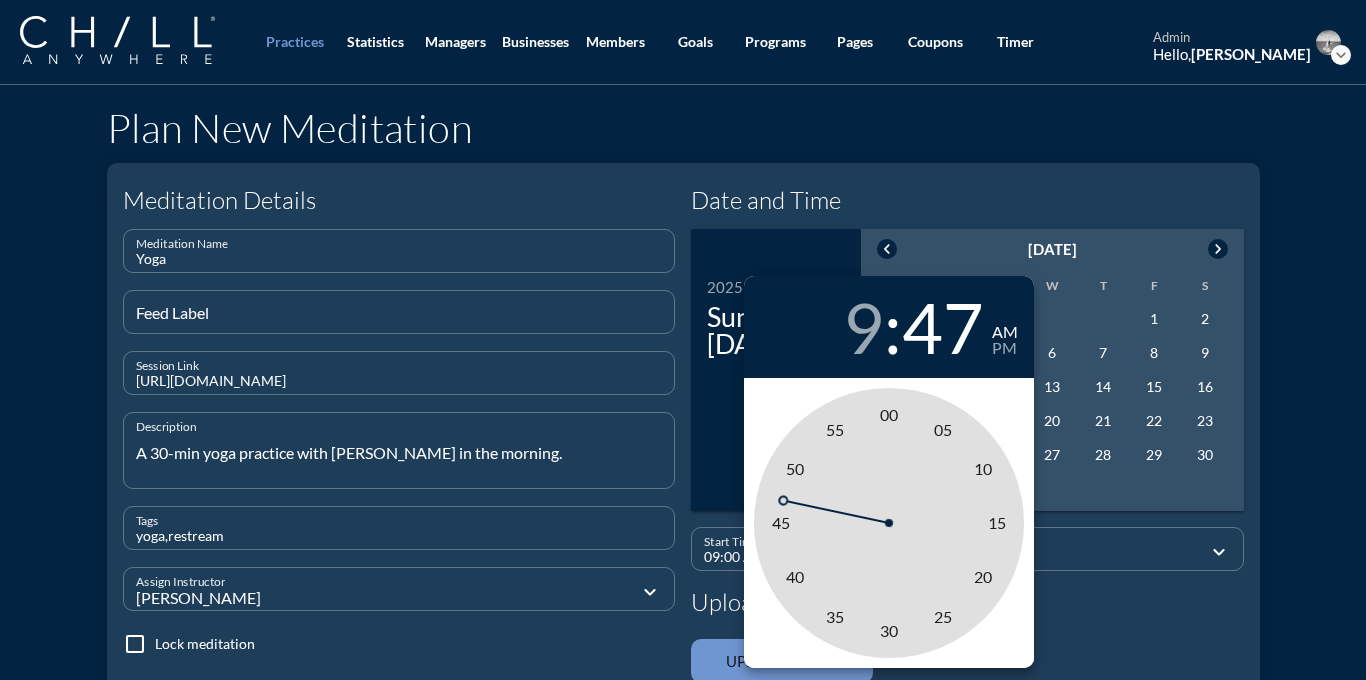 click on "00" at bounding box center (889, 414) 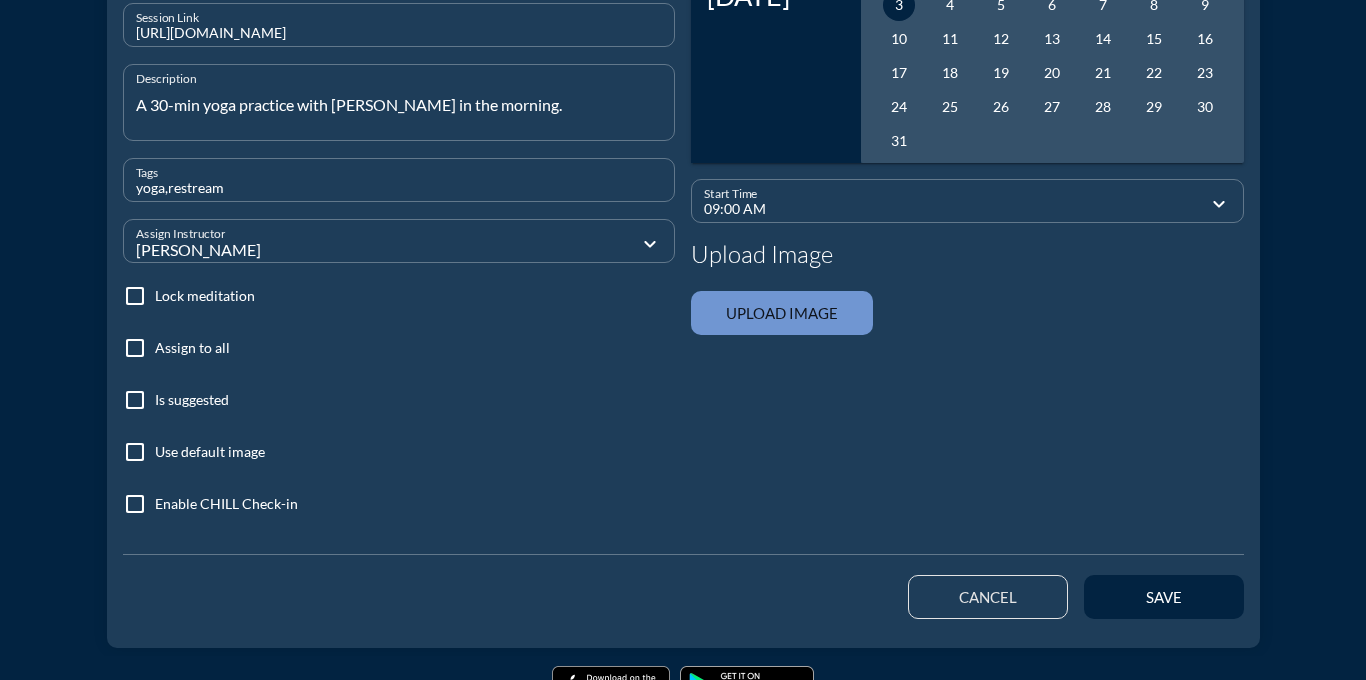 scroll, scrollTop: 363, scrollLeft: 0, axis: vertical 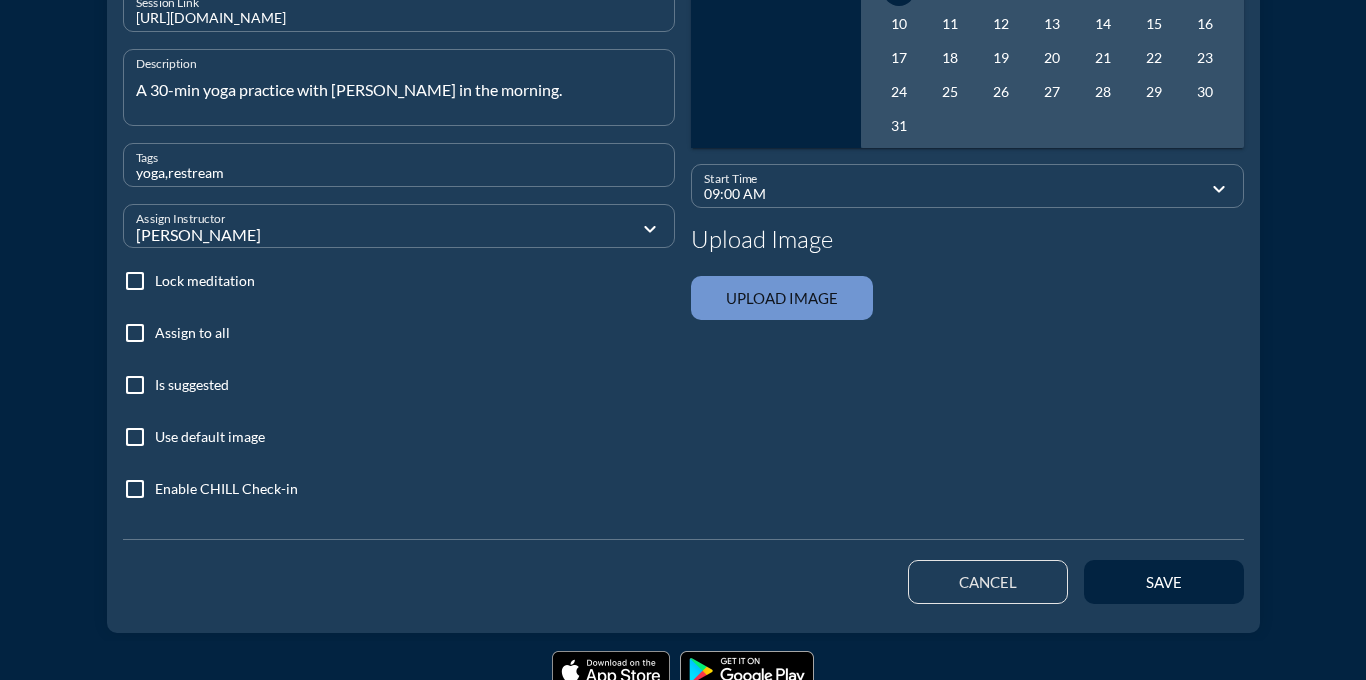 click at bounding box center [135, 333] 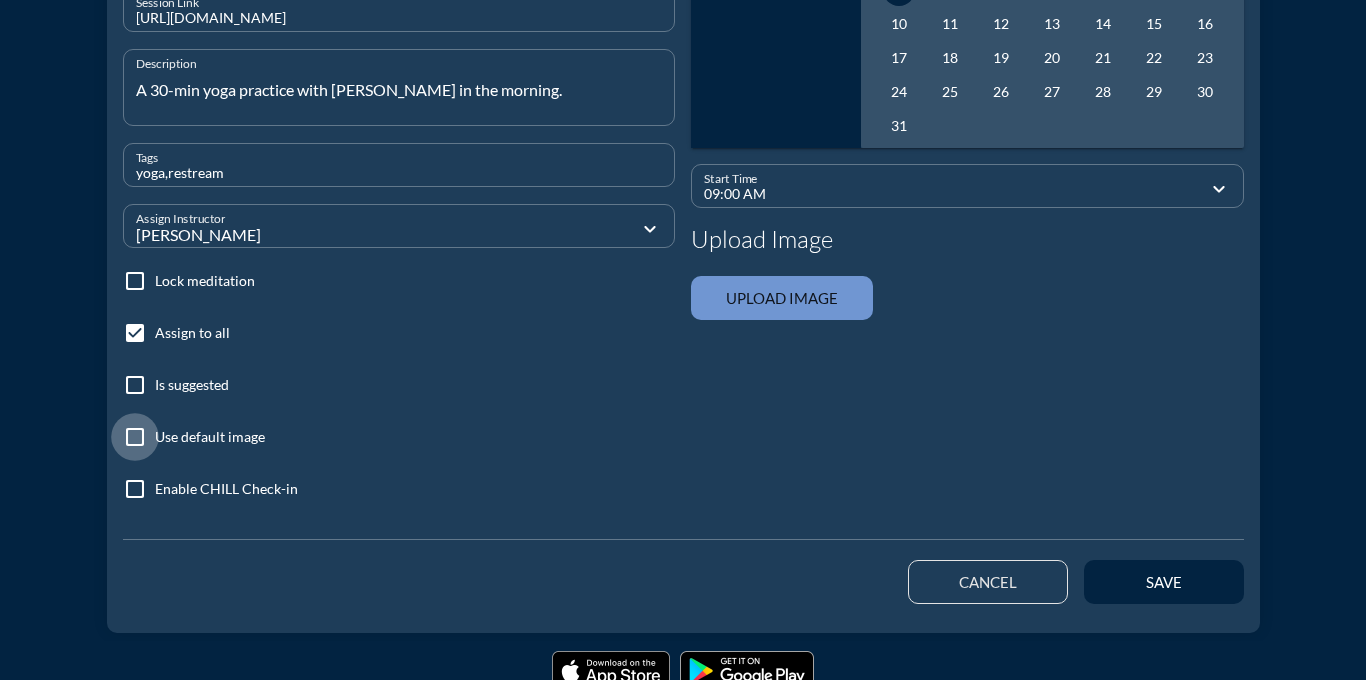 click at bounding box center (135, 437) 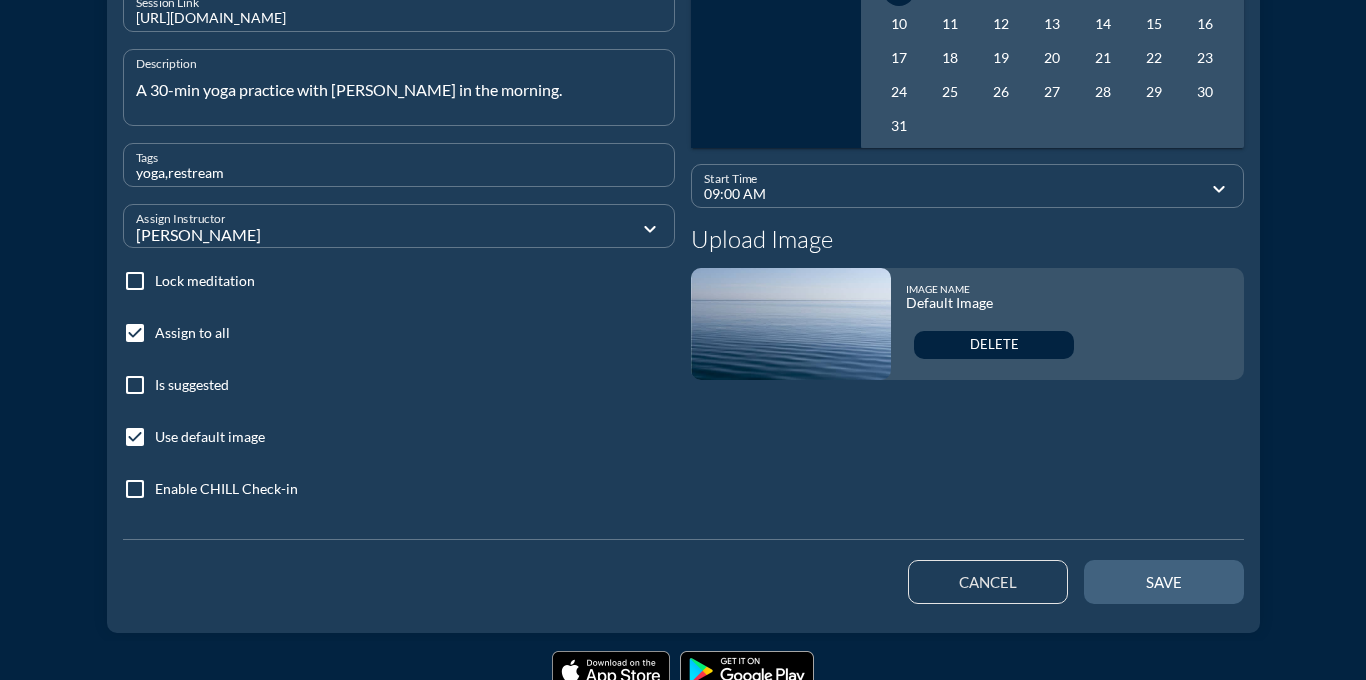 click on "save" at bounding box center [1164, 582] 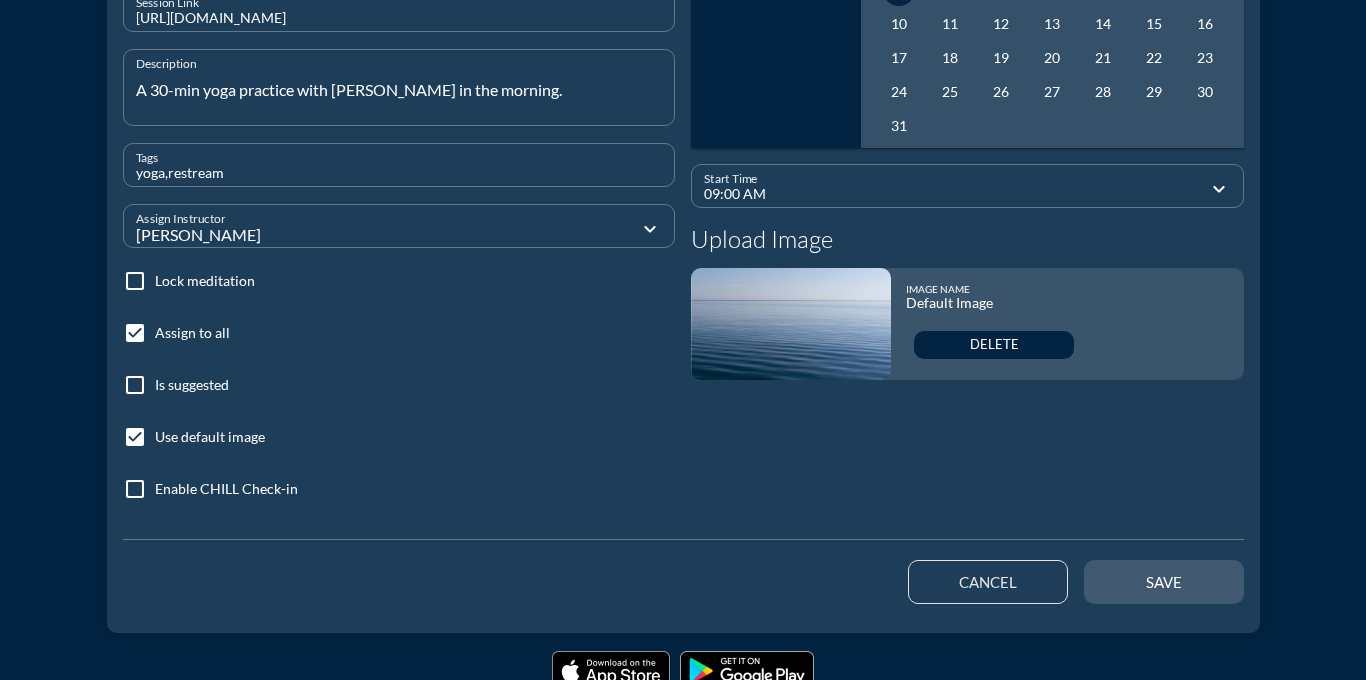 type 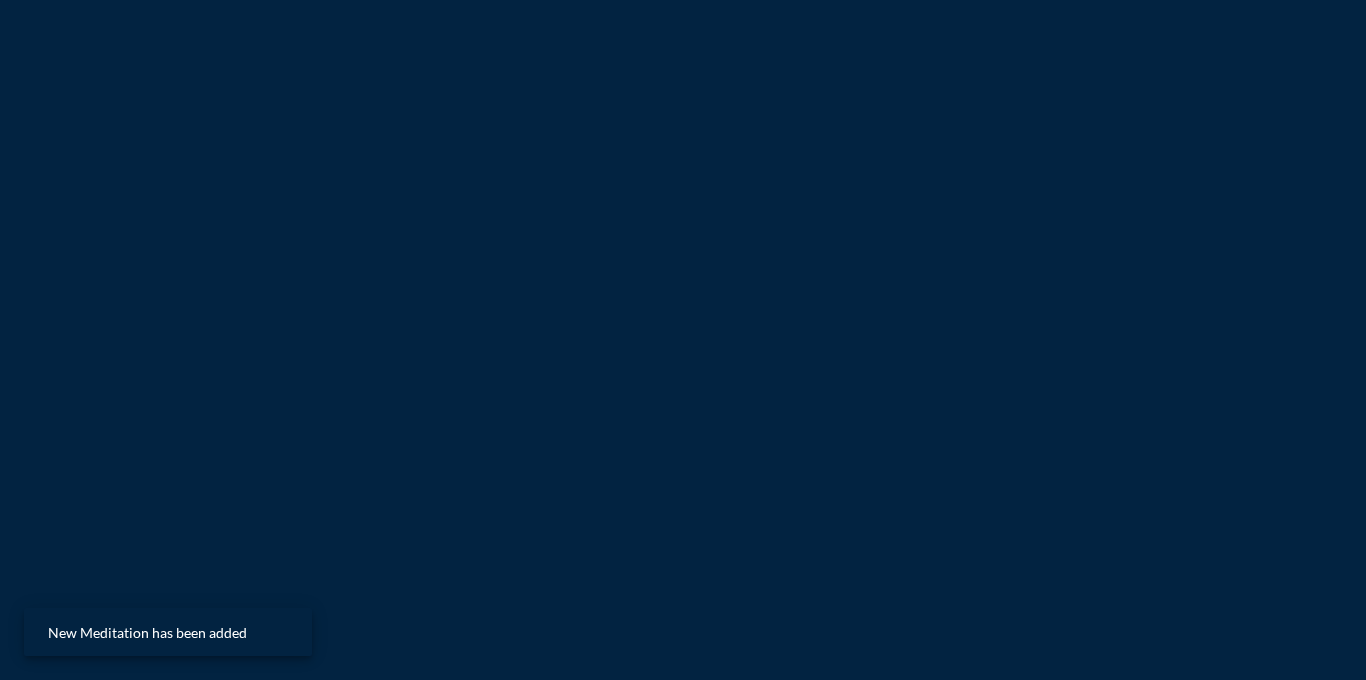 scroll, scrollTop: 0, scrollLeft: 0, axis: both 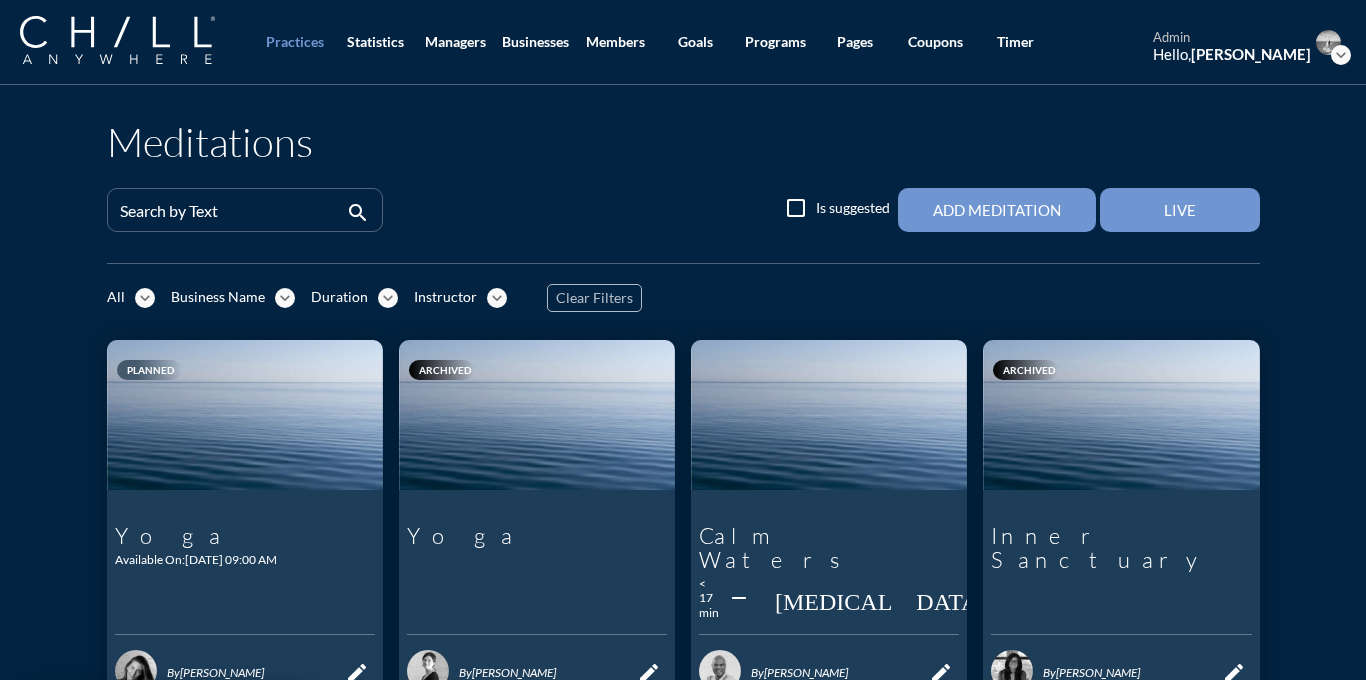 click on "expand_more" at bounding box center (497, 298) 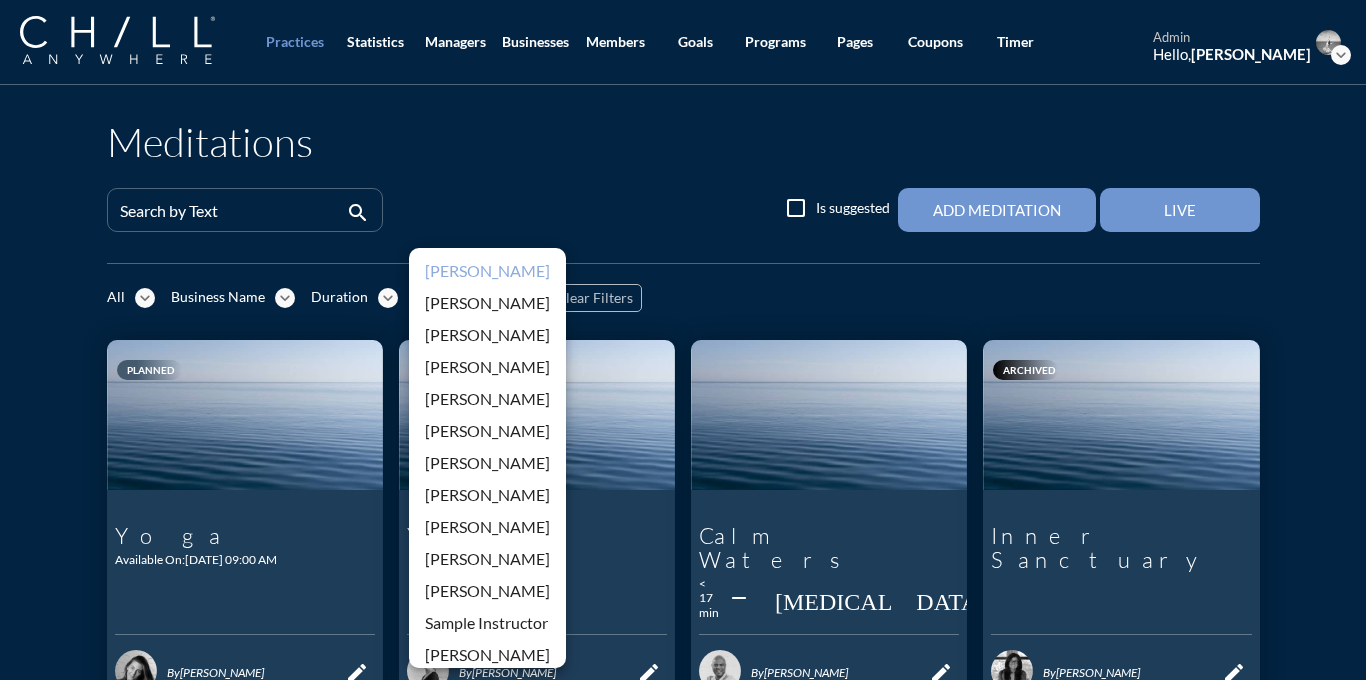 scroll, scrollTop: 332, scrollLeft: 0, axis: vertical 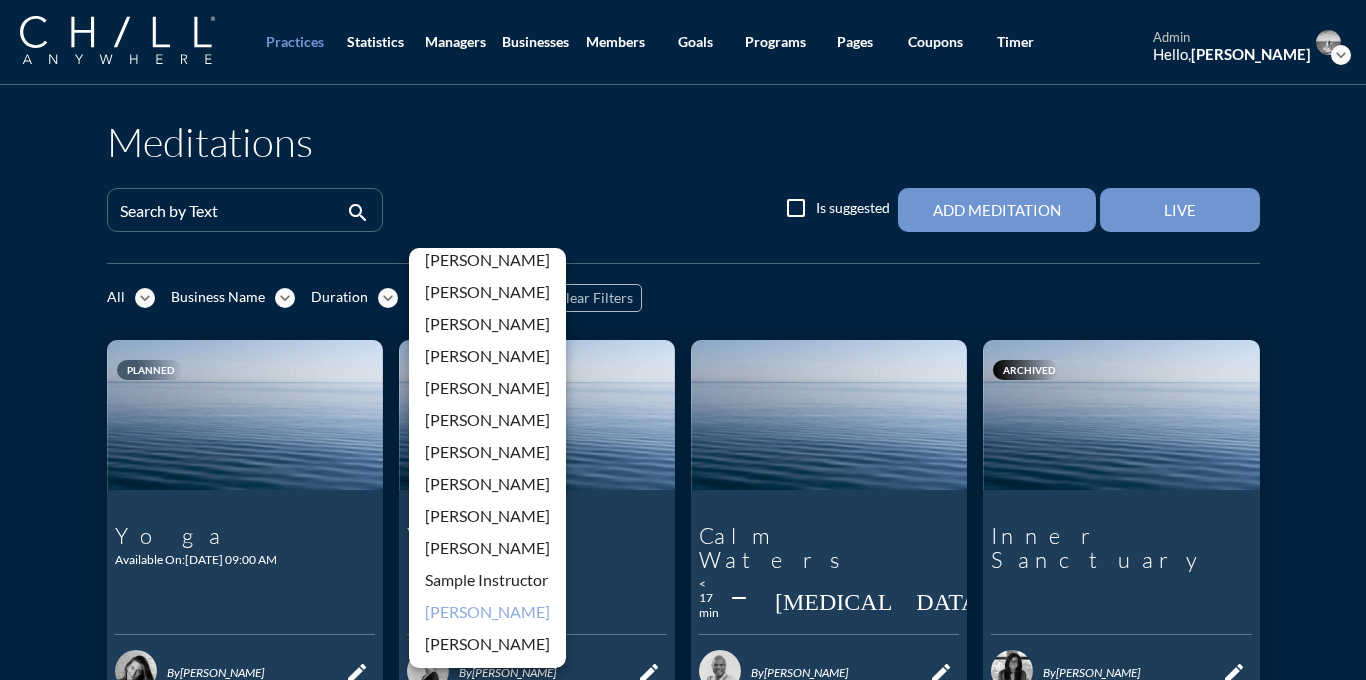 click on "[PERSON_NAME]" at bounding box center (487, 612) 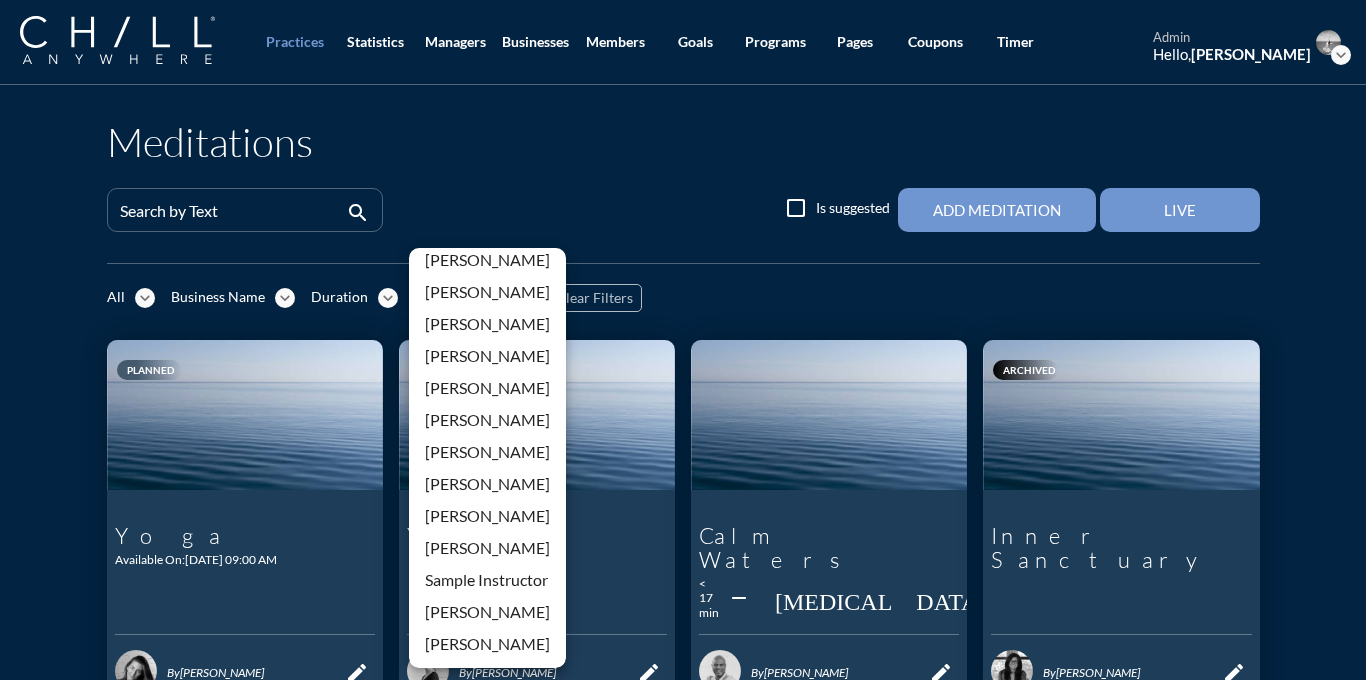 scroll, scrollTop: 0, scrollLeft: 0, axis: both 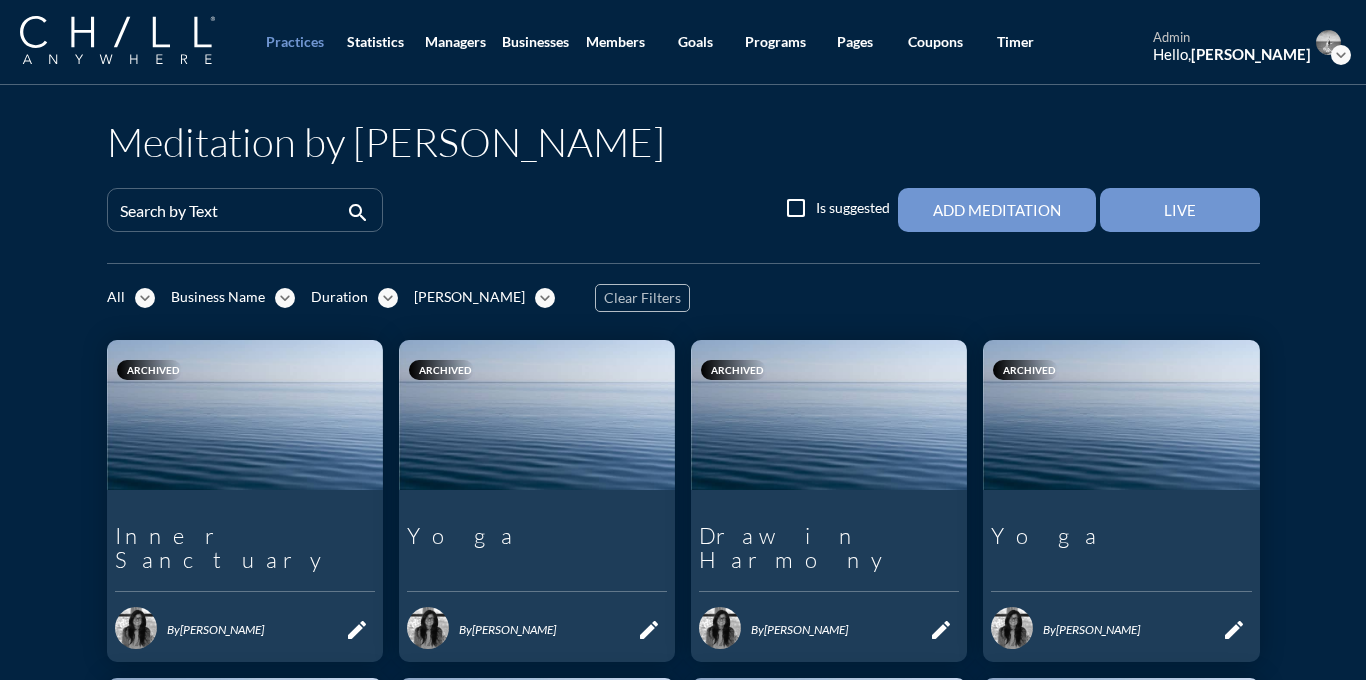click on "expand_more" at bounding box center (145, 298) 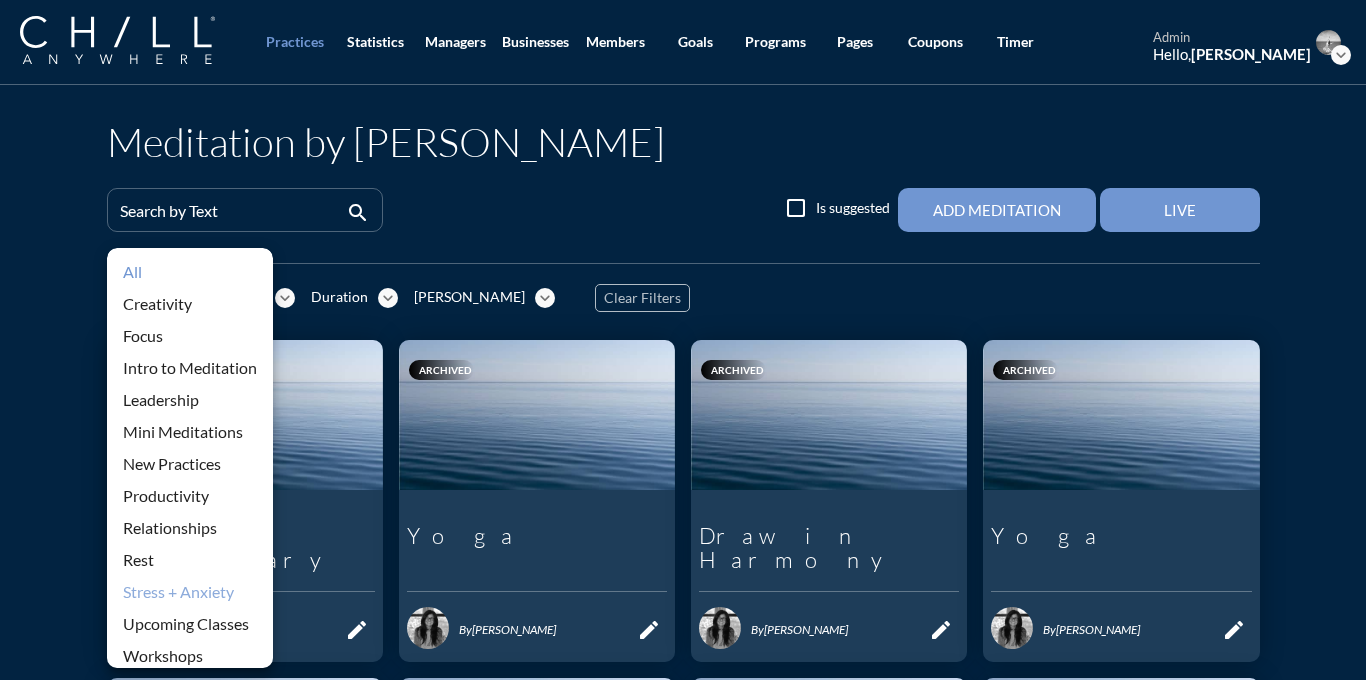 scroll, scrollTop: 44, scrollLeft: 0, axis: vertical 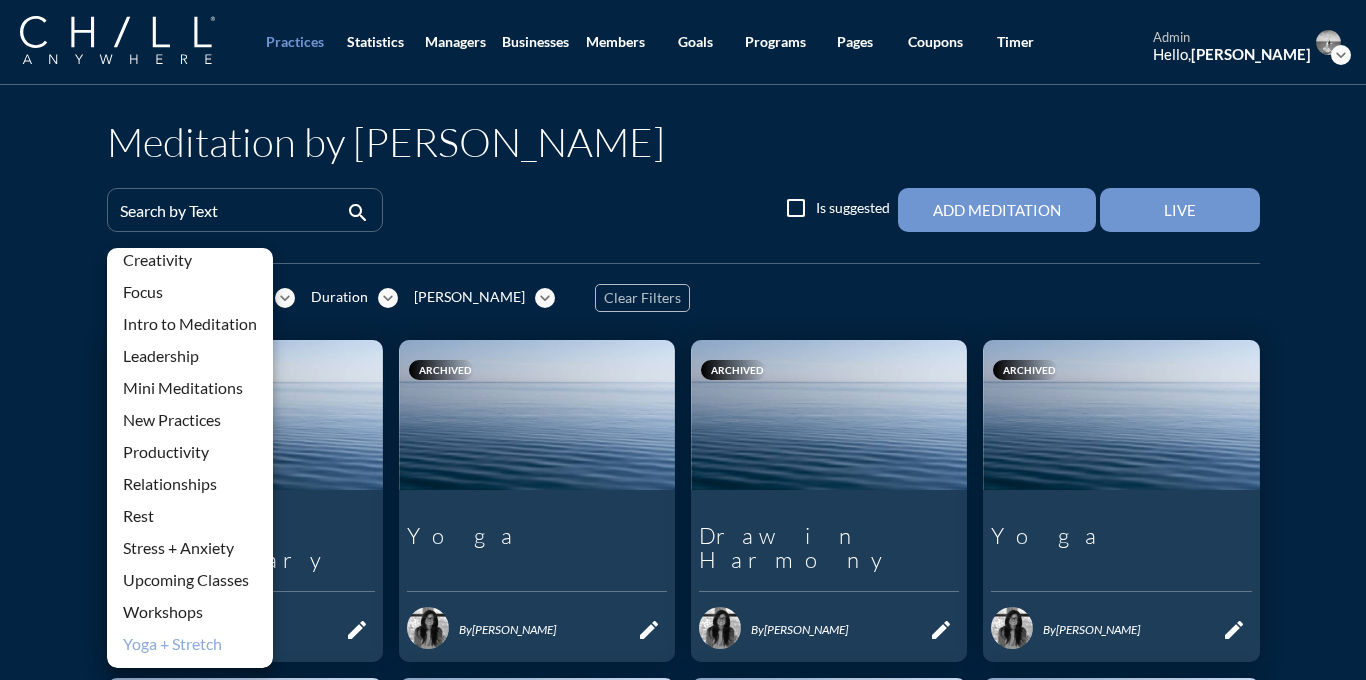 click on "Yoga + Stretch" at bounding box center (190, 644) 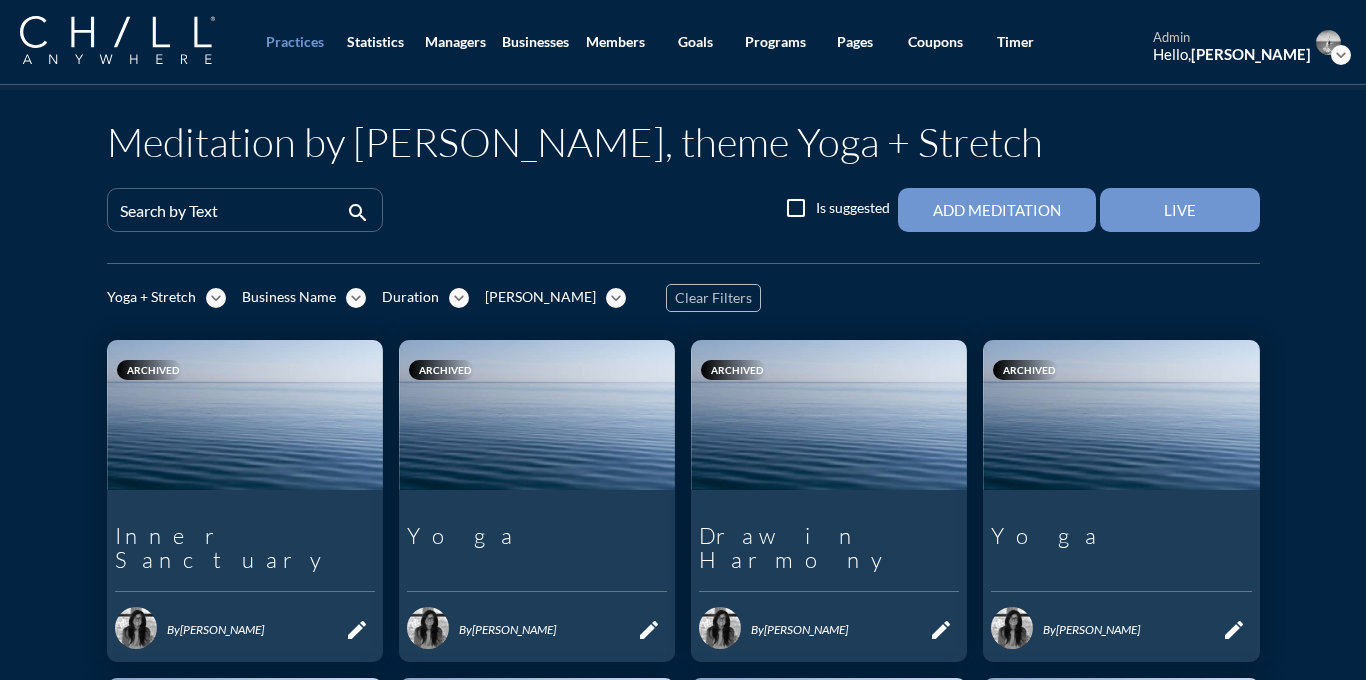 scroll, scrollTop: 0, scrollLeft: 0, axis: both 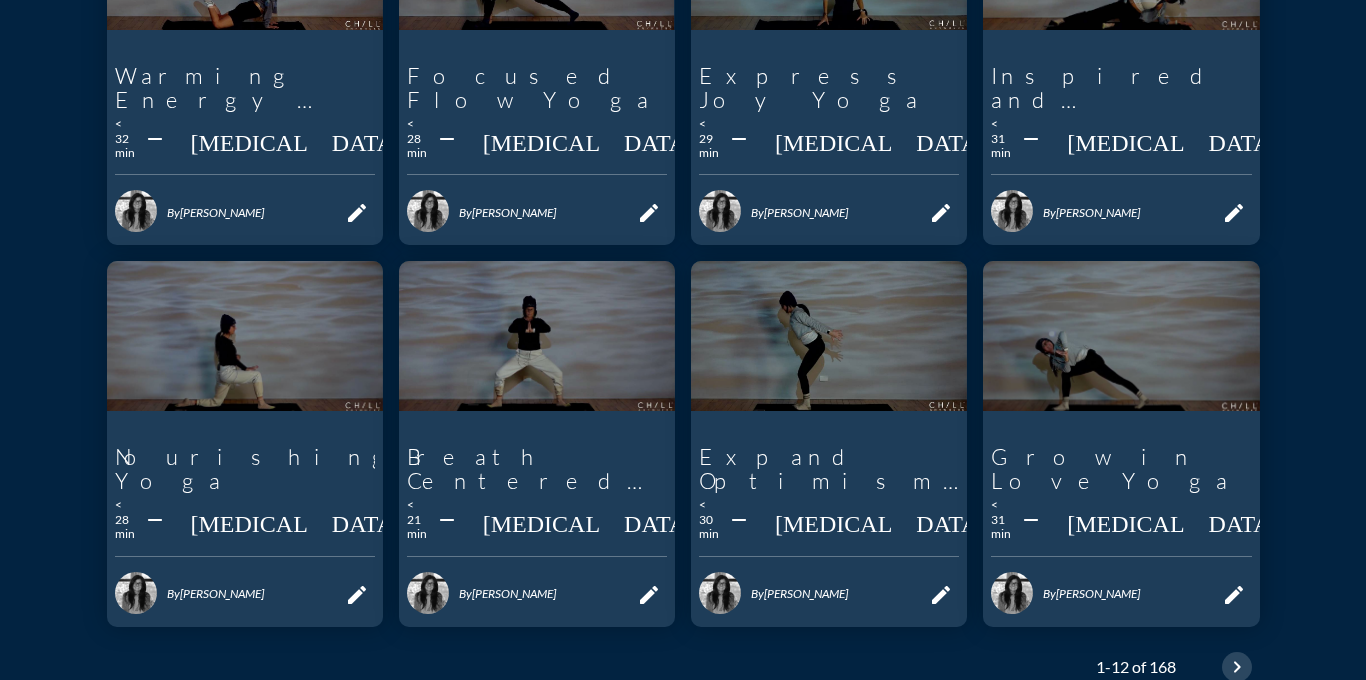 click on "chevron_right" at bounding box center (1237, 667) 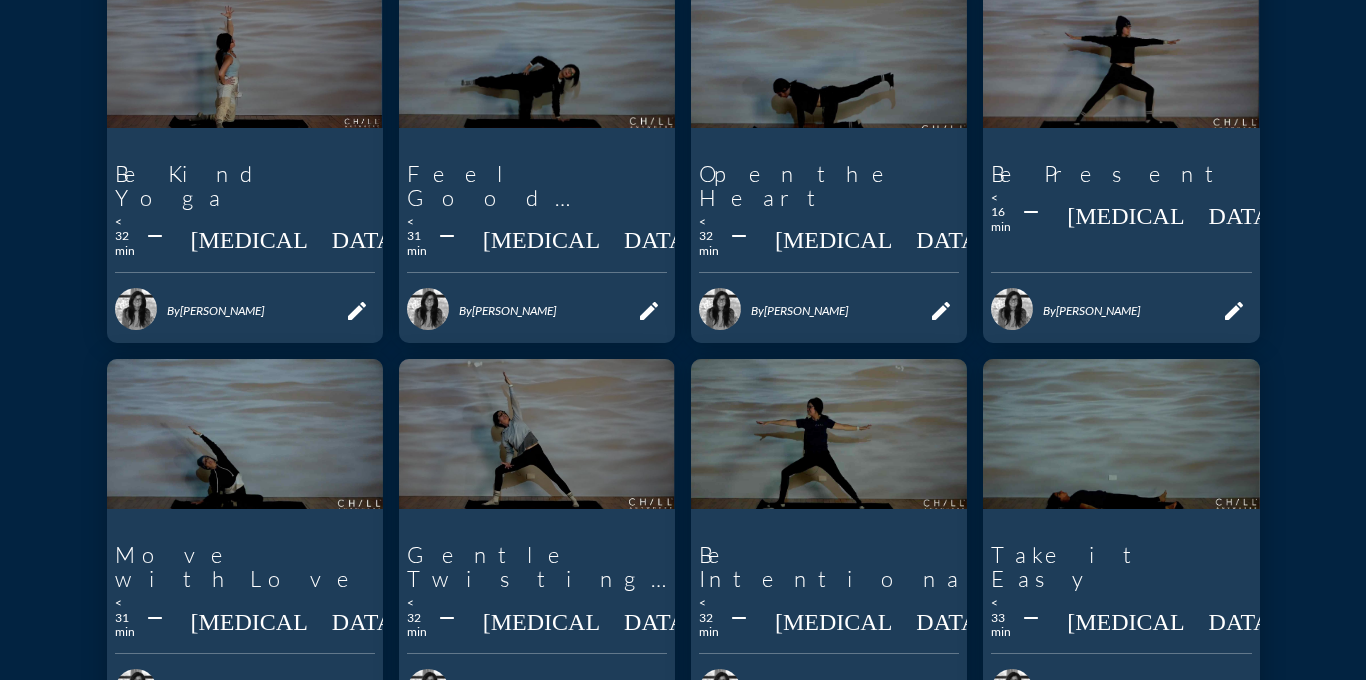 scroll, scrollTop: 371, scrollLeft: 0, axis: vertical 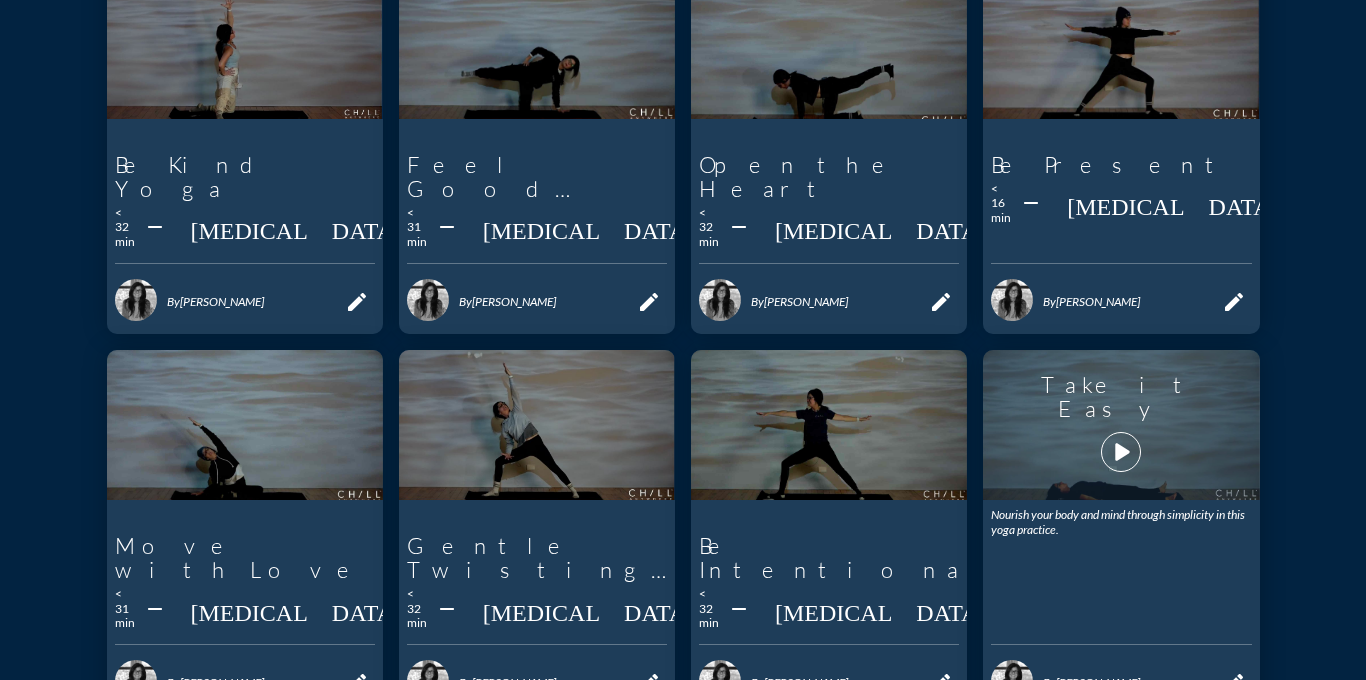click on "play_arrow" at bounding box center [1121, 452] 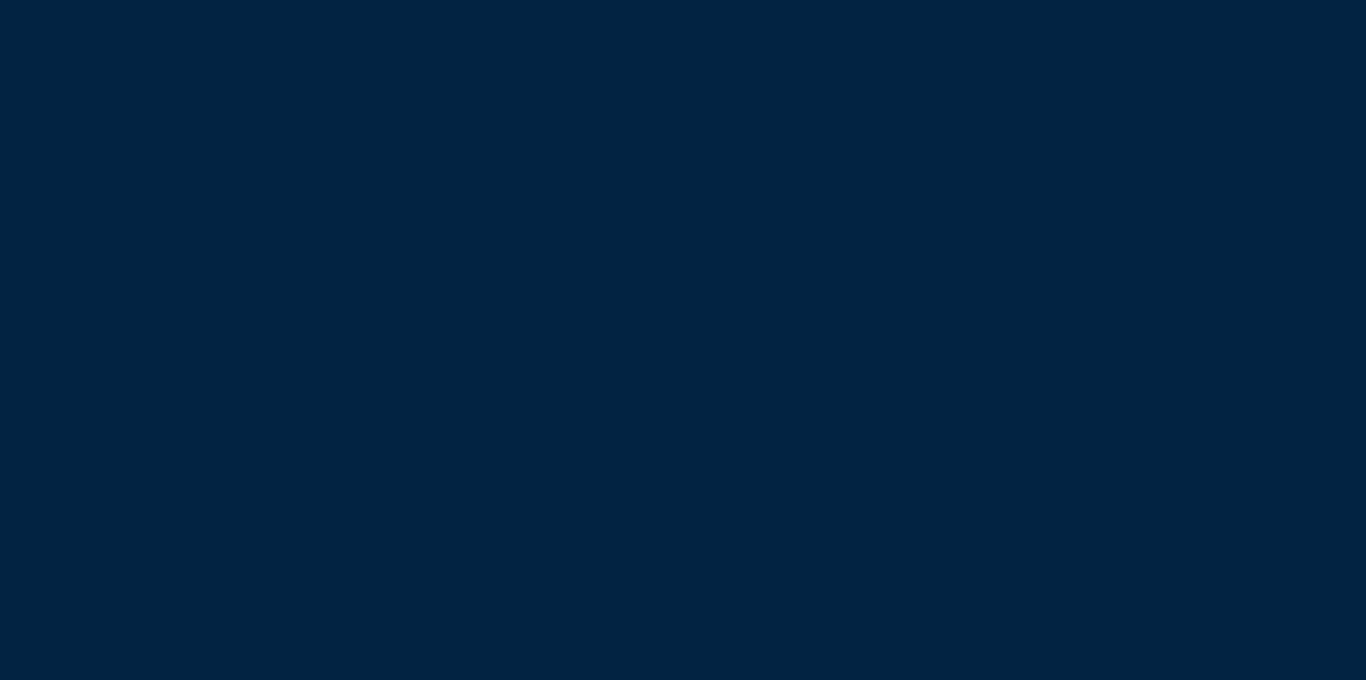 scroll, scrollTop: 0, scrollLeft: 0, axis: both 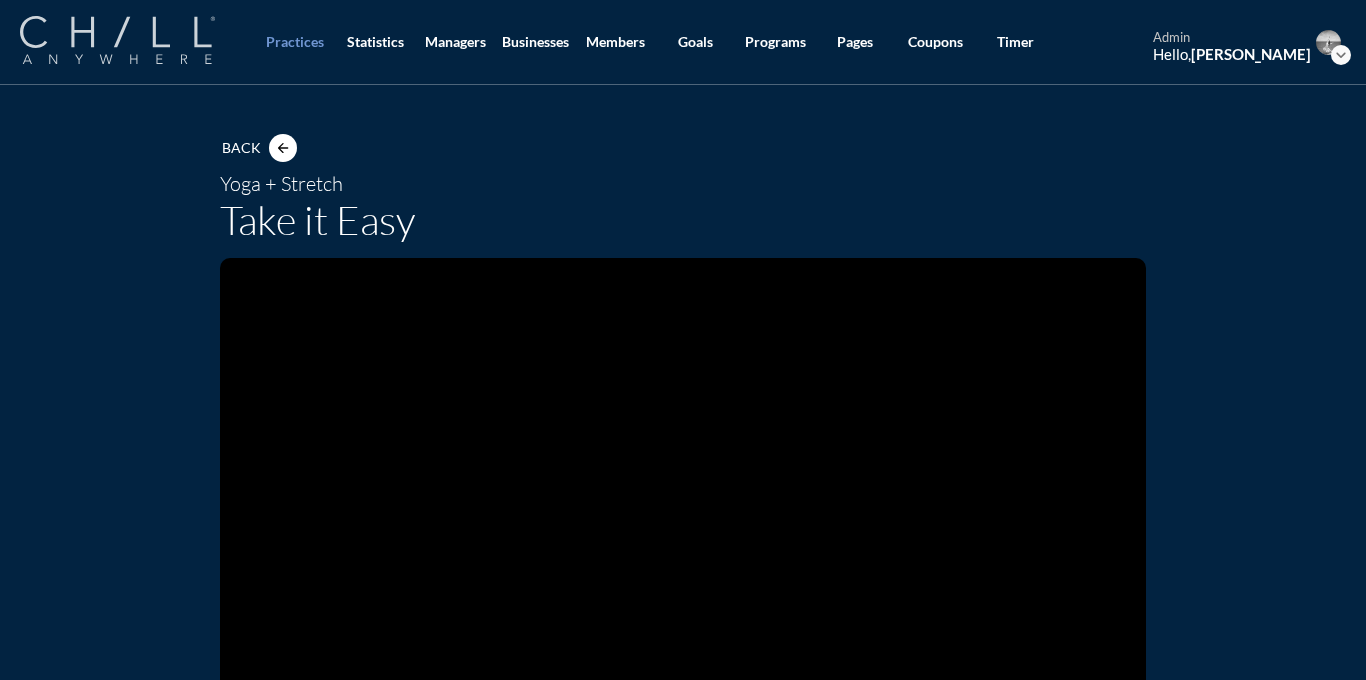 click at bounding box center [117, 40] 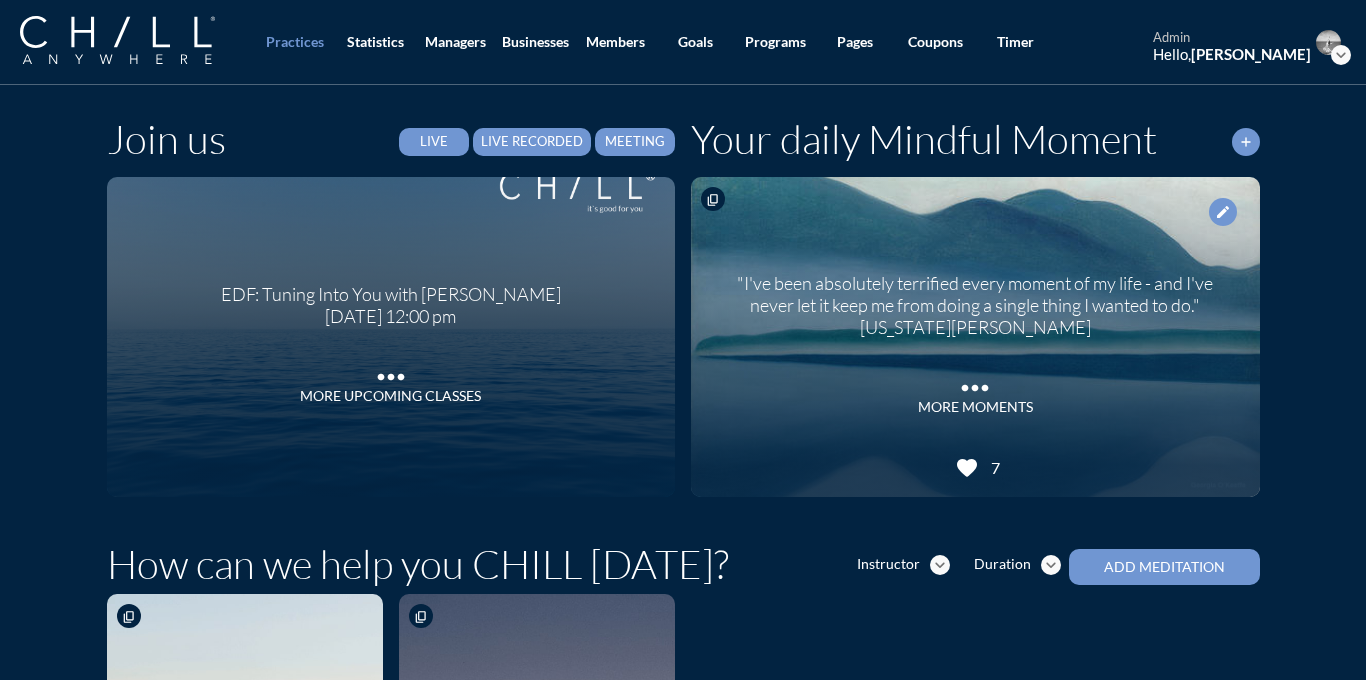 click on "Live Recorded" at bounding box center (532, 142) 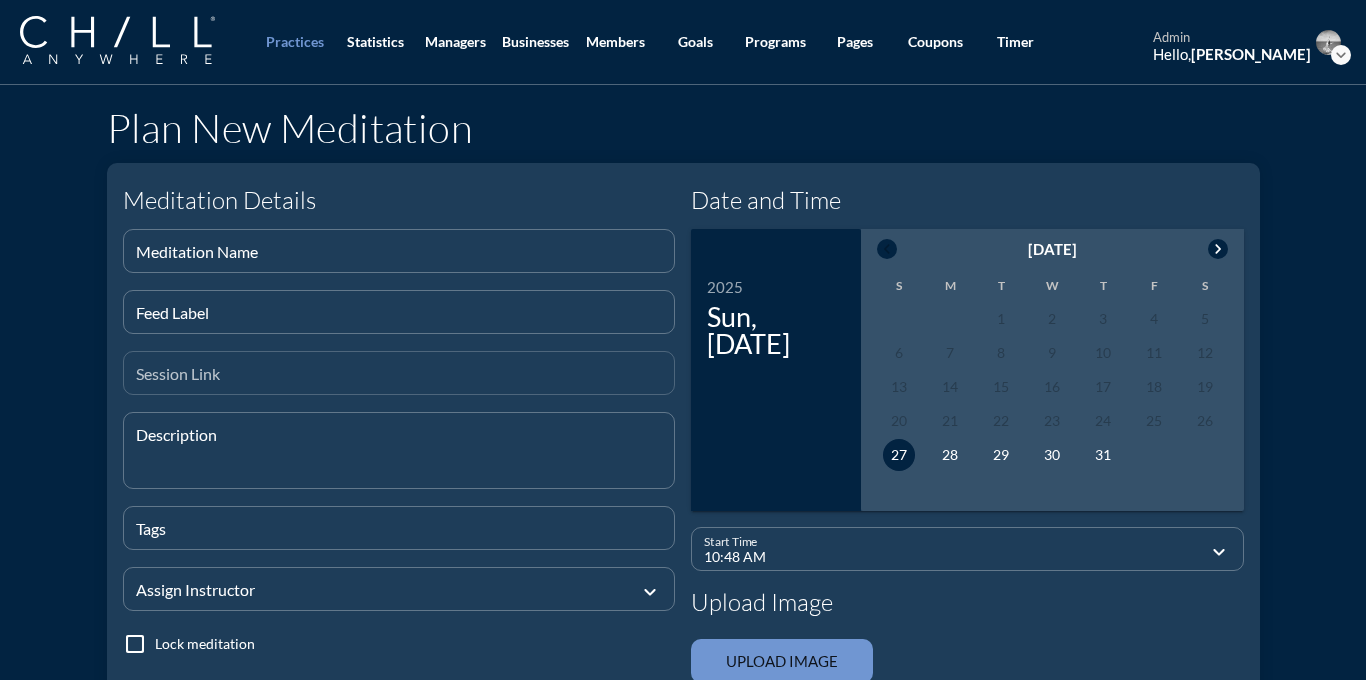 click at bounding box center [399, 381] 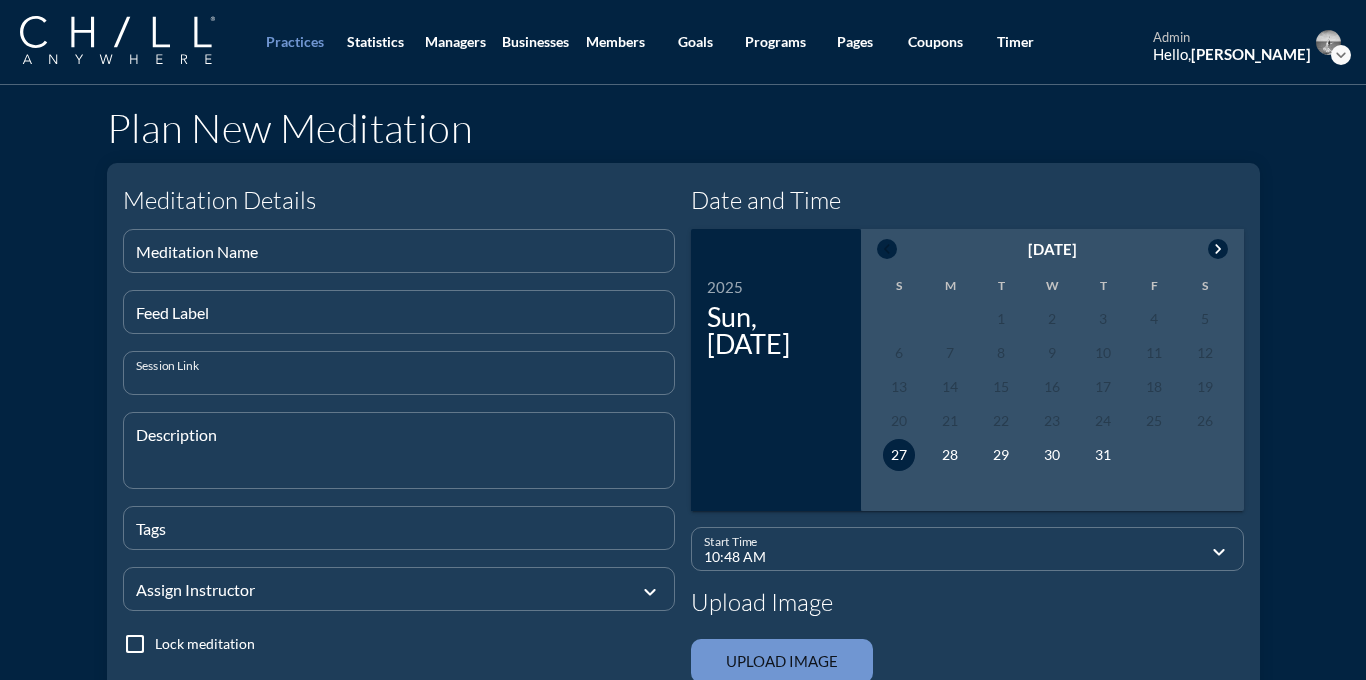 paste on "[URL][DOMAIN_NAME]" 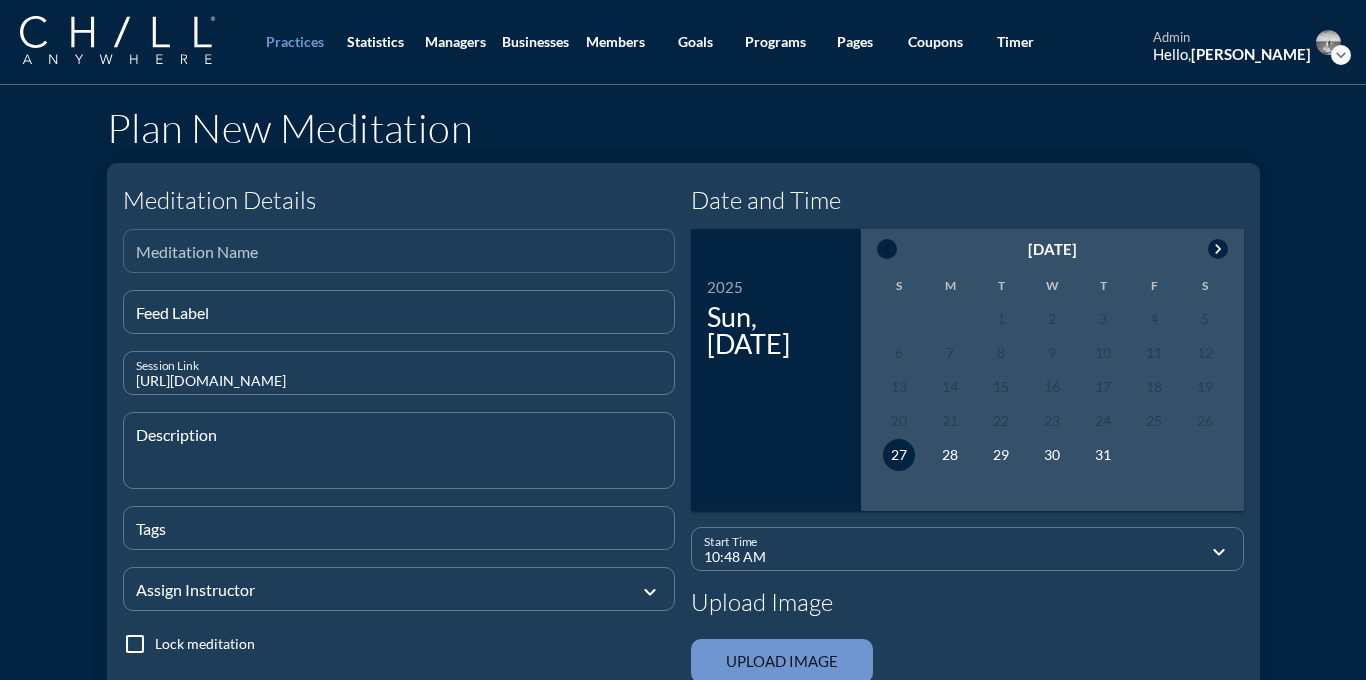 type on "[URL][DOMAIN_NAME]" 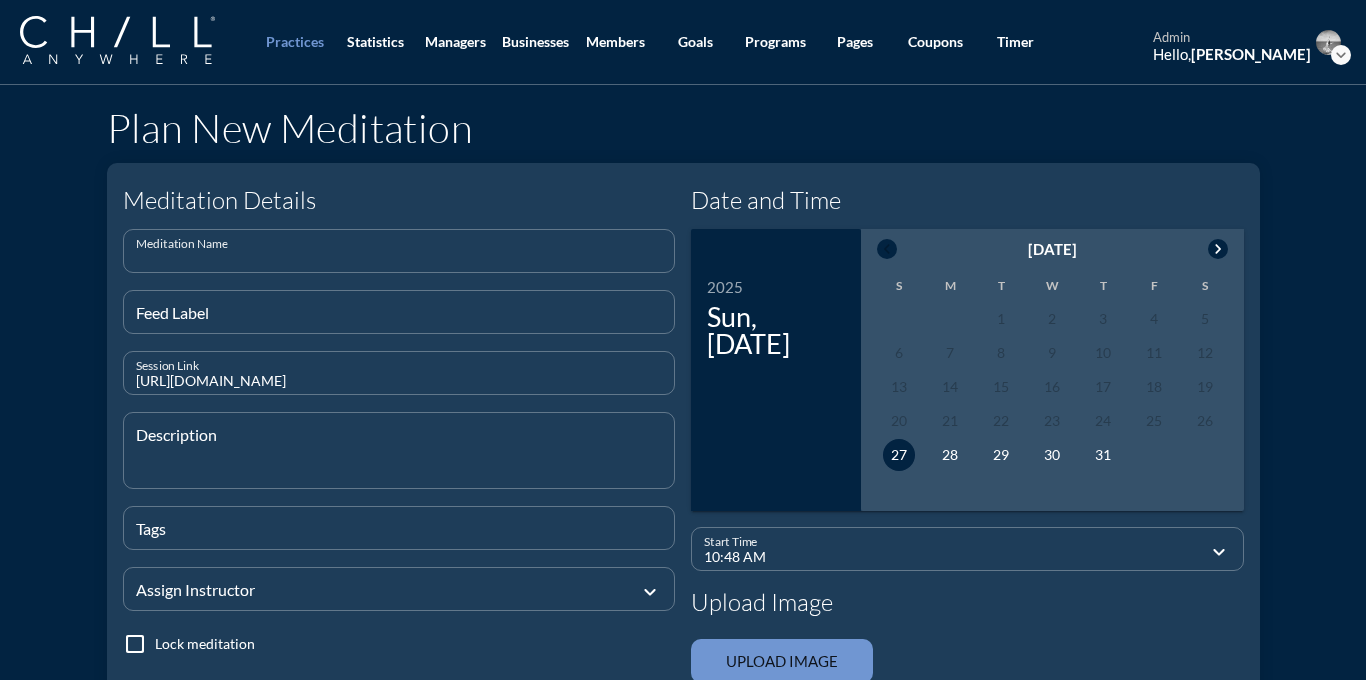 click at bounding box center [399, 259] 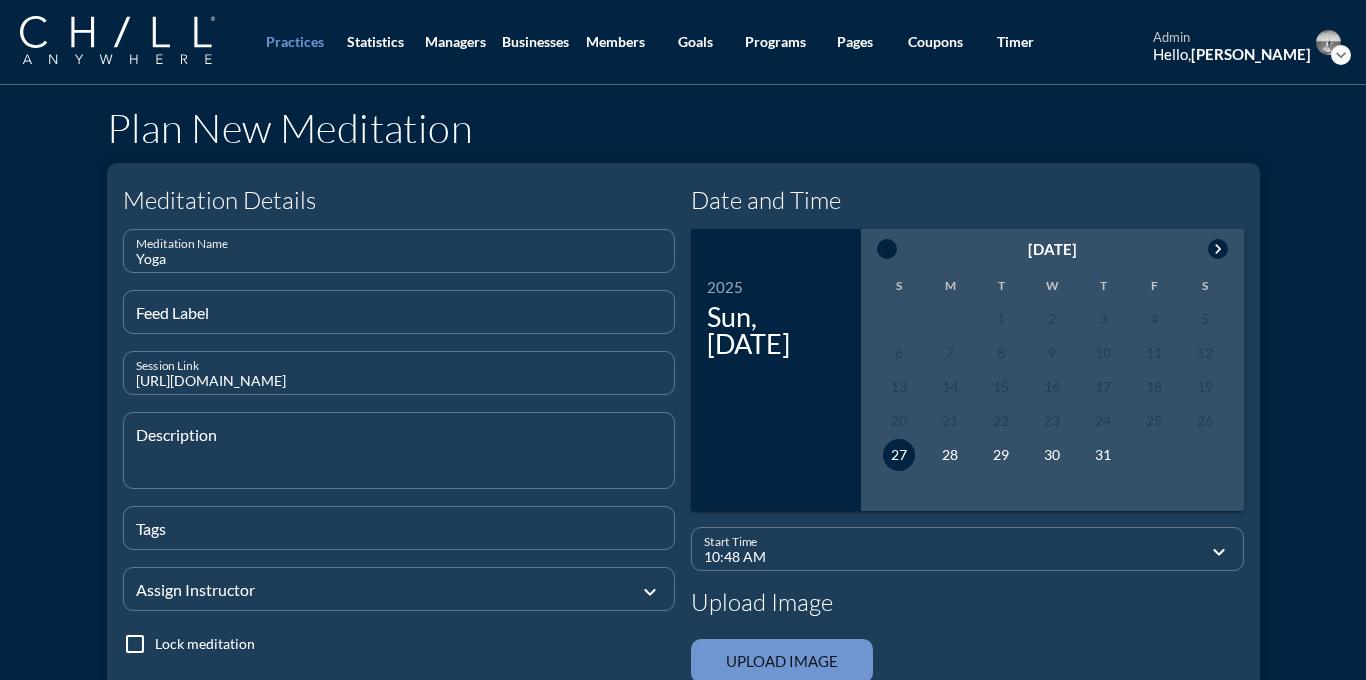 type on "Yoga" 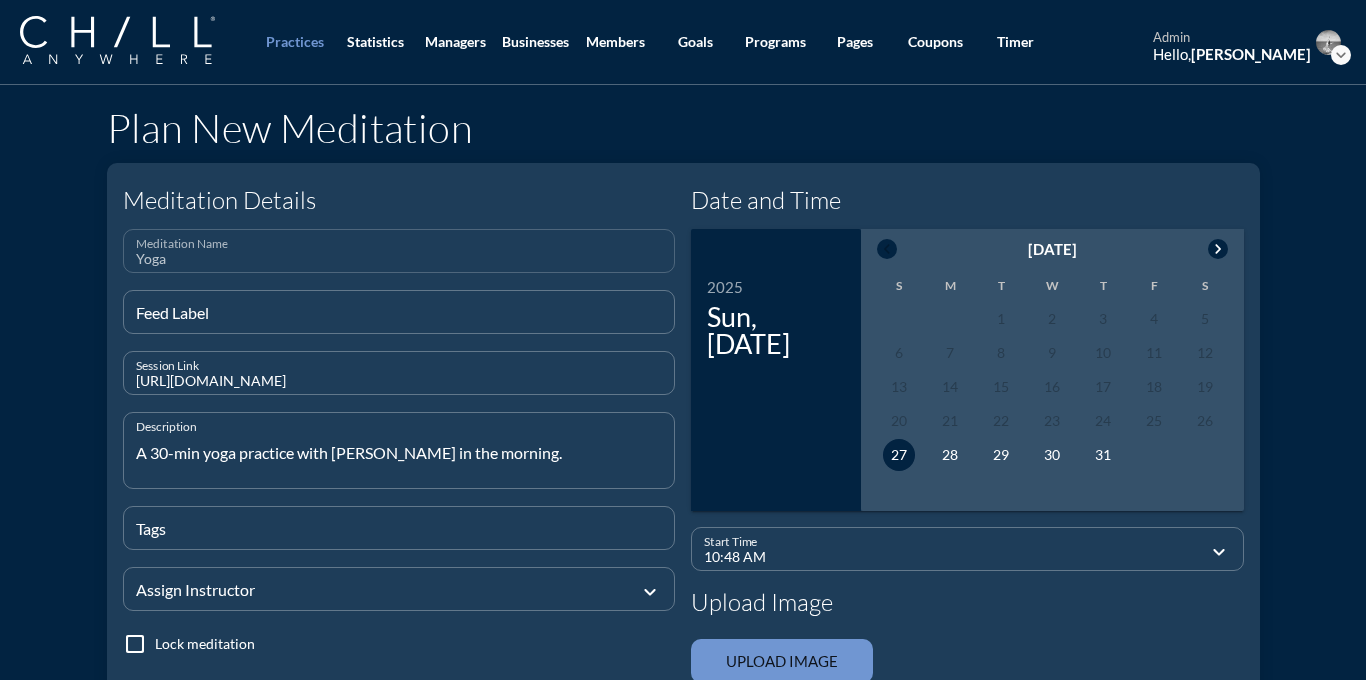 type on "A 30-min yoga practice with [PERSON_NAME] in the morning." 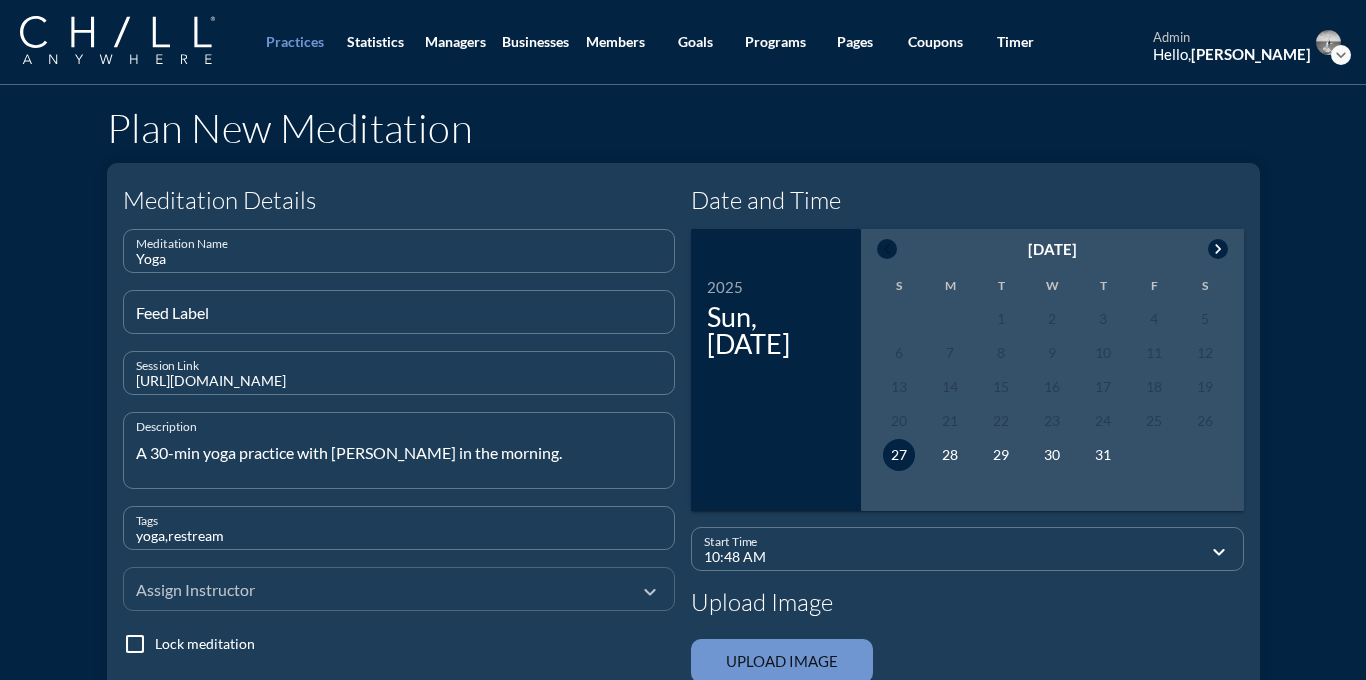 type on "yoga,restream" 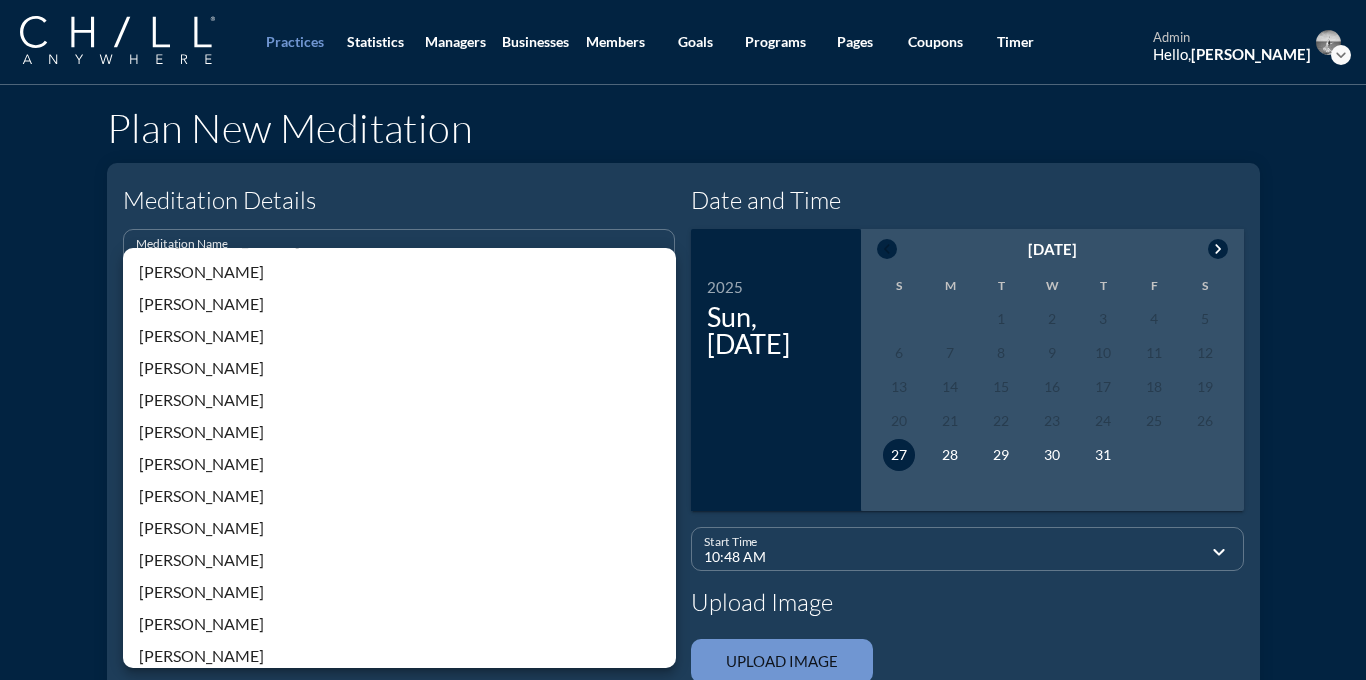 scroll, scrollTop: 428, scrollLeft: 0, axis: vertical 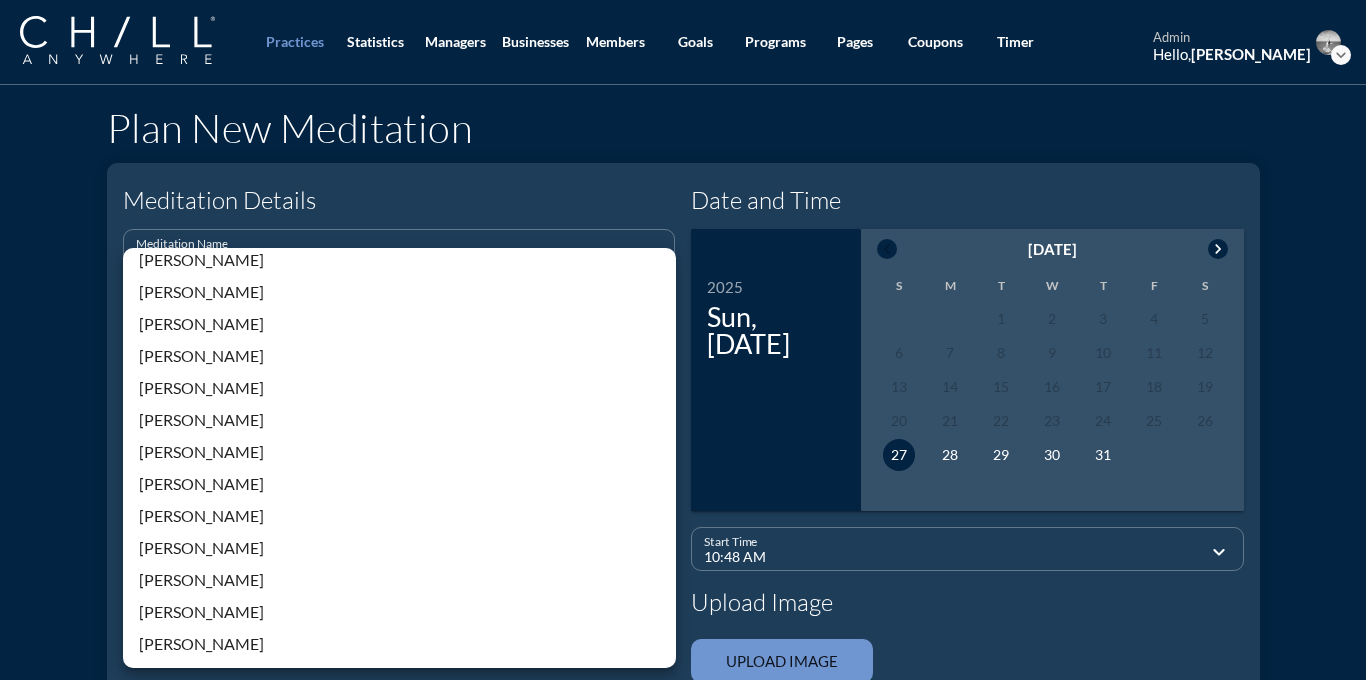 click on "[PERSON_NAME]" at bounding box center [399, 324] 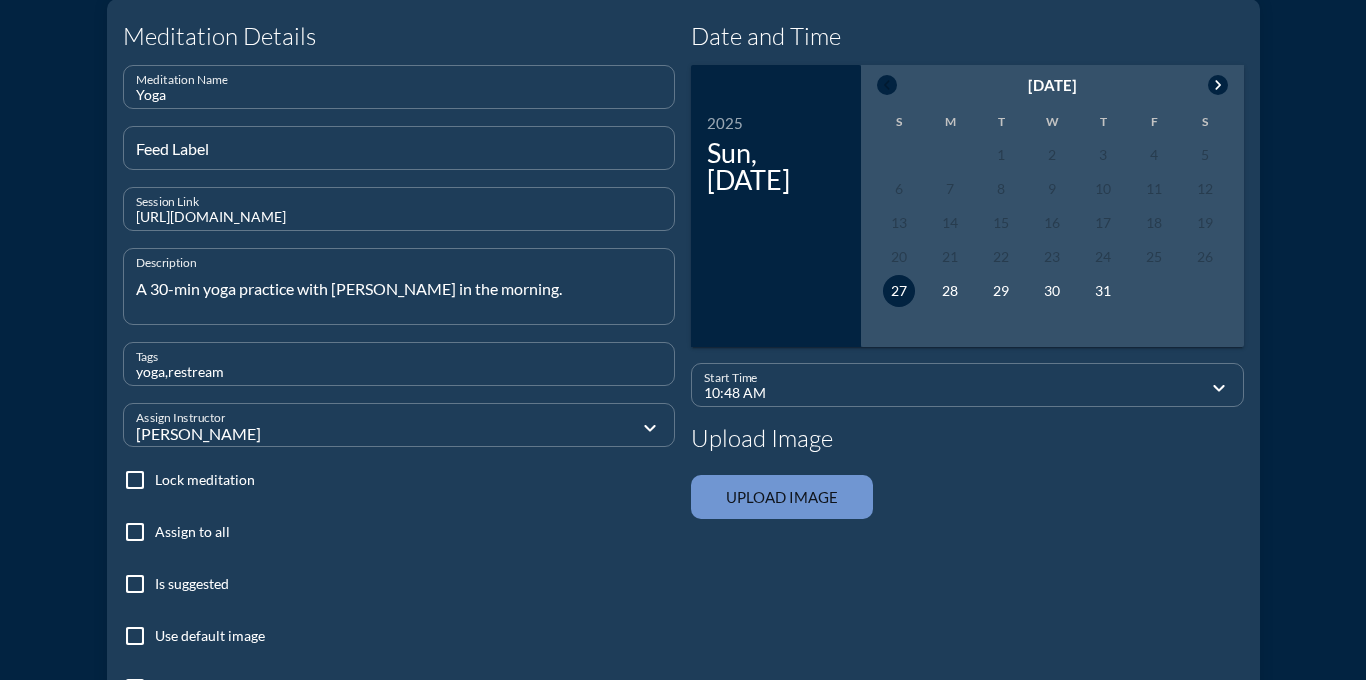 scroll, scrollTop: 122, scrollLeft: 0, axis: vertical 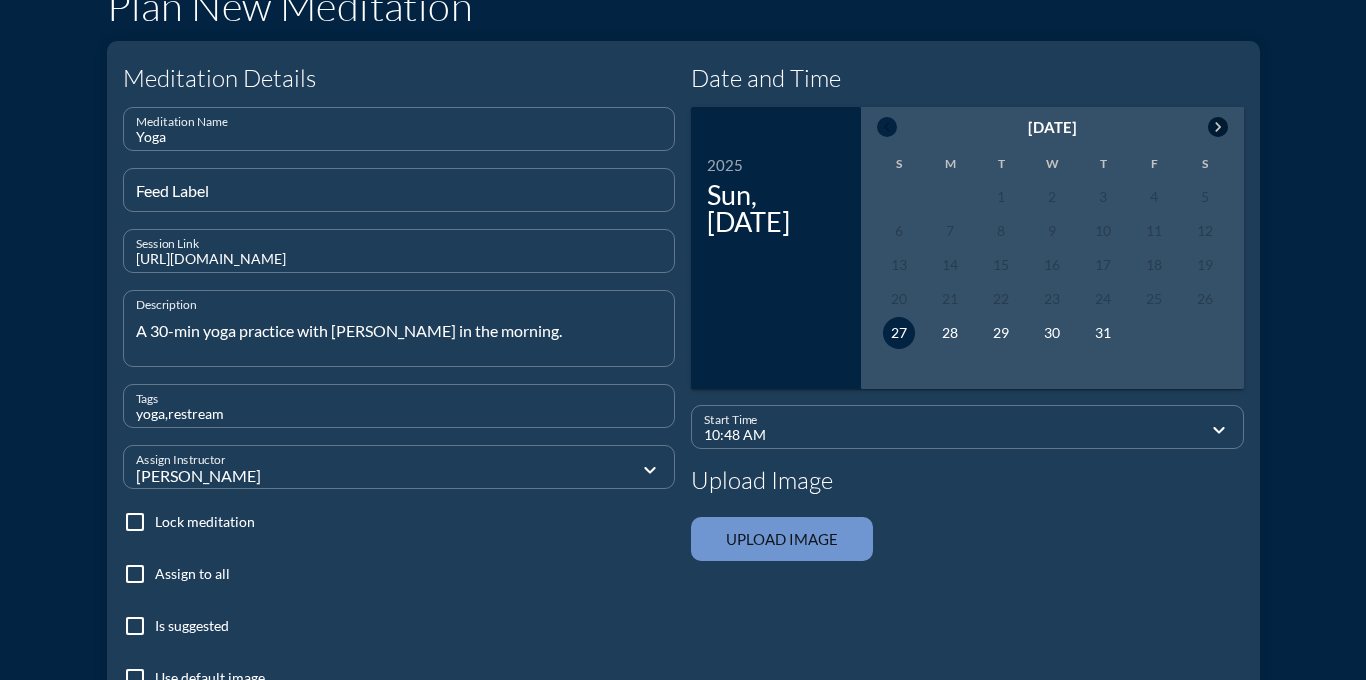 click on "chevron_right" at bounding box center [1218, 127] 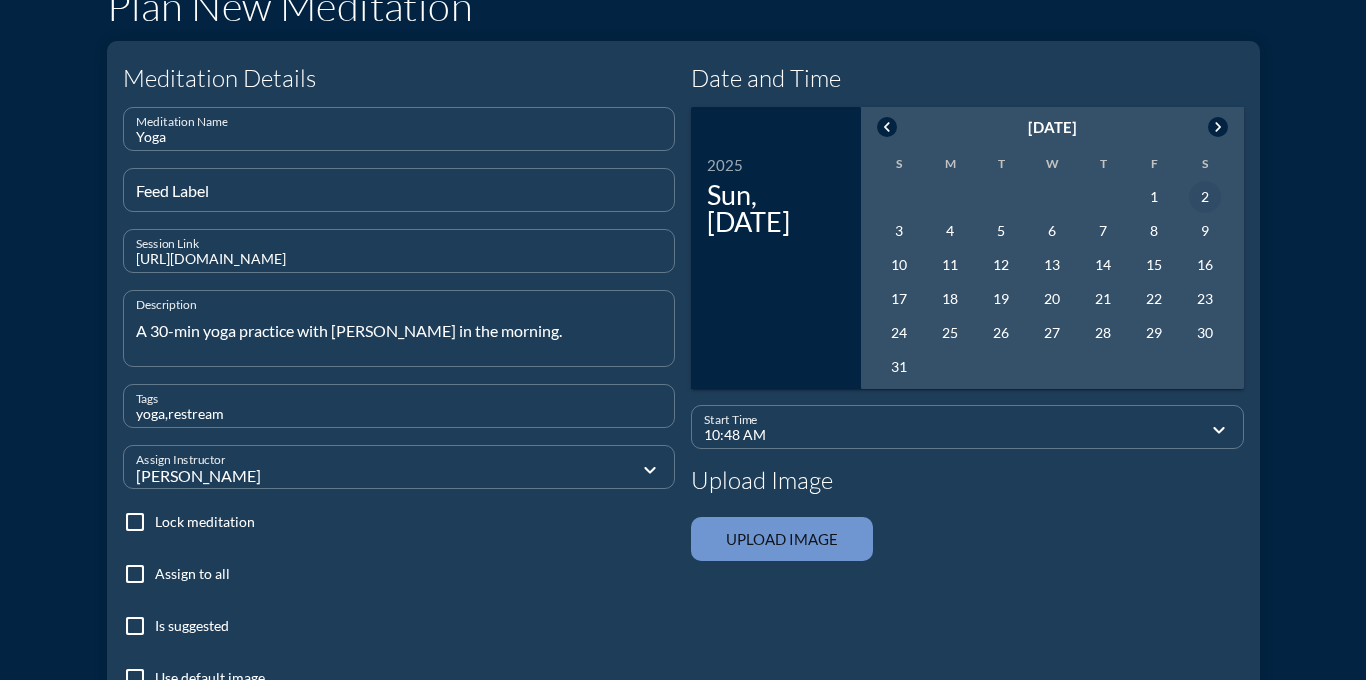 click on "2" at bounding box center [1205, 197] 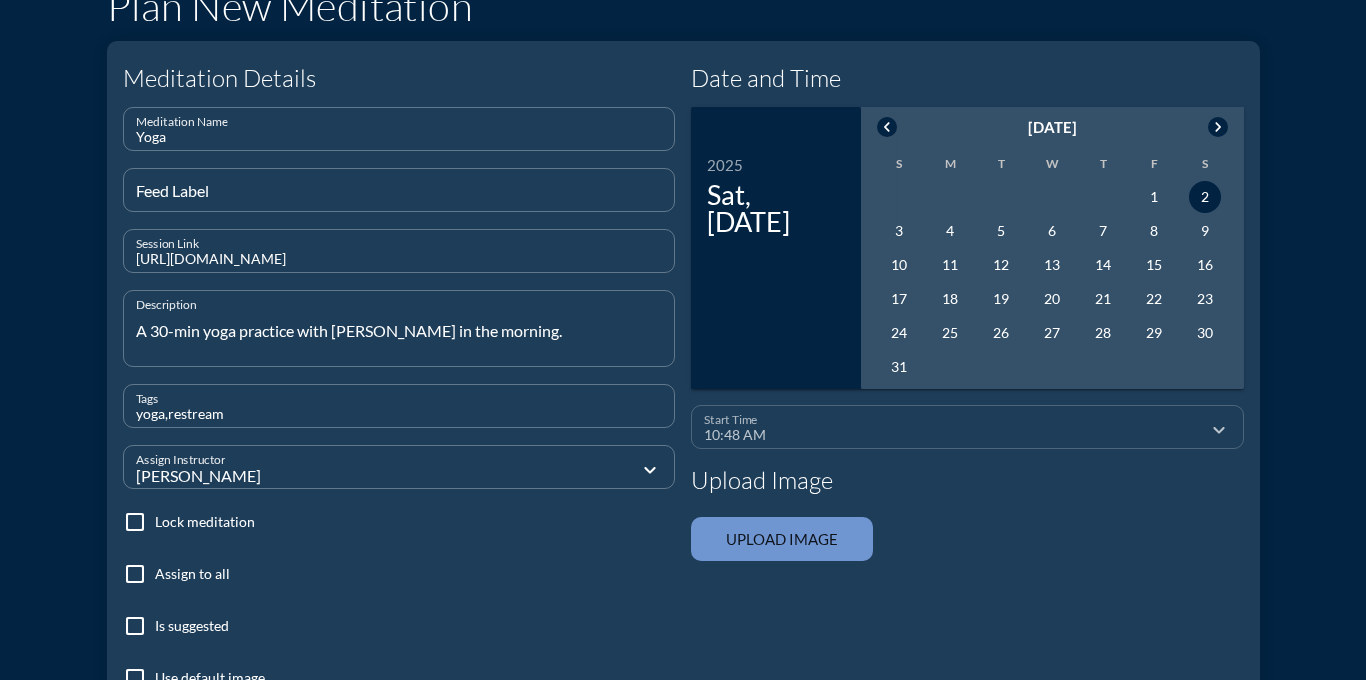 click on "10:48 AM" at bounding box center (953, 435) 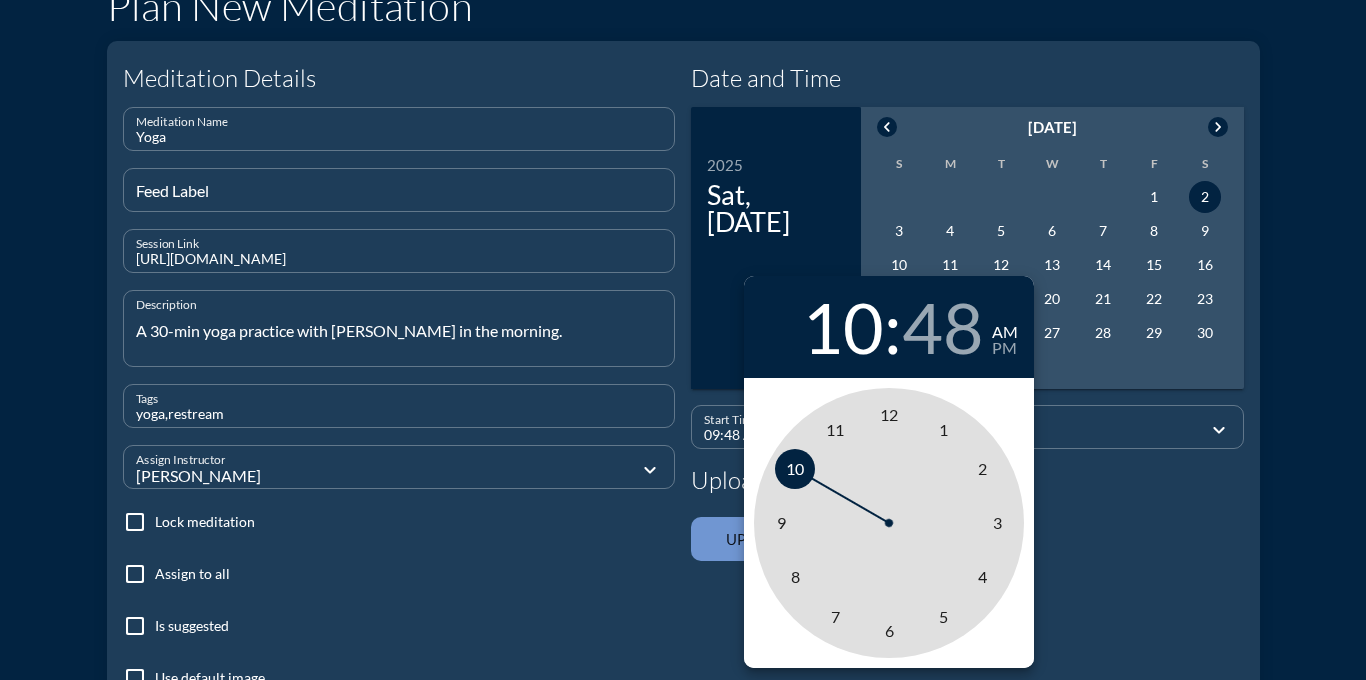 click on "9" at bounding box center [781, 522] 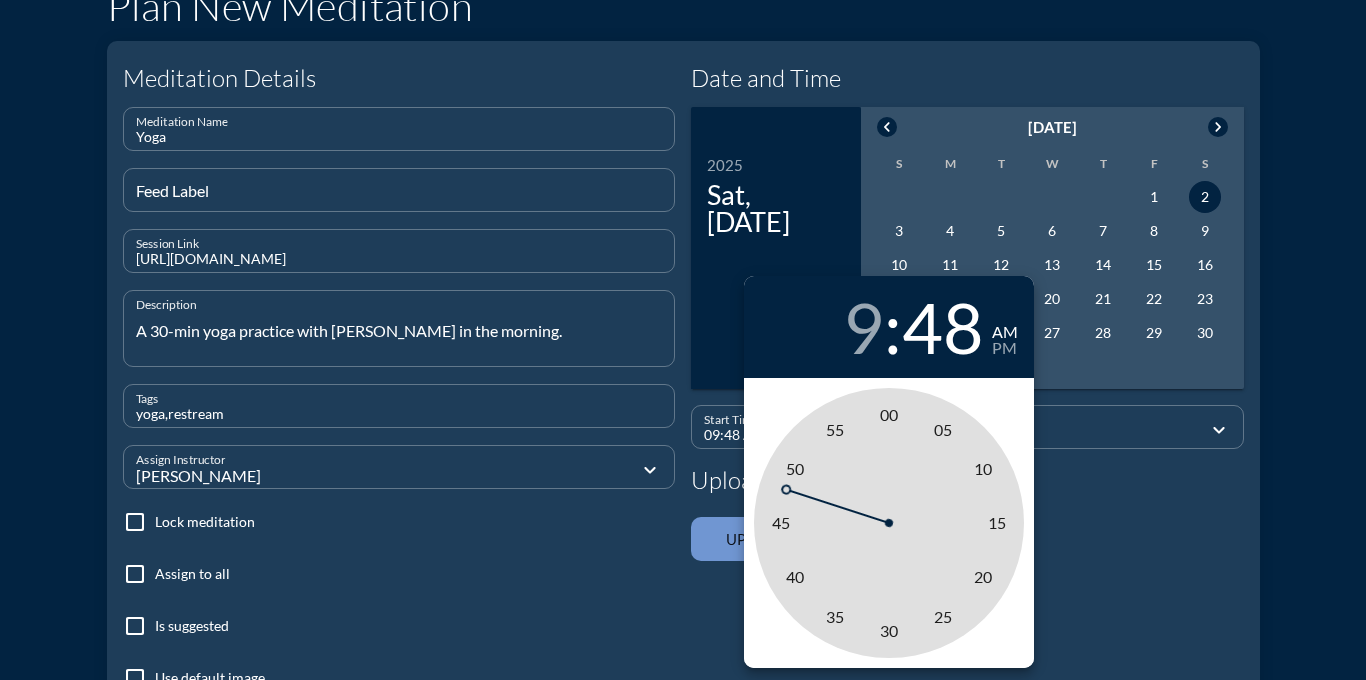 type on "09:00 AM" 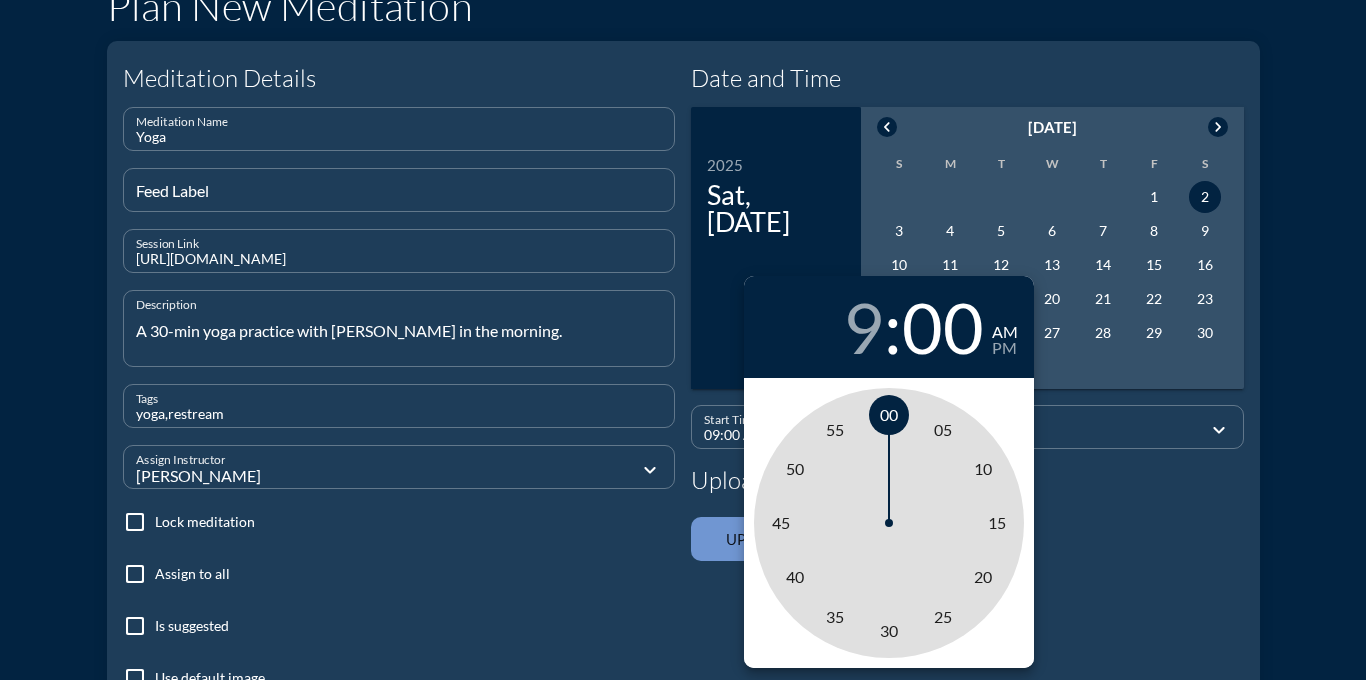click on "00" at bounding box center [889, 415] 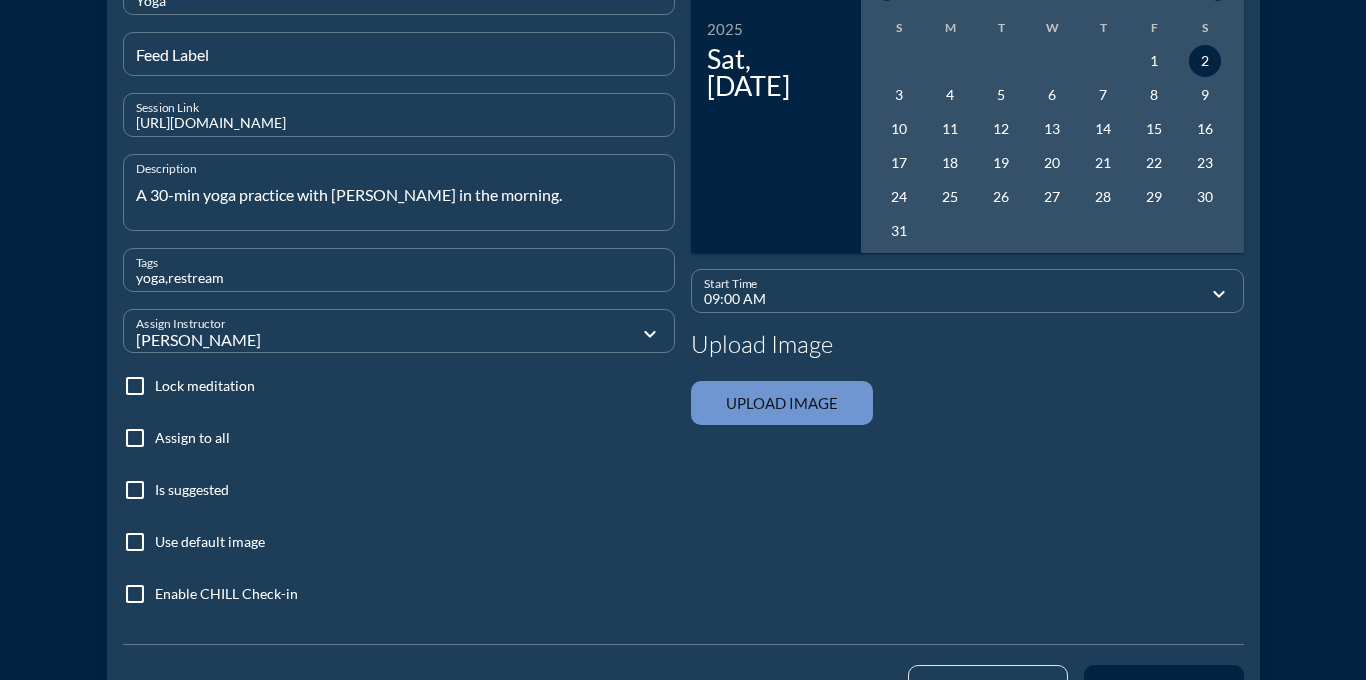 scroll, scrollTop: 286, scrollLeft: 0, axis: vertical 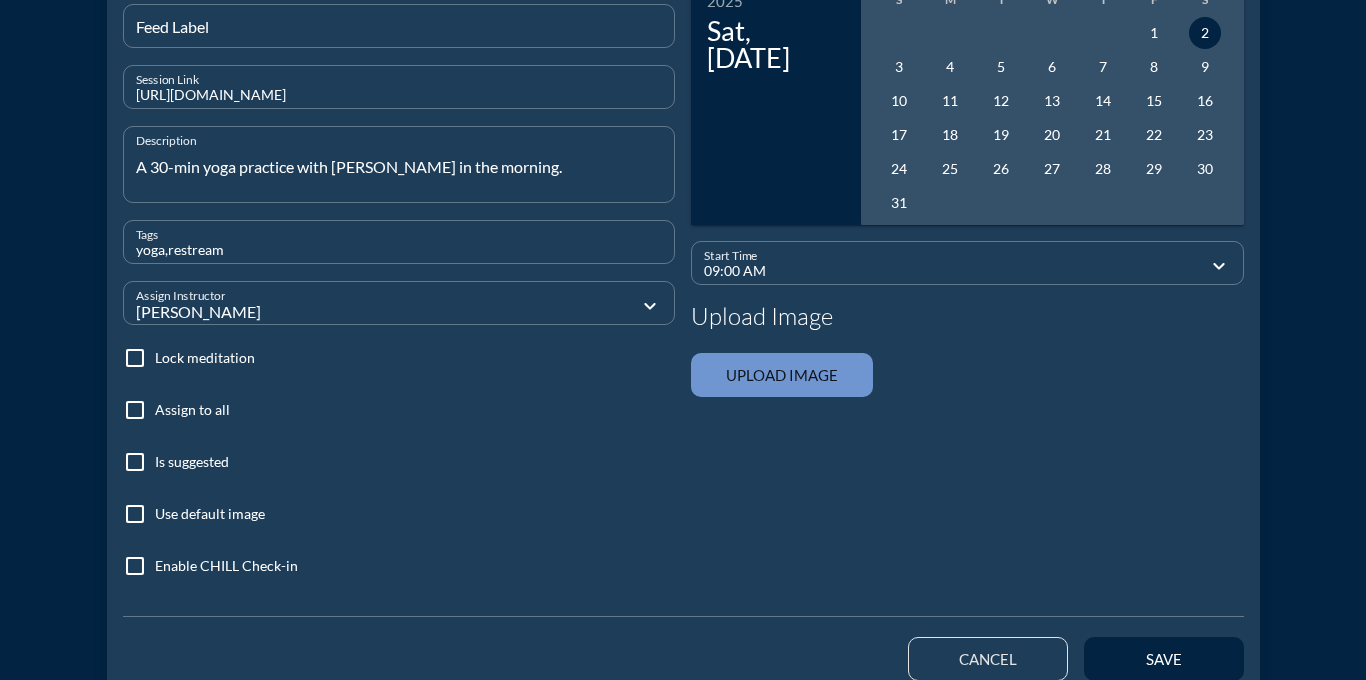 click at bounding box center (135, 410) 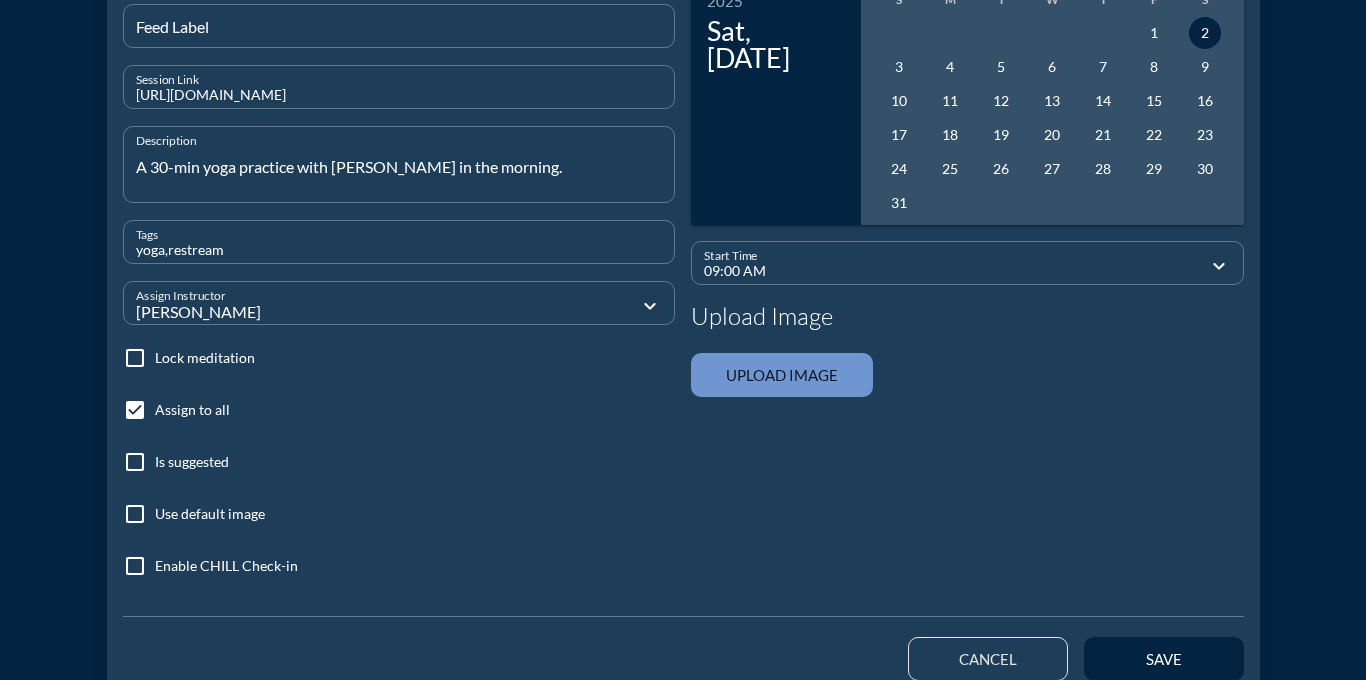 click on "check_box_outline_blank Use default image" at bounding box center (194, 526) 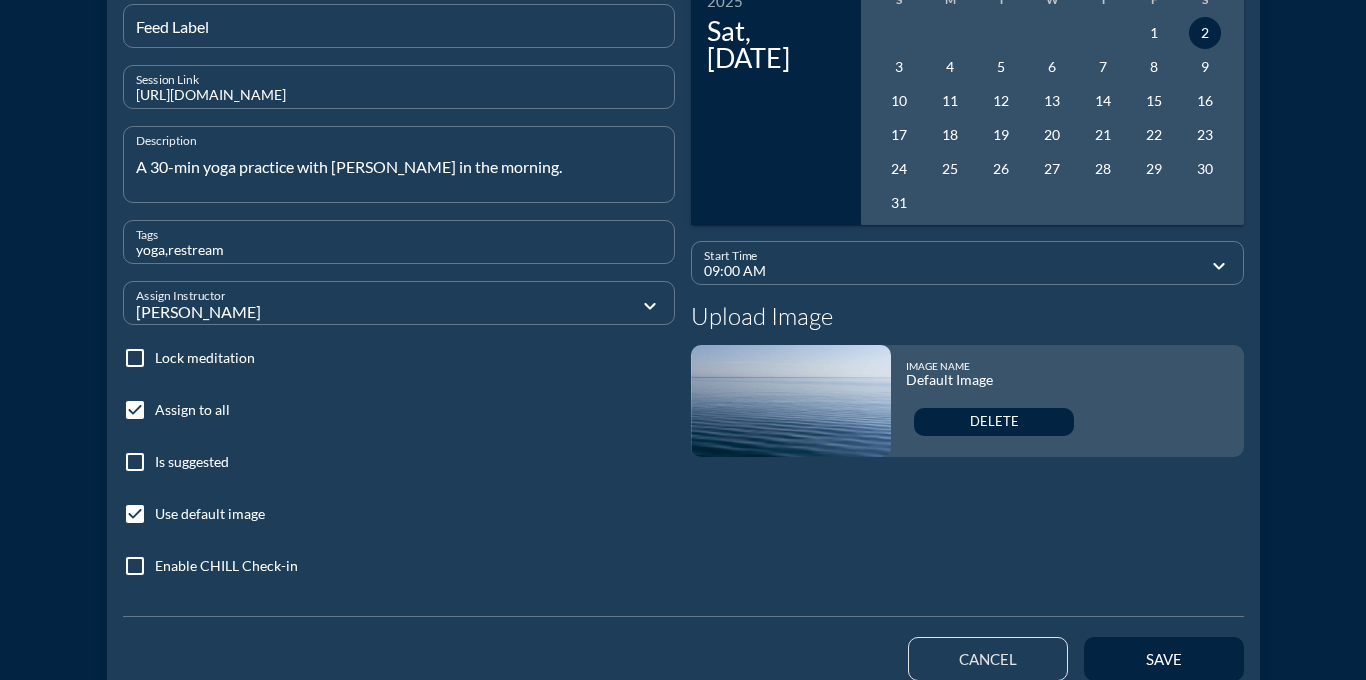 scroll, scrollTop: 316, scrollLeft: 0, axis: vertical 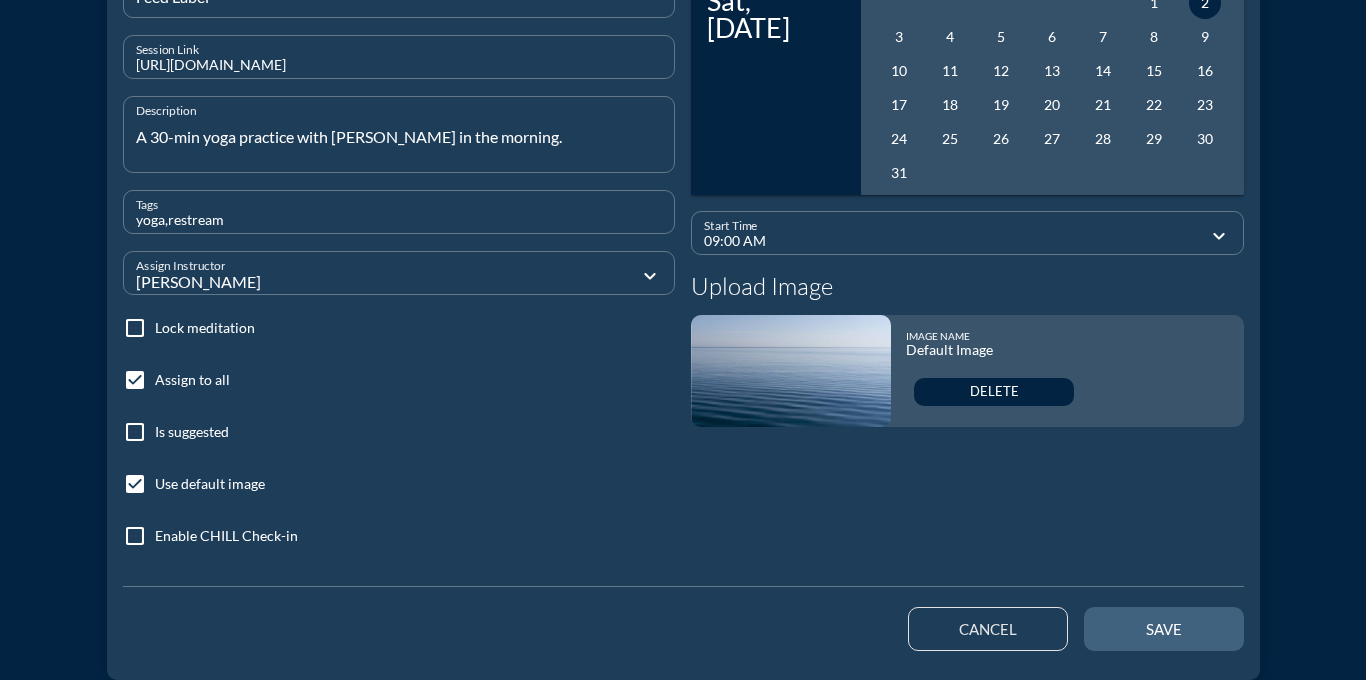 click on "save" at bounding box center [1164, 629] 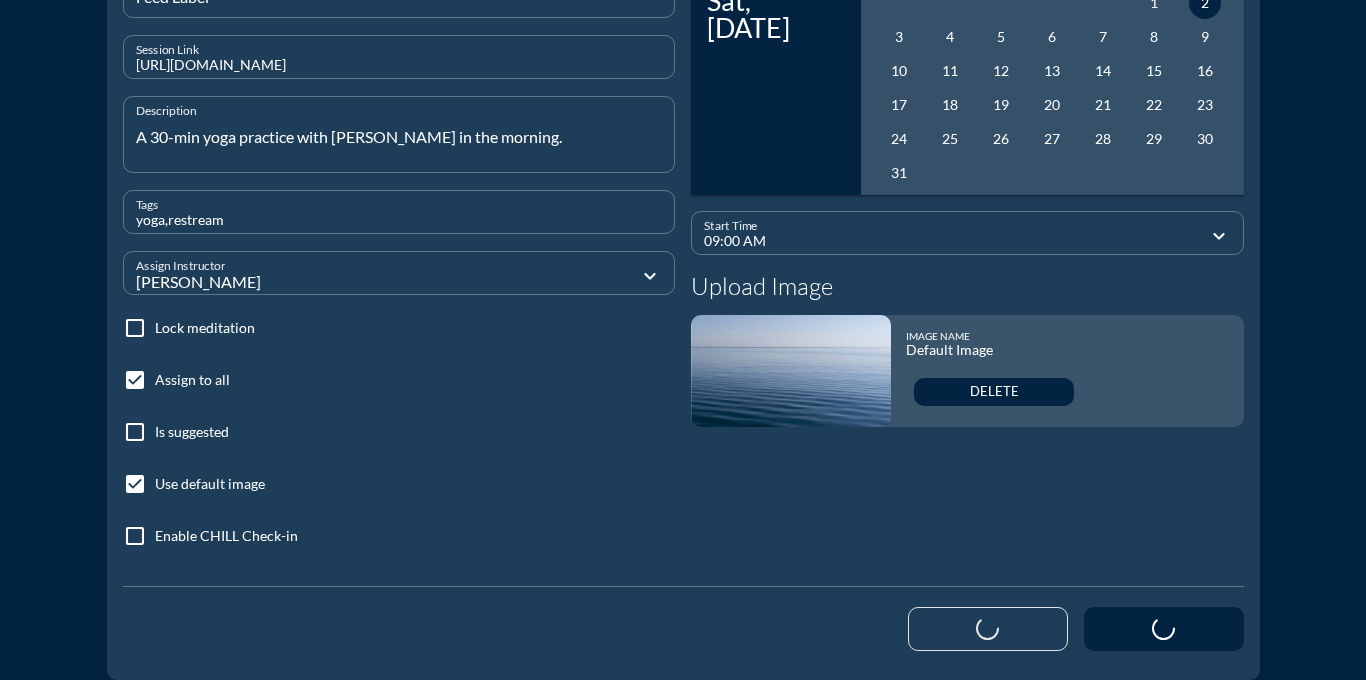 type 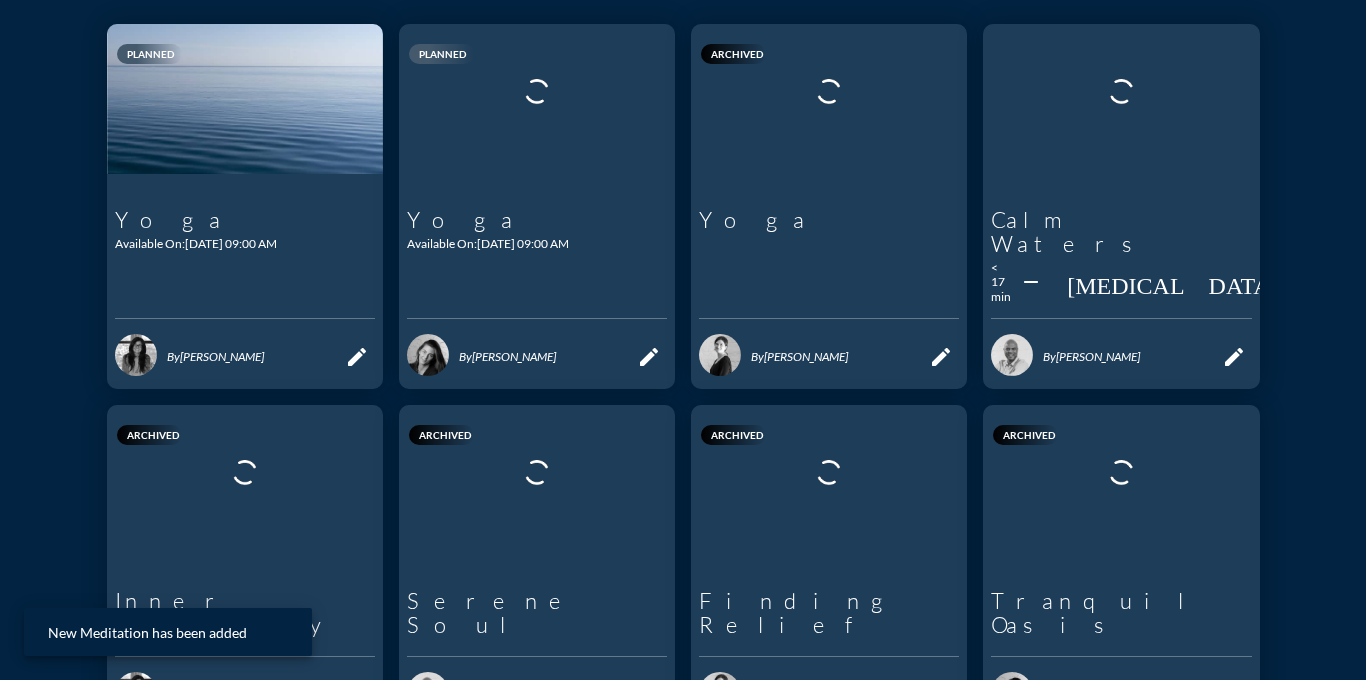 scroll, scrollTop: 0, scrollLeft: 0, axis: both 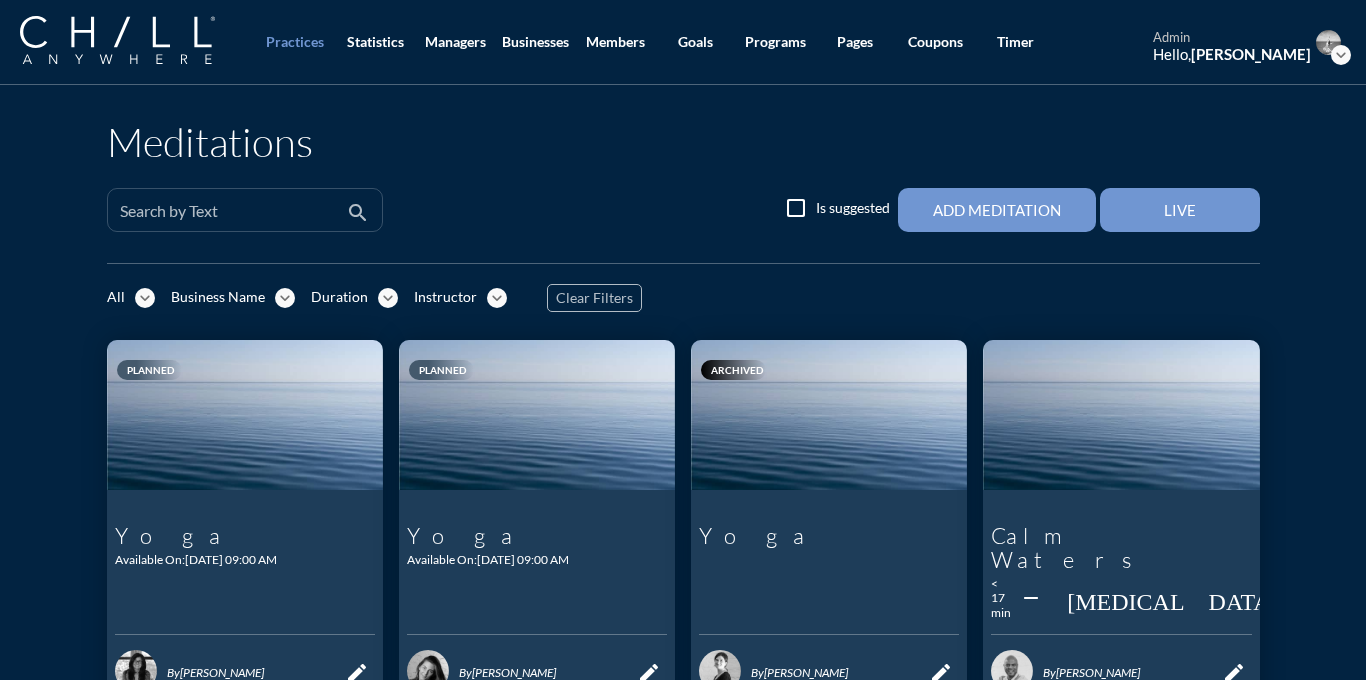 click on "Search by Text" at bounding box center (231, 210) 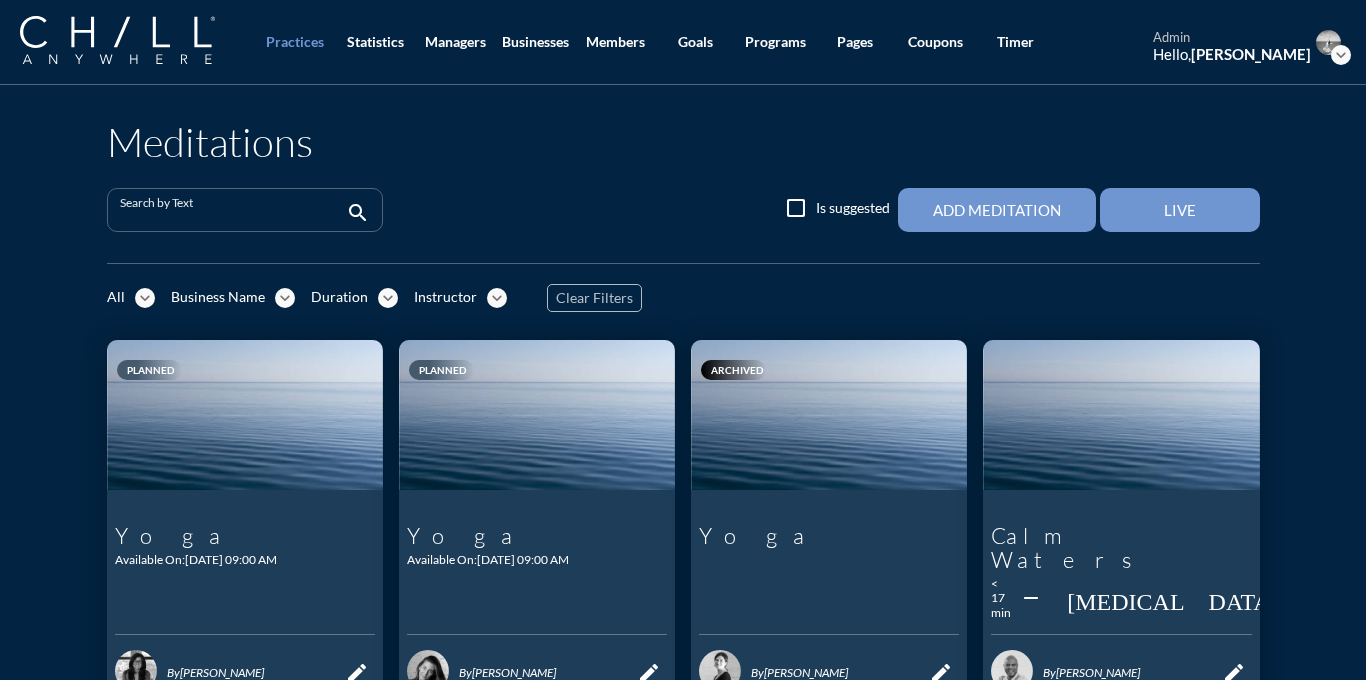 paste on "The Effect of Ease" 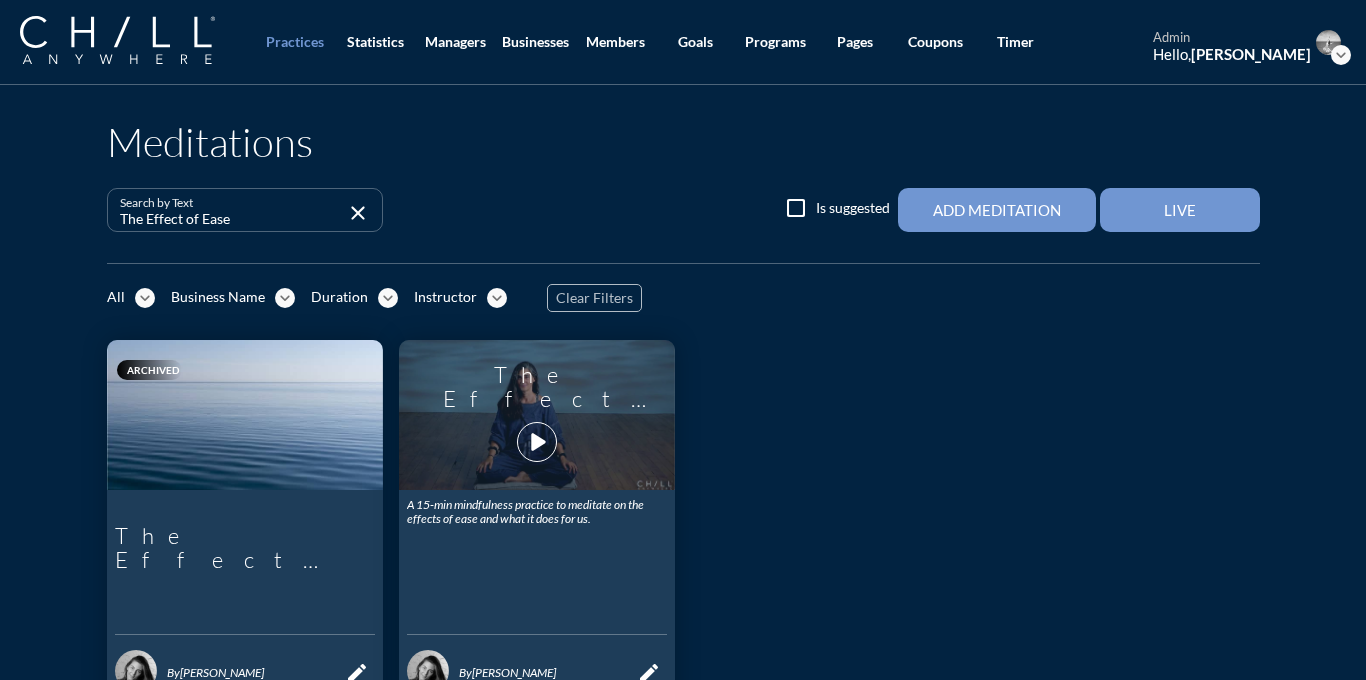 type on "The Effect of Ease" 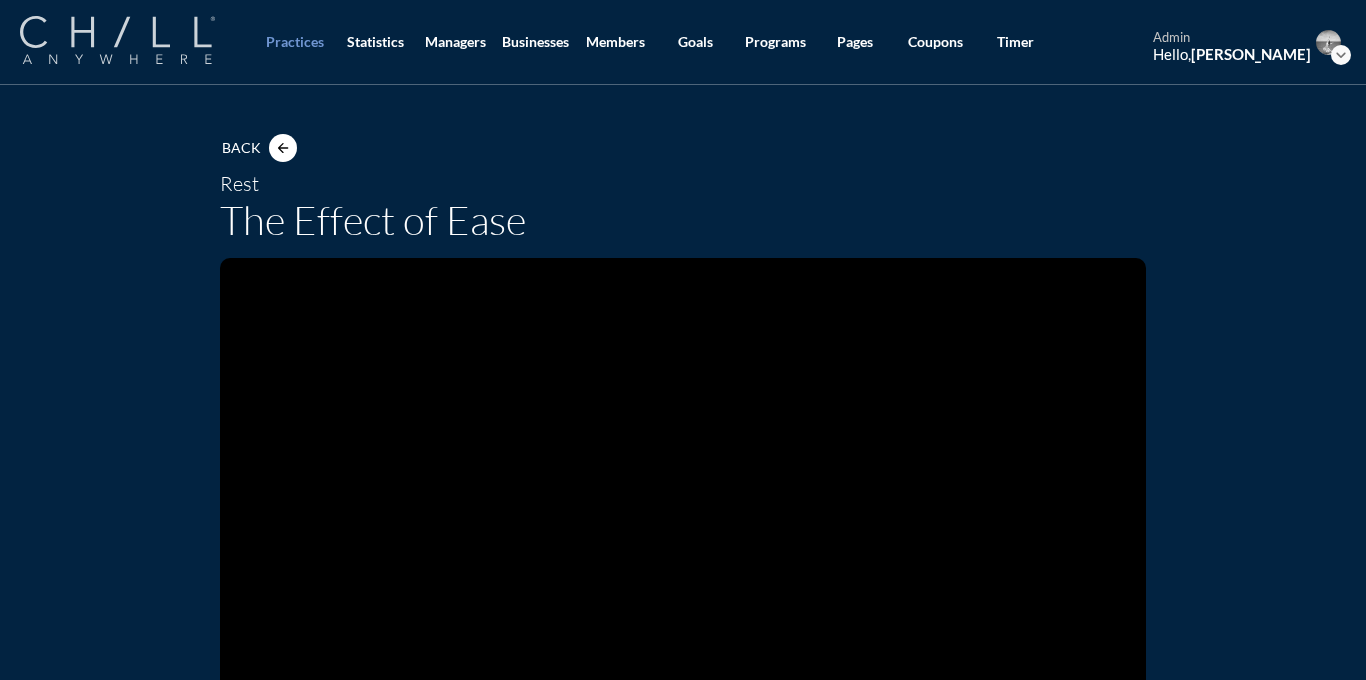 click at bounding box center [117, 40] 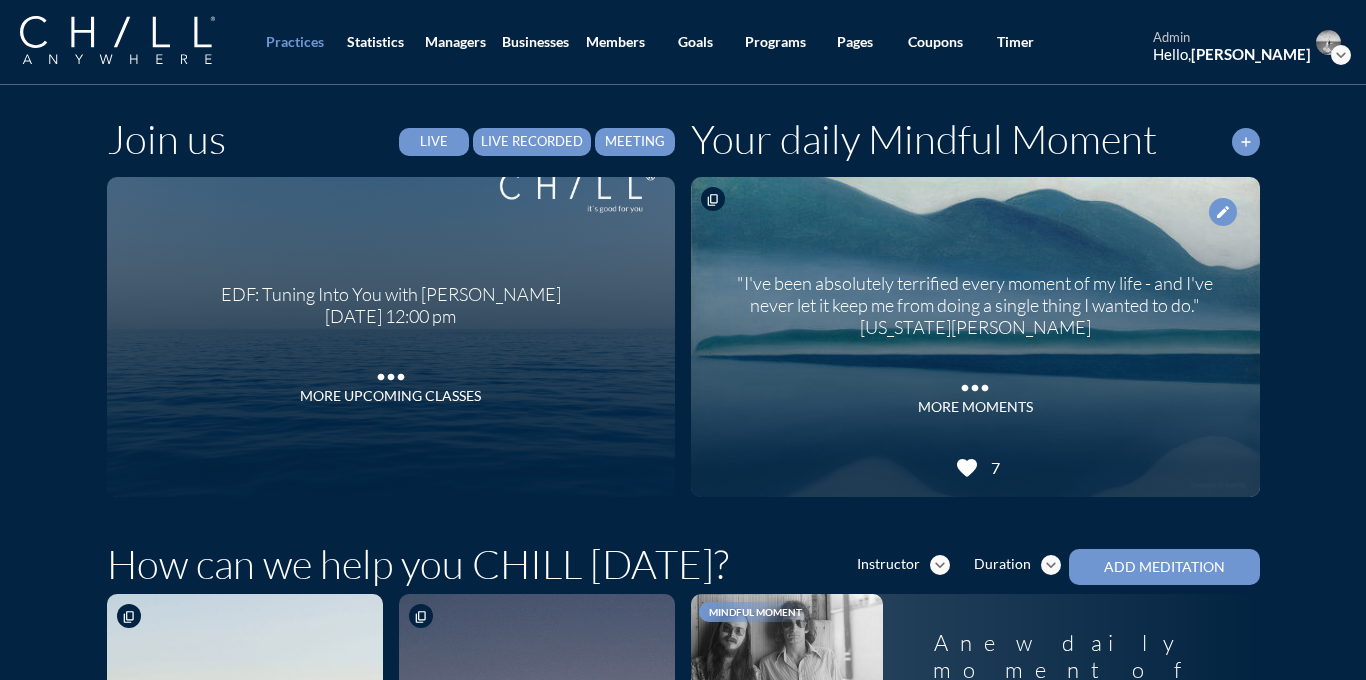 click on "Live Recorded" at bounding box center (532, 142) 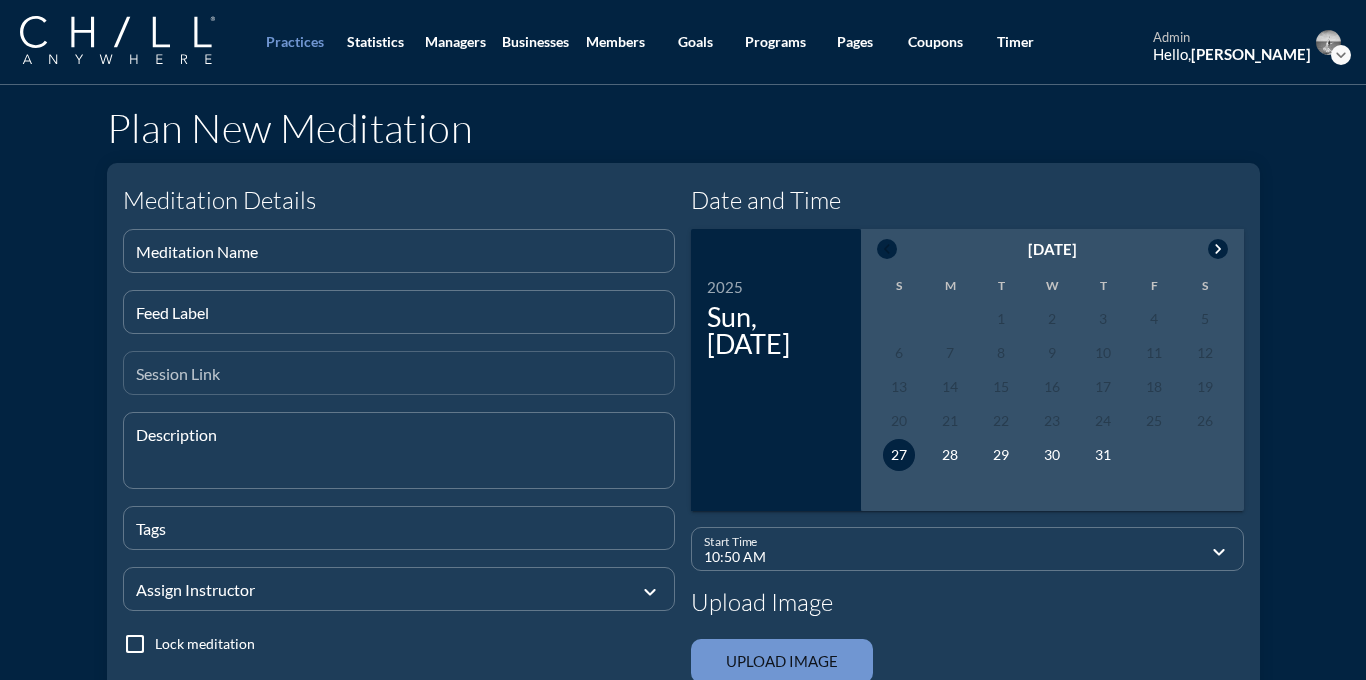 click at bounding box center [399, 381] 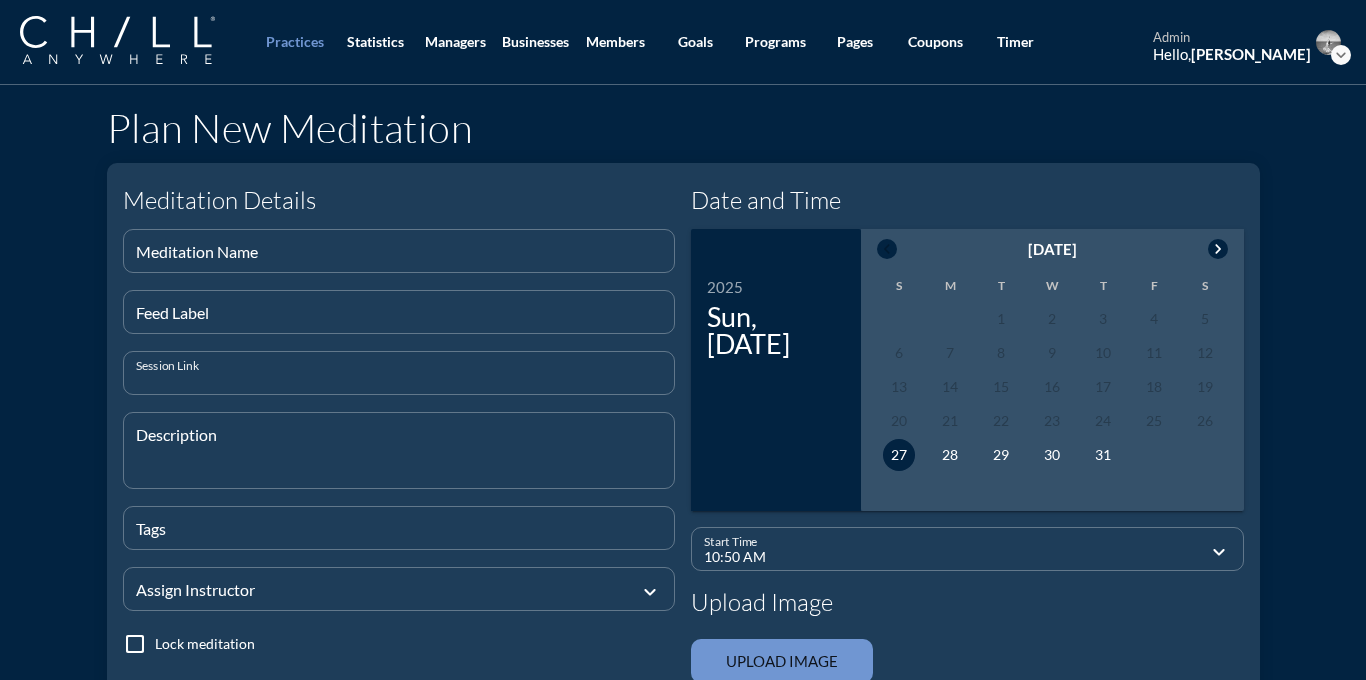 paste on "[URL][DOMAIN_NAME]" 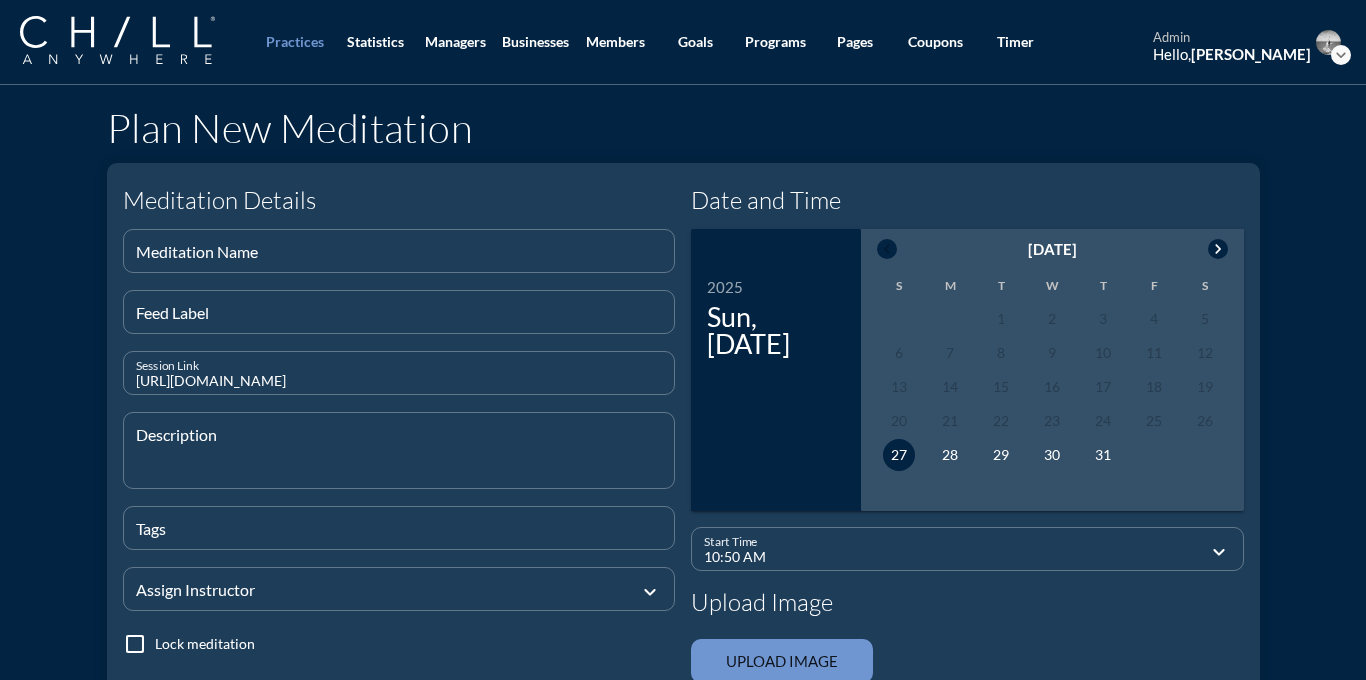 type on "[URL][DOMAIN_NAME]" 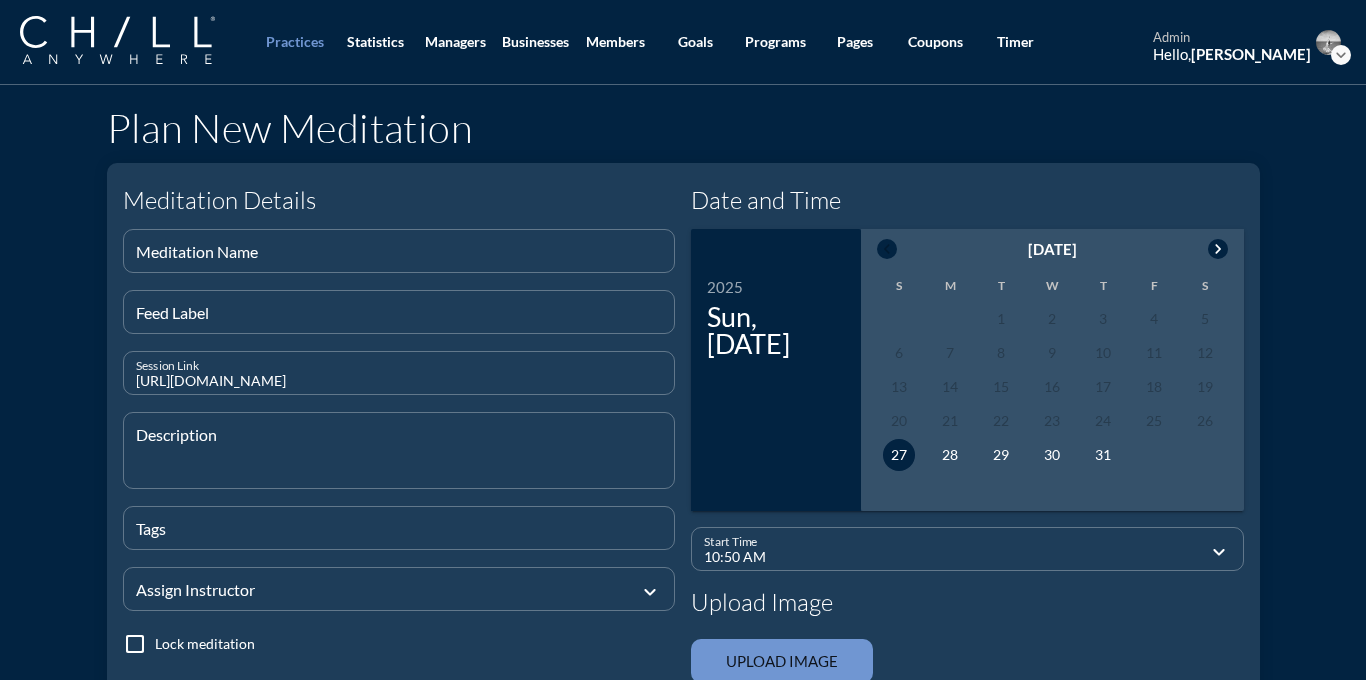 click on "chevron_right" at bounding box center [1218, 249] 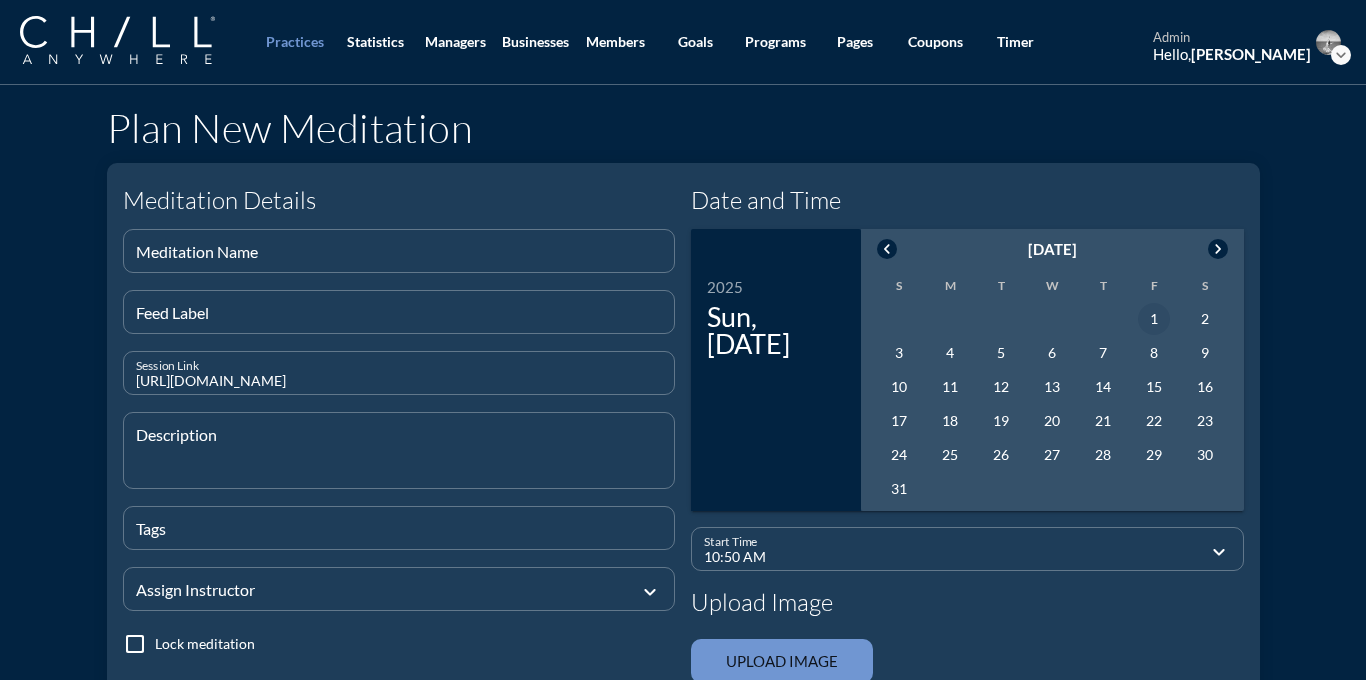click on "1" at bounding box center (1154, 319) 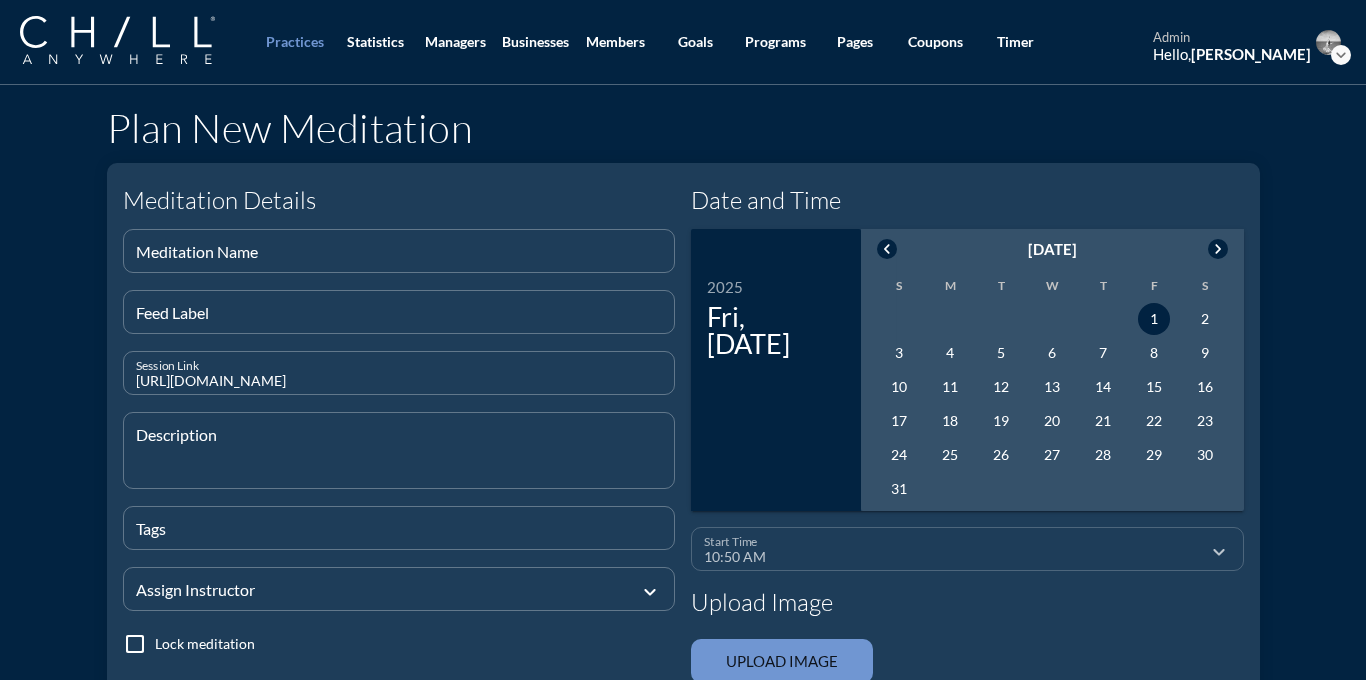 click on "10:50 AM" at bounding box center [953, 557] 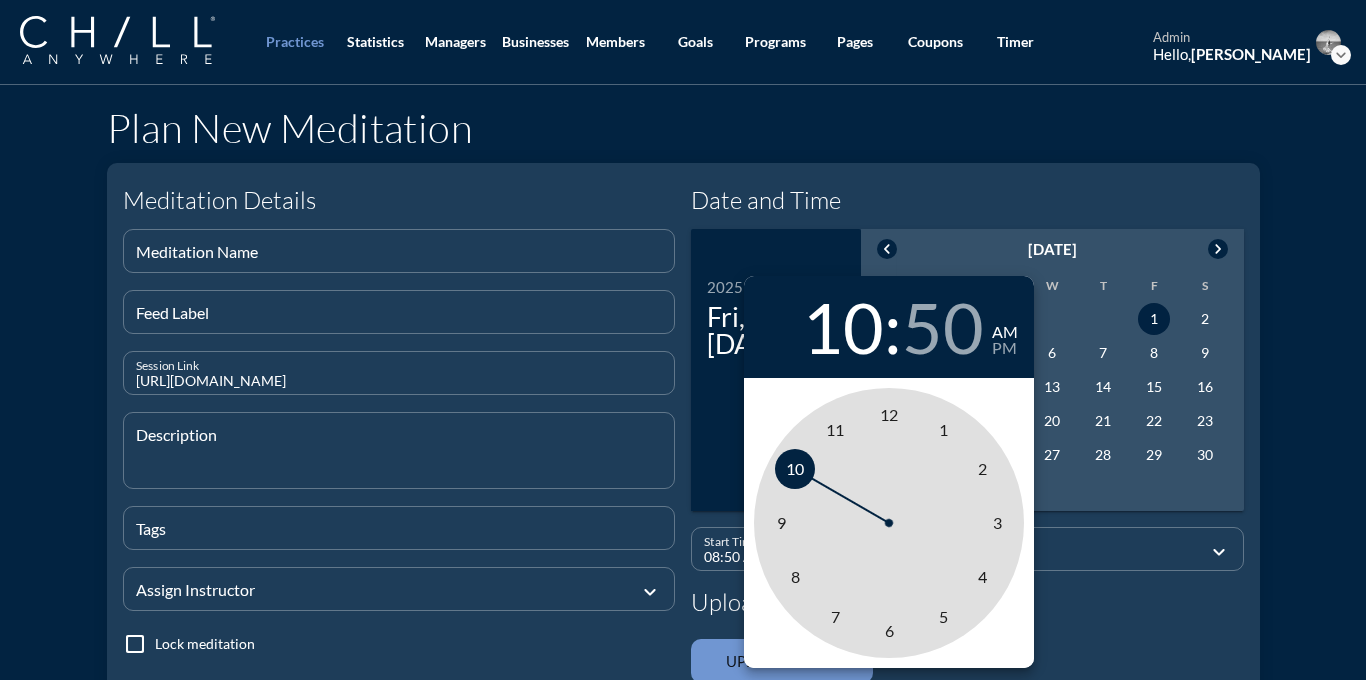 click on "8" at bounding box center (795, 577) 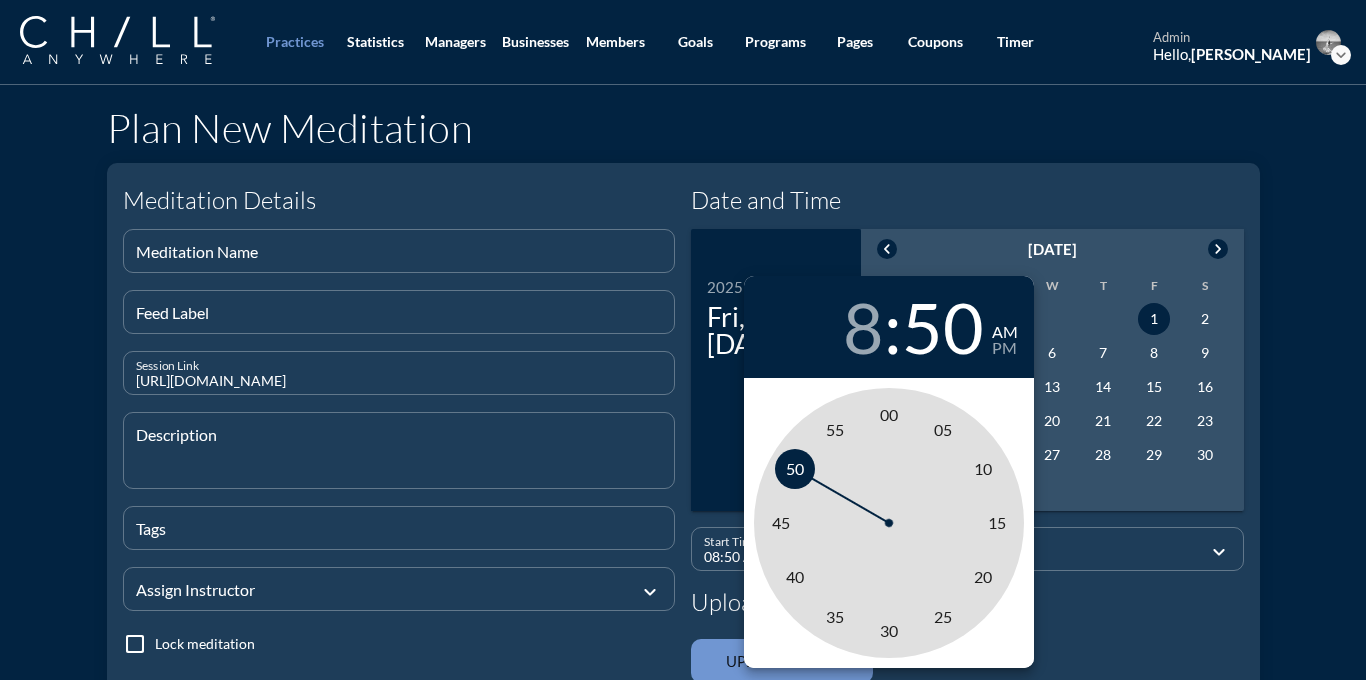 type on "08:00 AM" 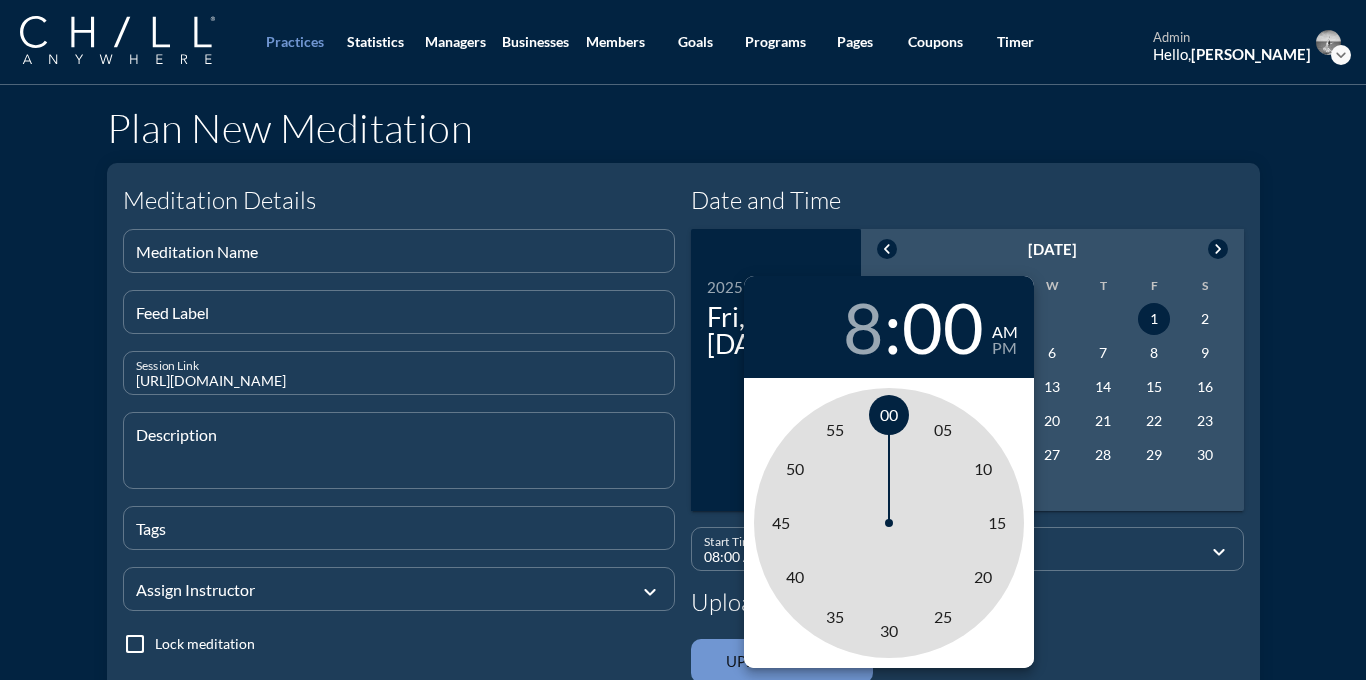 click on "00" at bounding box center [889, 414] 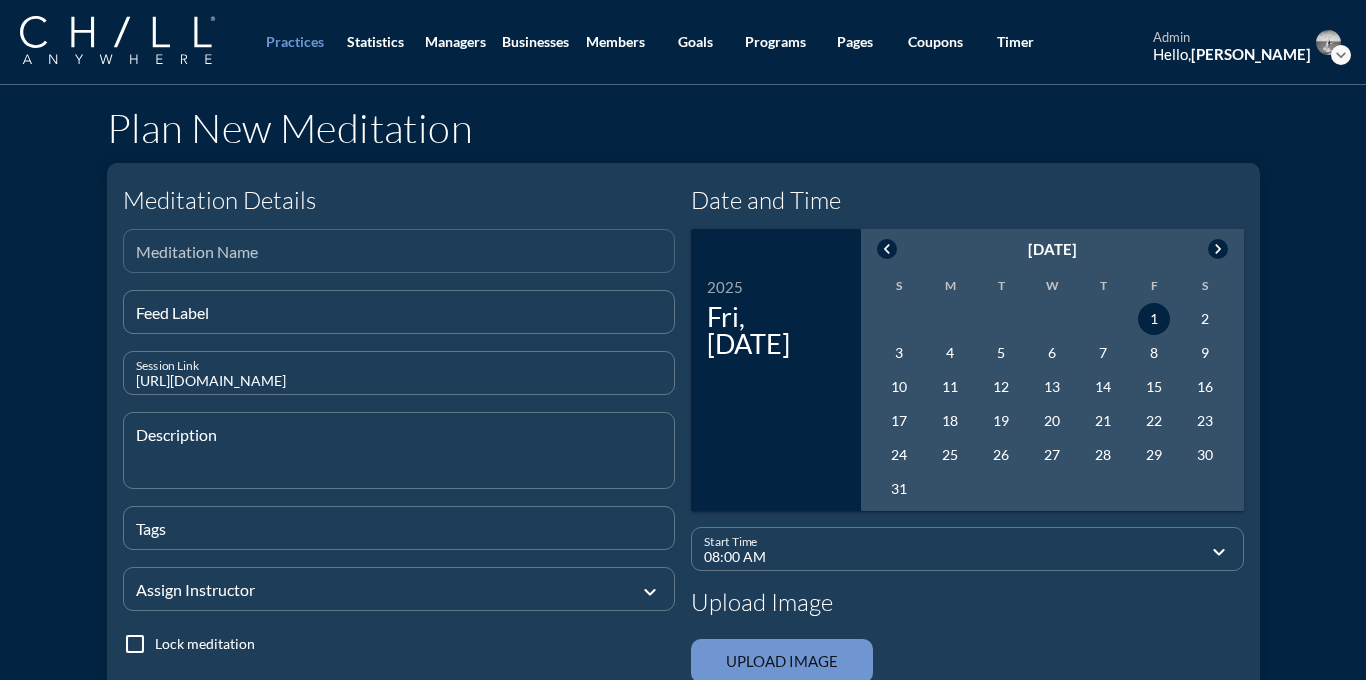 click on "Meditation Name" at bounding box center [399, 251] 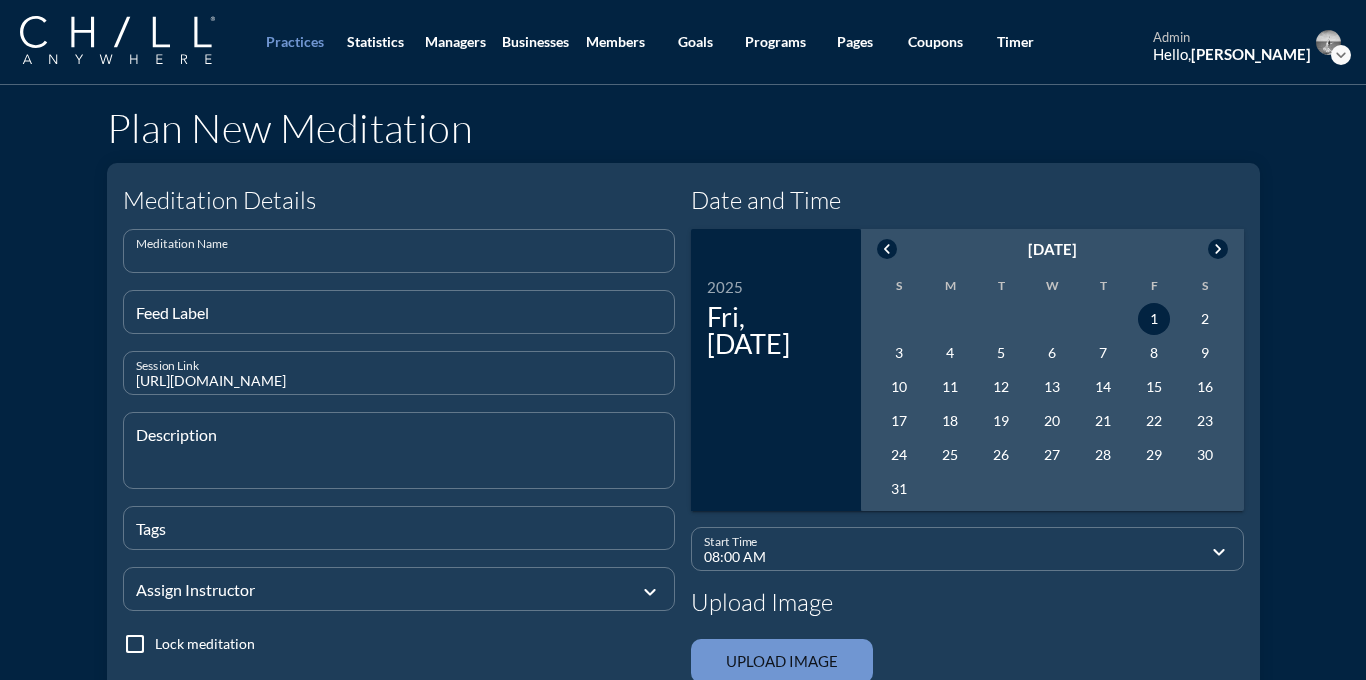 paste on "The Effect of Ease" 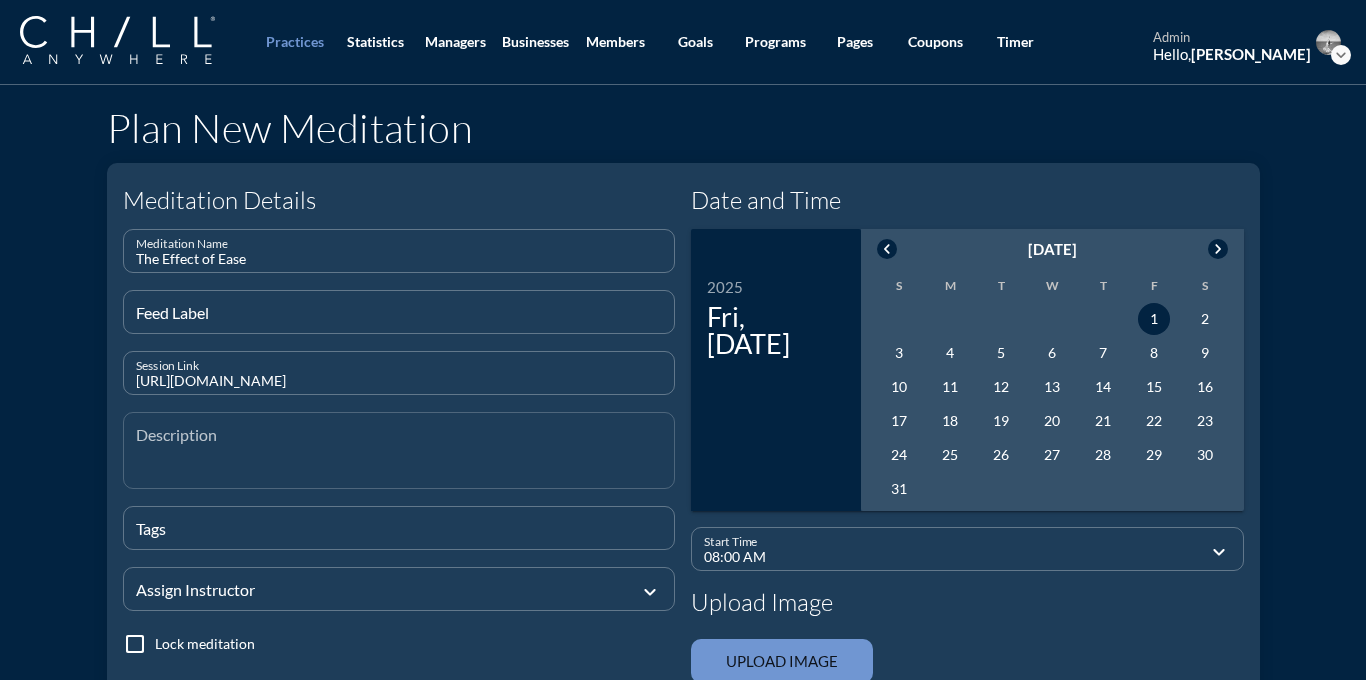type on "The Effect of Ease" 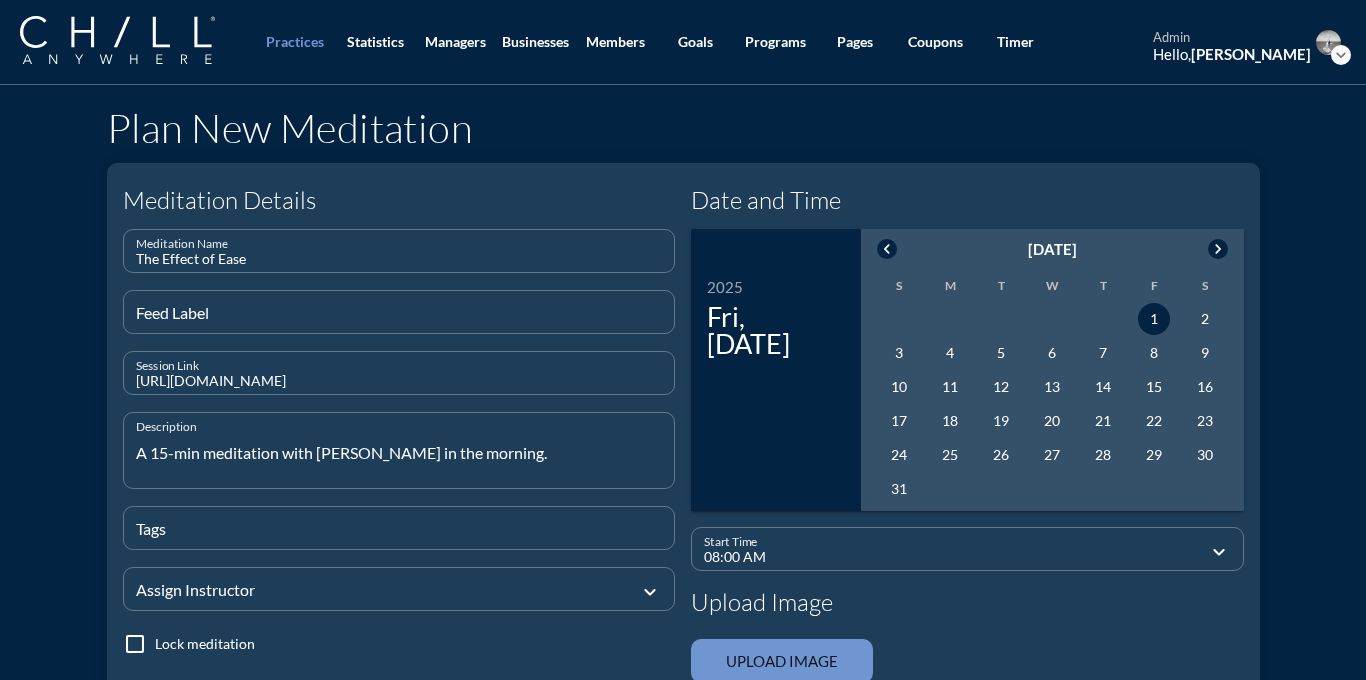 type on "A 15-min meditation with [PERSON_NAME] in the morning." 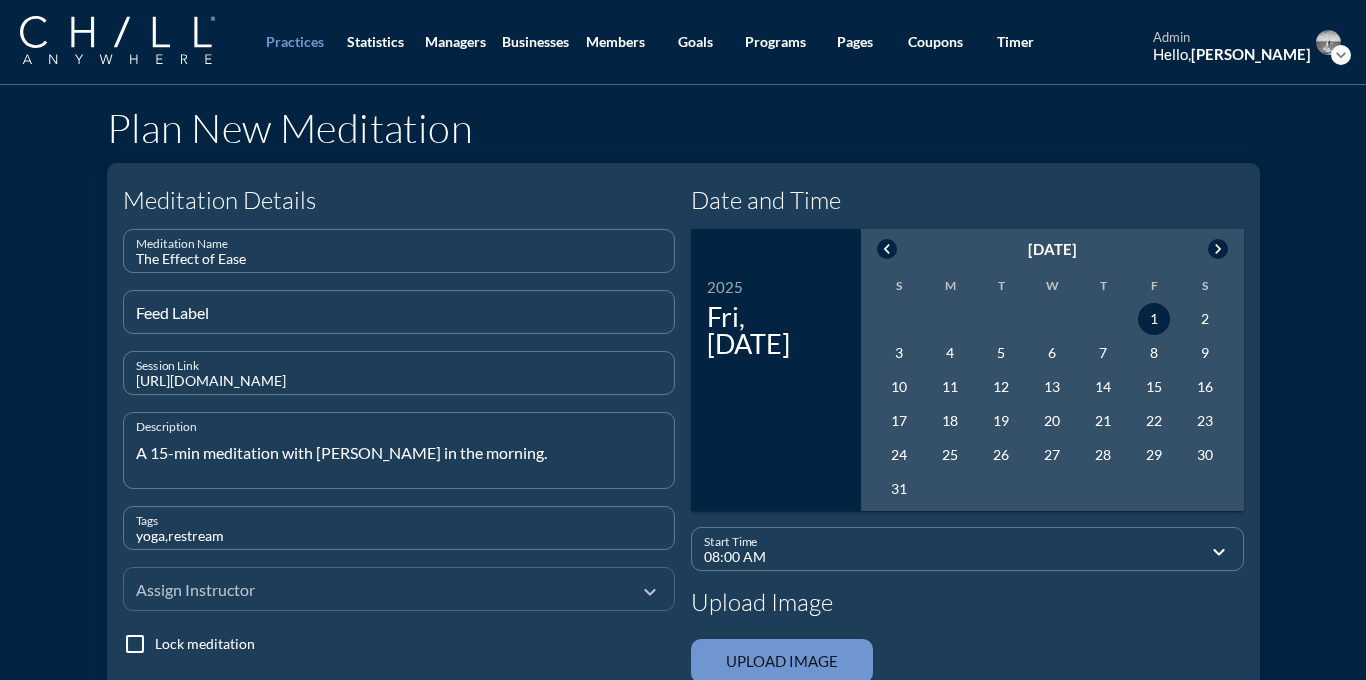 type on "yoga,restream" 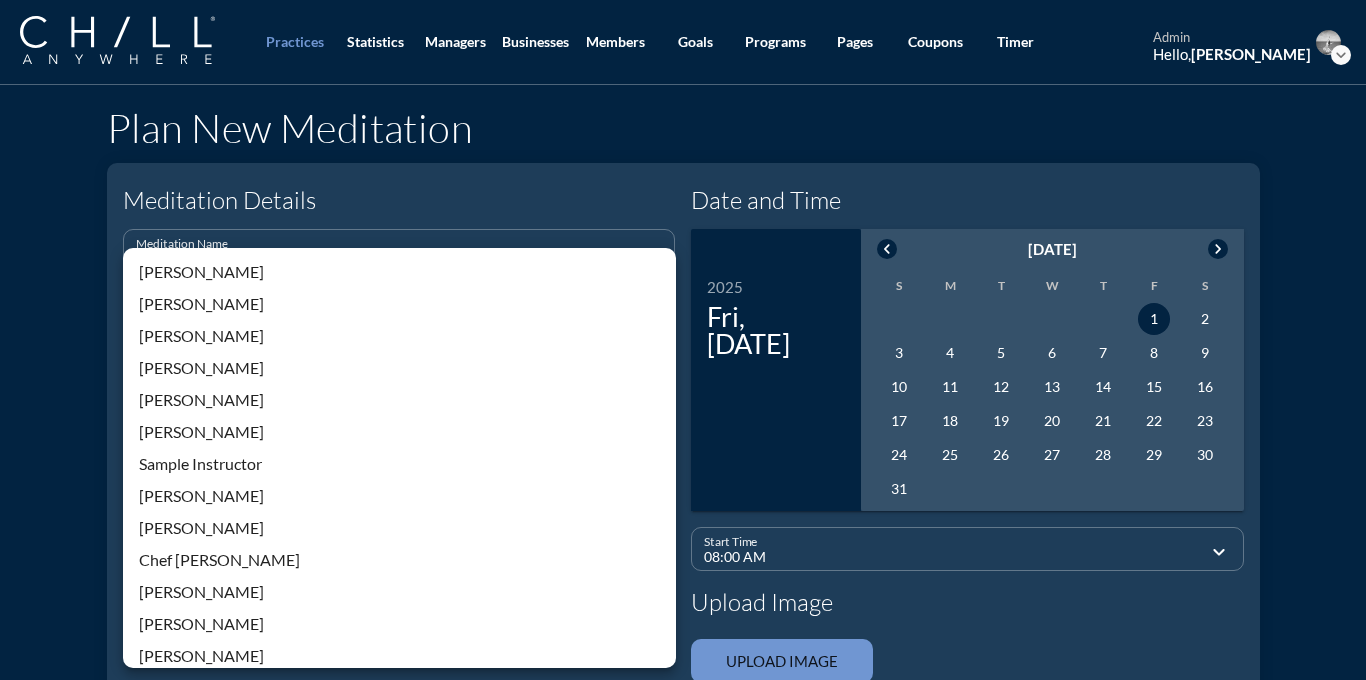 scroll, scrollTop: 428, scrollLeft: 0, axis: vertical 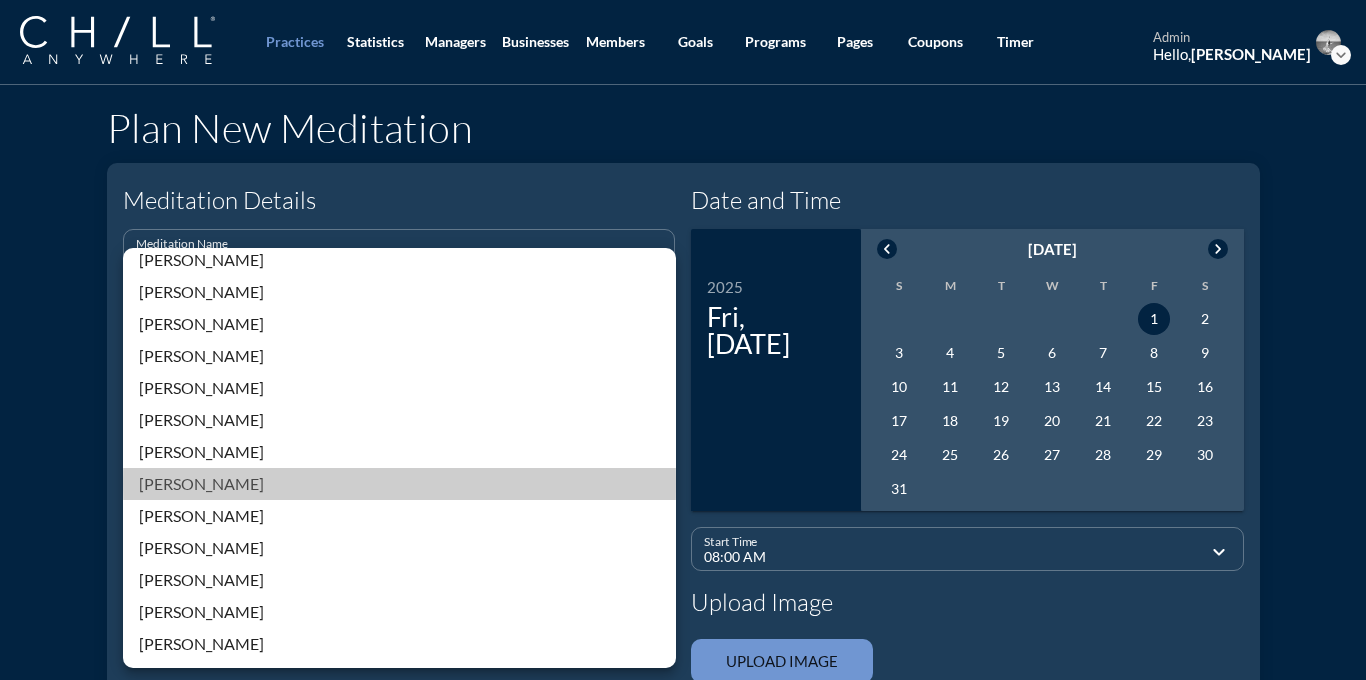 click on "[PERSON_NAME]" at bounding box center (399, 484) 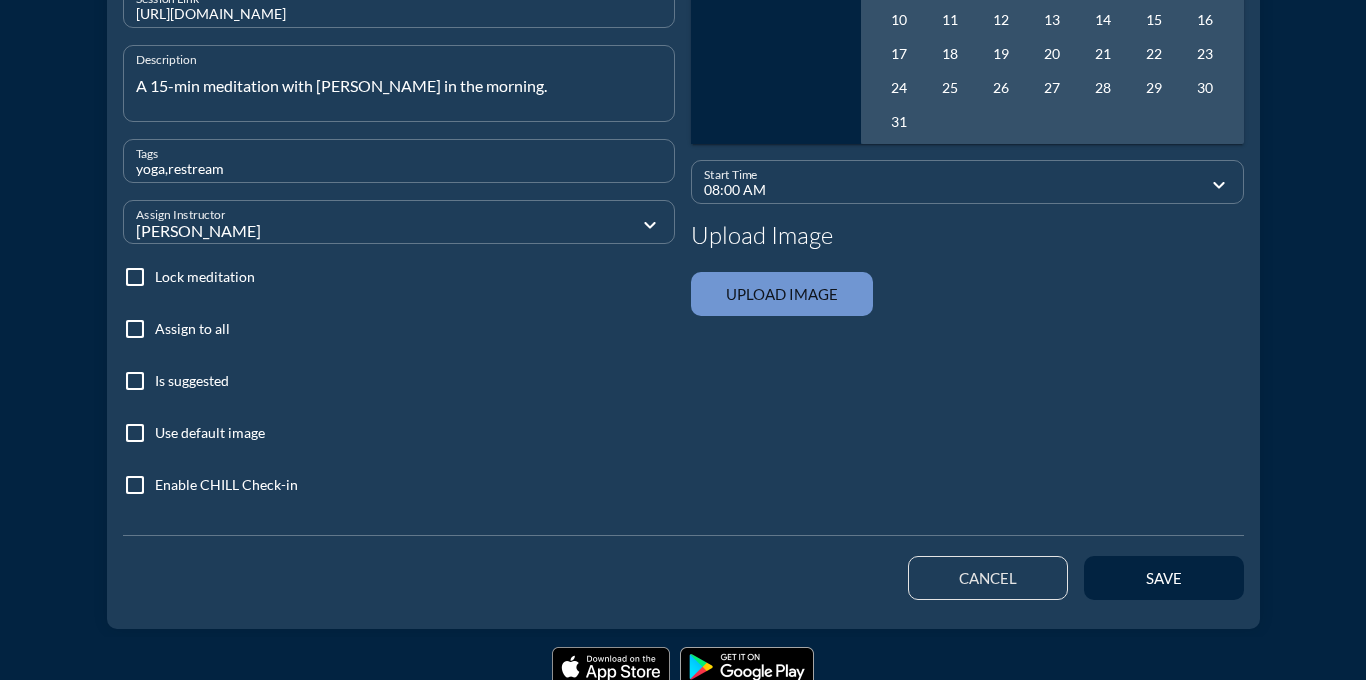 scroll, scrollTop: 390, scrollLeft: 0, axis: vertical 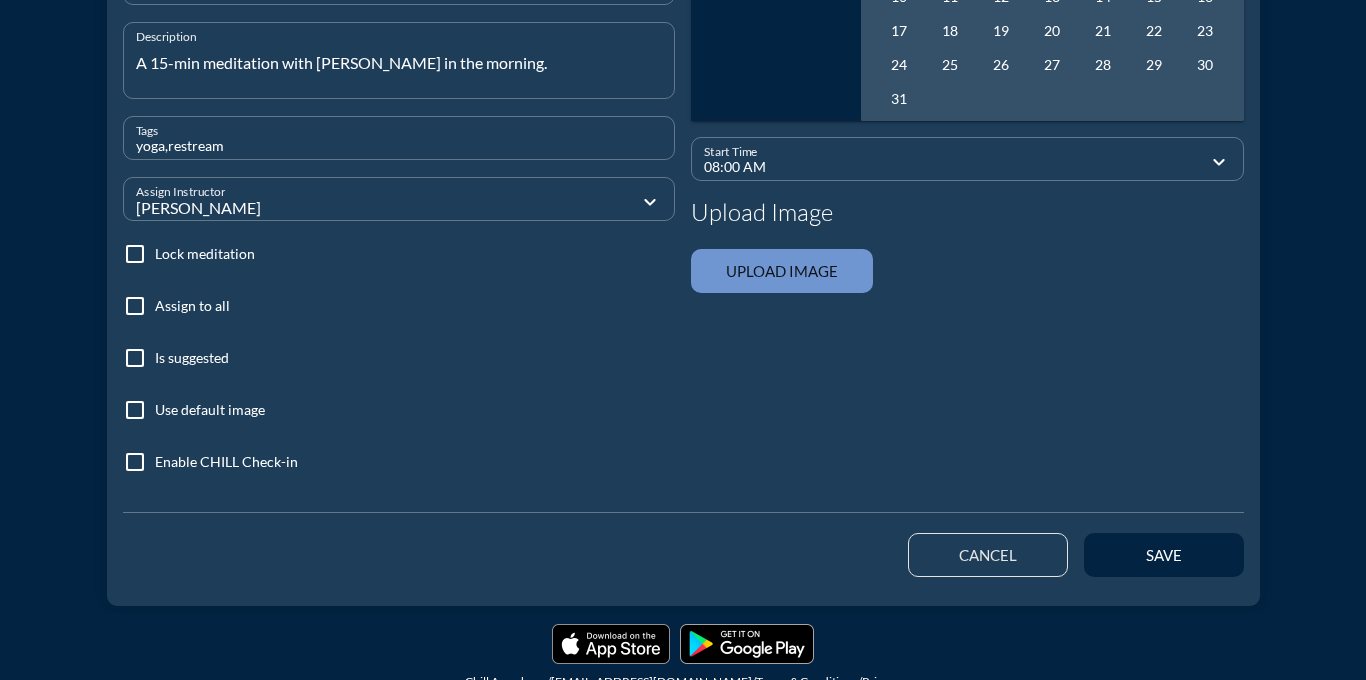 click on "check_box_outline_blank Assign to all" at bounding box center (176, 318) 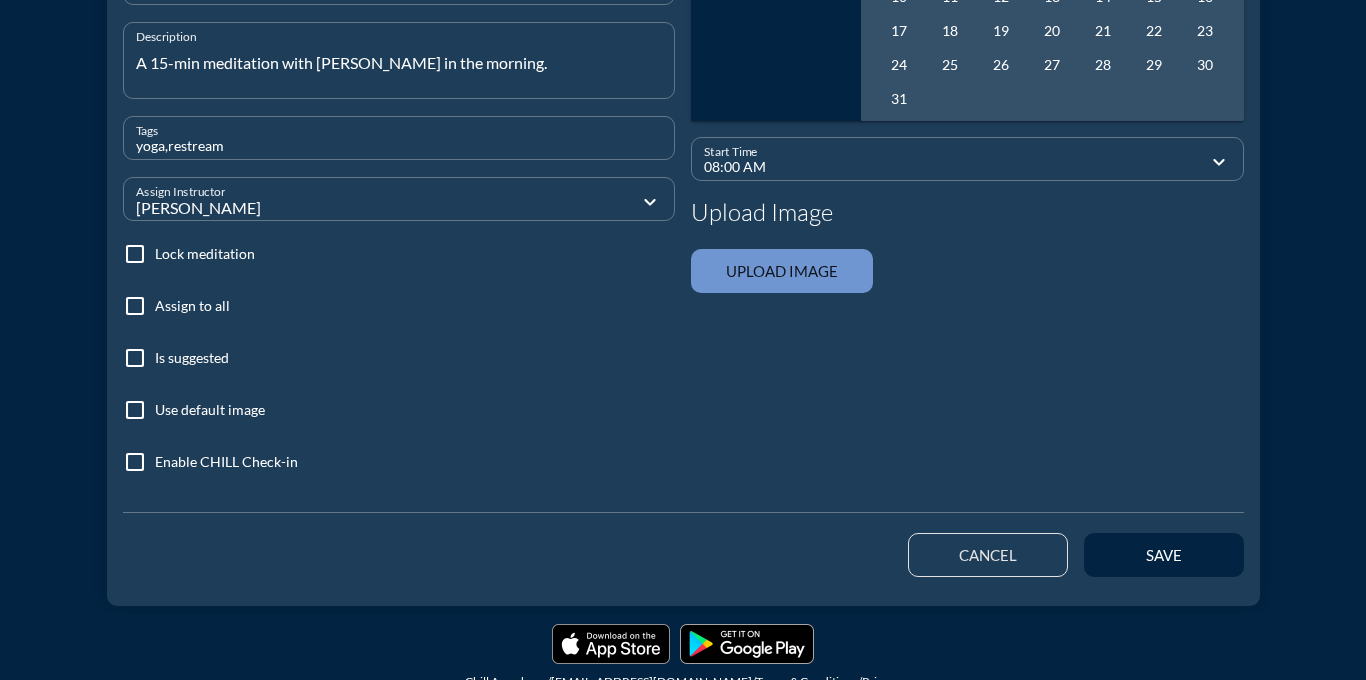 click at bounding box center [135, 306] 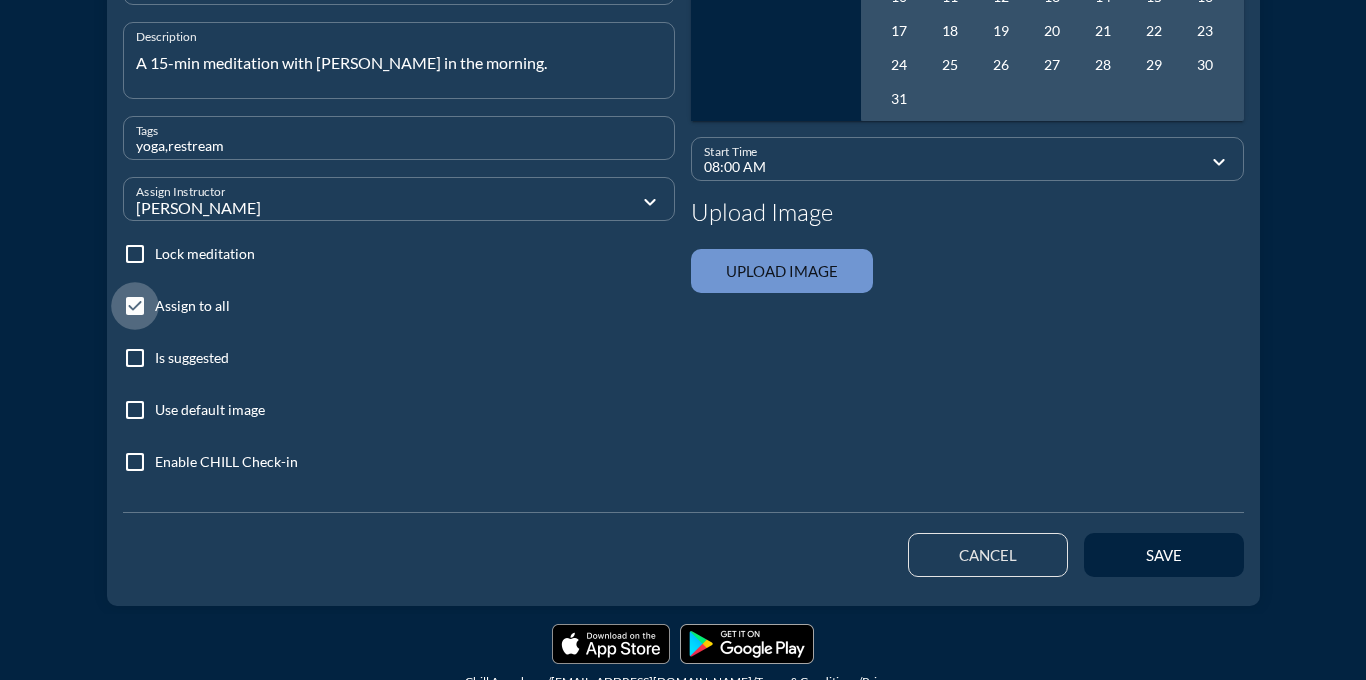 checkbox on "true" 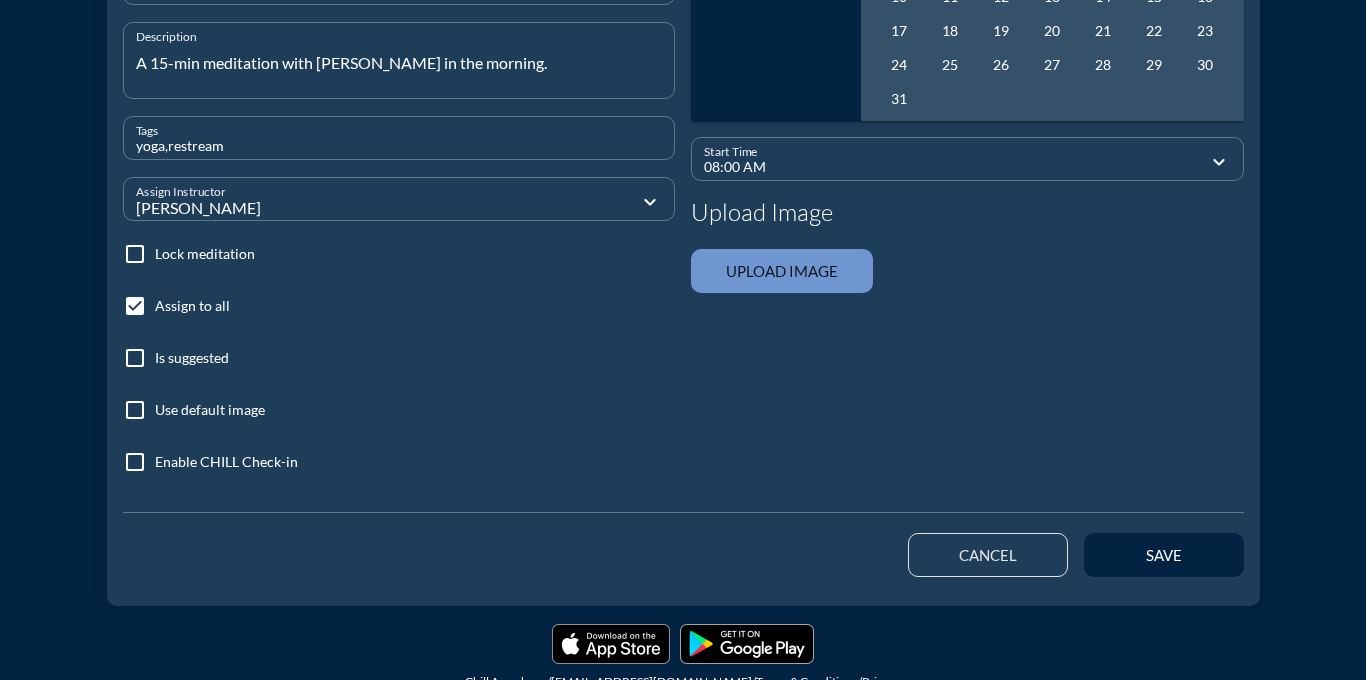 click at bounding box center (135, 410) 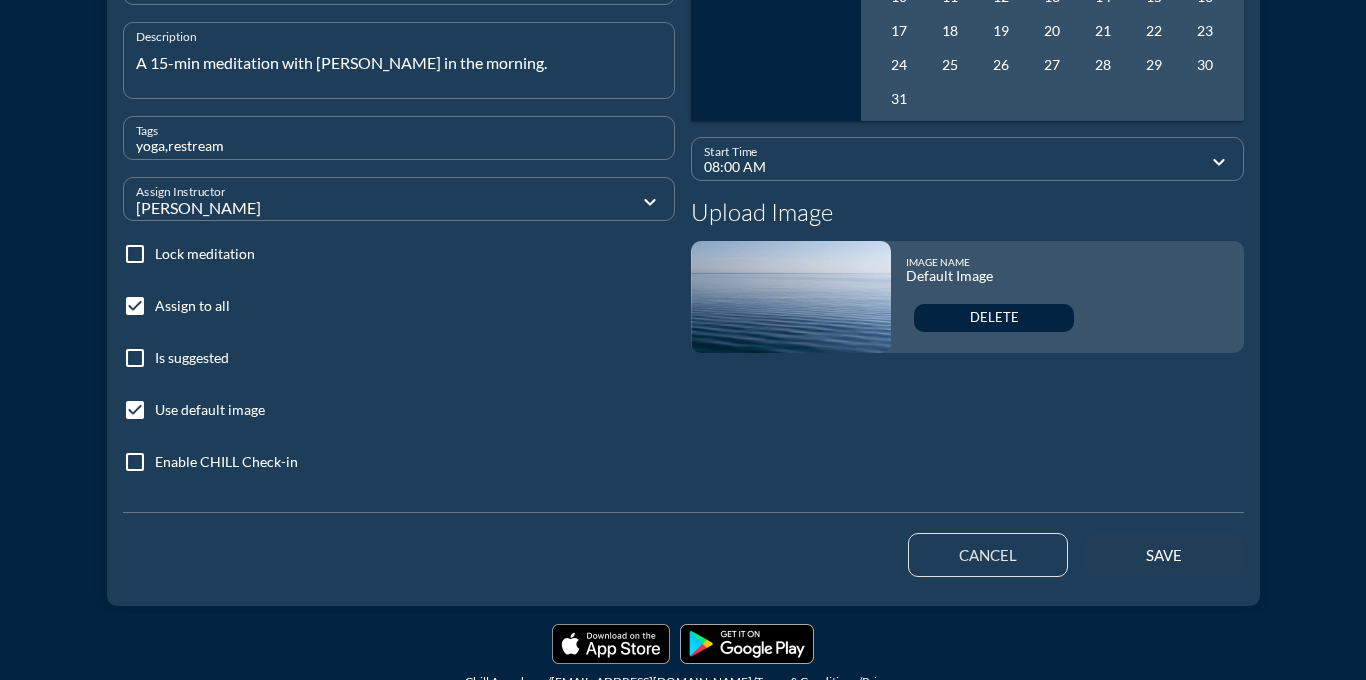 click on "save" at bounding box center [1164, 555] 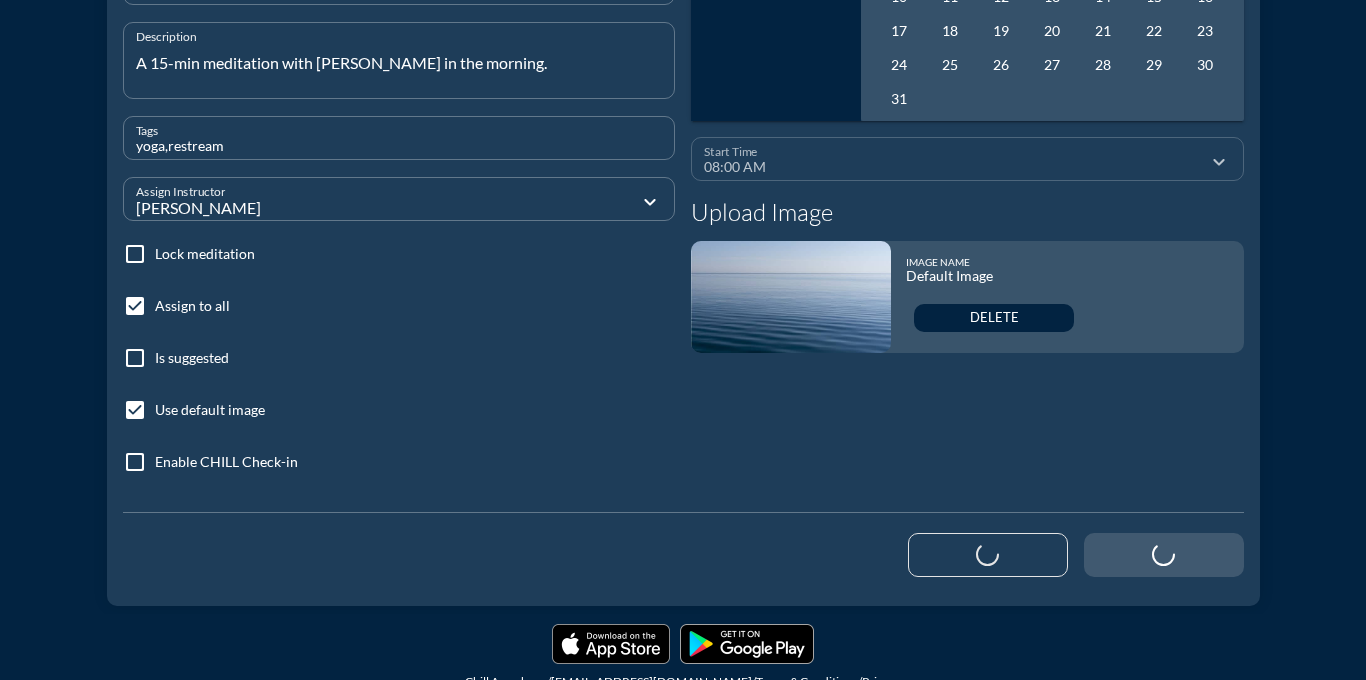type 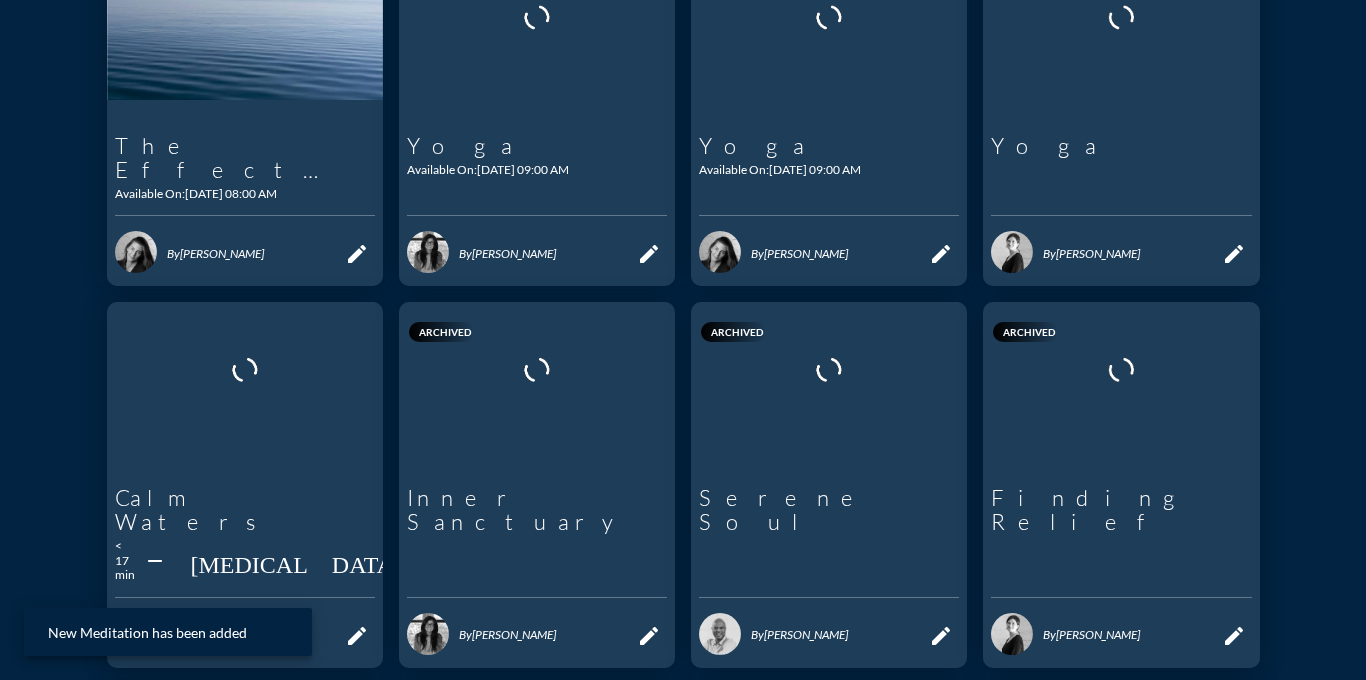scroll, scrollTop: 0, scrollLeft: 0, axis: both 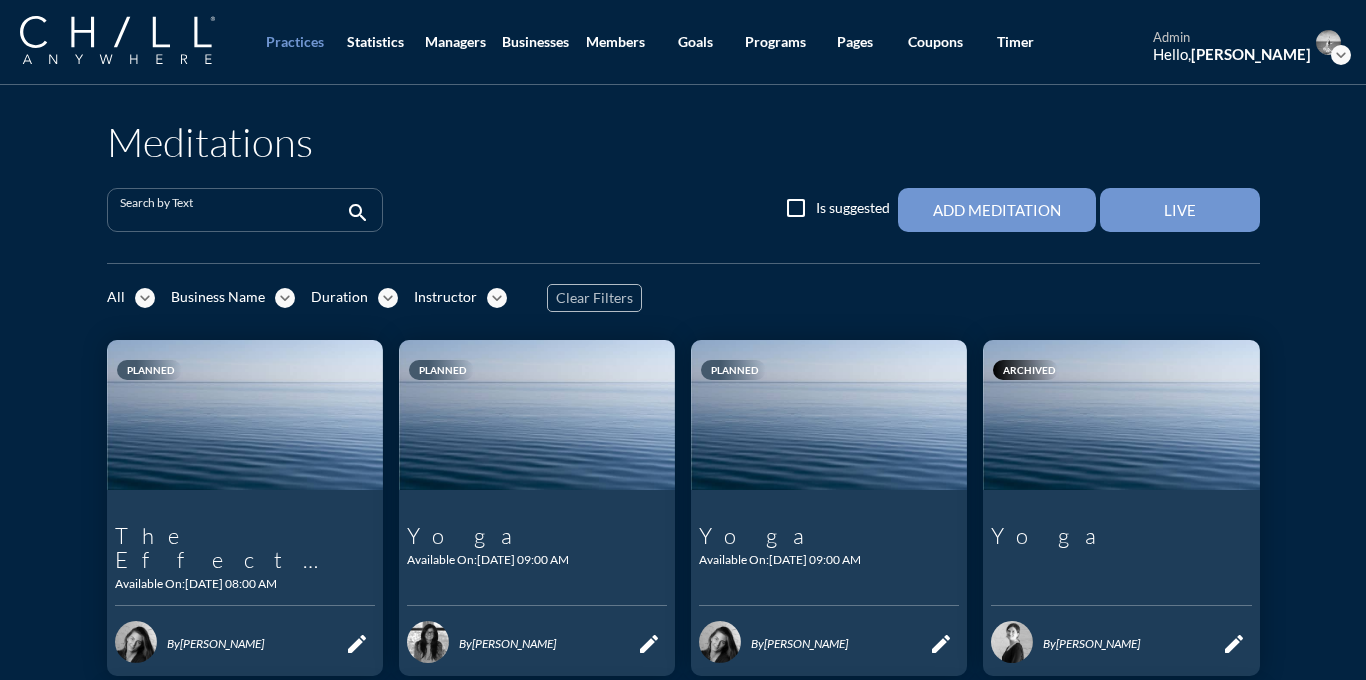 click at bounding box center (231, 218) 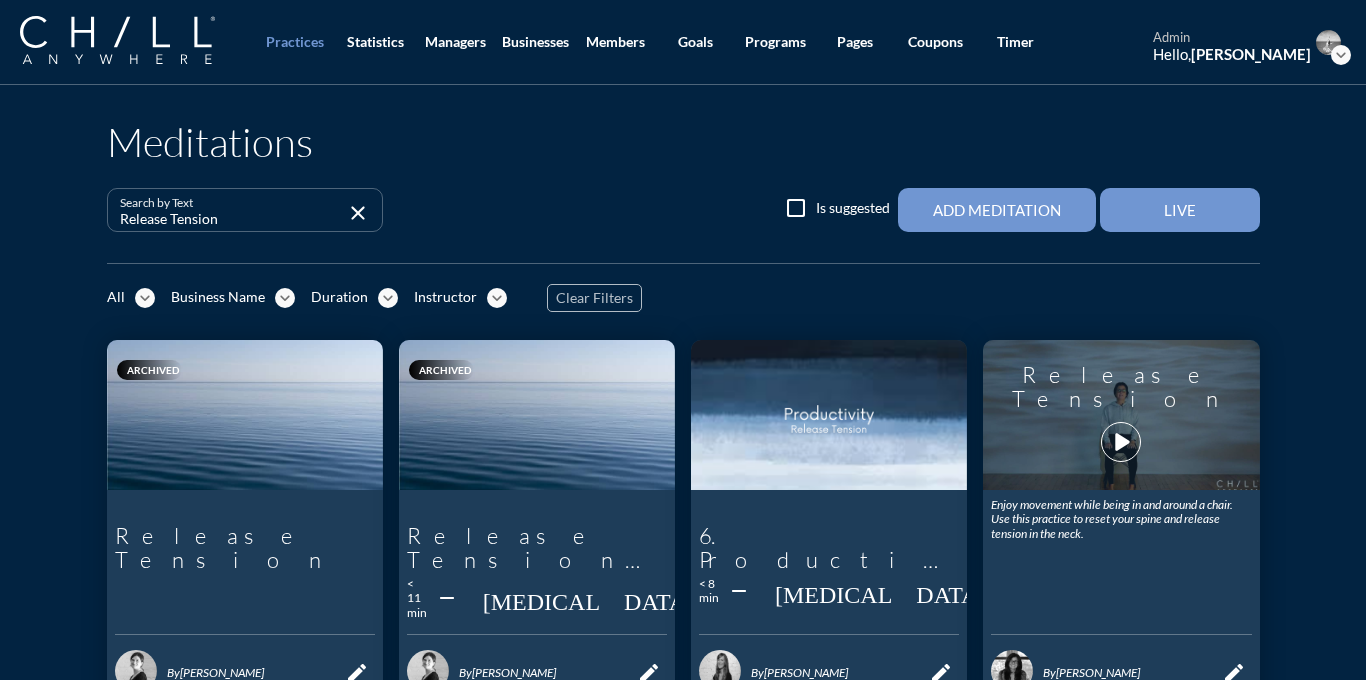 type on "Release Tension" 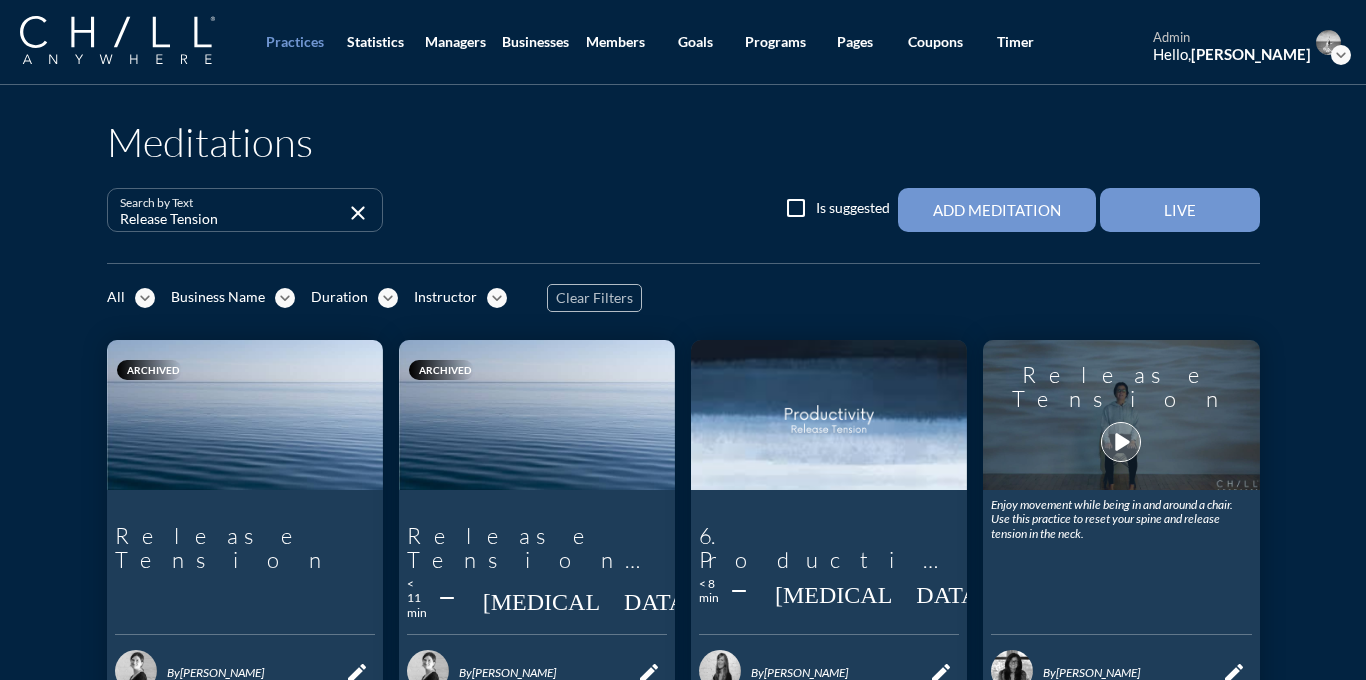 click on "play_arrow" at bounding box center (1121, 442) 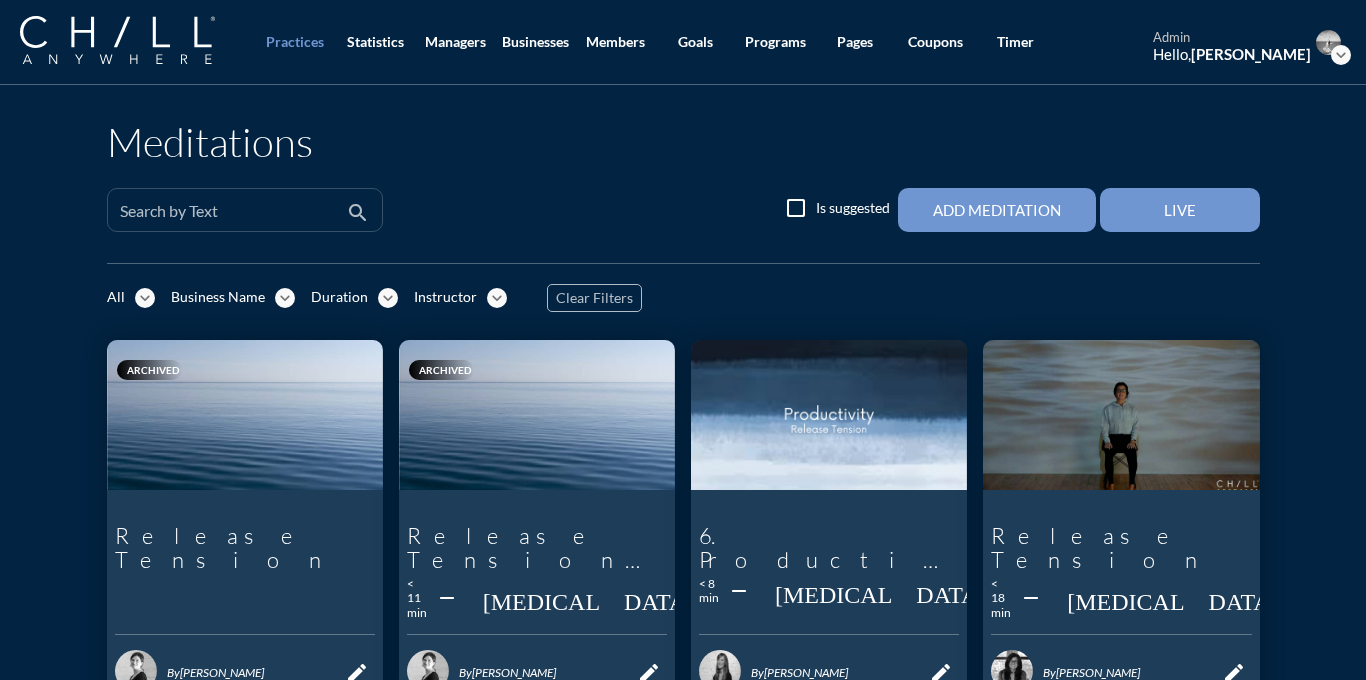 click at bounding box center (231, 218) 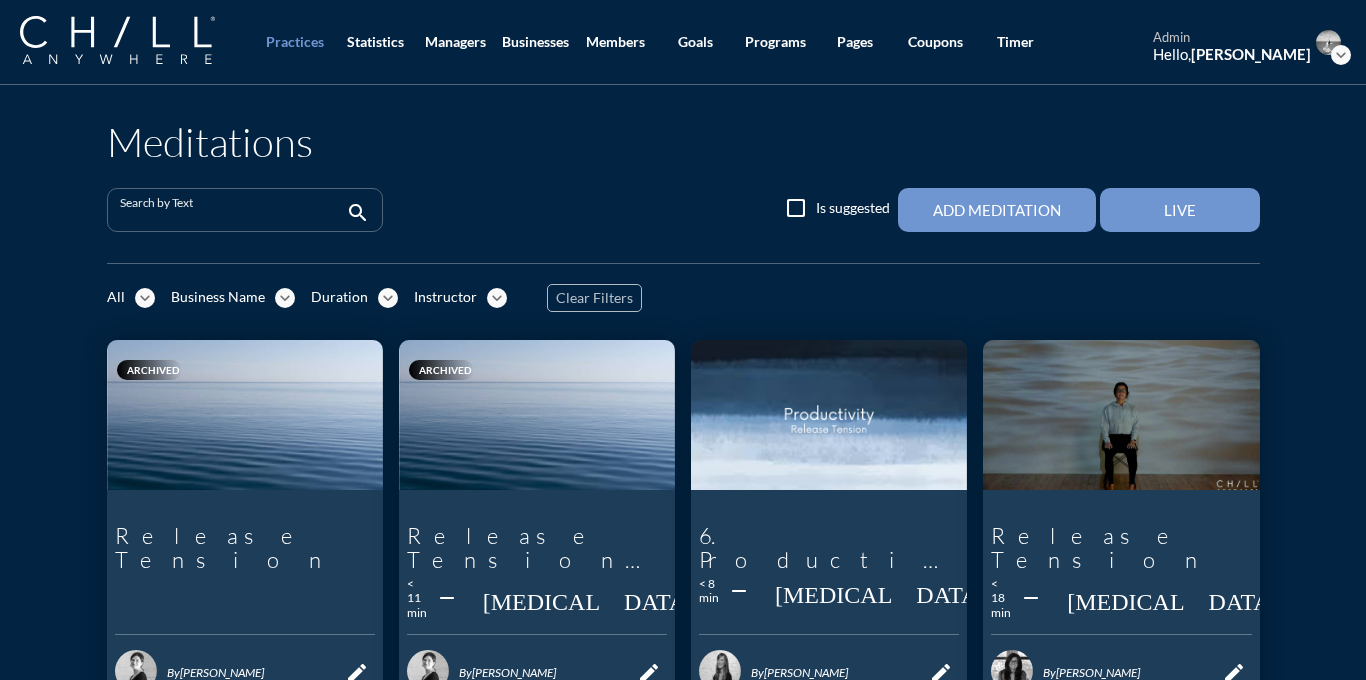 paste on "Release Tension" 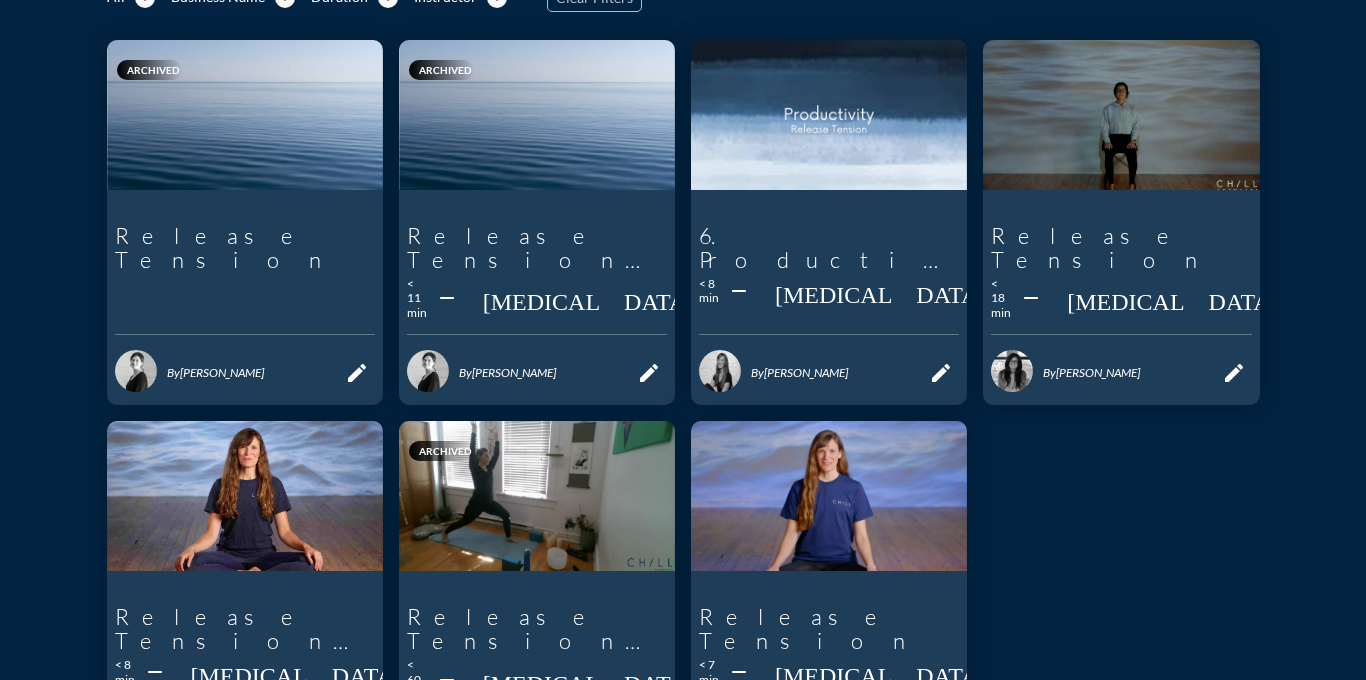 scroll, scrollTop: 361, scrollLeft: 0, axis: vertical 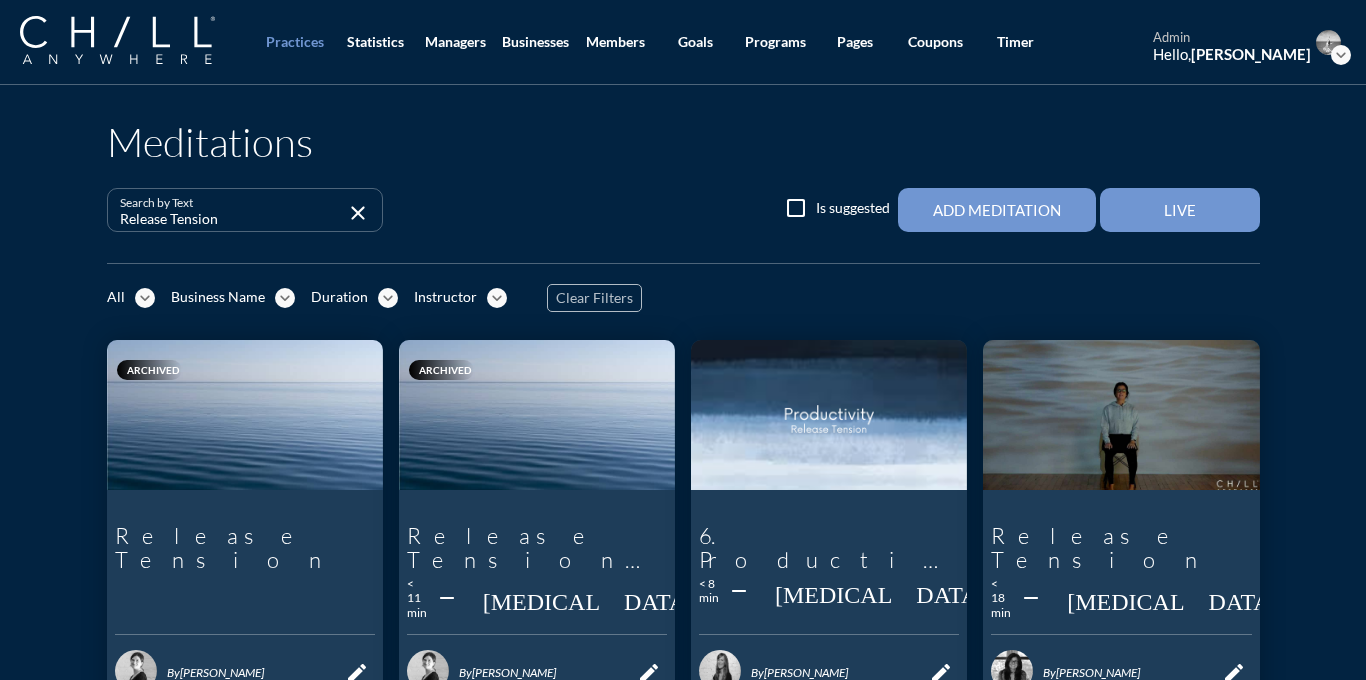 click on "expand_more" at bounding box center (497, 298) 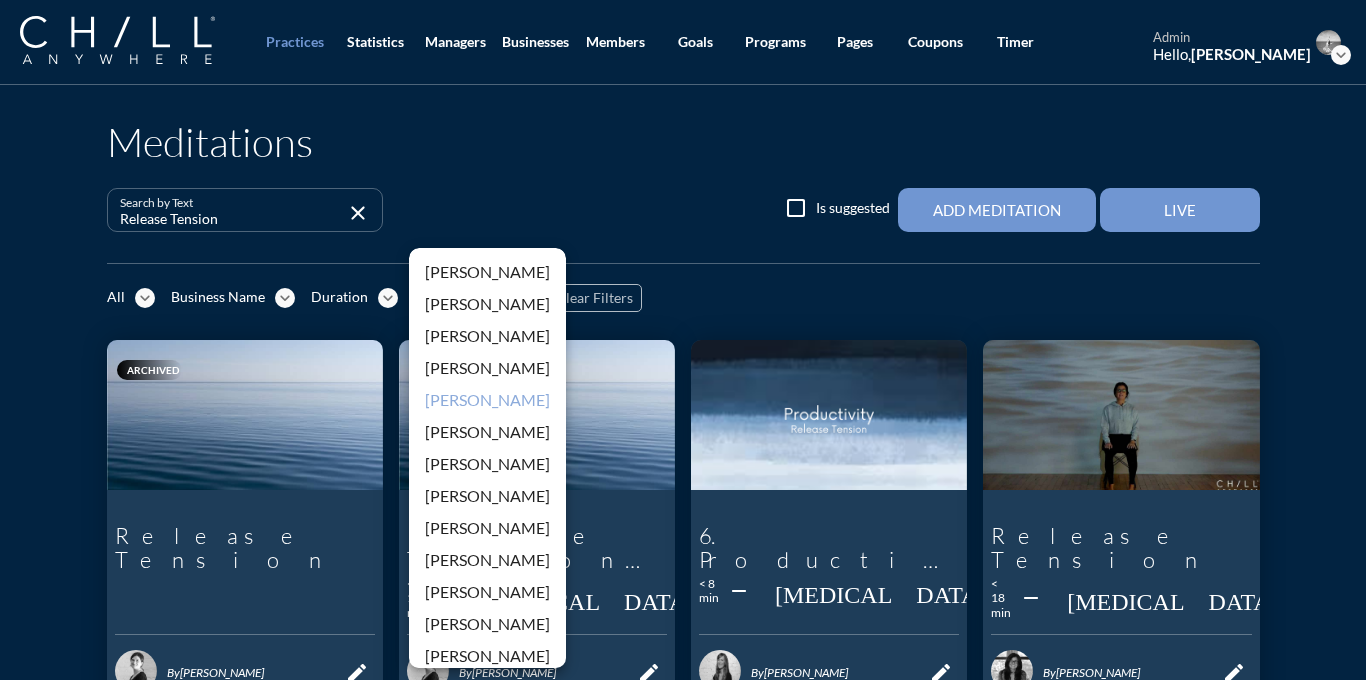 click on "[PERSON_NAME]" at bounding box center [487, 400] 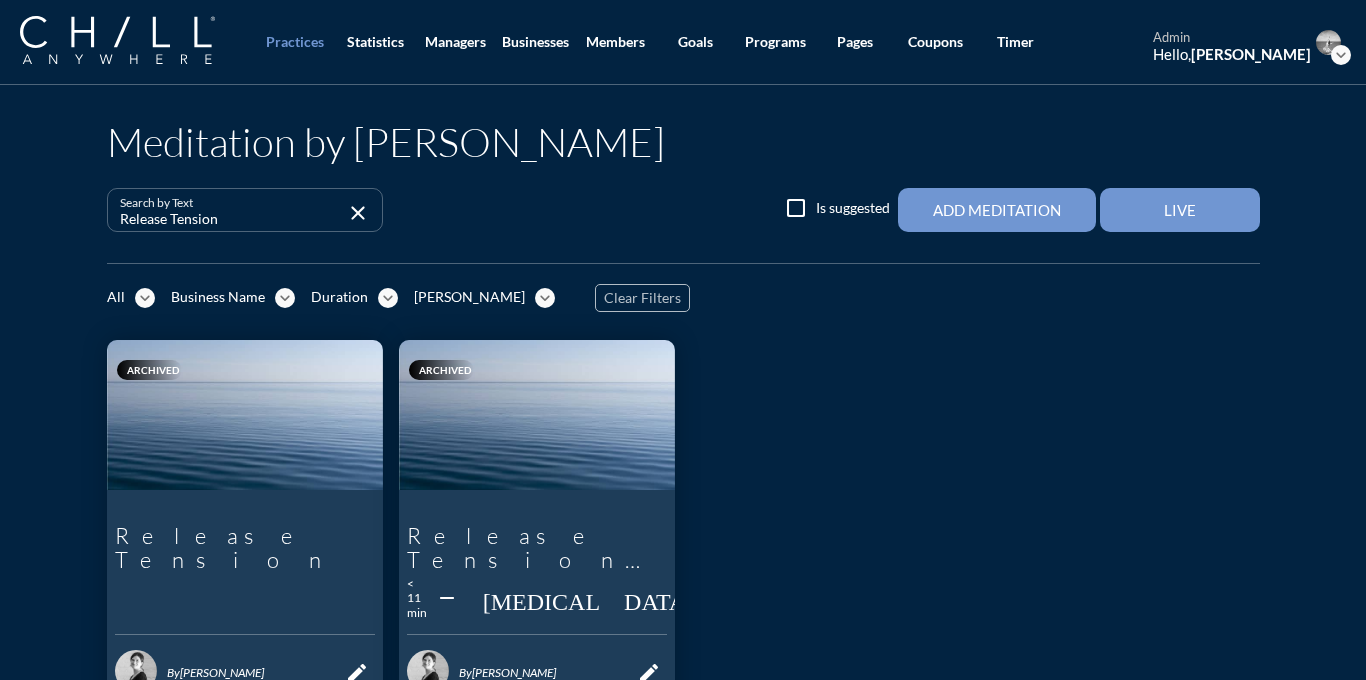 drag, startPoint x: 256, startPoint y: 216, endPoint x: 176, endPoint y: 219, distance: 80.05623 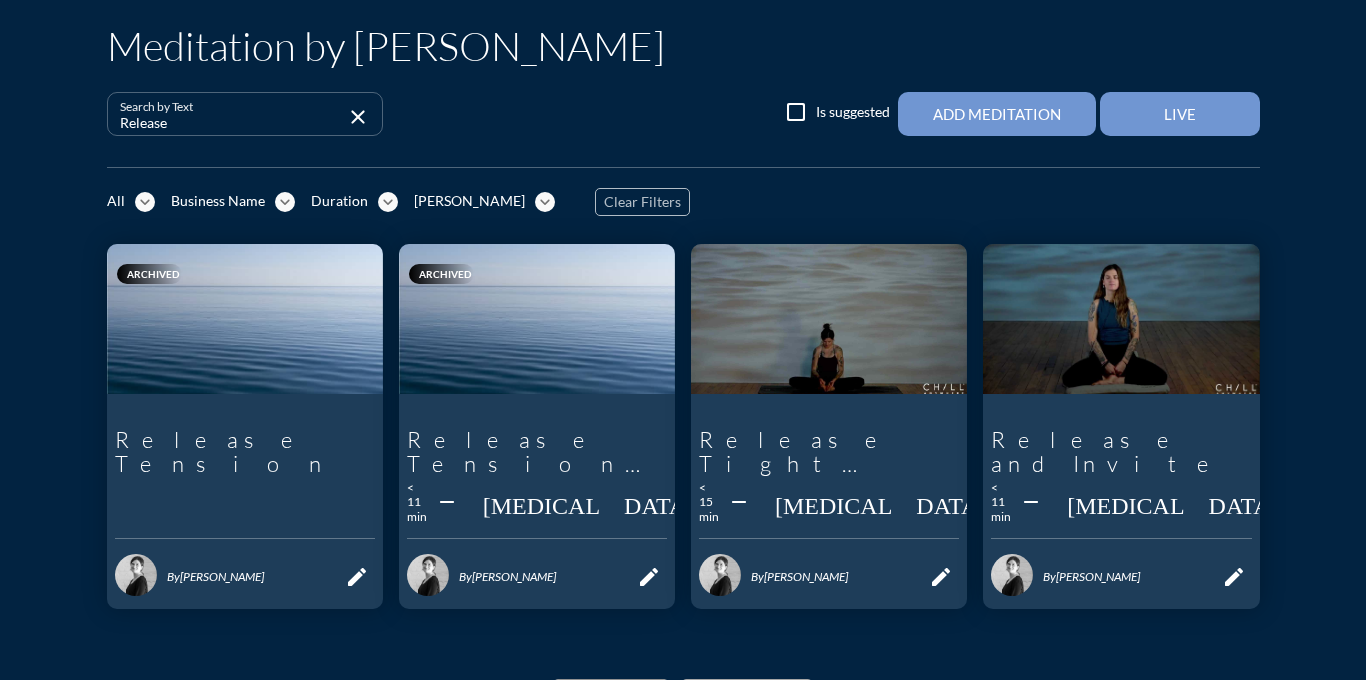 scroll, scrollTop: 104, scrollLeft: 0, axis: vertical 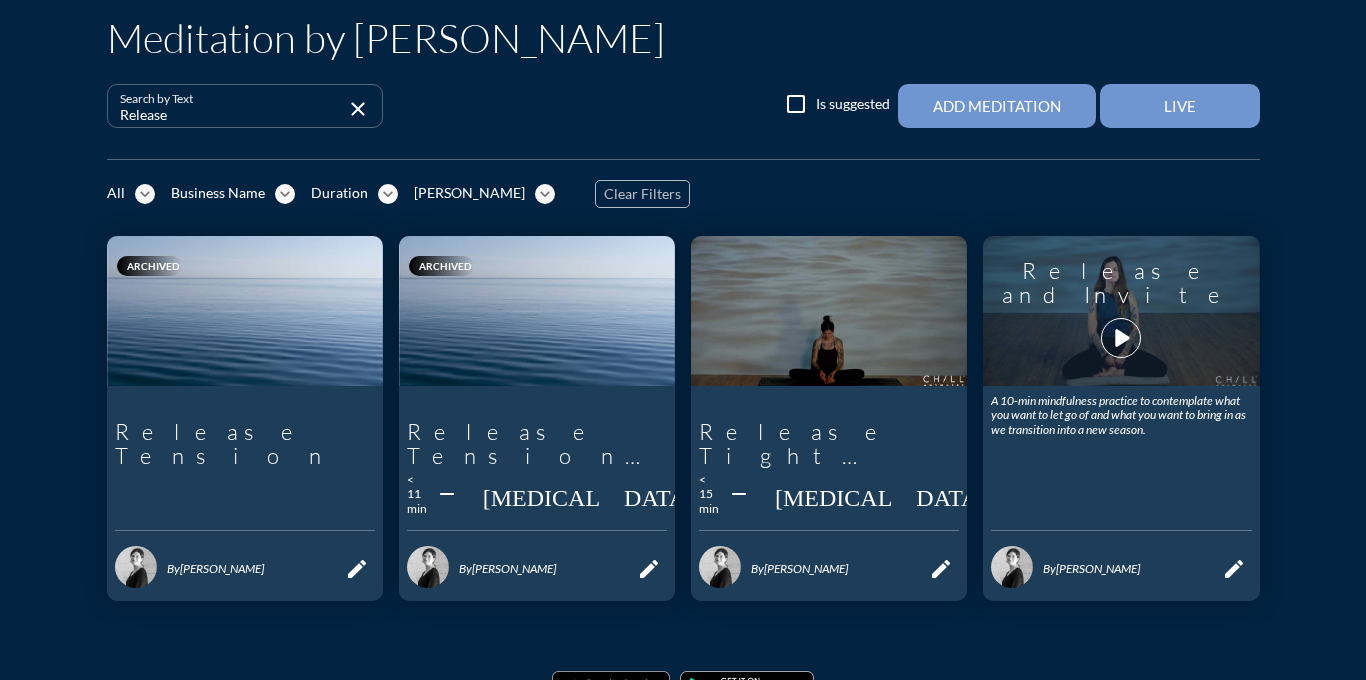 type on "Release" 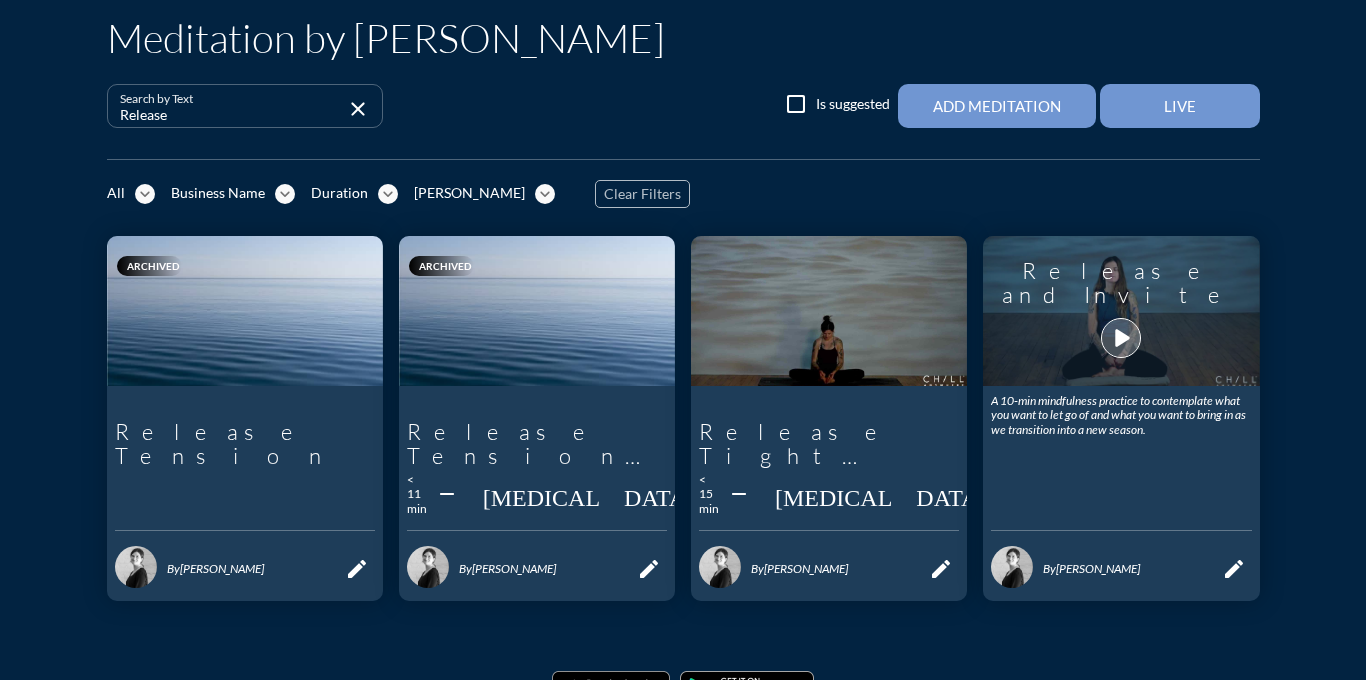 click on "play_arrow" at bounding box center (1121, 338) 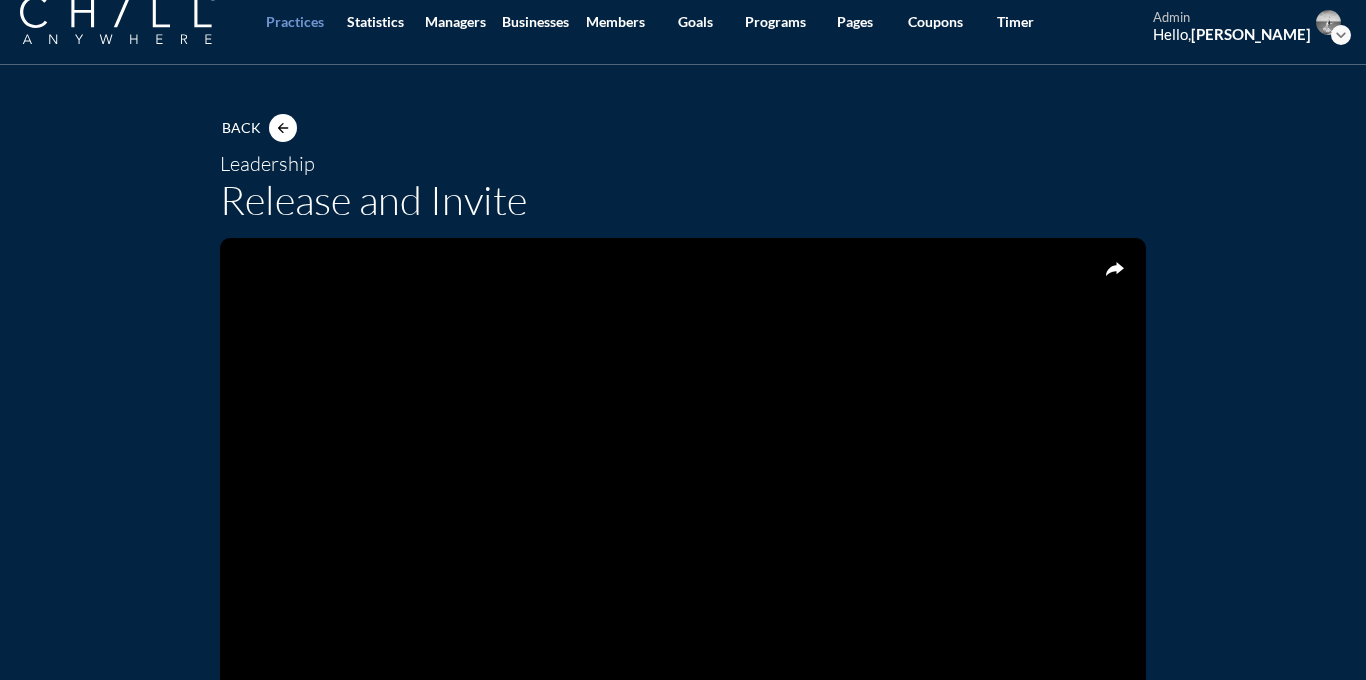 scroll, scrollTop: 0, scrollLeft: 0, axis: both 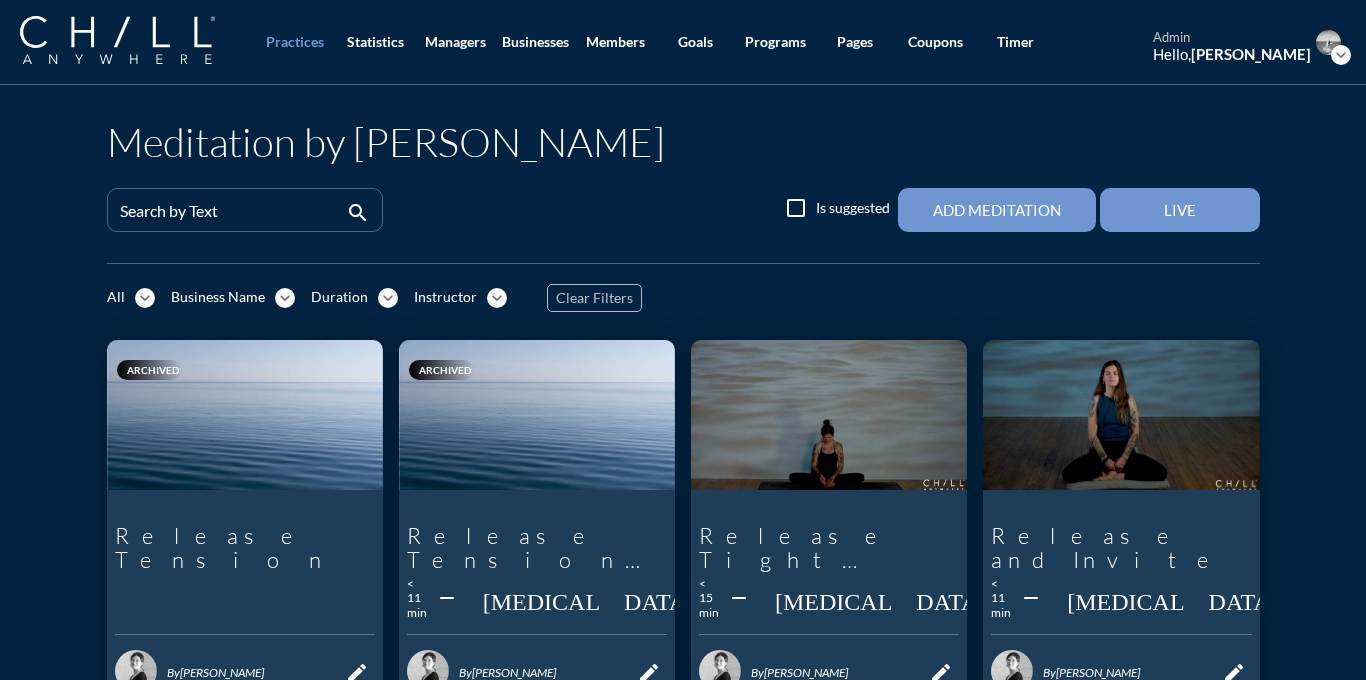 click on "expand_more" at bounding box center (497, 298) 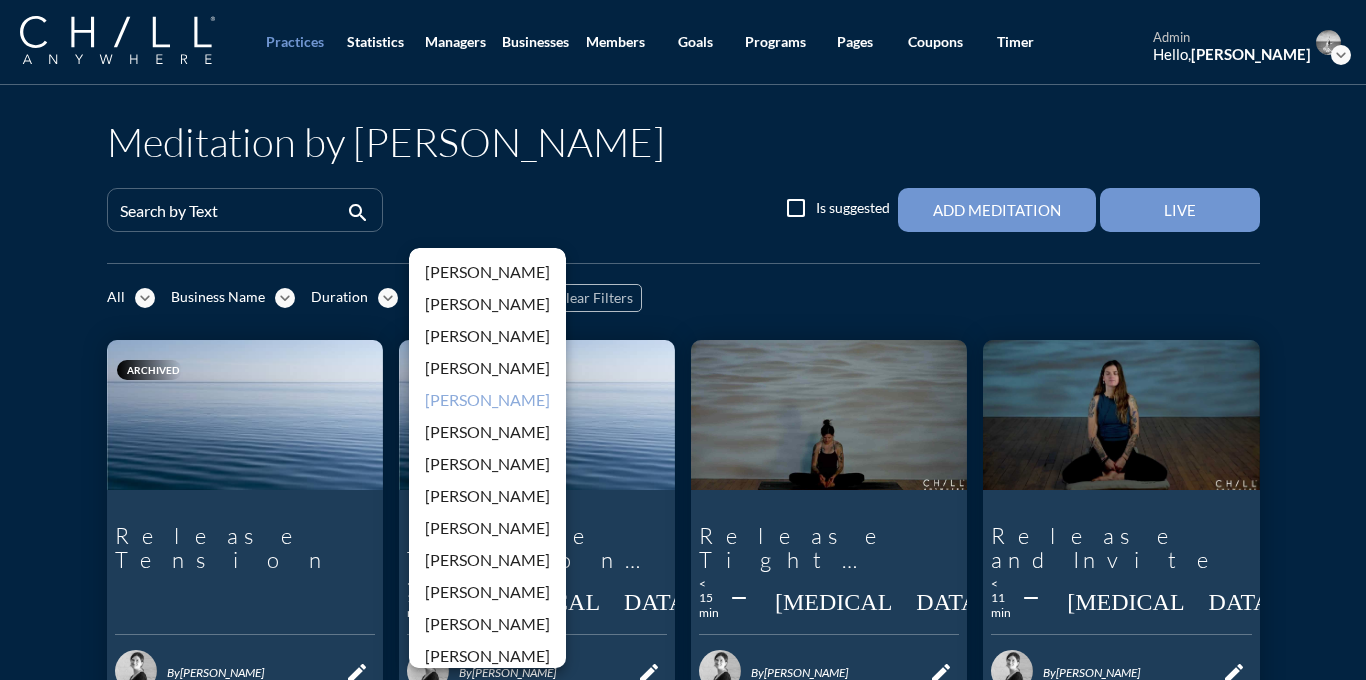 click on "[PERSON_NAME]" at bounding box center [487, 400] 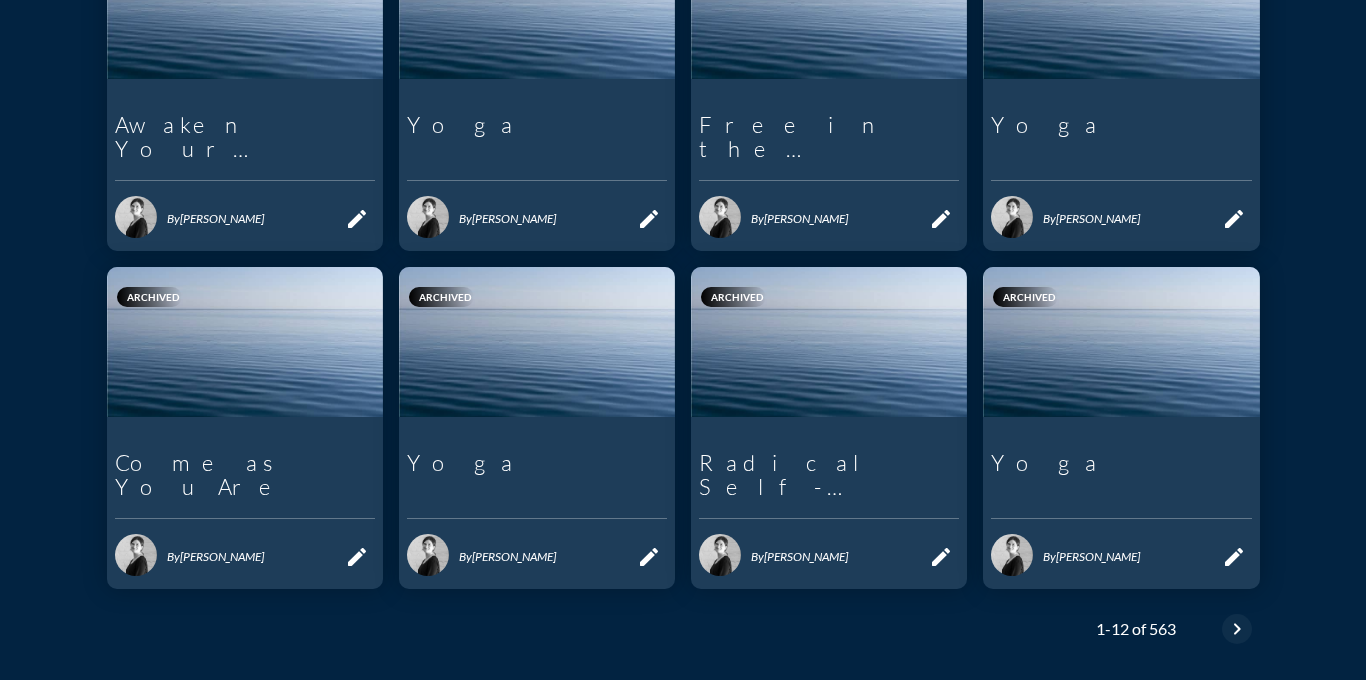scroll, scrollTop: 774, scrollLeft: 0, axis: vertical 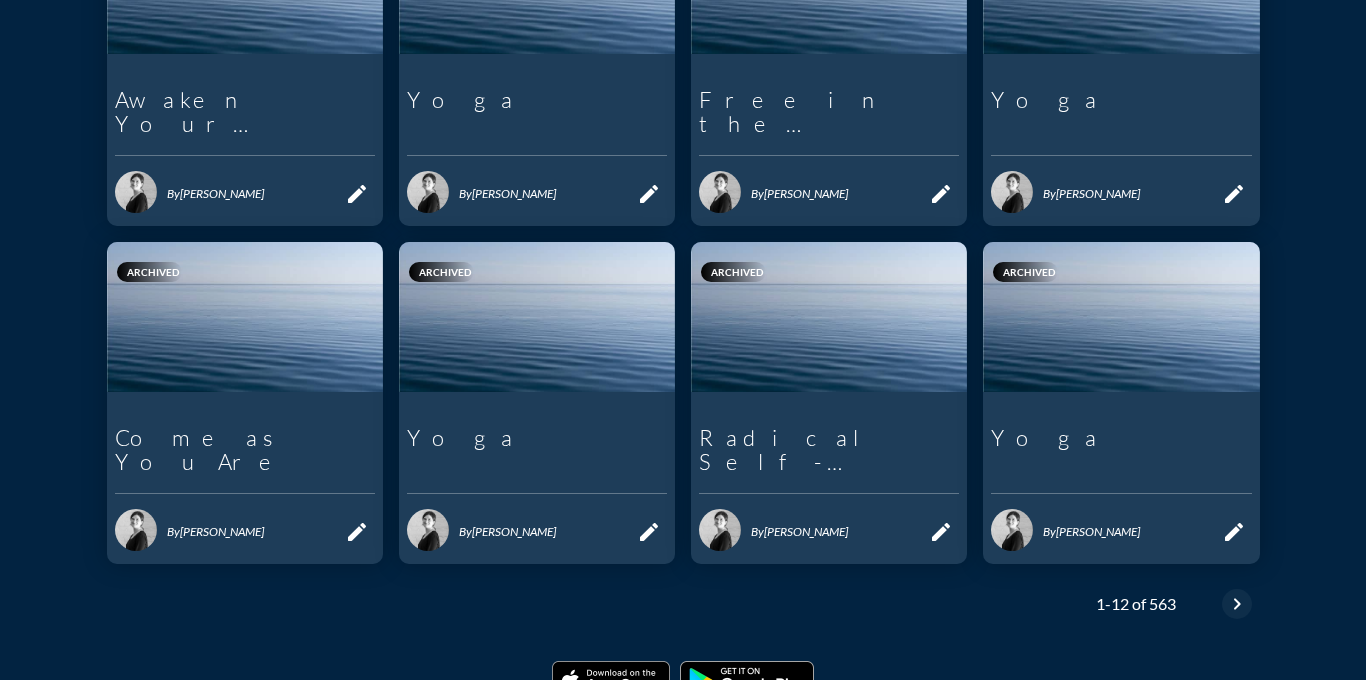 click on "chevron_right" at bounding box center (1237, 604) 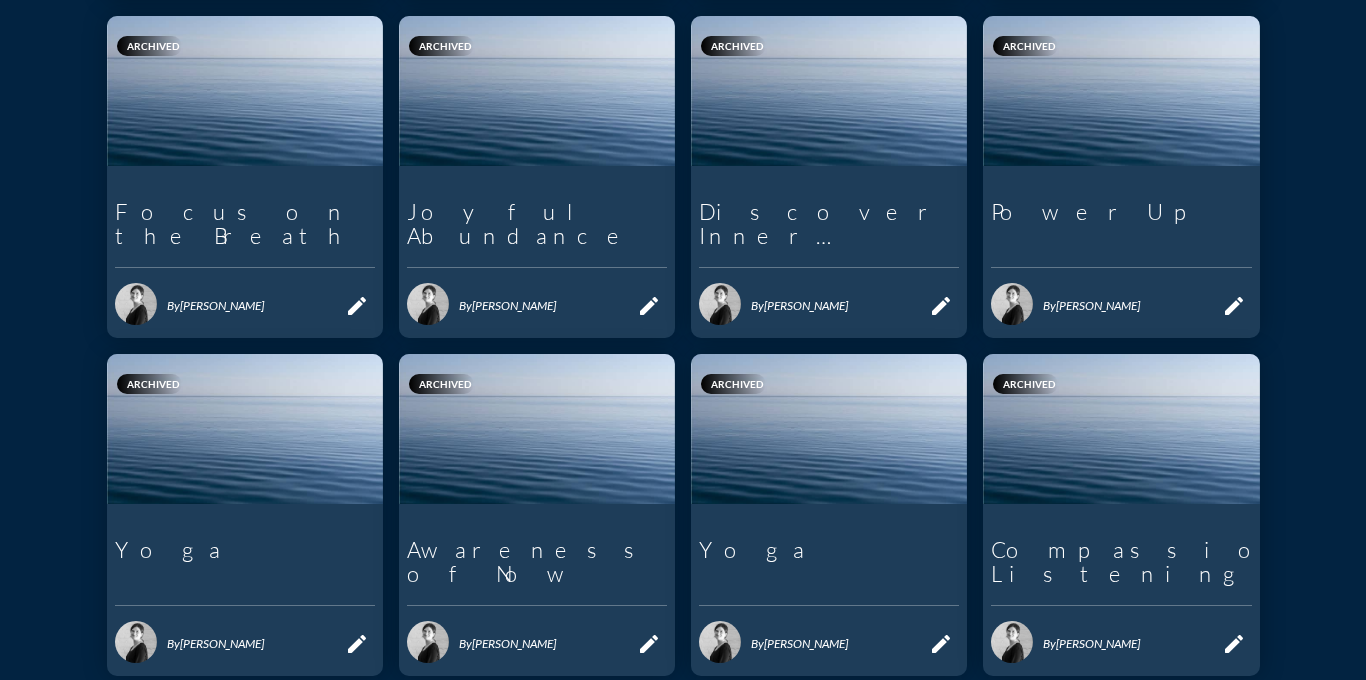 scroll, scrollTop: 774, scrollLeft: 0, axis: vertical 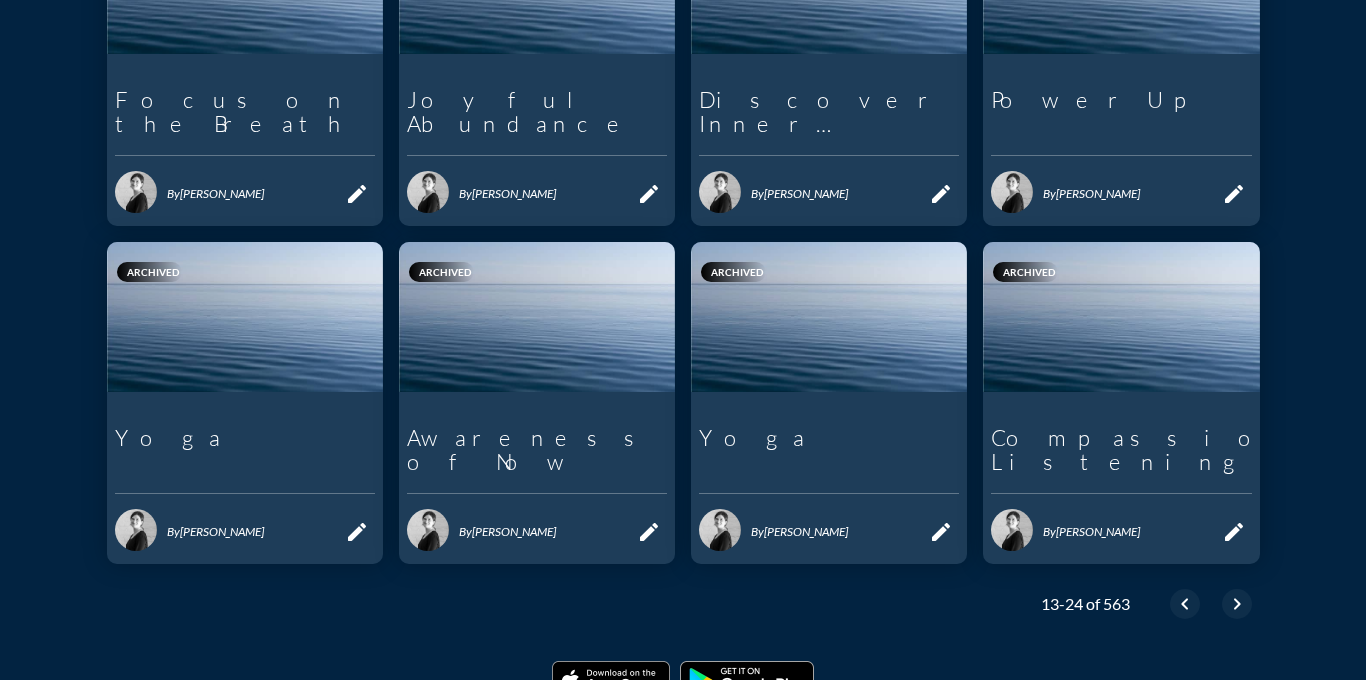 click on "chevron_right" at bounding box center [1237, 604] 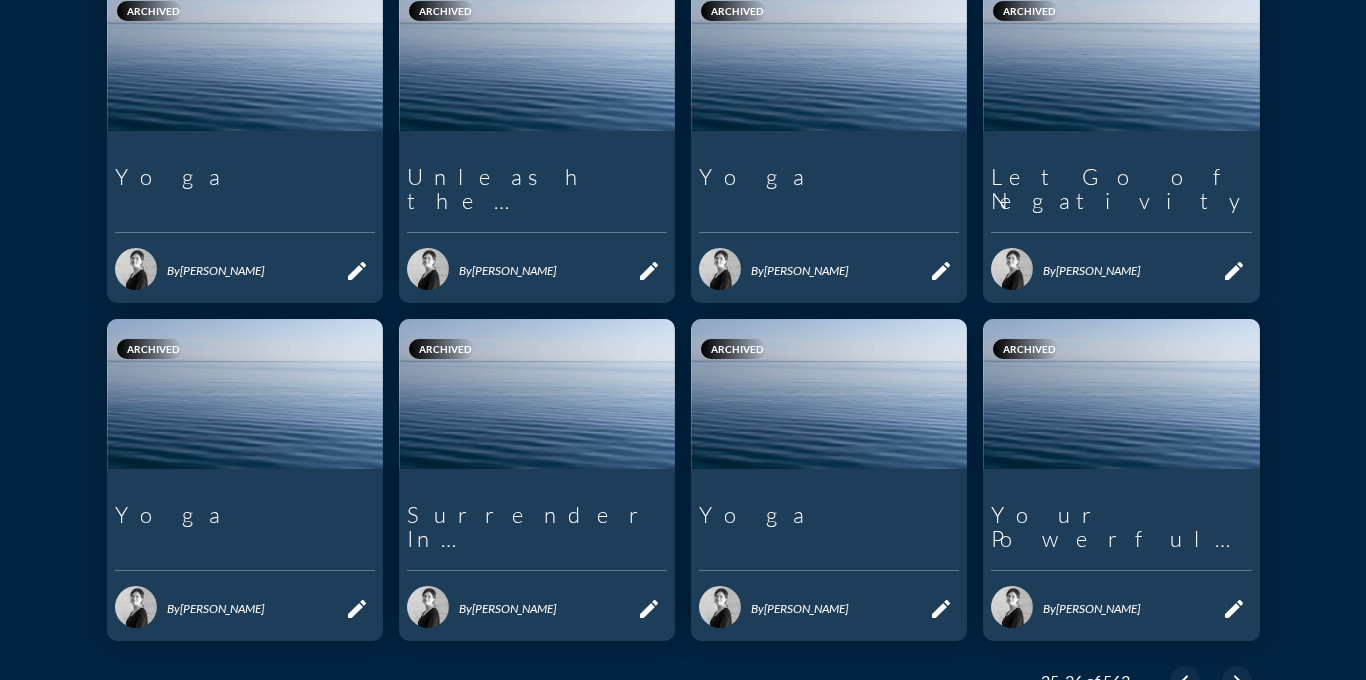 scroll, scrollTop: 709, scrollLeft: 0, axis: vertical 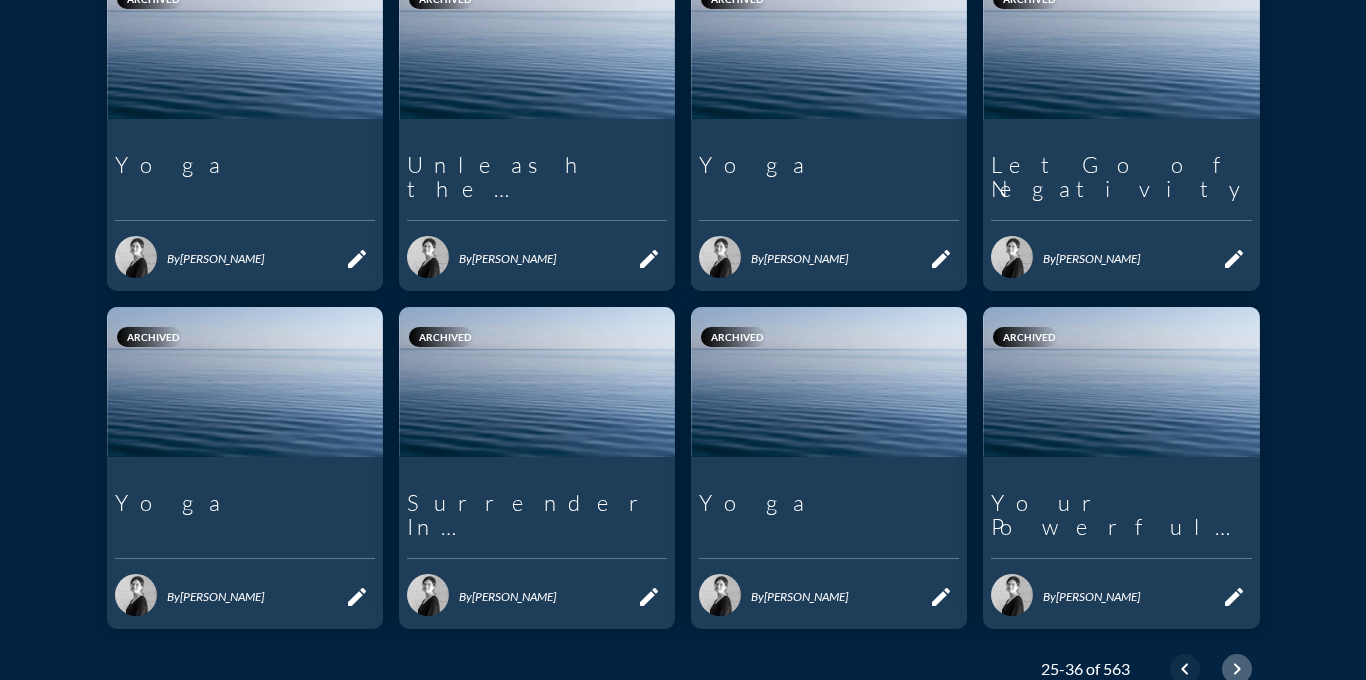 click on "chevron_right" at bounding box center [1237, 669] 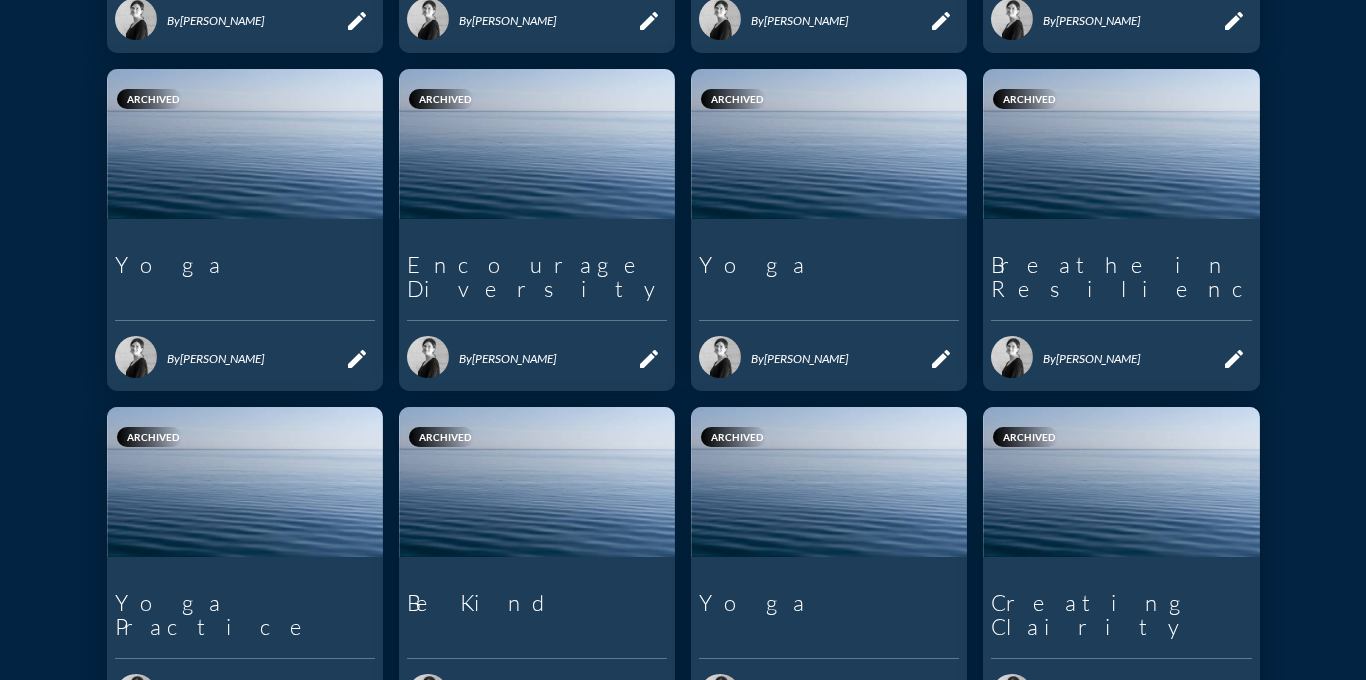scroll, scrollTop: 774, scrollLeft: 0, axis: vertical 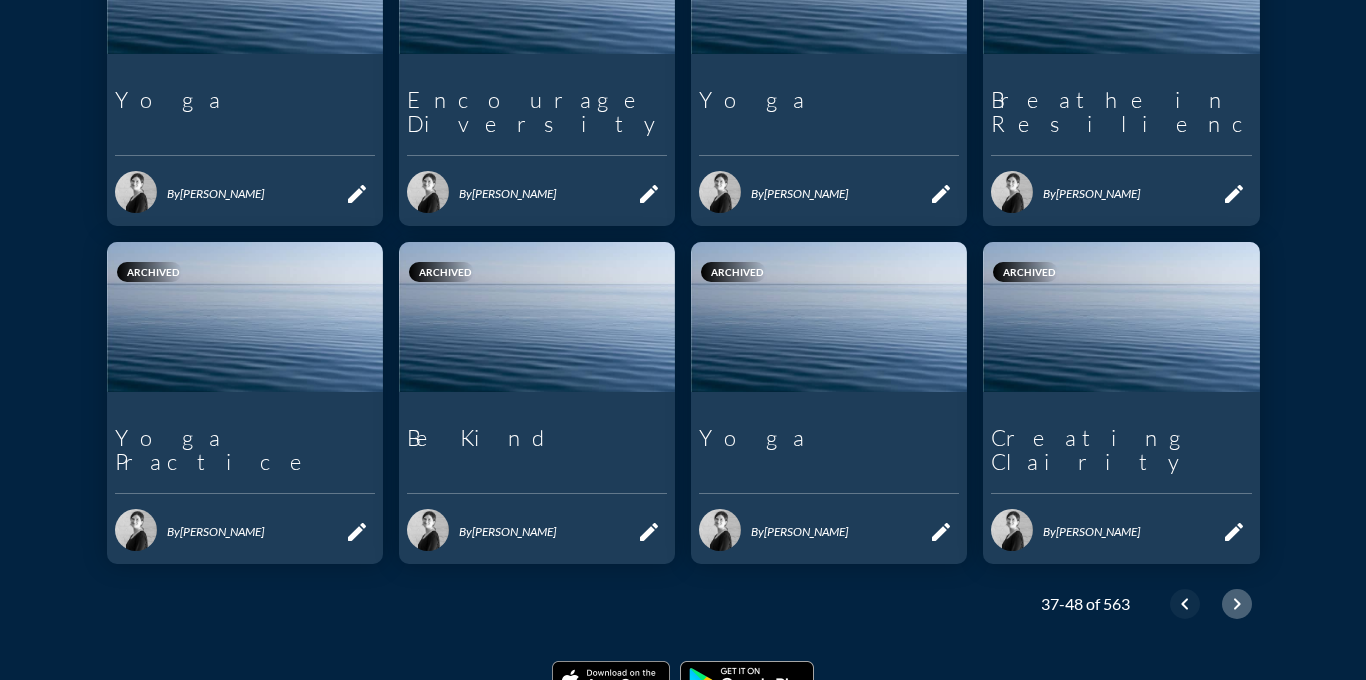 click on "chevron_right" at bounding box center (1237, 604) 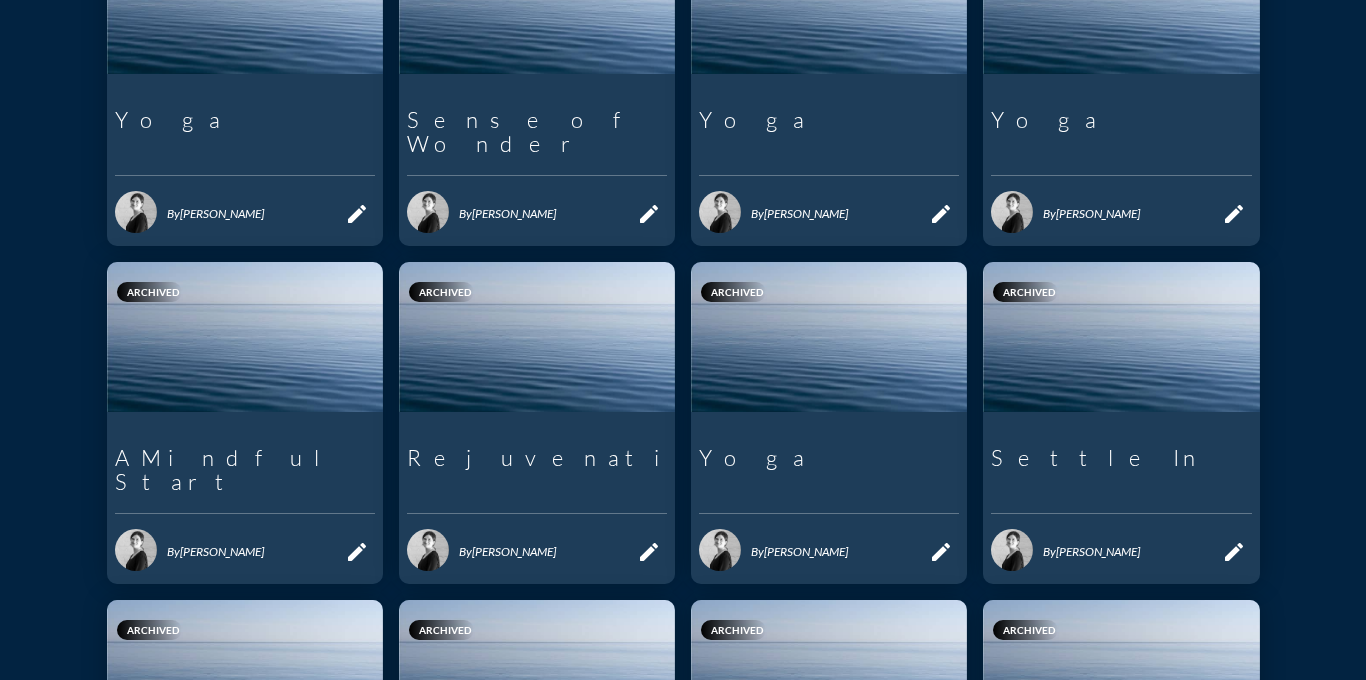 scroll, scrollTop: 774, scrollLeft: 0, axis: vertical 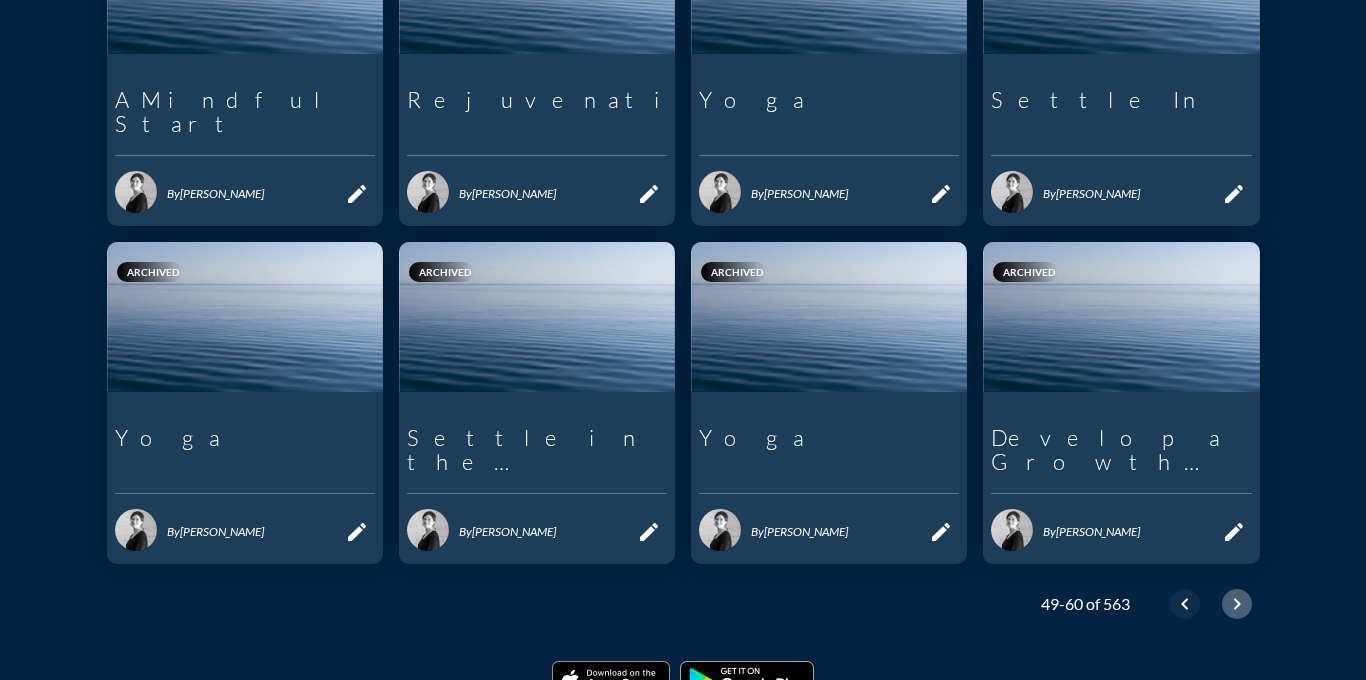 click on "chevron_right" at bounding box center (1237, 604) 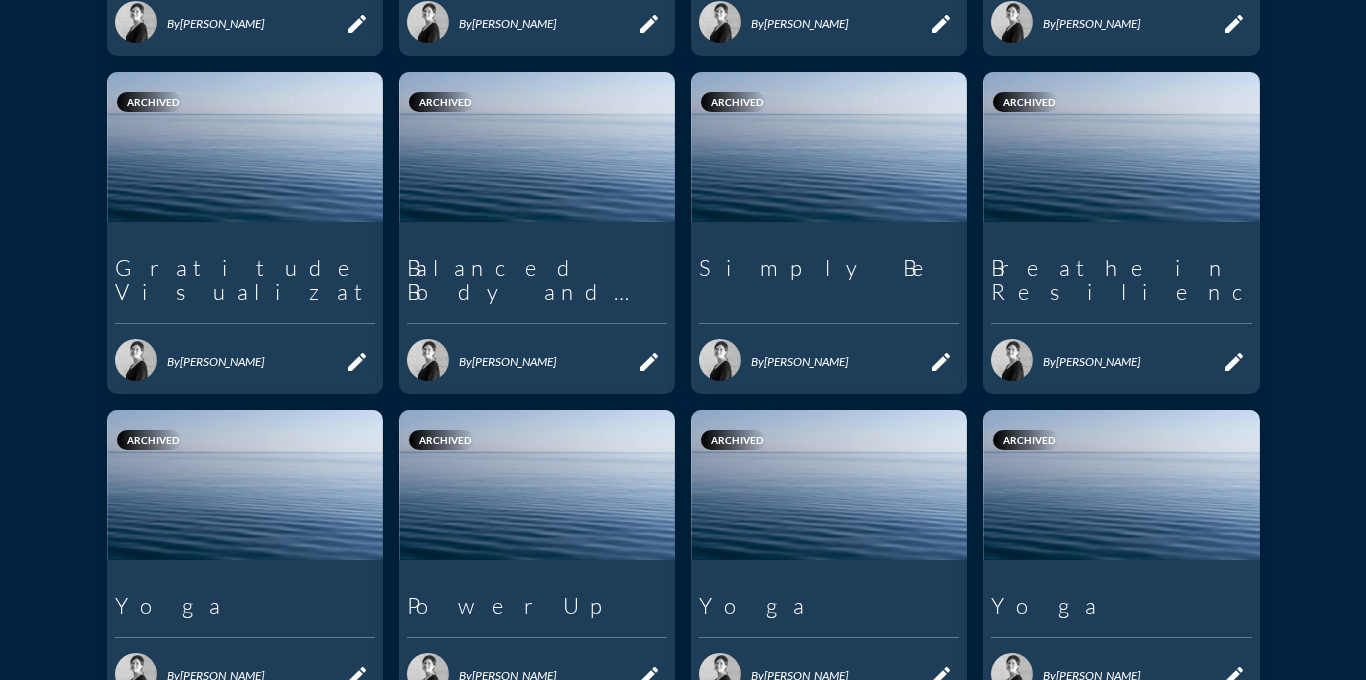 scroll, scrollTop: 774, scrollLeft: 0, axis: vertical 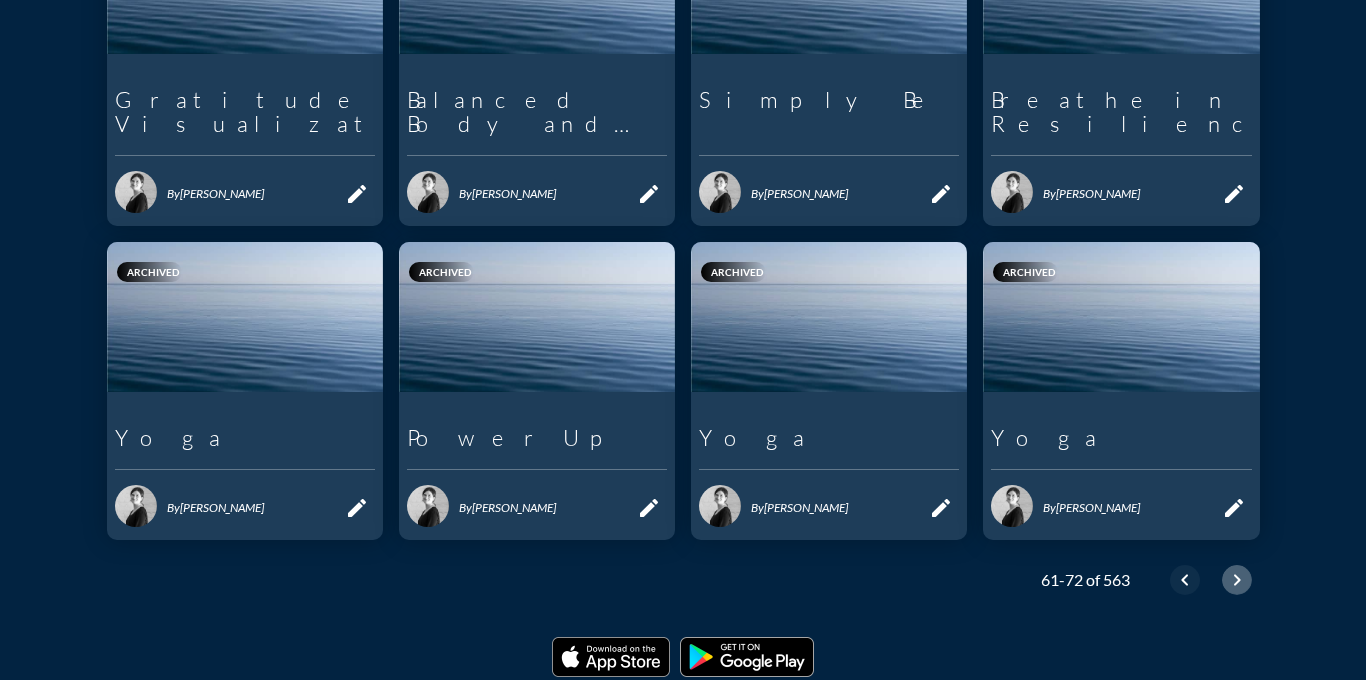 click on "chevron_right" at bounding box center (1237, 580) 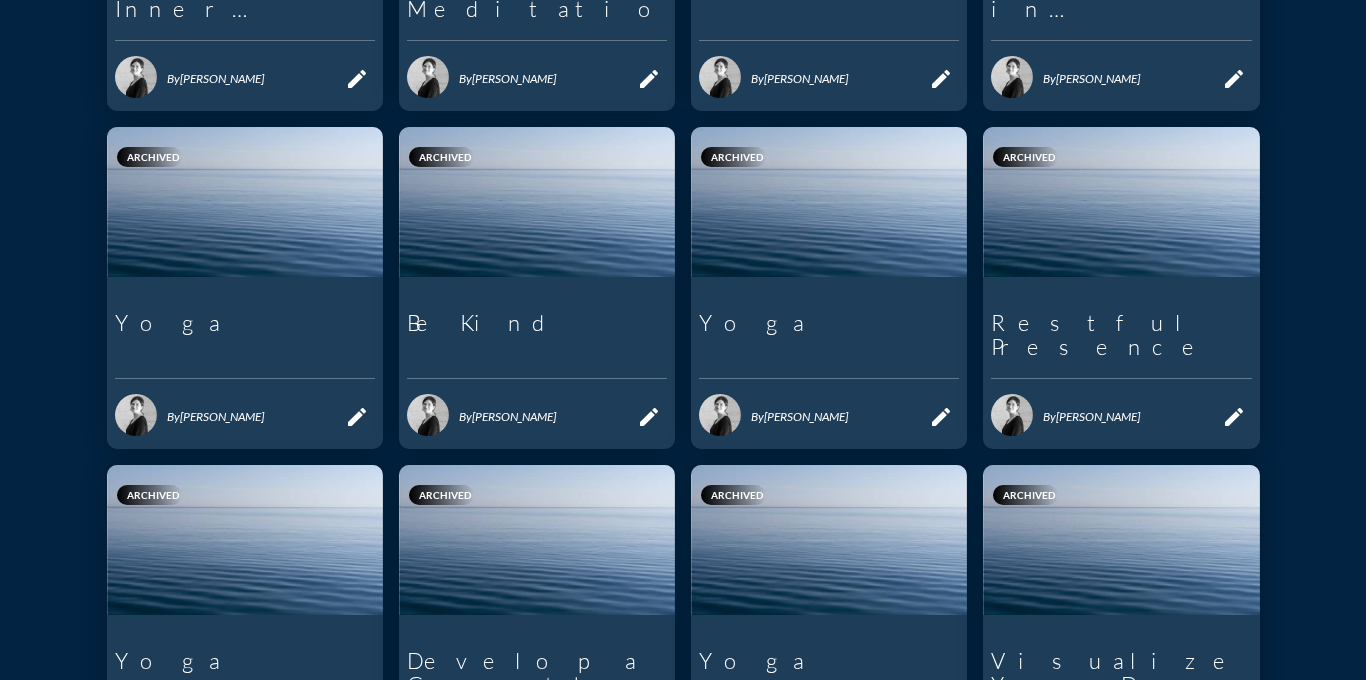 scroll, scrollTop: 645, scrollLeft: 0, axis: vertical 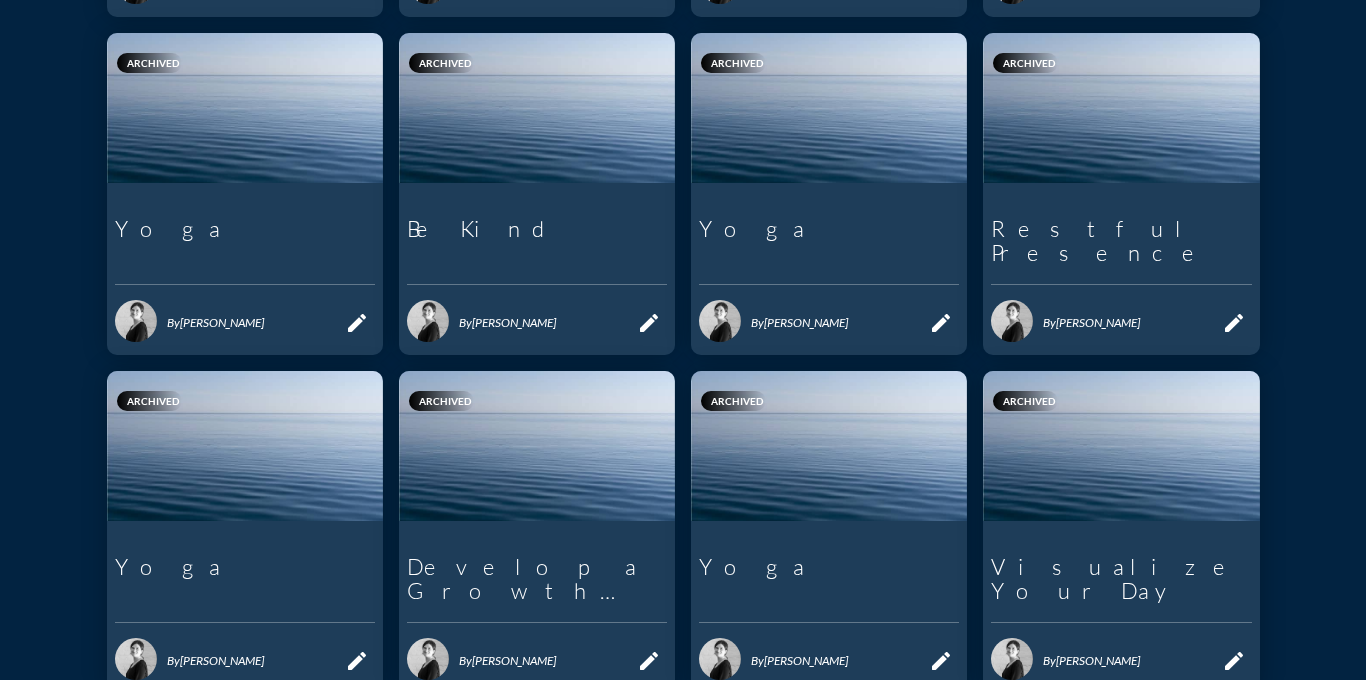 click on "chevron_right" at bounding box center (1237, 733) 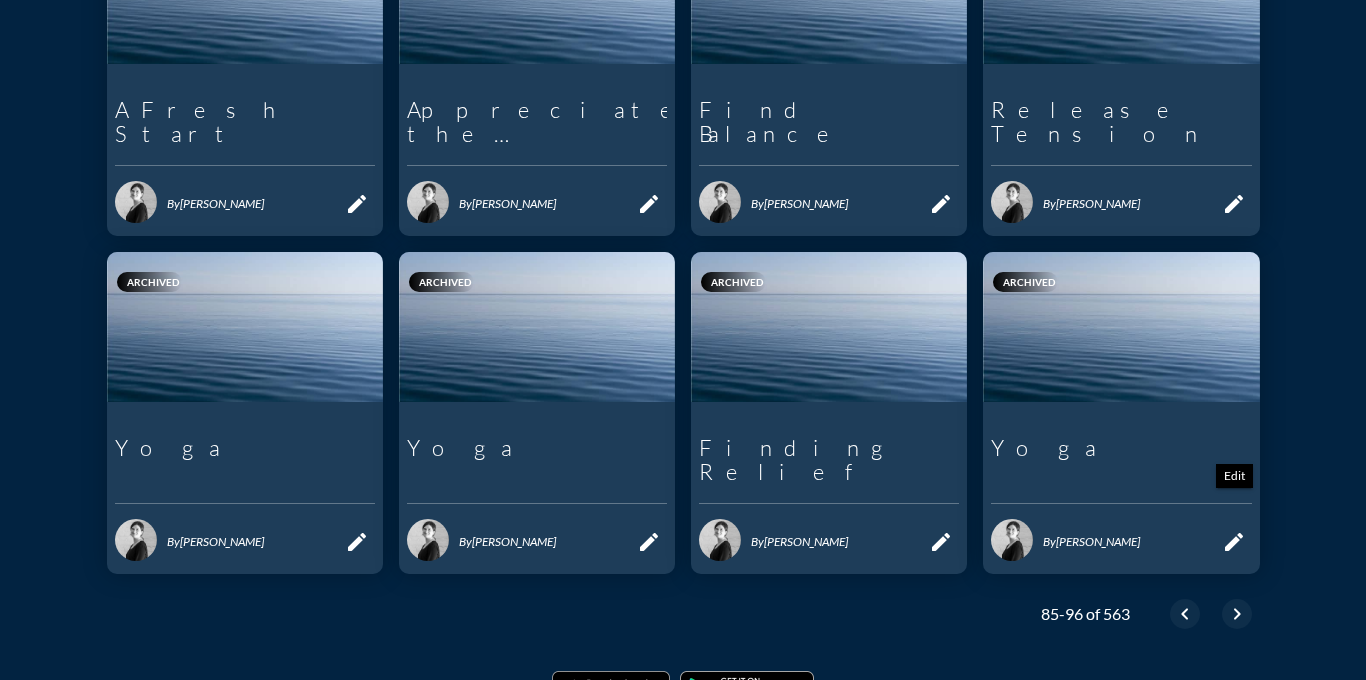 scroll, scrollTop: 774, scrollLeft: 0, axis: vertical 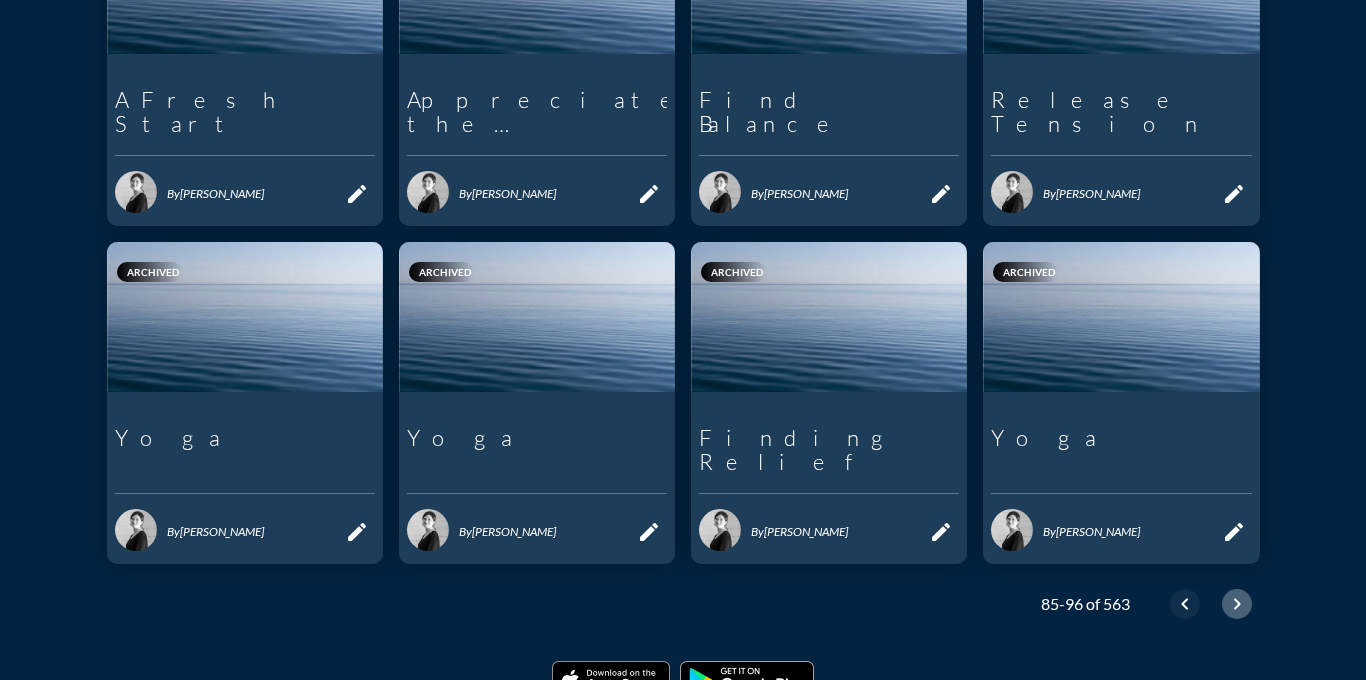 click on "chevron_right" at bounding box center (1237, 604) 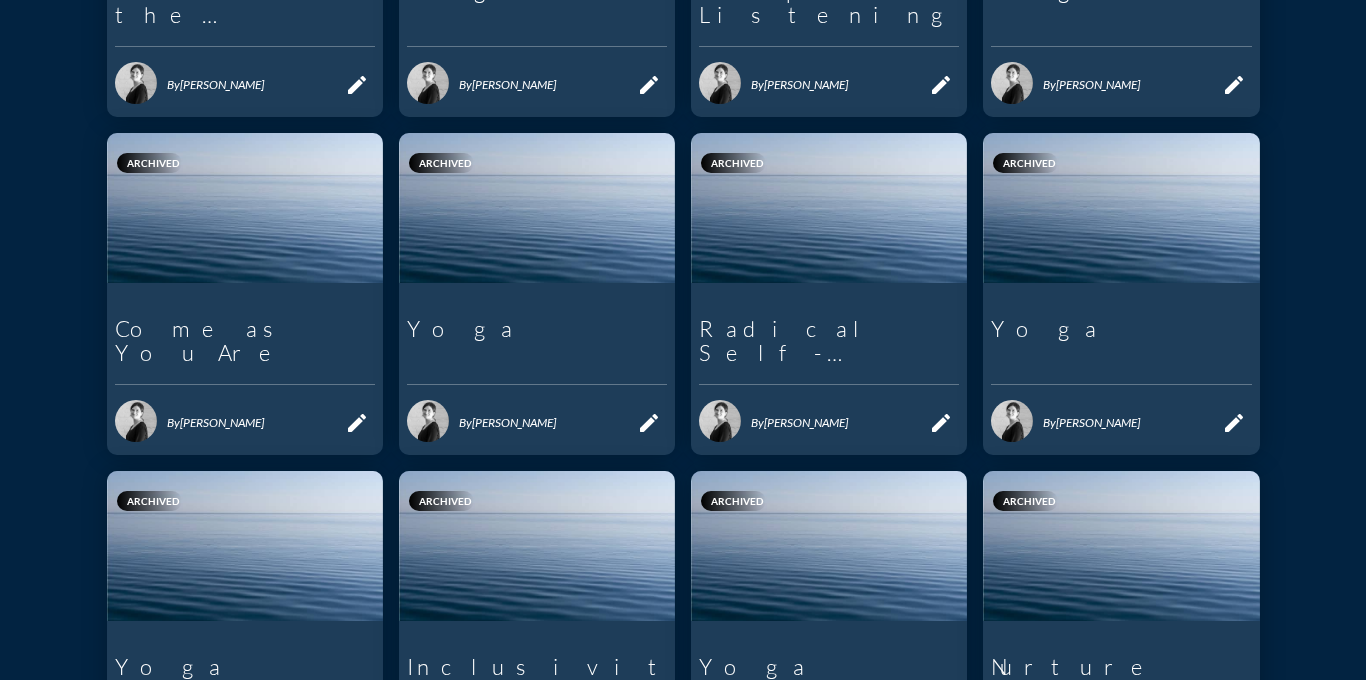 scroll, scrollTop: 774, scrollLeft: 0, axis: vertical 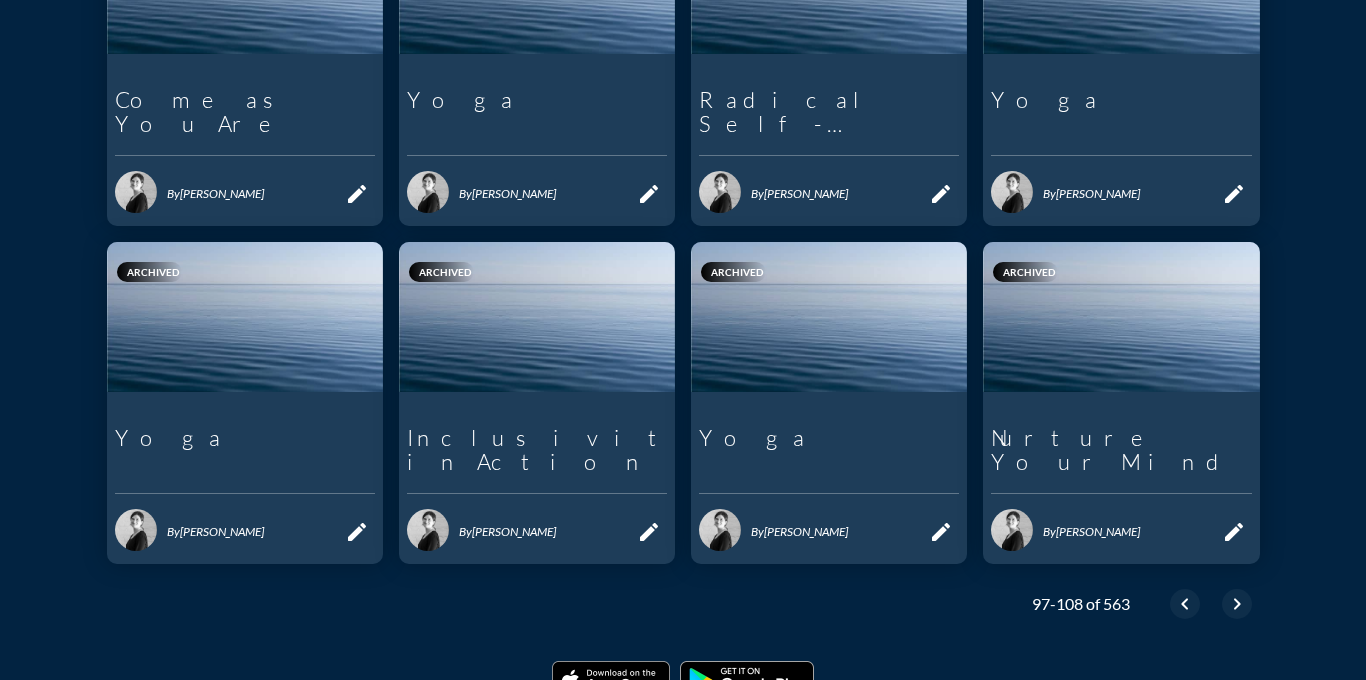 click on "chevron_right" at bounding box center [1237, 604] 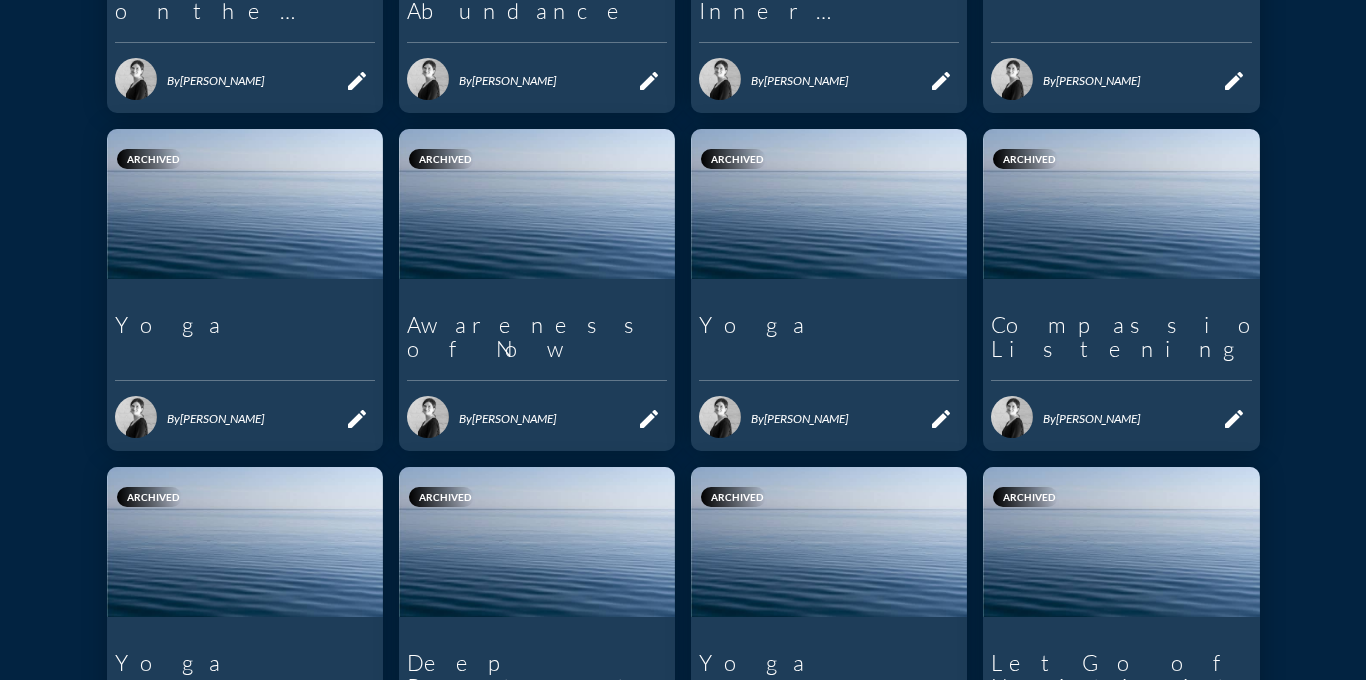 scroll, scrollTop: 728, scrollLeft: 0, axis: vertical 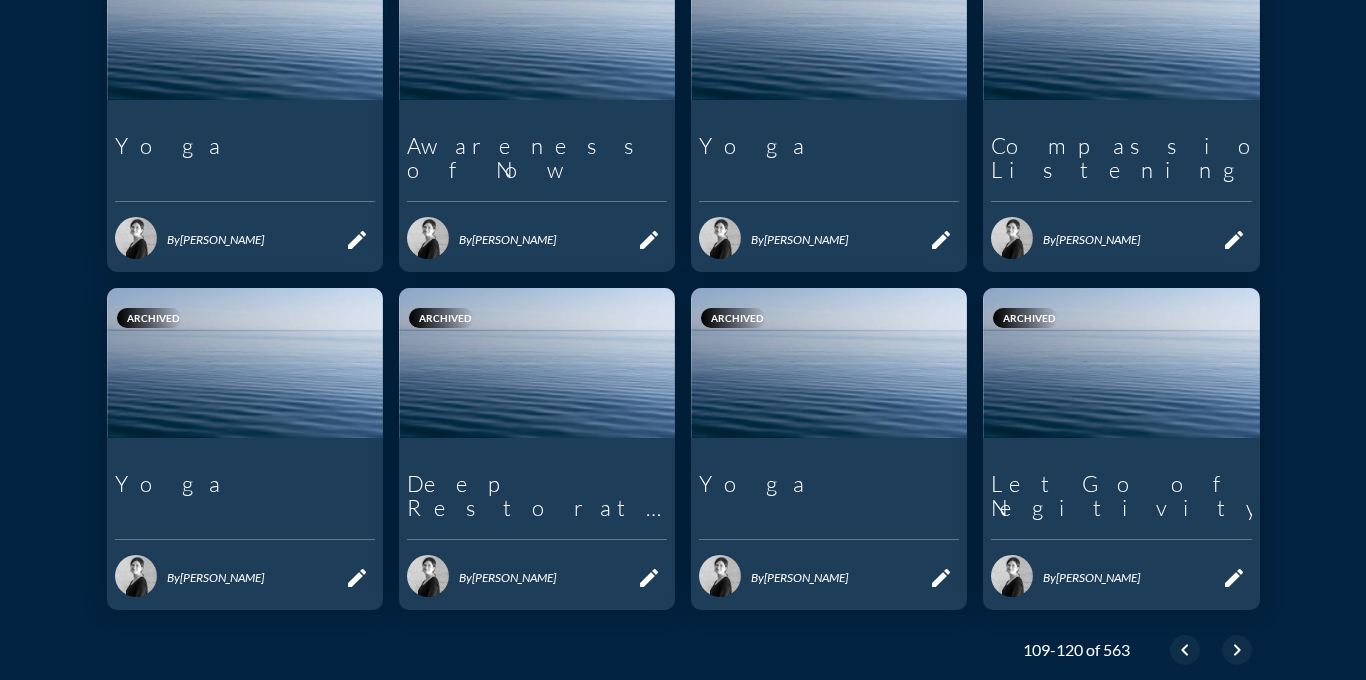 click on "chevron_right" at bounding box center (1237, 650) 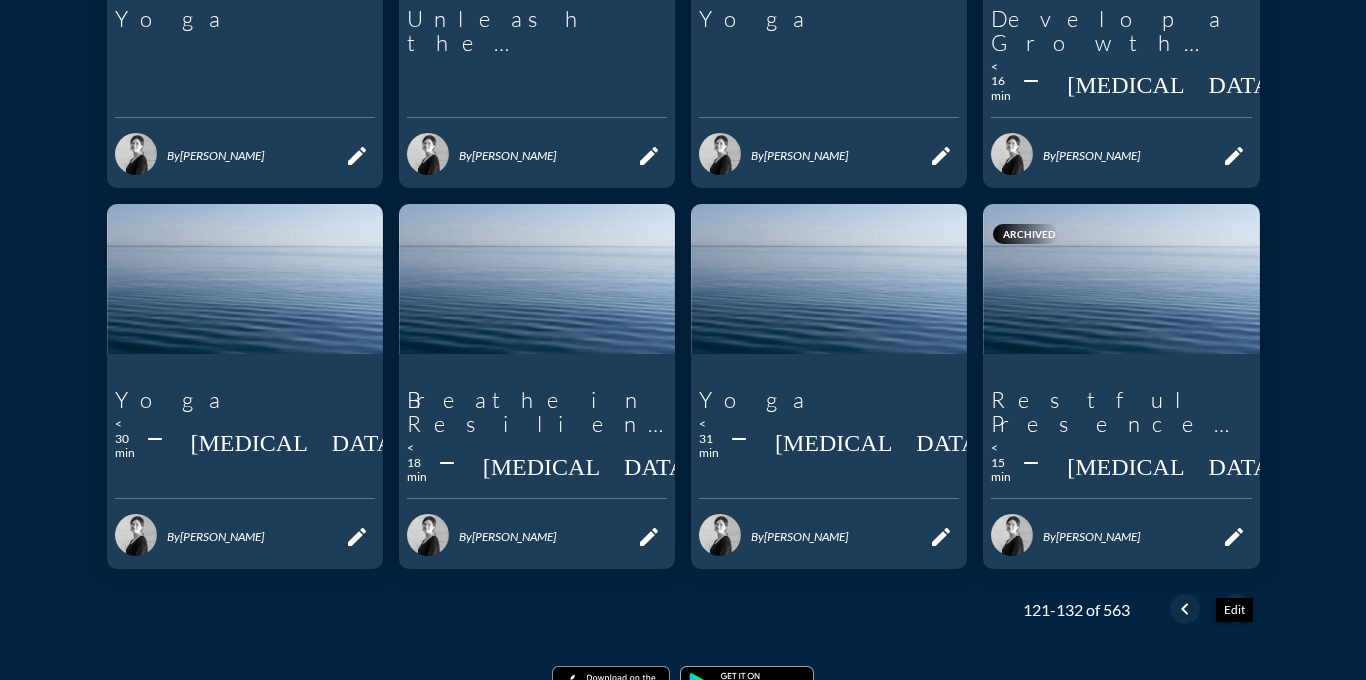 scroll, scrollTop: 894, scrollLeft: 0, axis: vertical 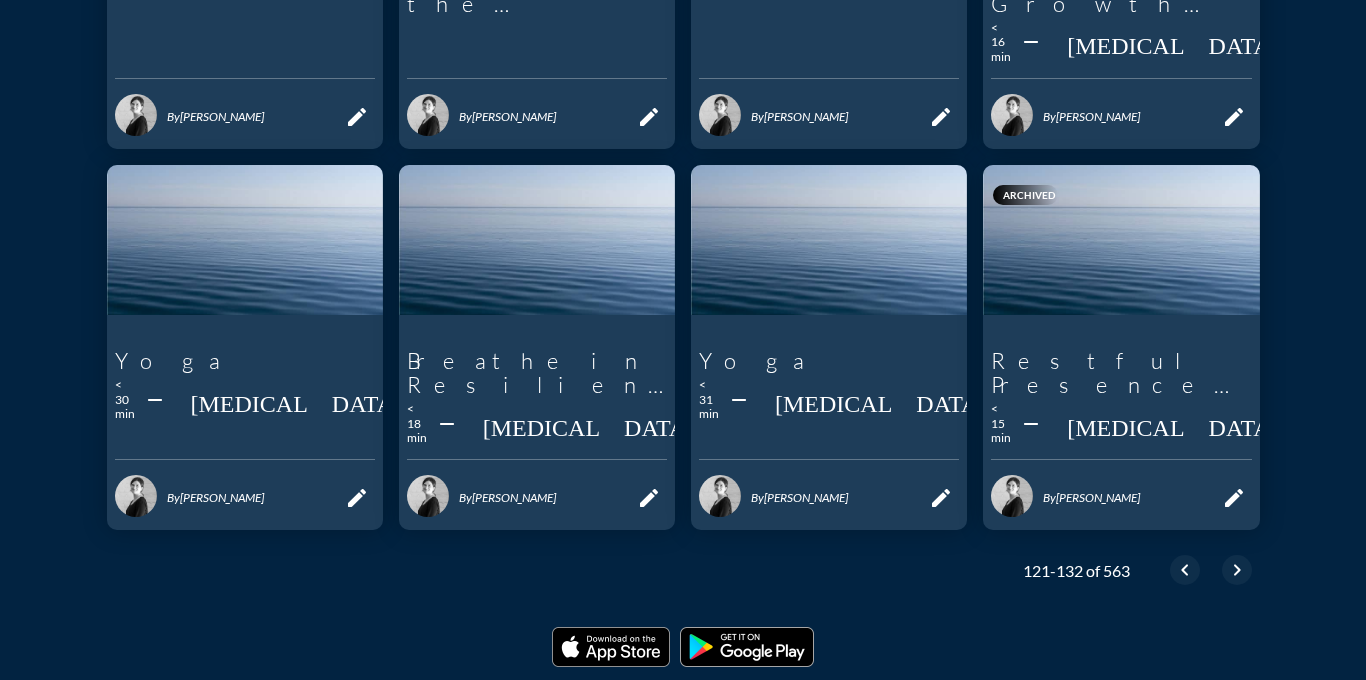 click on "chevron_right" at bounding box center (1237, 570) 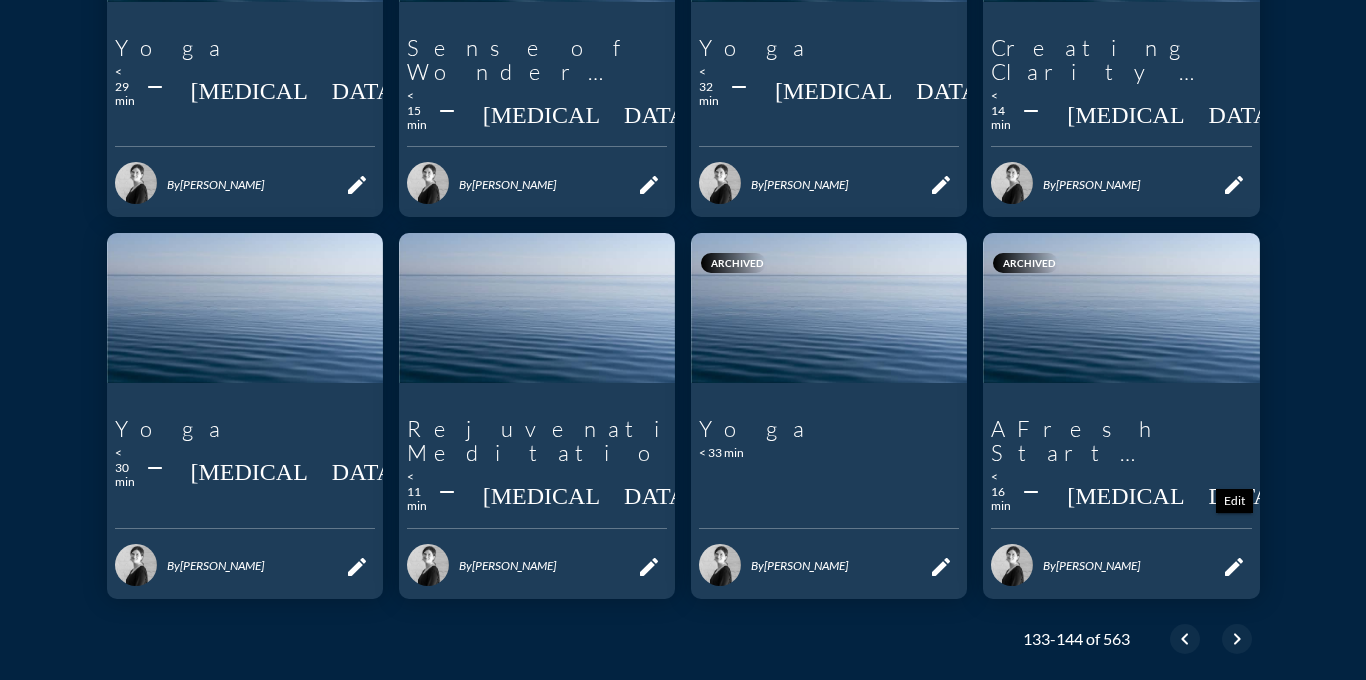 scroll, scrollTop: 874, scrollLeft: 0, axis: vertical 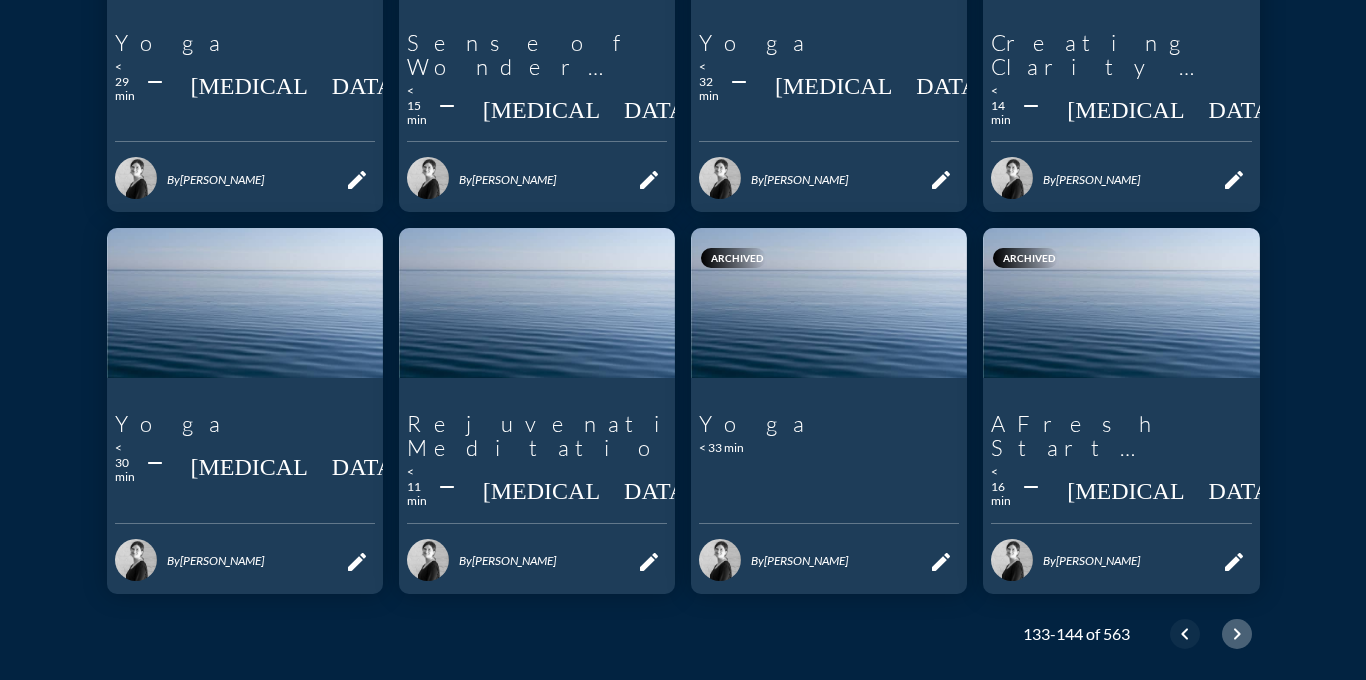click on "chevron_right" at bounding box center (1237, 634) 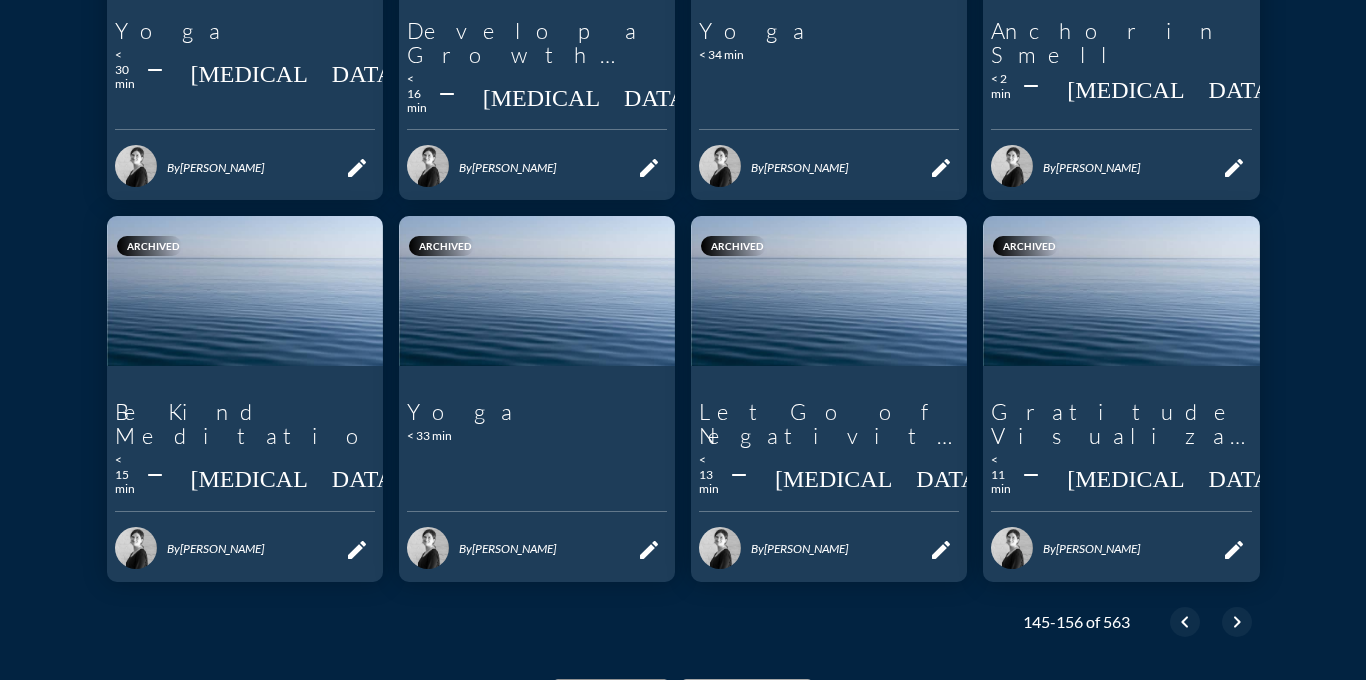scroll, scrollTop: 919, scrollLeft: 0, axis: vertical 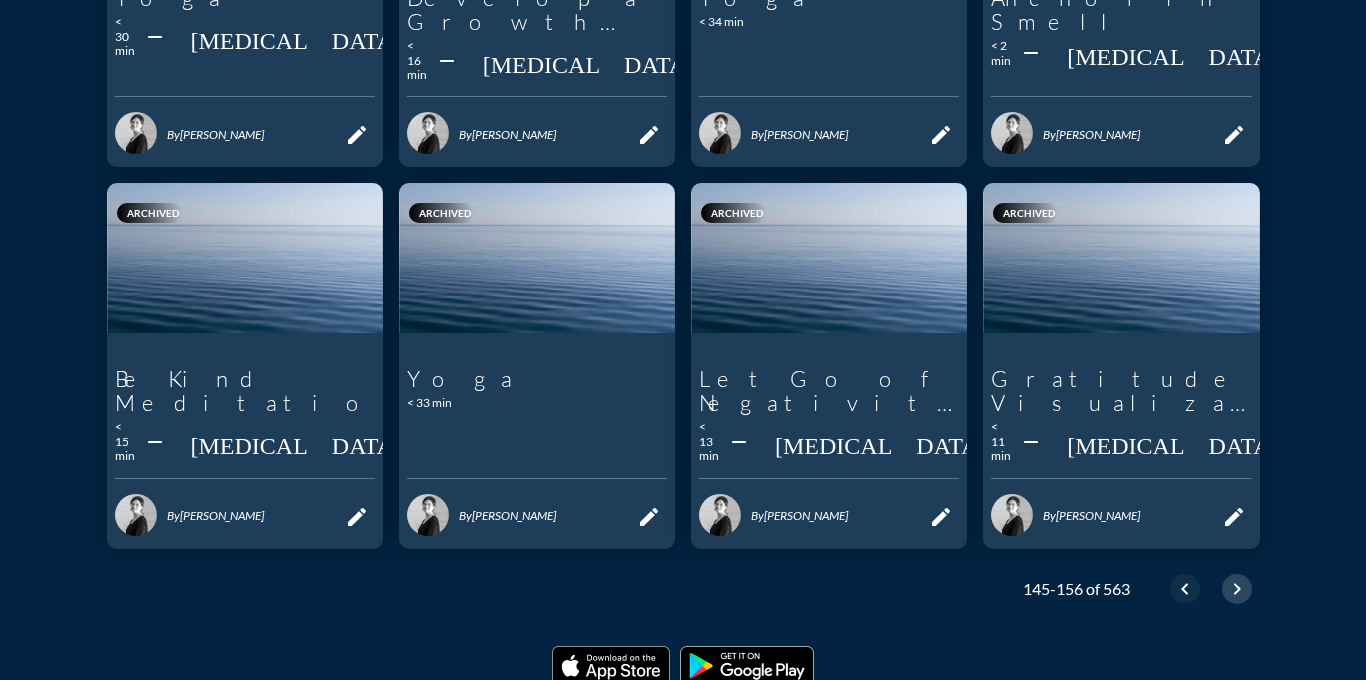 click on "chevron_right" at bounding box center (1237, 589) 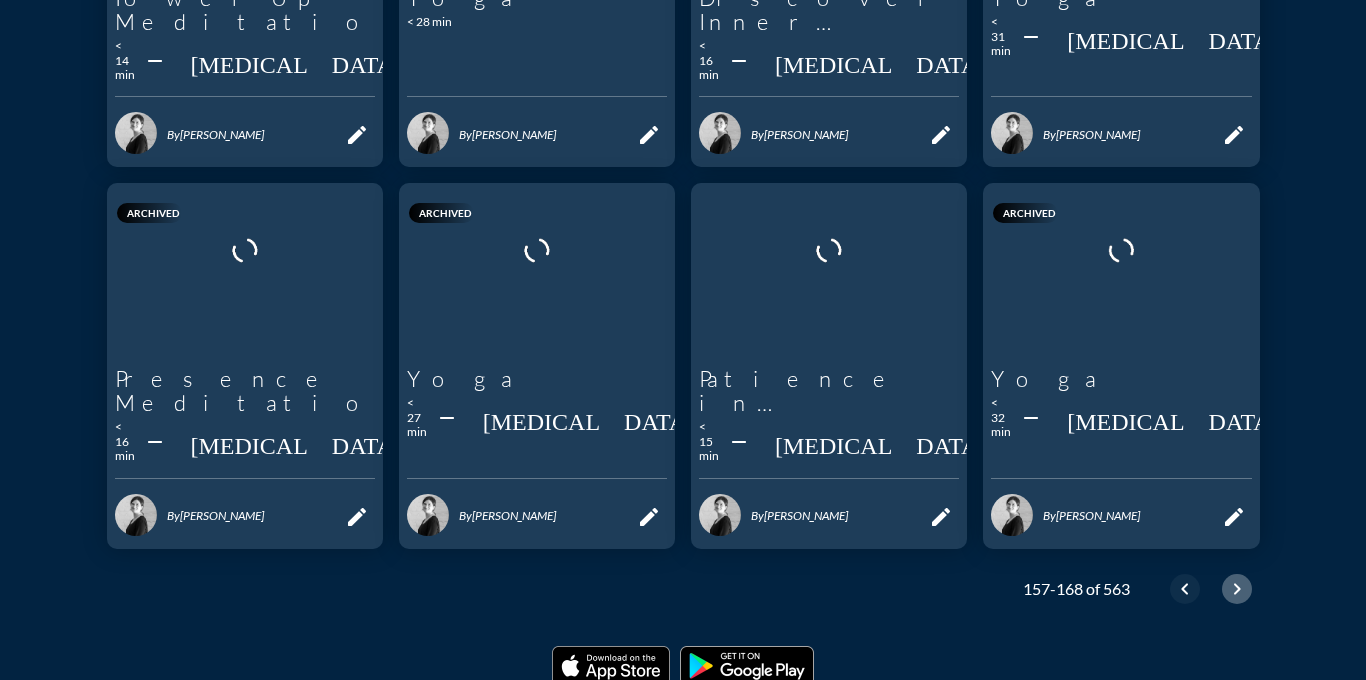 scroll 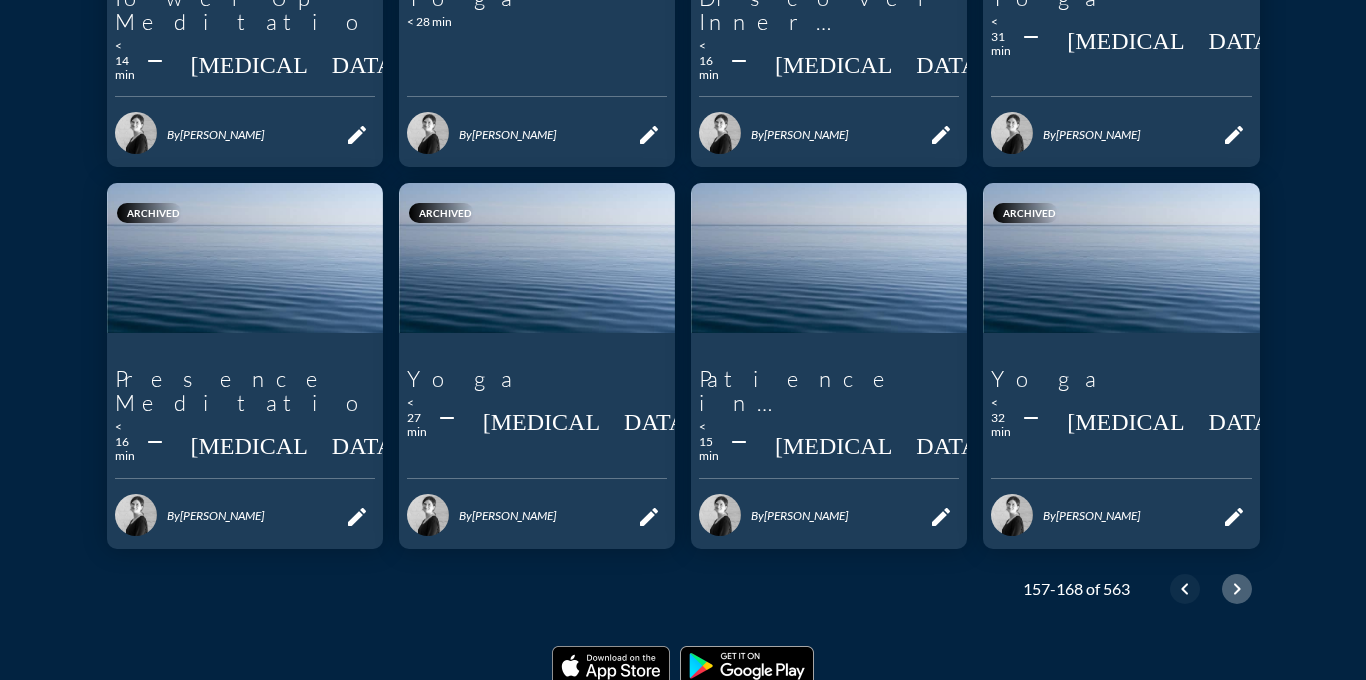 click on "chevron_right" at bounding box center [1237, 589] 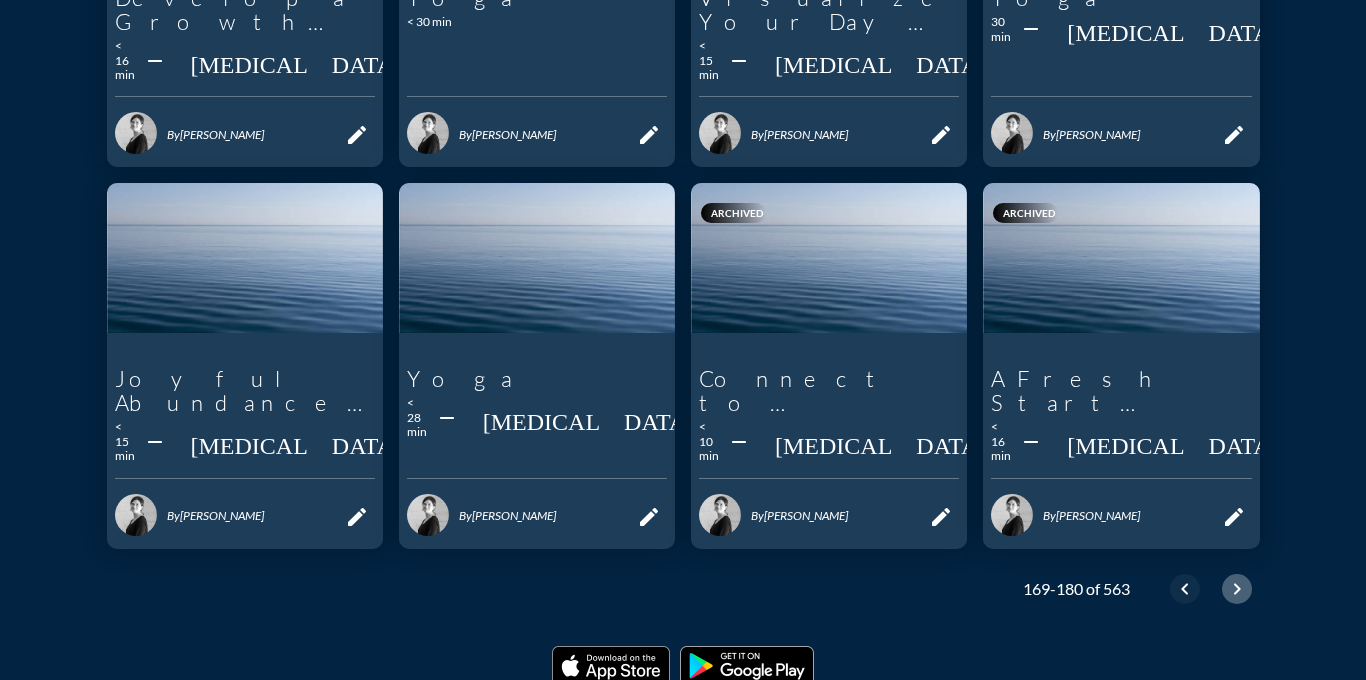 click on "chevron_right" at bounding box center (1237, 589) 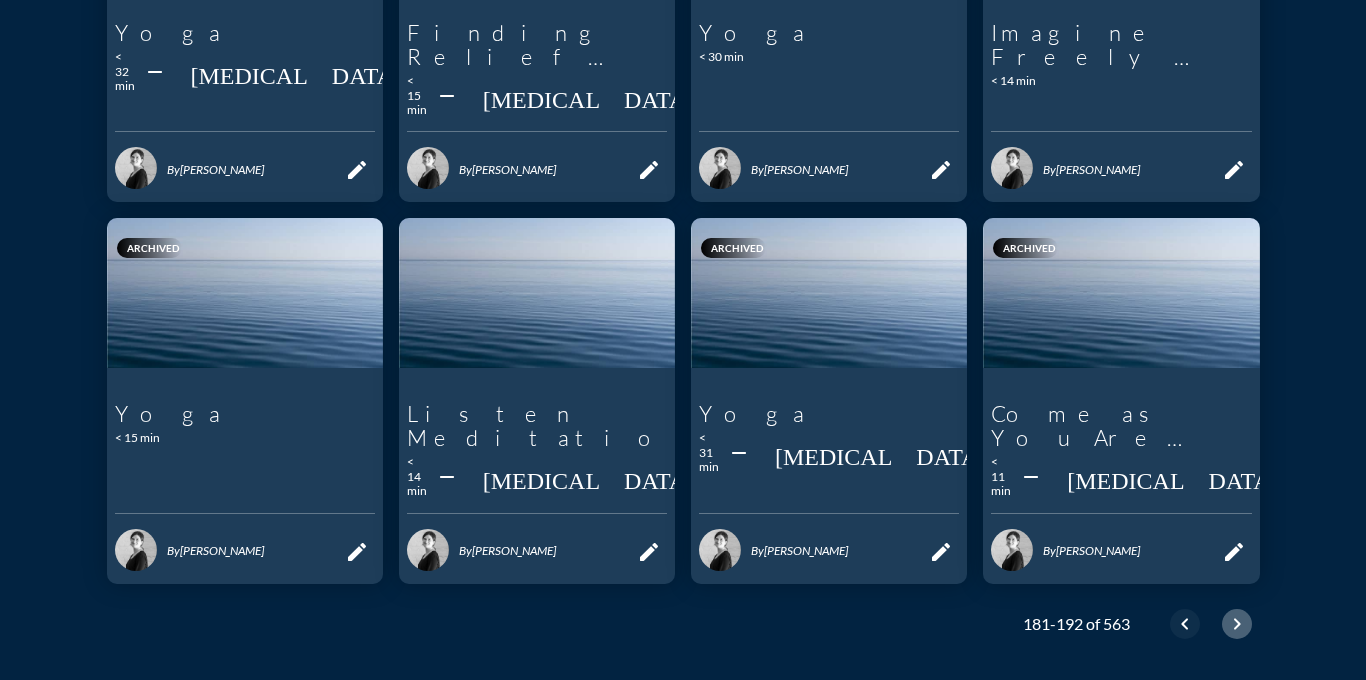 click on "chevron_right" at bounding box center (1237, 624) 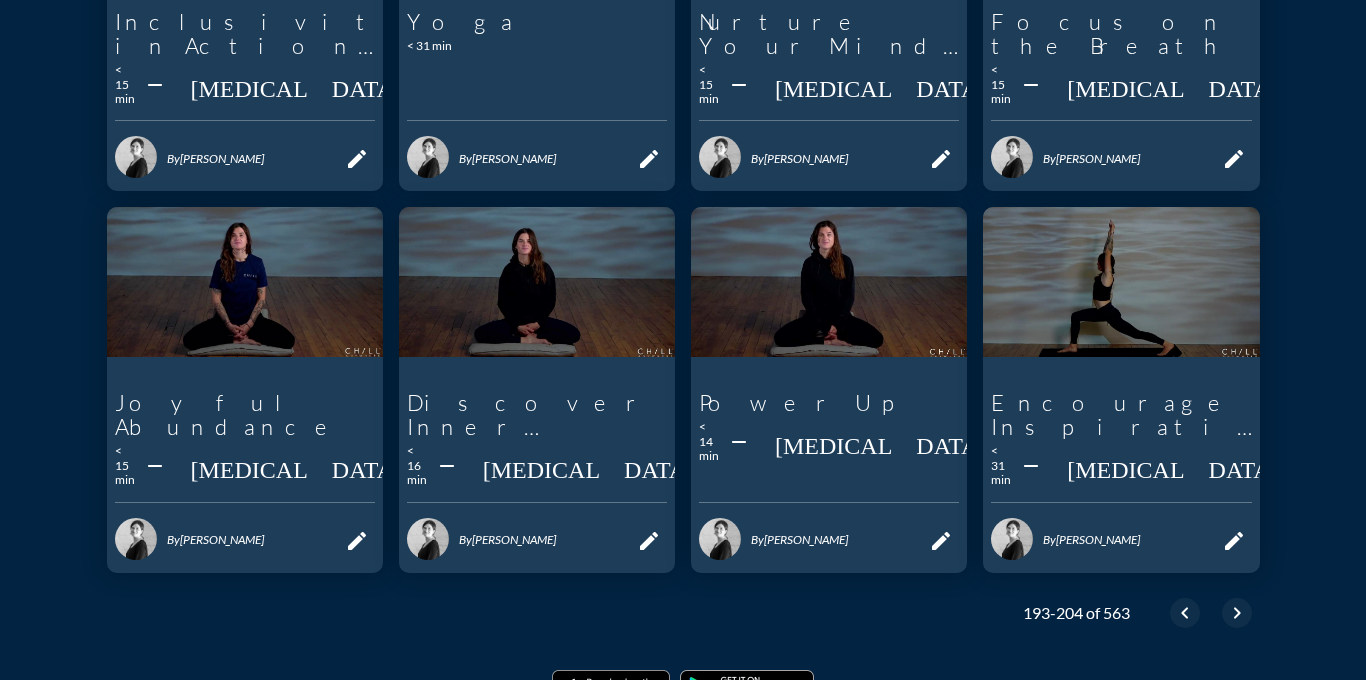 click on "chevron_right" at bounding box center [1237, 613] 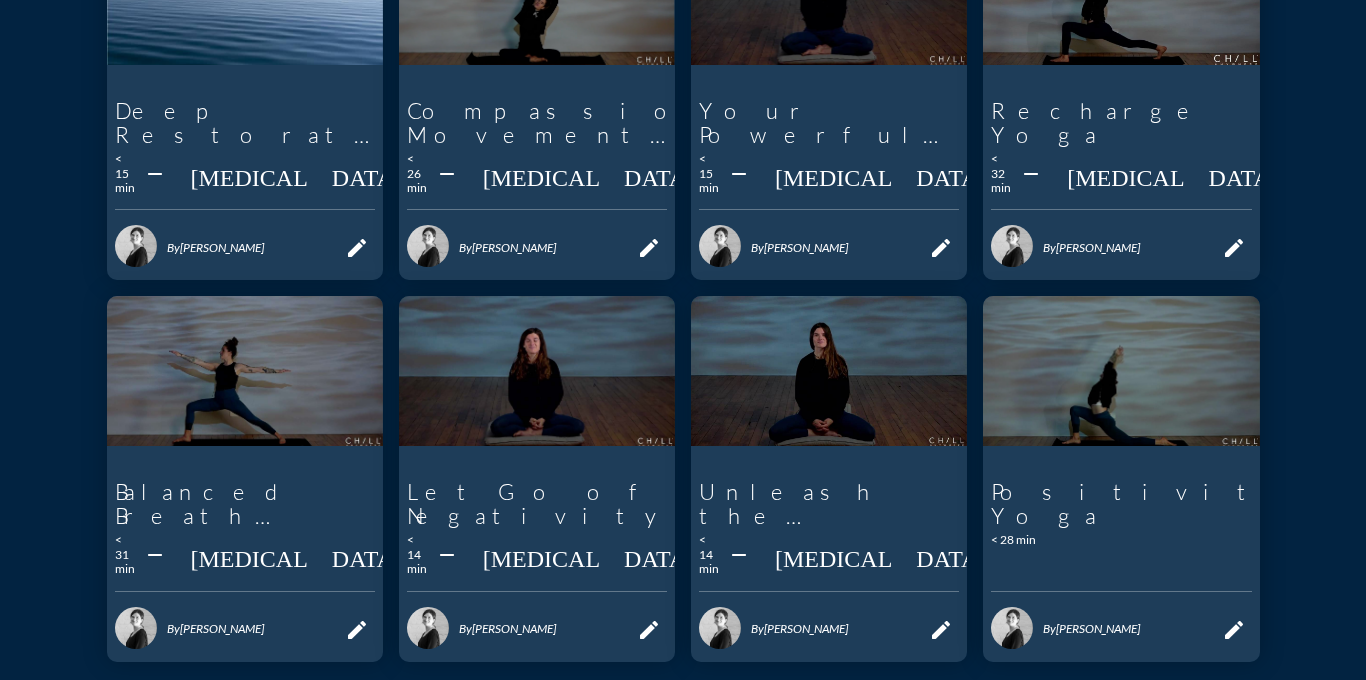 click on "play_arrow" at bounding box center [537, 418] 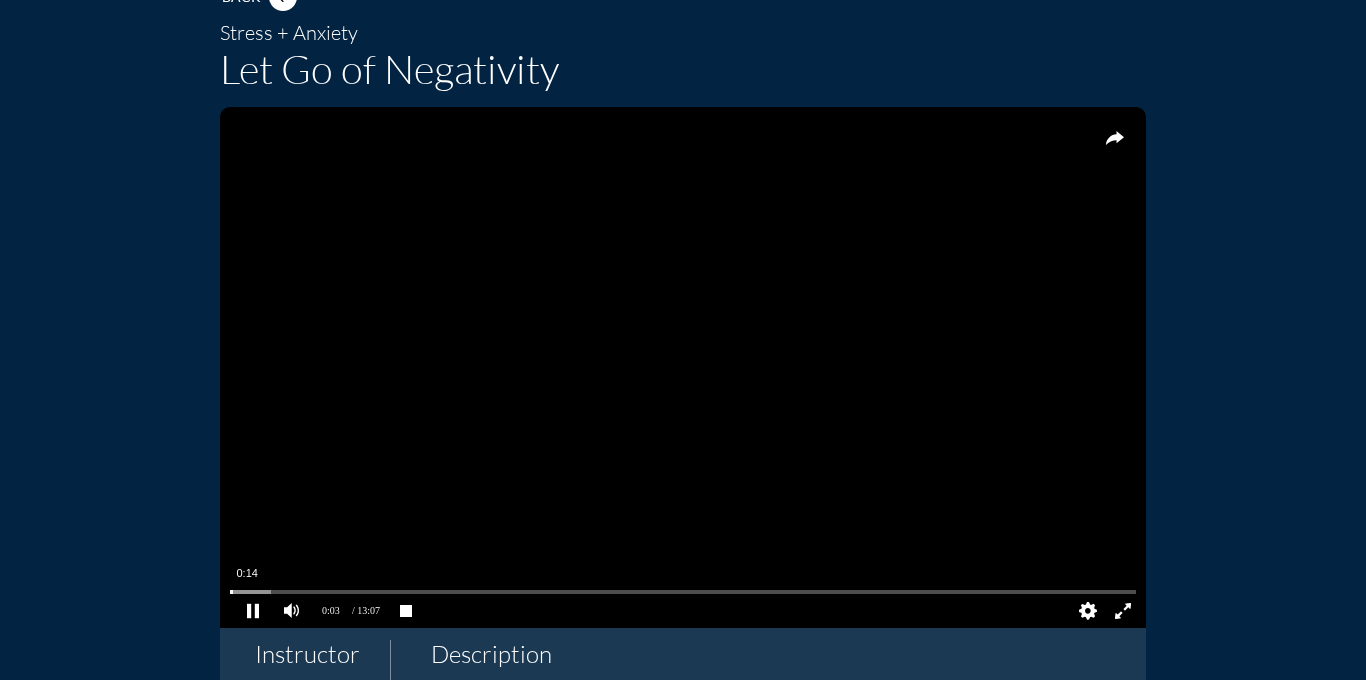 click at bounding box center (683, 592) 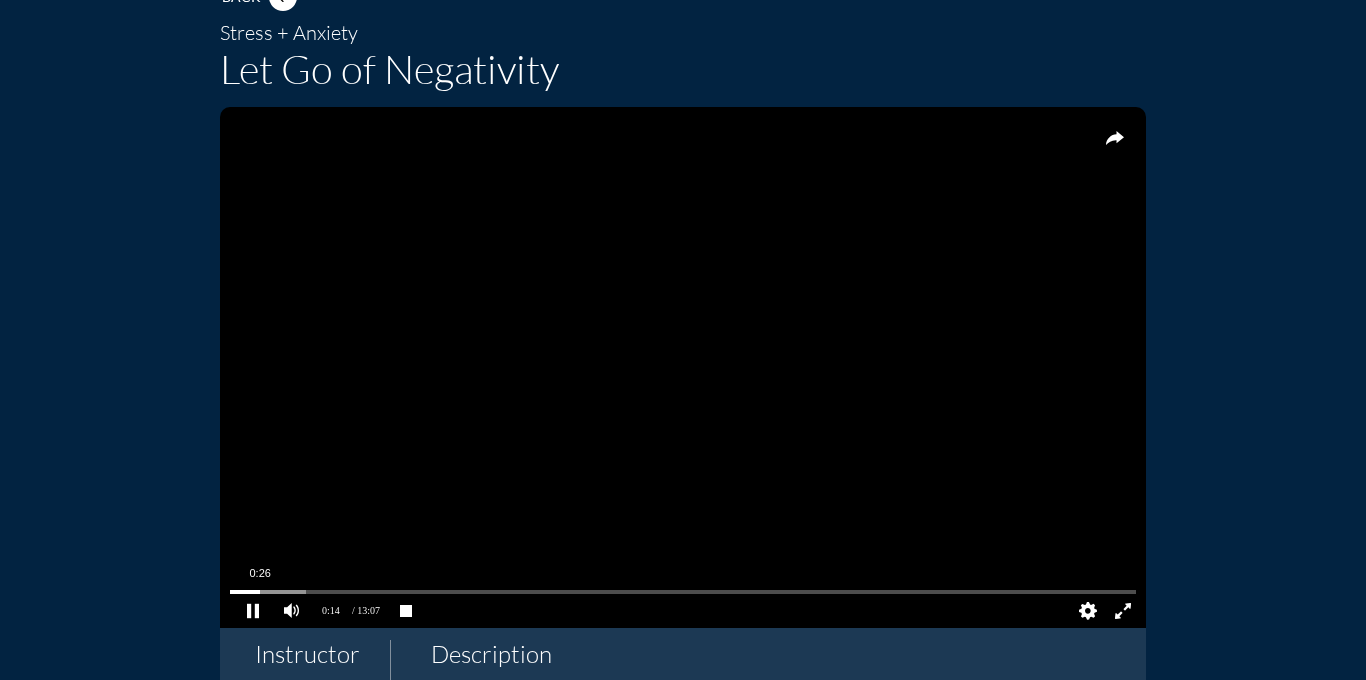 click at bounding box center (683, 592) 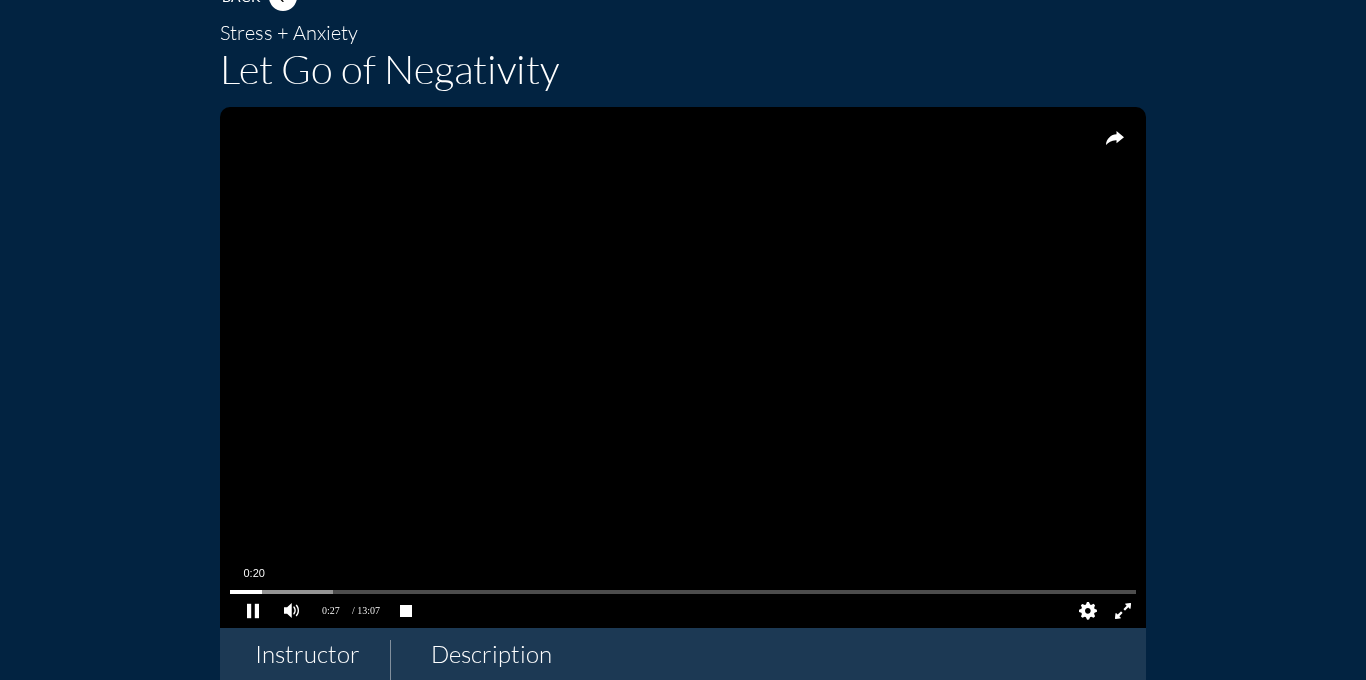 click at bounding box center (683, 592) 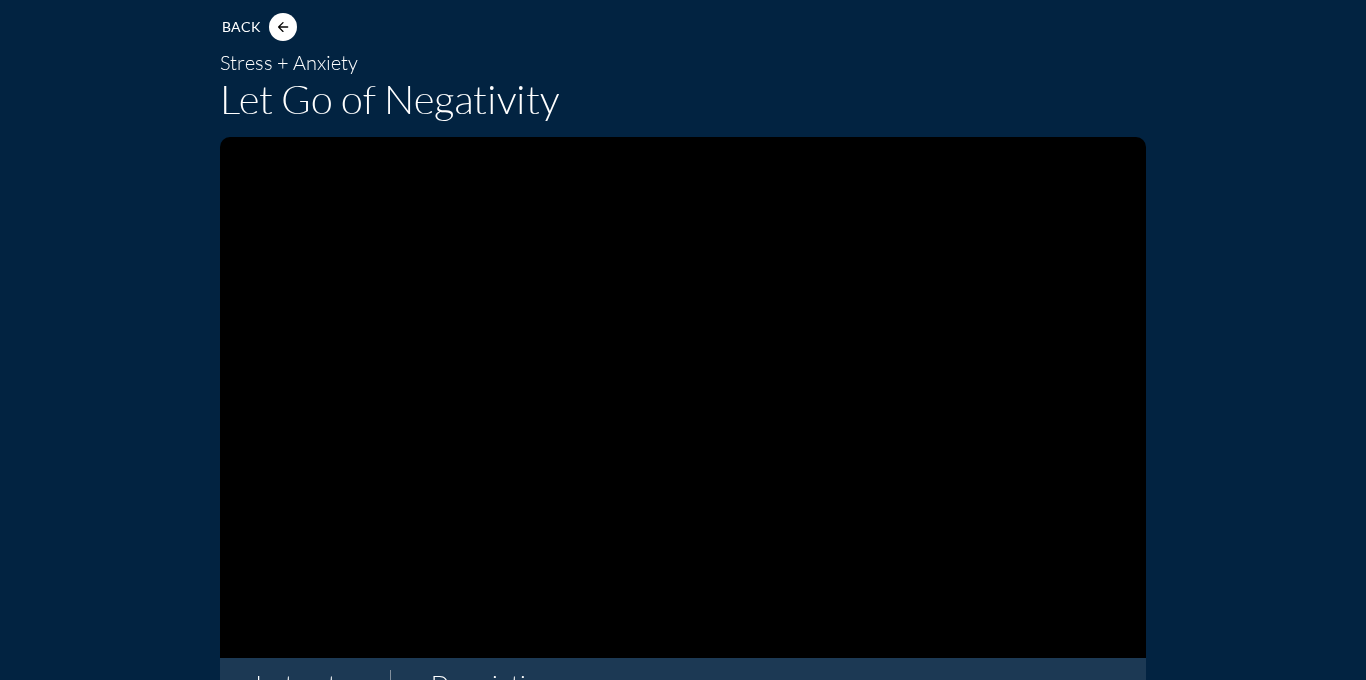 scroll, scrollTop: 119, scrollLeft: 0, axis: vertical 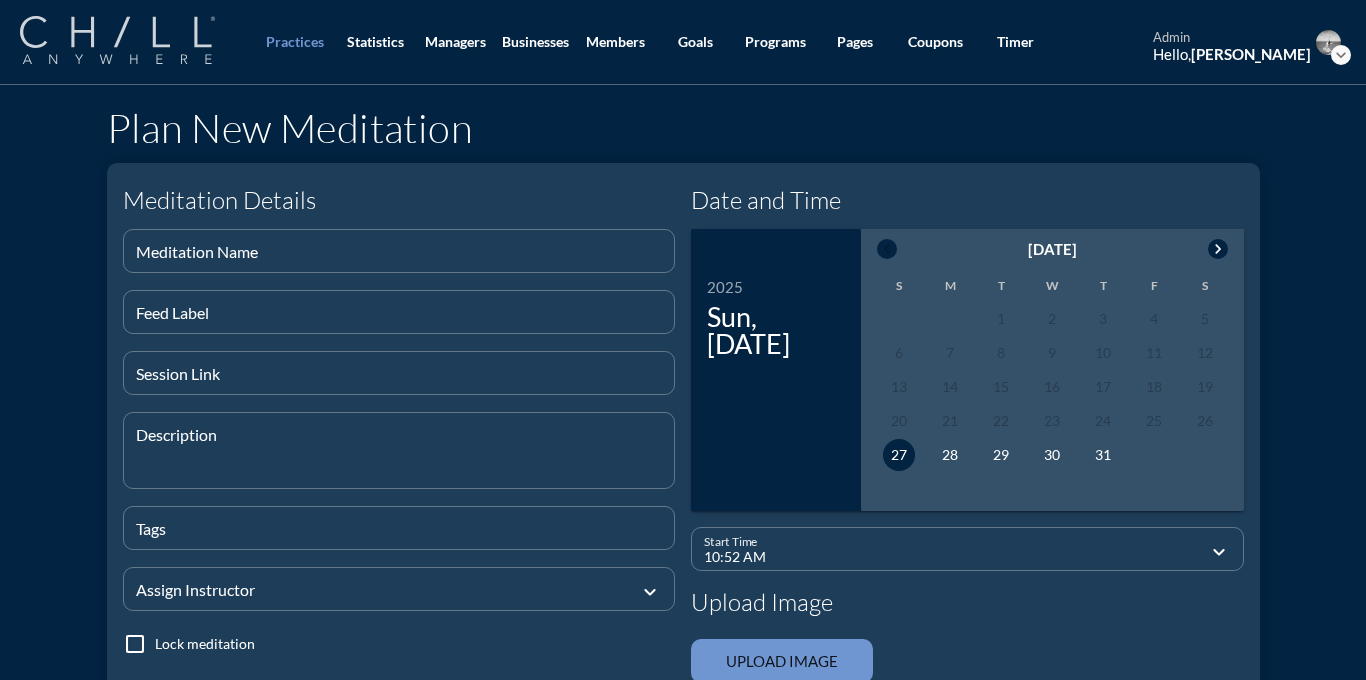 click at bounding box center (117, 40) 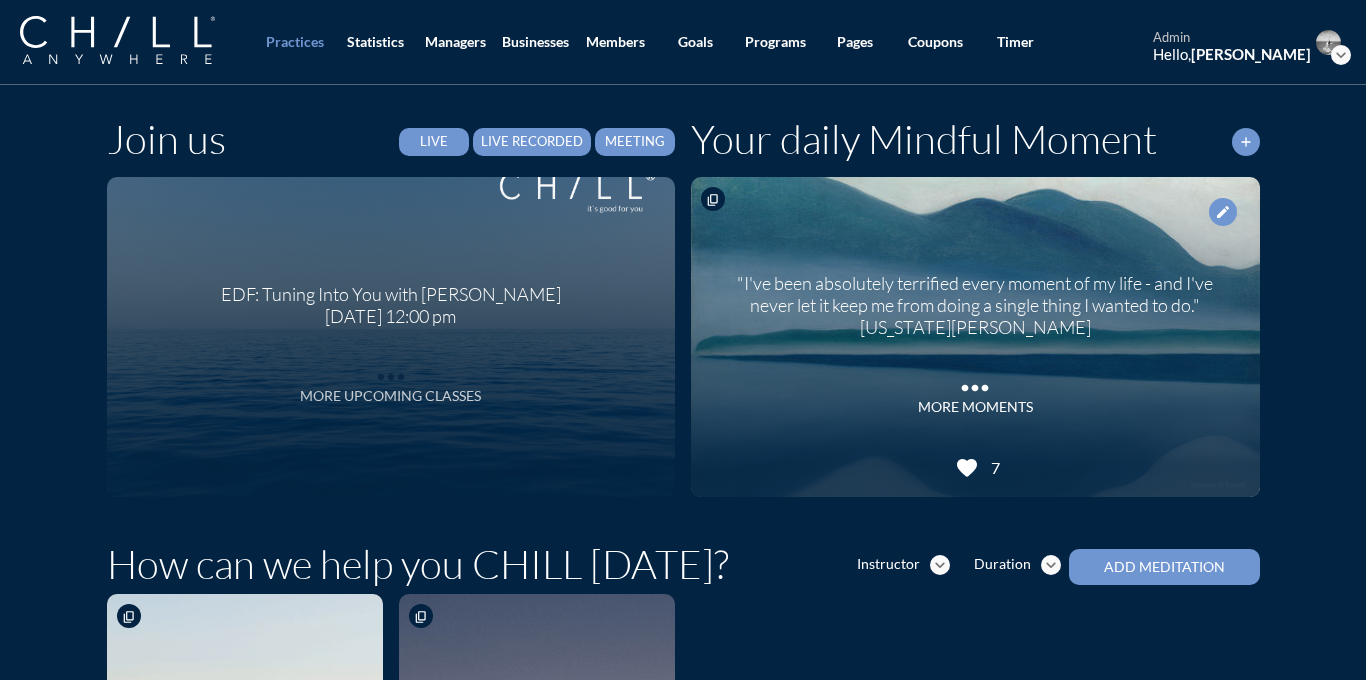 click on "more_horiz" at bounding box center [391, 372] 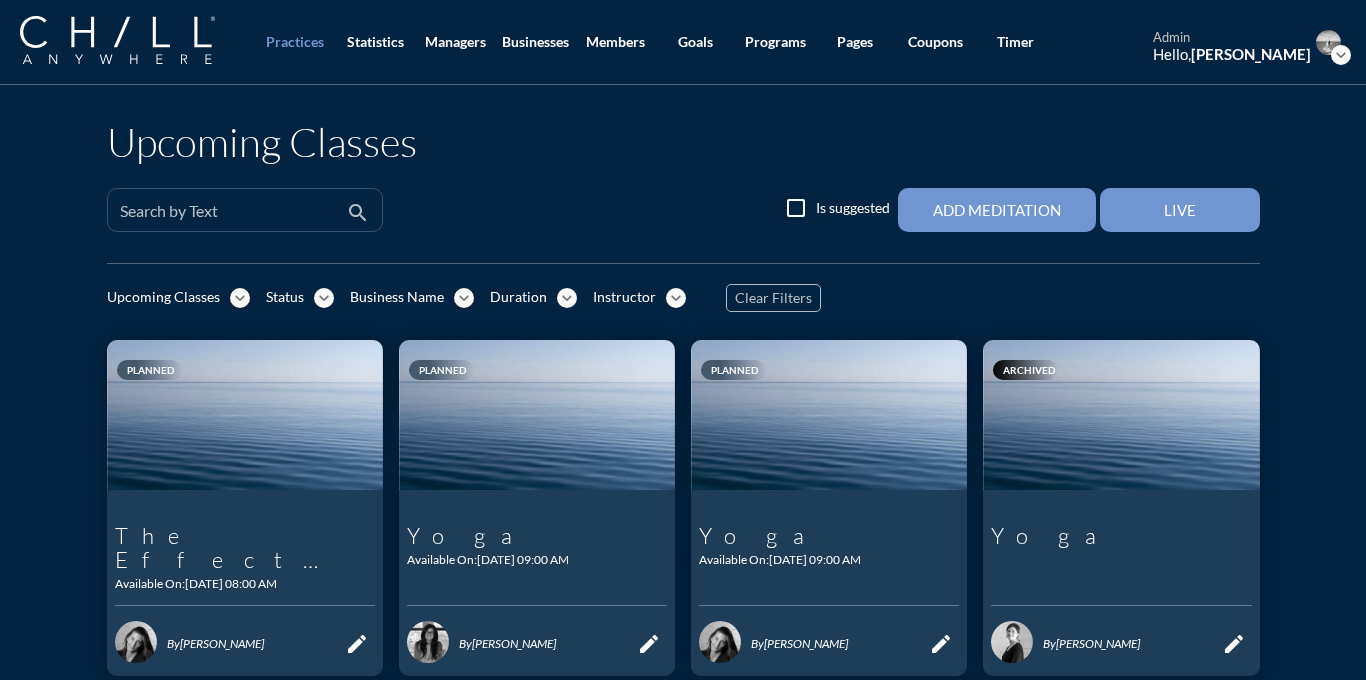 click on "Search by Text" at bounding box center (231, 210) 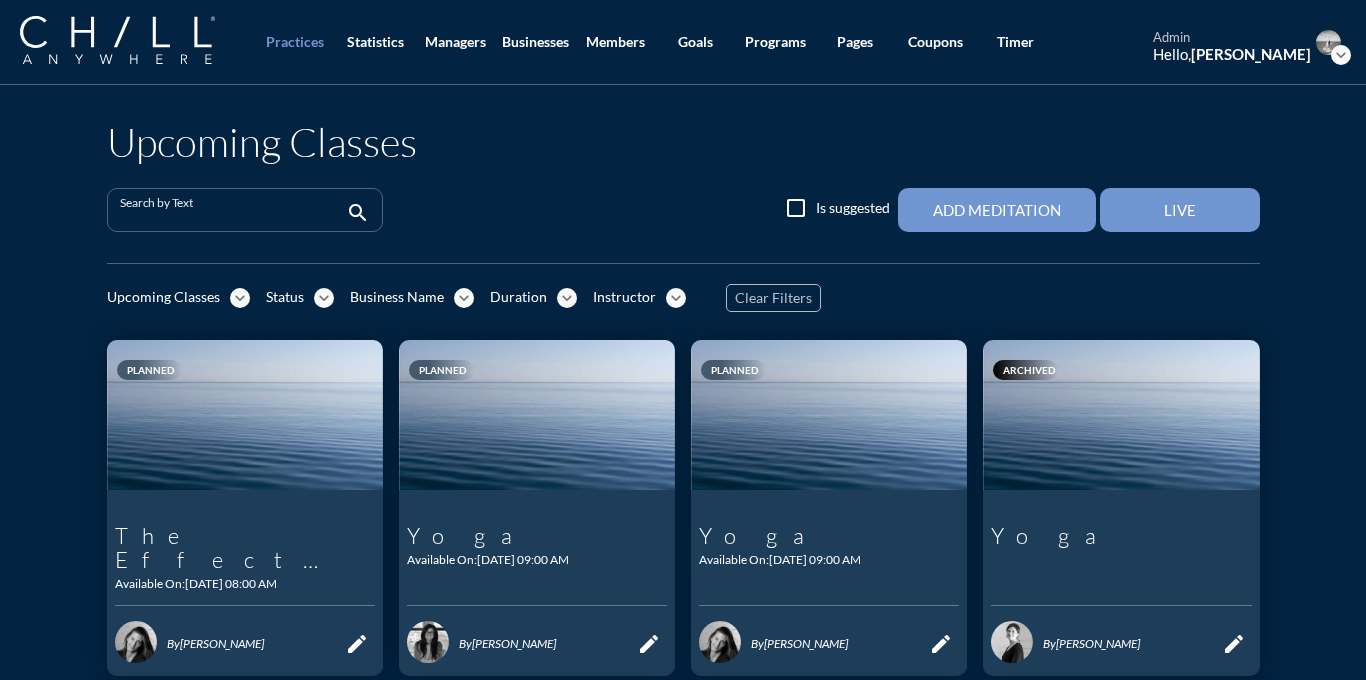 click on "expand_more" at bounding box center (240, 298) 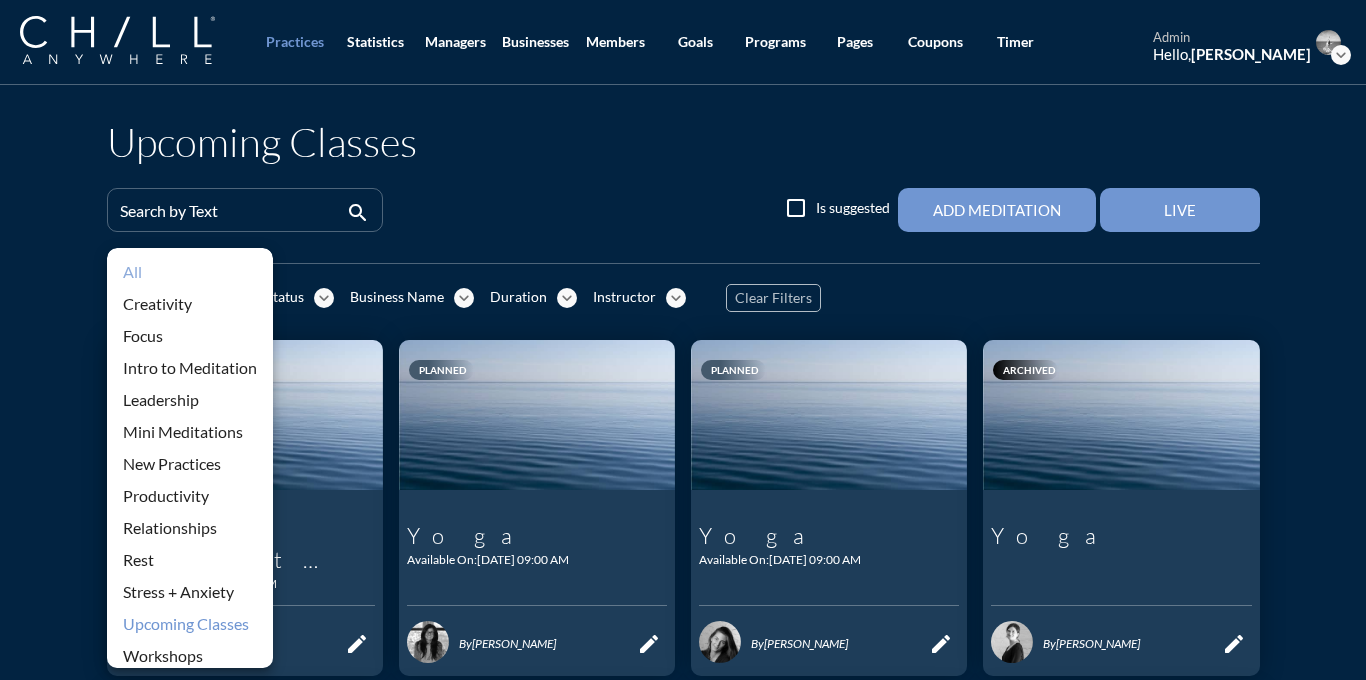 click on "All" at bounding box center [190, 272] 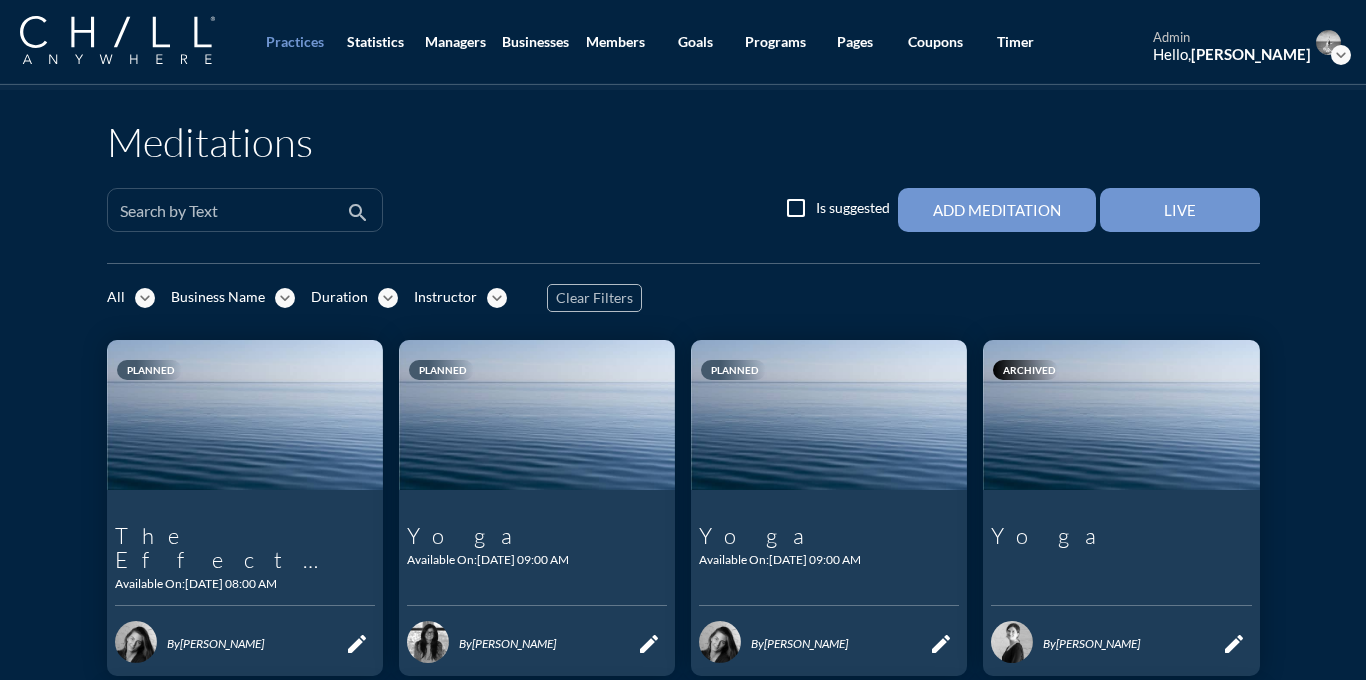 click on "Search by Text" at bounding box center [231, 210] 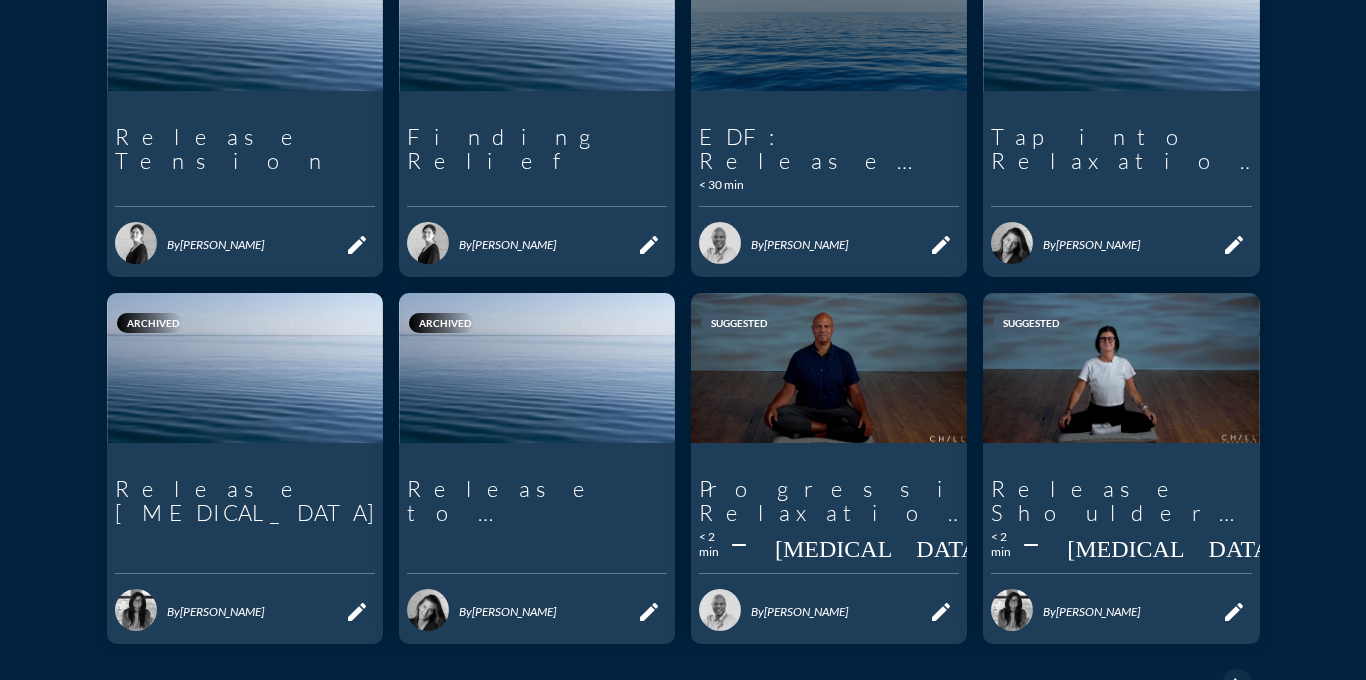 scroll, scrollTop: 742, scrollLeft: 0, axis: vertical 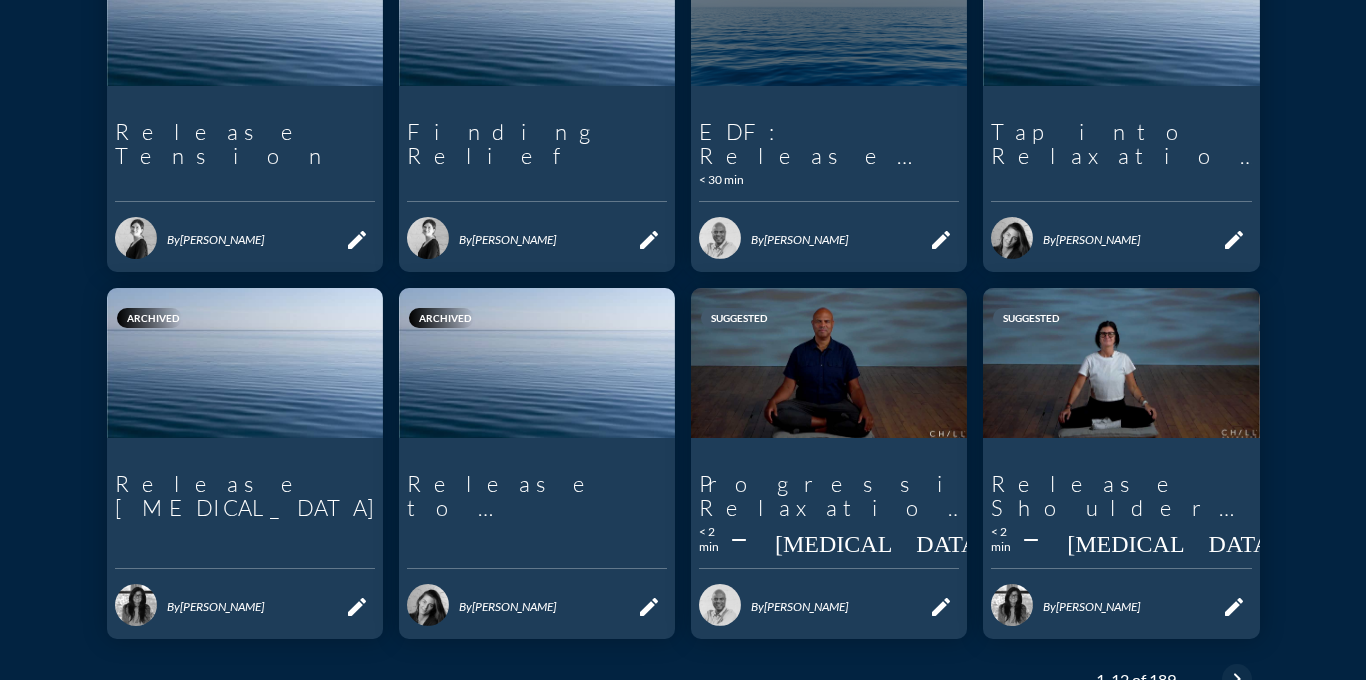 type on "rel" 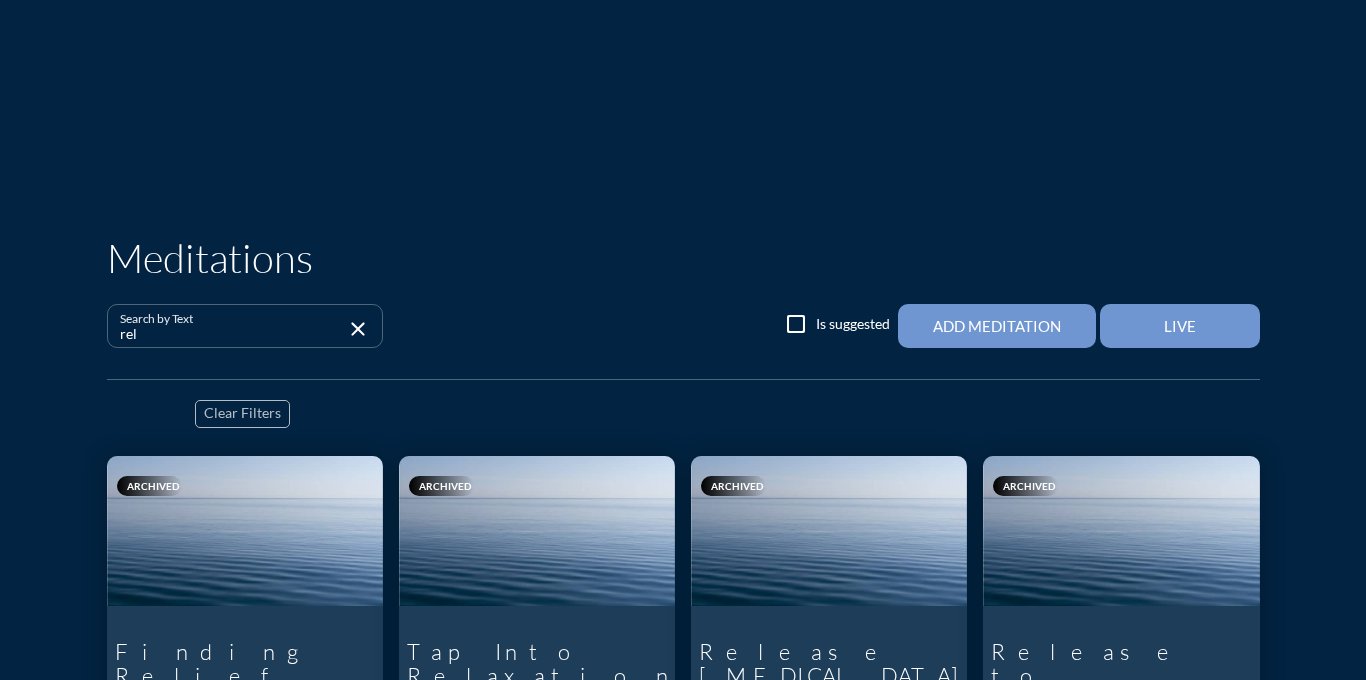 scroll, scrollTop: 0, scrollLeft: 0, axis: both 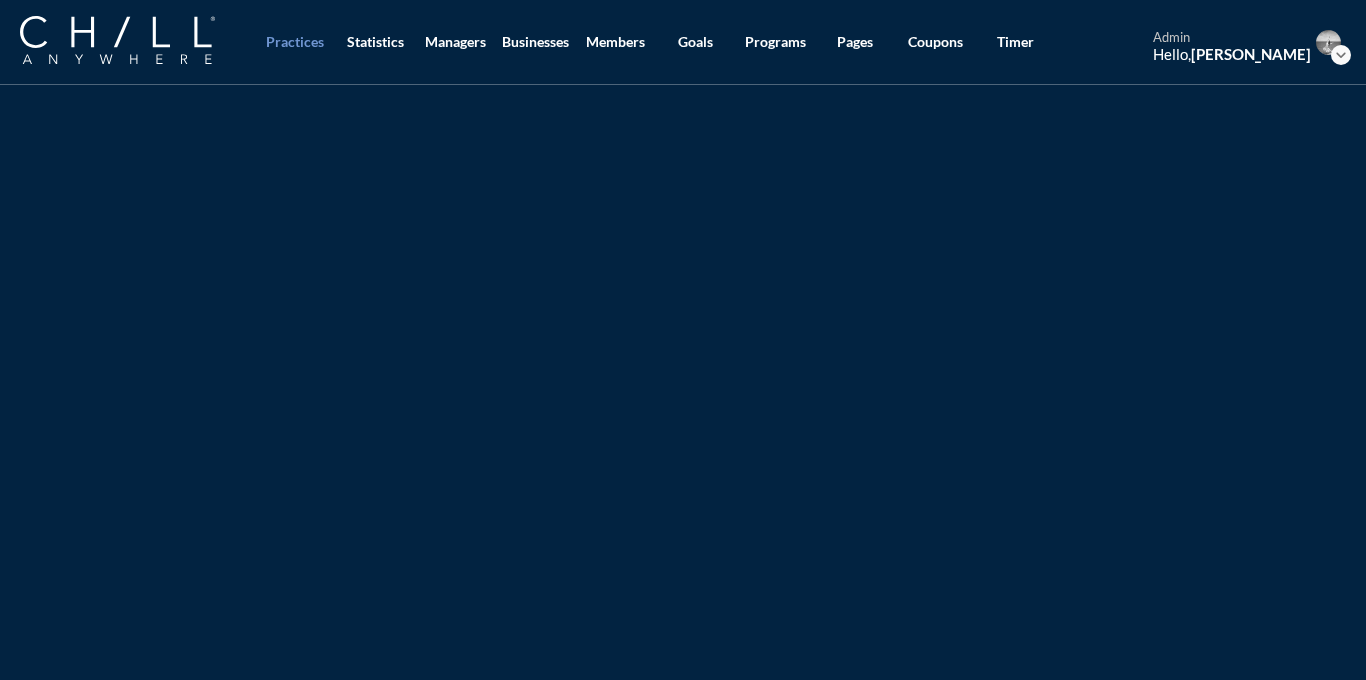 type on "Release Tension" 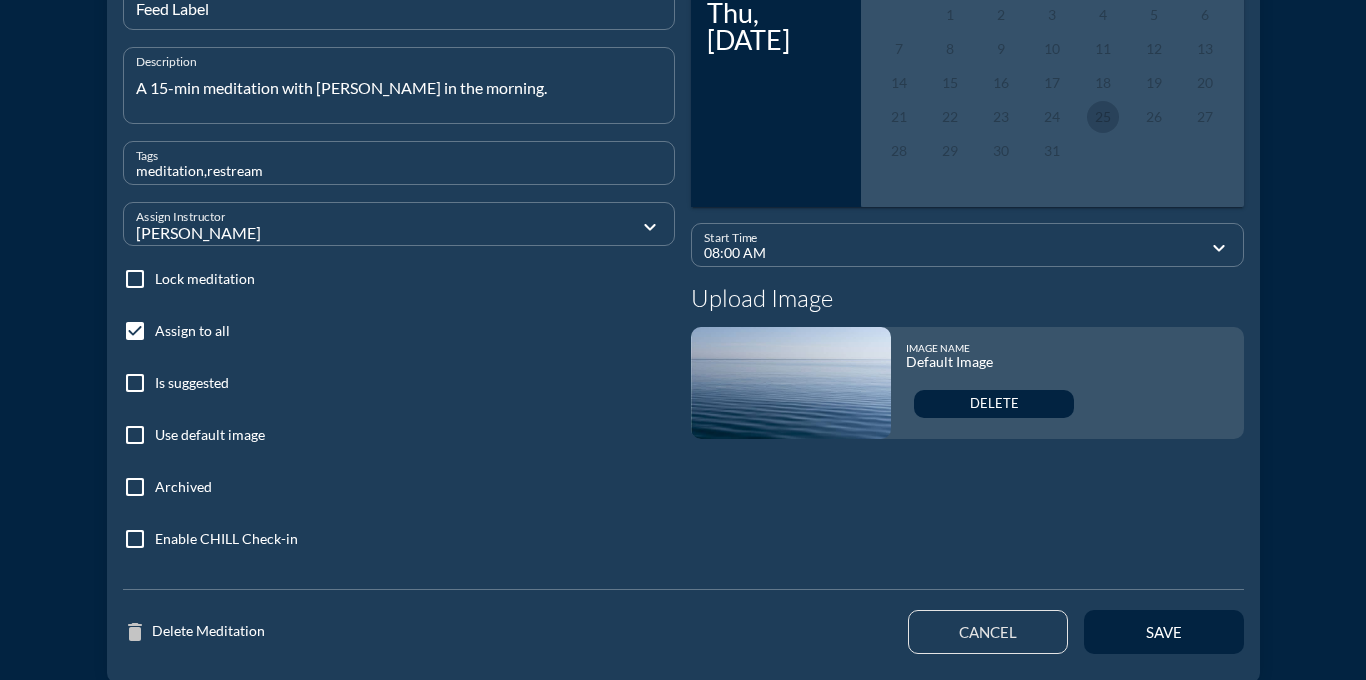 scroll, scrollTop: 415, scrollLeft: 0, axis: vertical 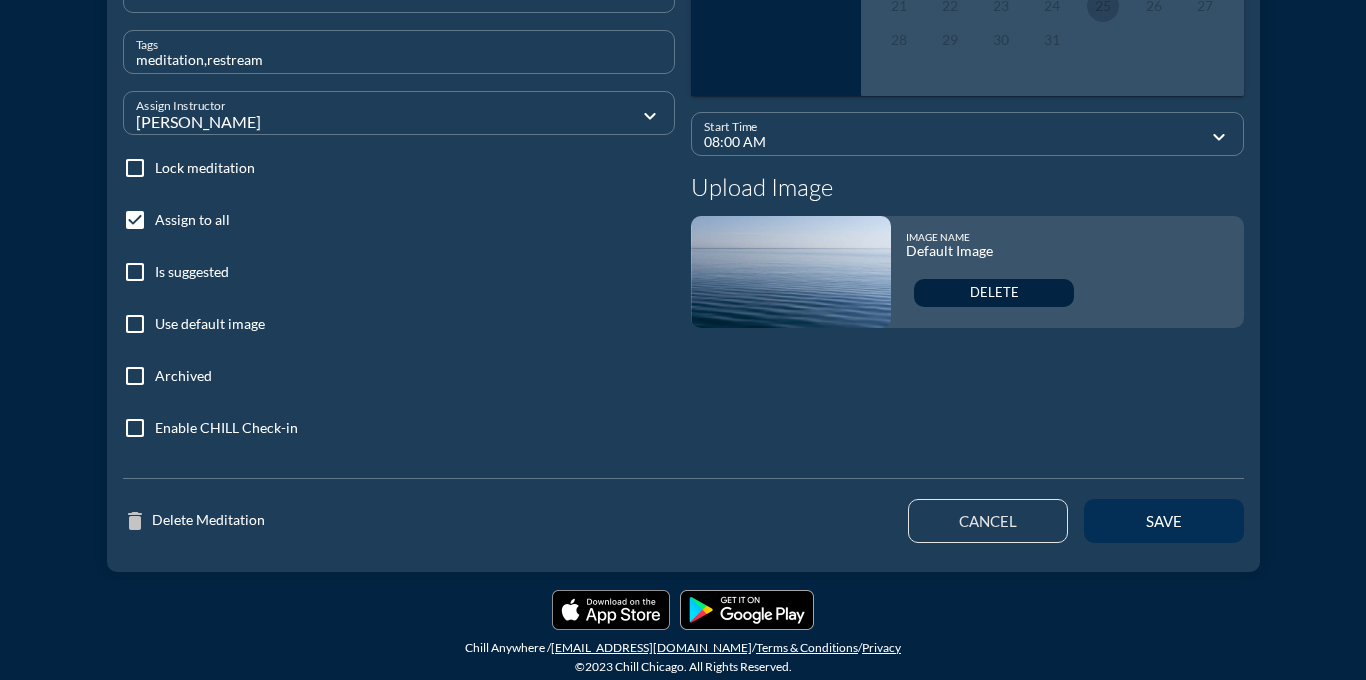 click on "save" at bounding box center [1164, 521] 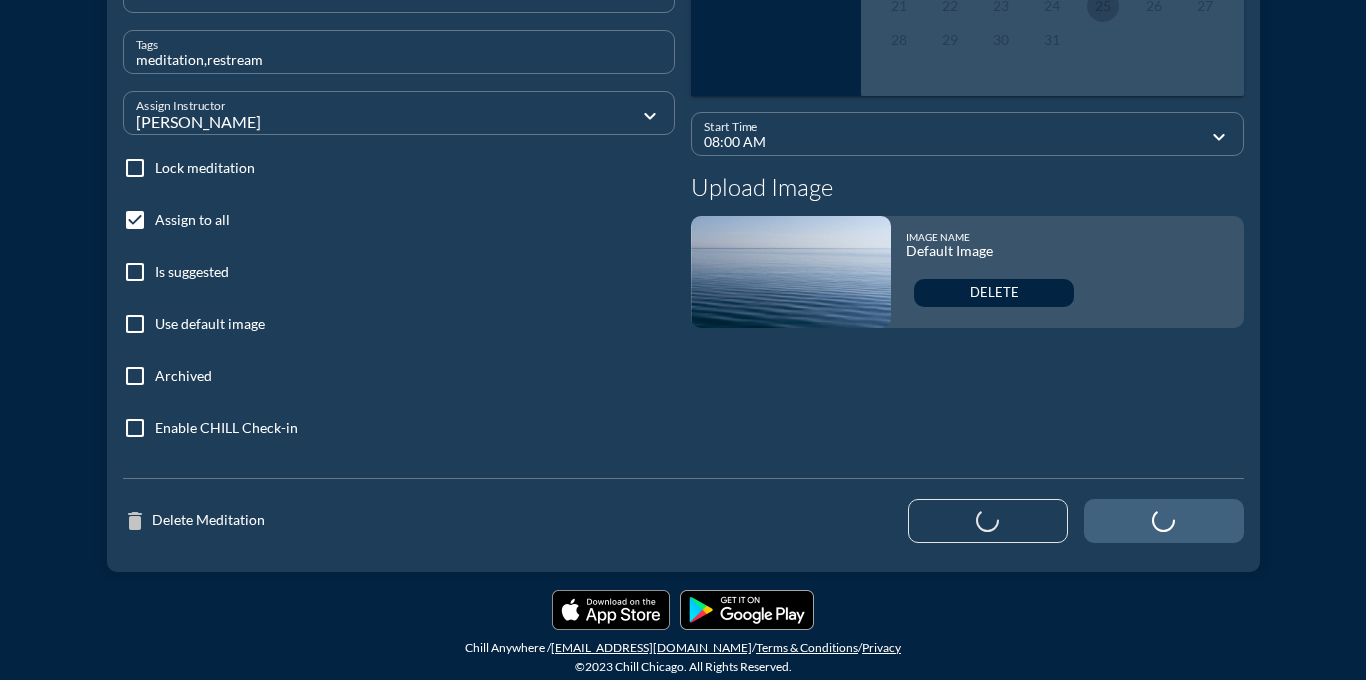 type 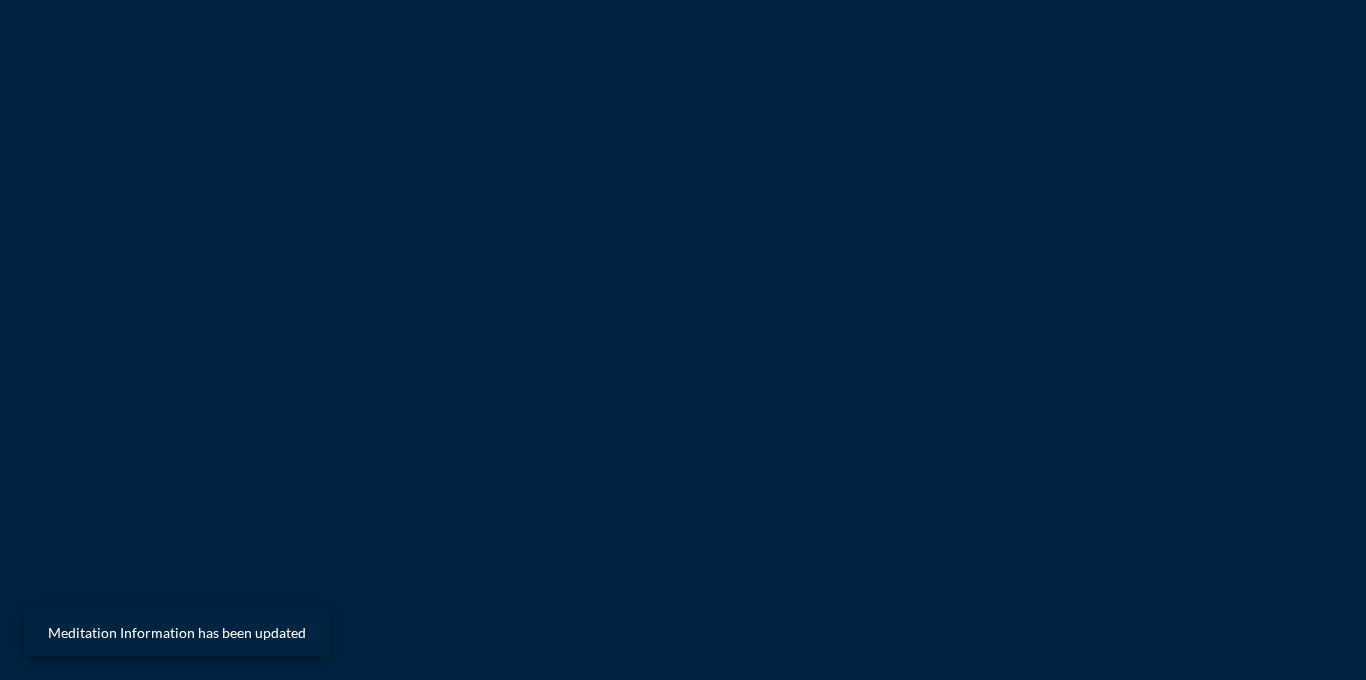 scroll, scrollTop: 0, scrollLeft: 0, axis: both 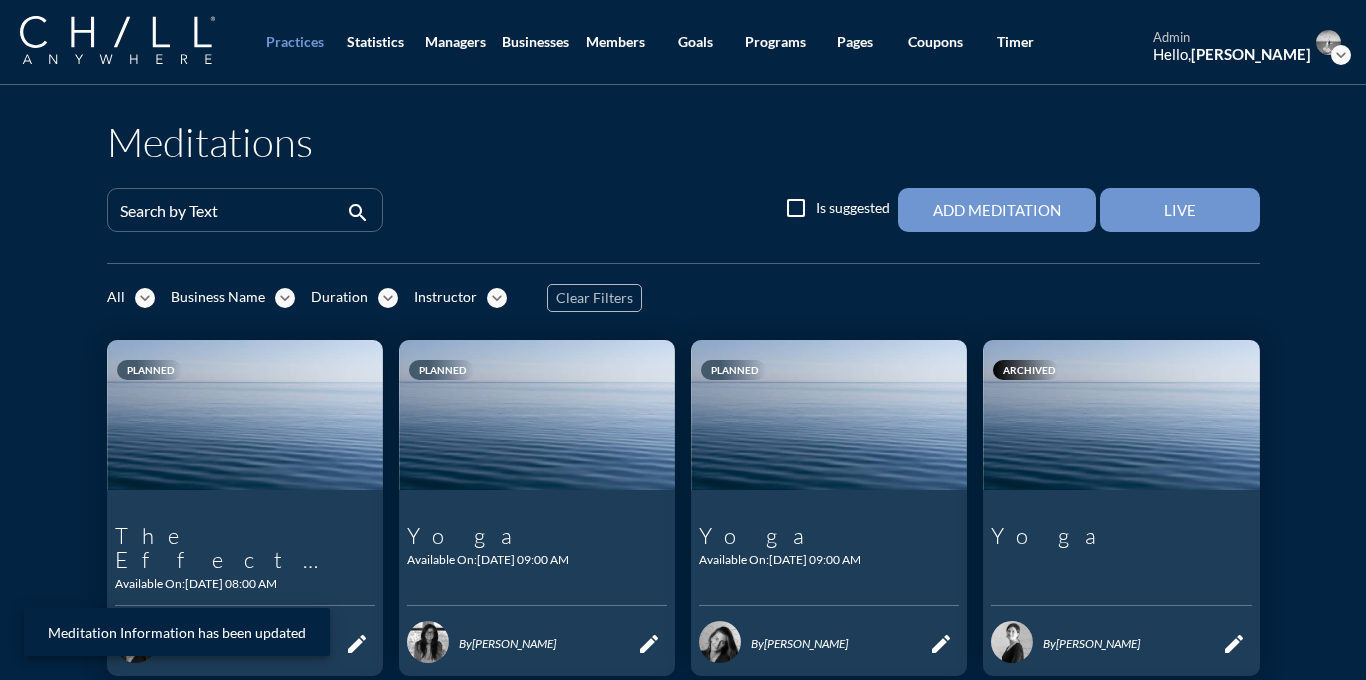 click on "Practices Statistics Managers Businesses Members Goals Programs Pages Coupons Timer admin Hello,  [PERSON_NAME] expand_more" at bounding box center (683, 42) 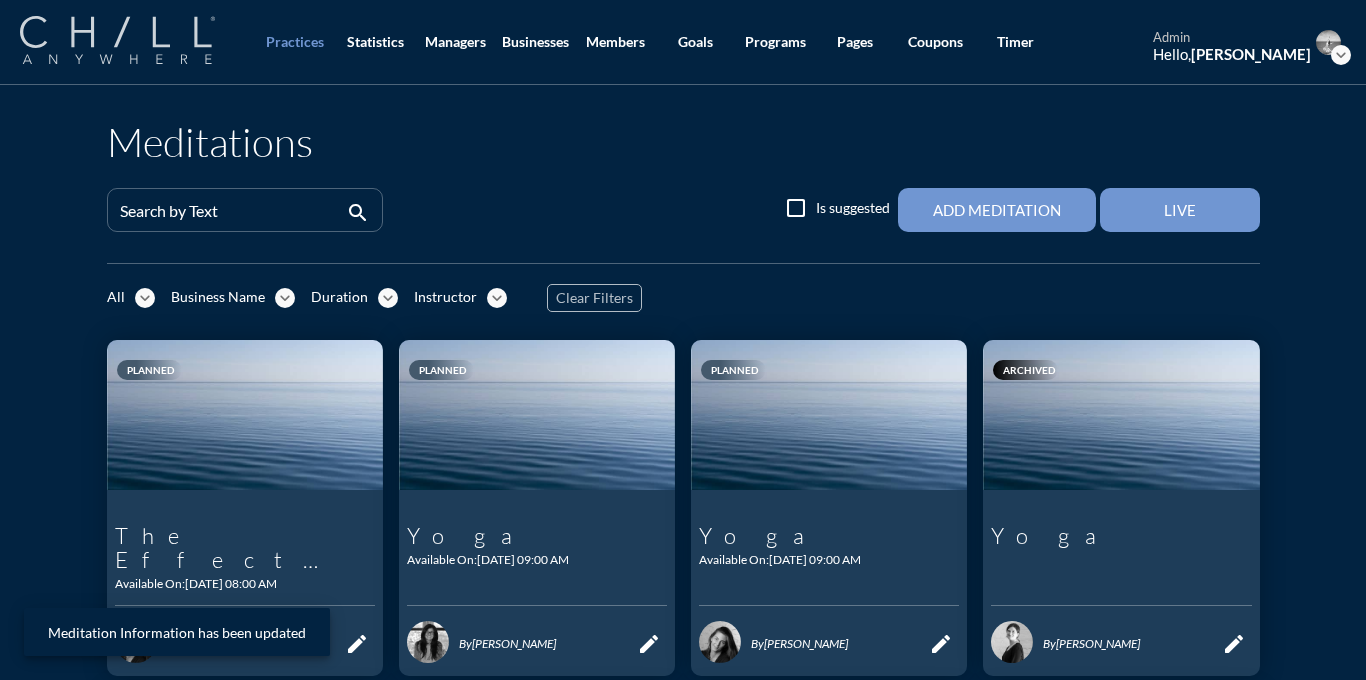 click at bounding box center [117, 40] 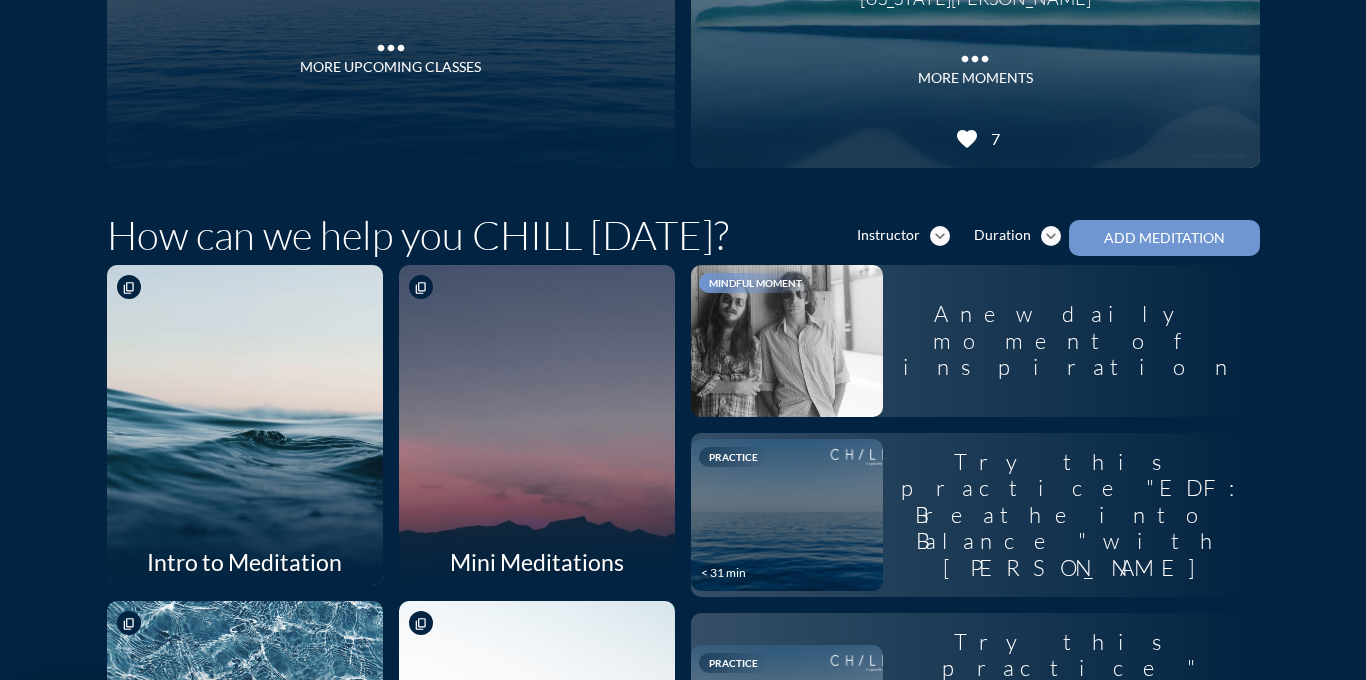 scroll, scrollTop: 0, scrollLeft: 0, axis: both 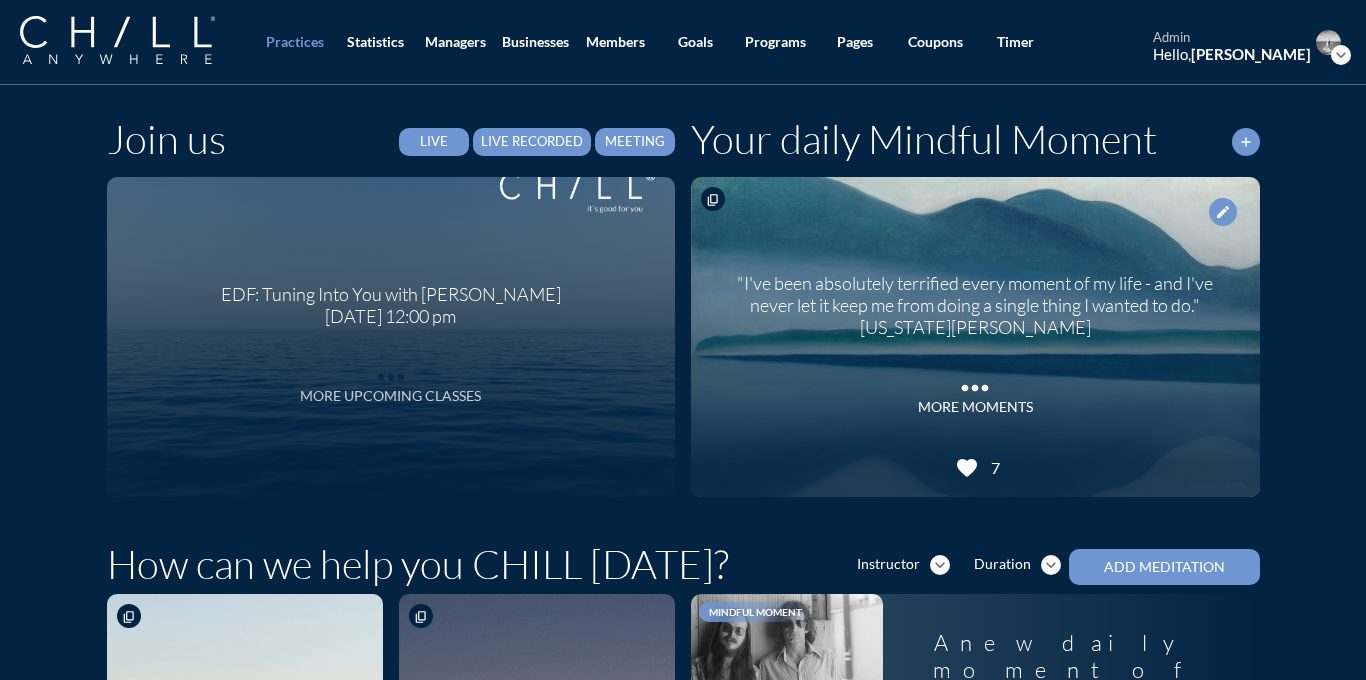 click on "more_horiz" at bounding box center [391, 372] 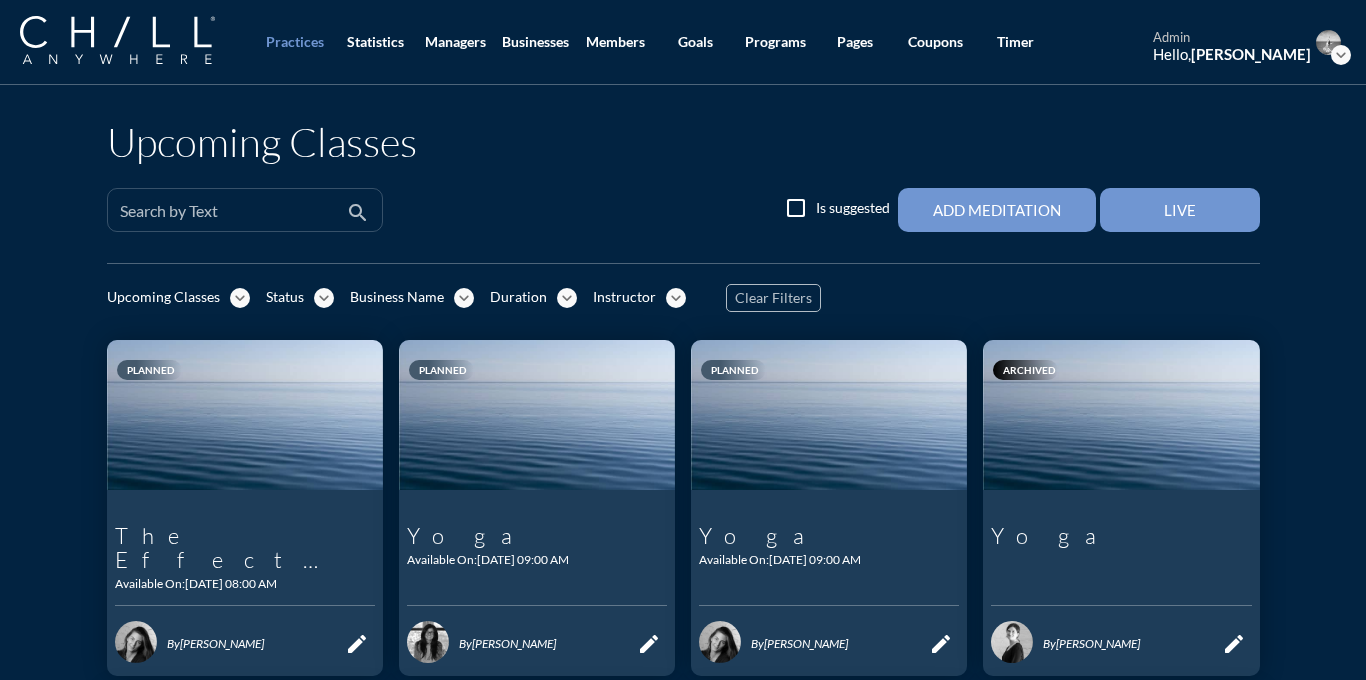click at bounding box center (231, 218) 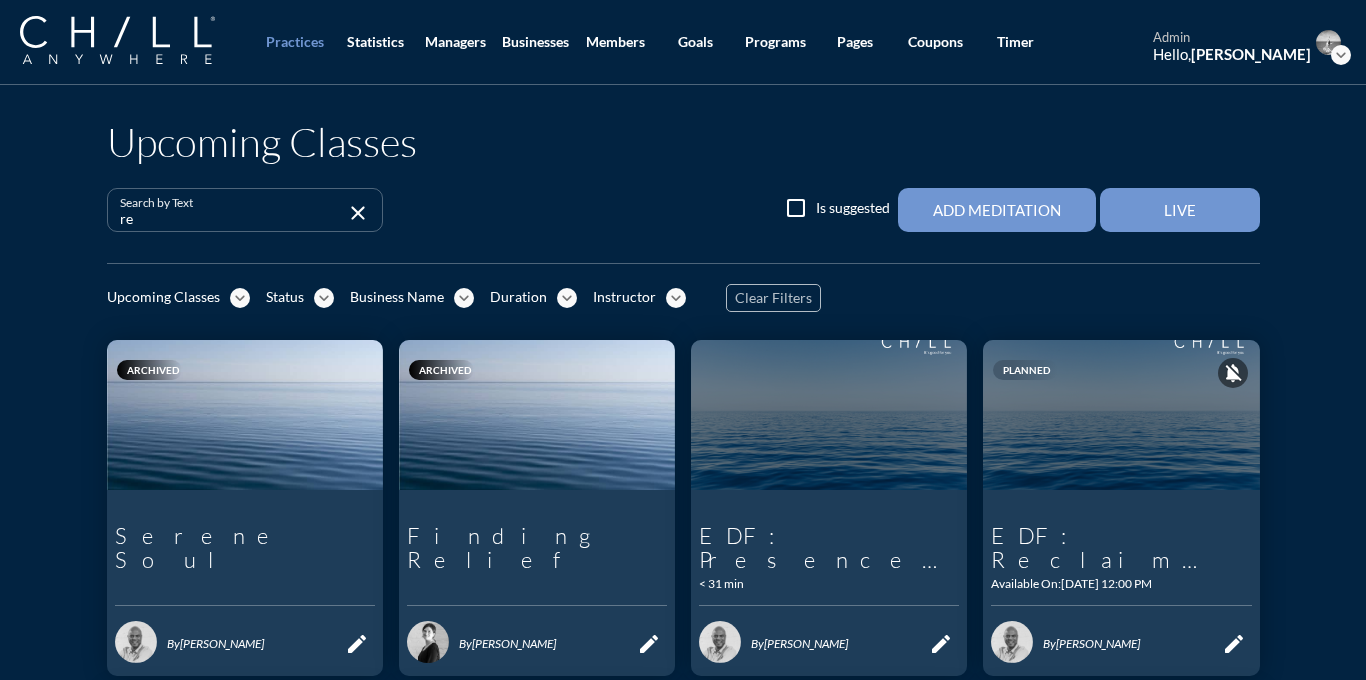 click on "expand_more" at bounding box center [240, 298] 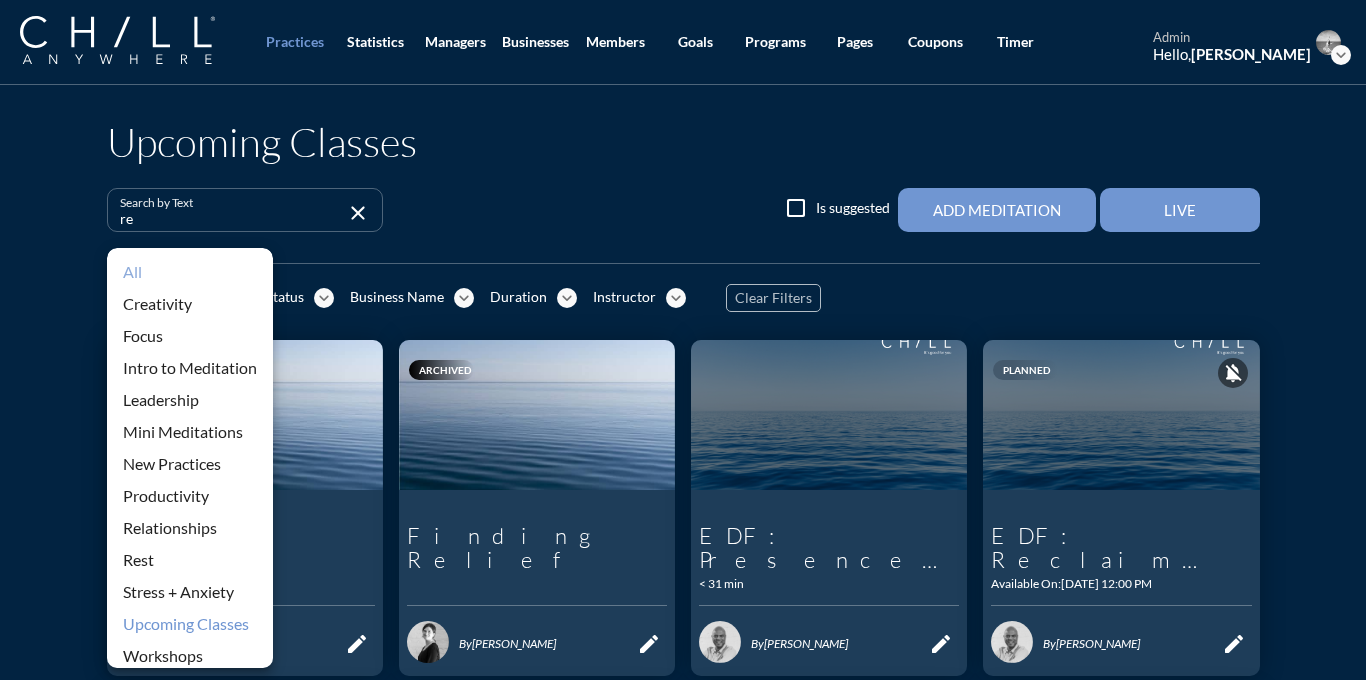 click on "All" at bounding box center (190, 272) 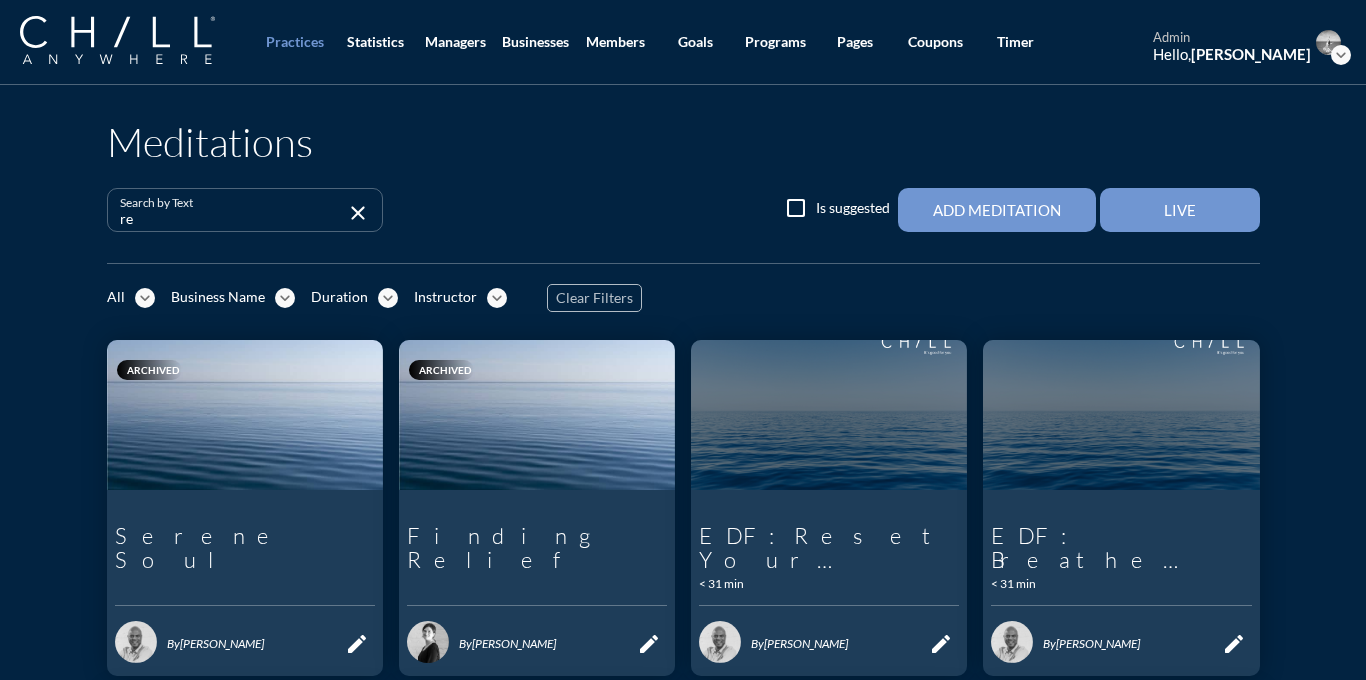 click on "re" at bounding box center [231, 218] 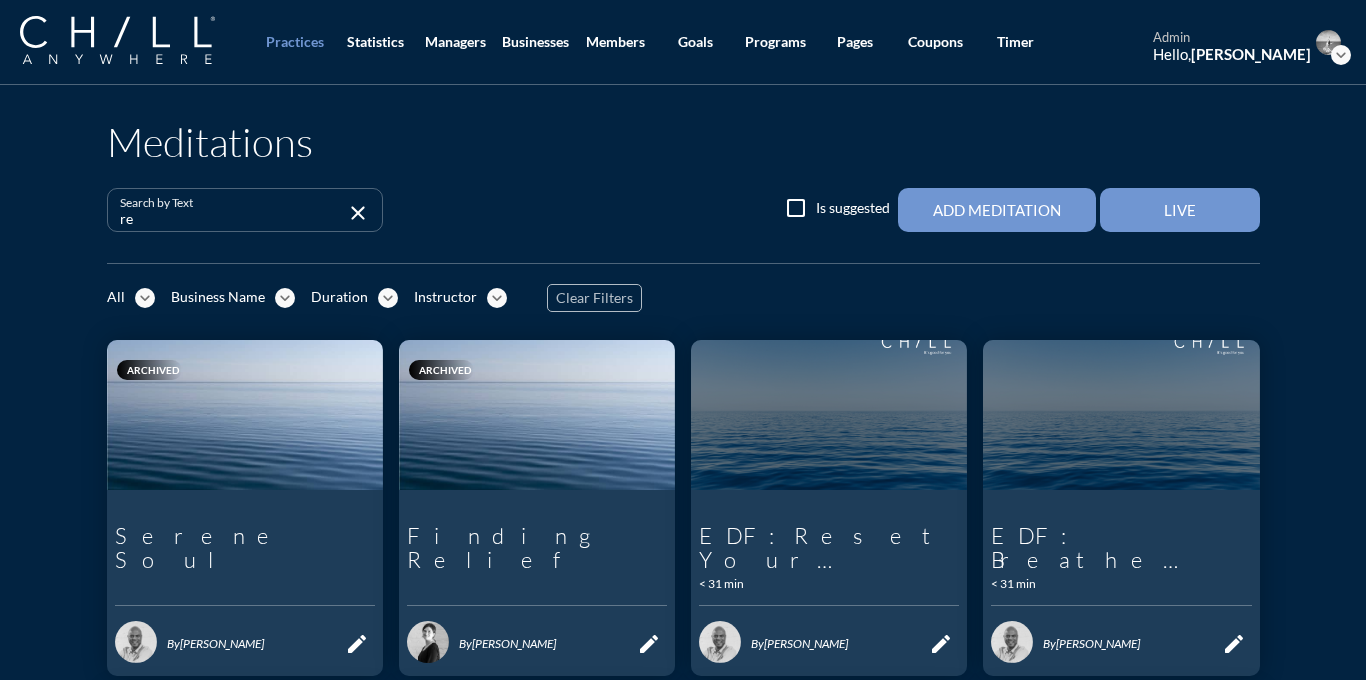 click on "Search by Text re" at bounding box center [231, 210] 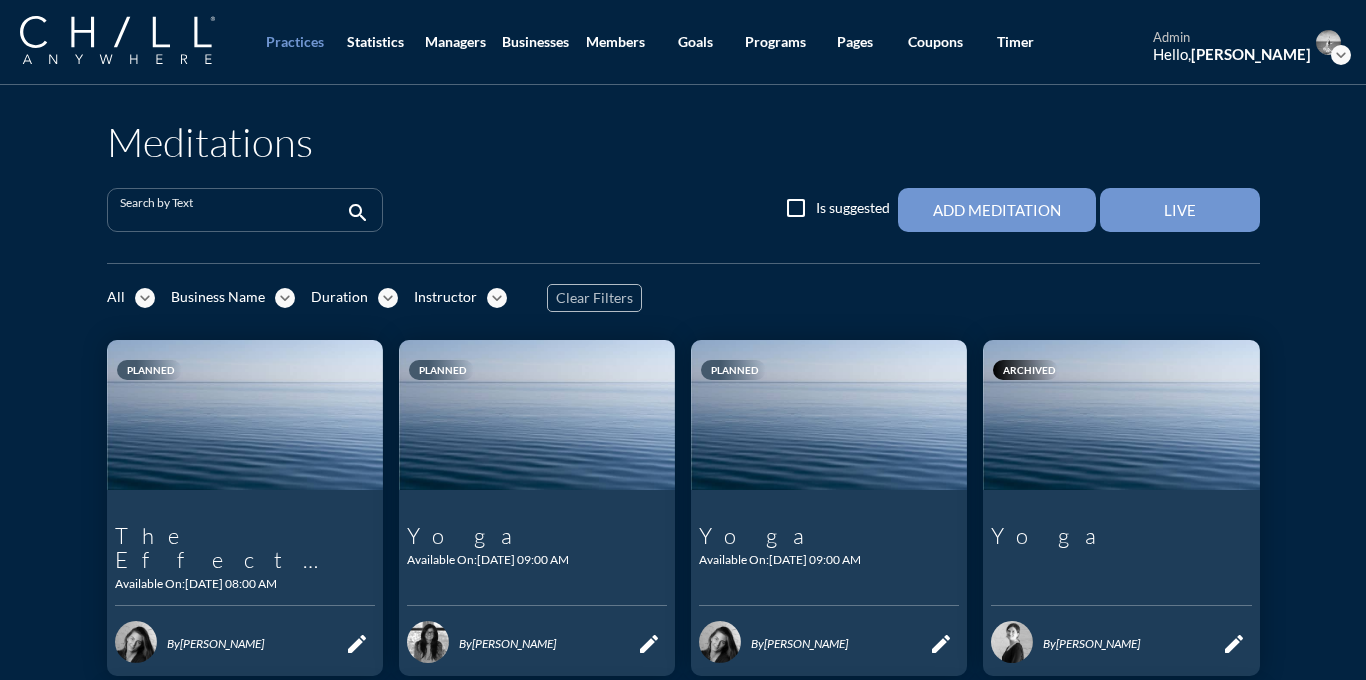 paste on "Release Tension" 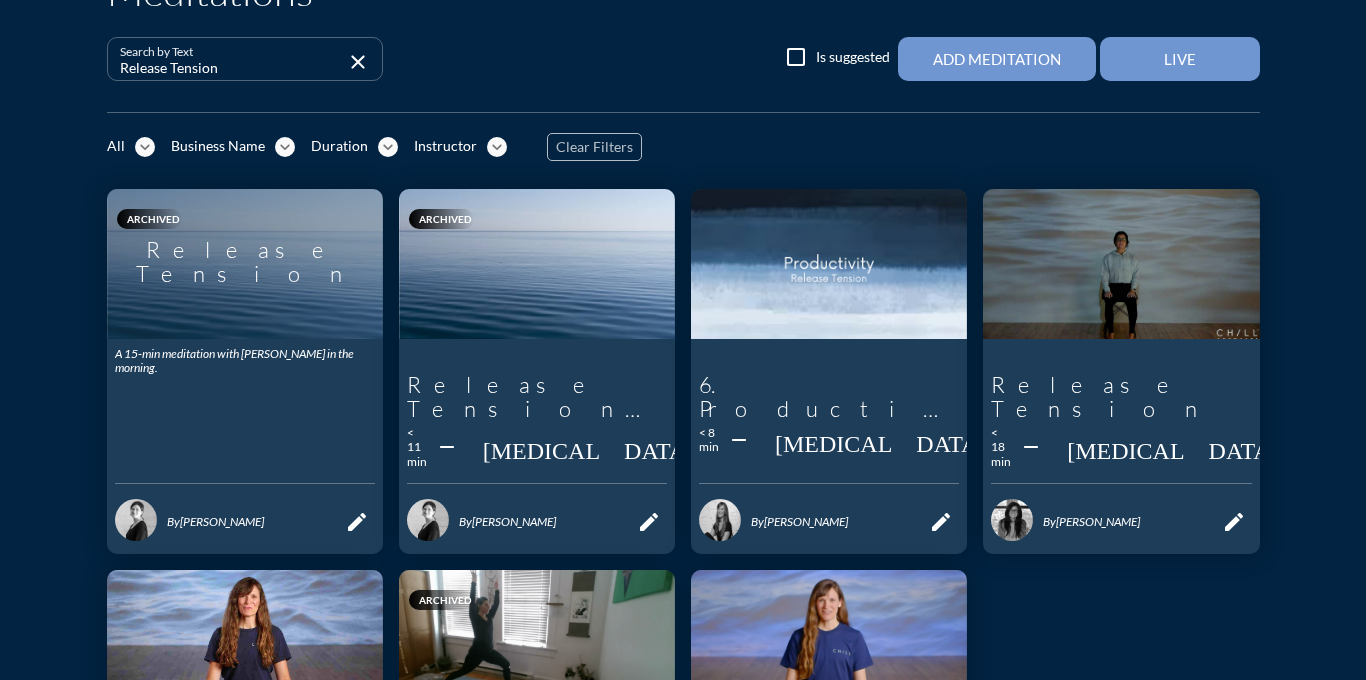 scroll, scrollTop: 167, scrollLeft: 0, axis: vertical 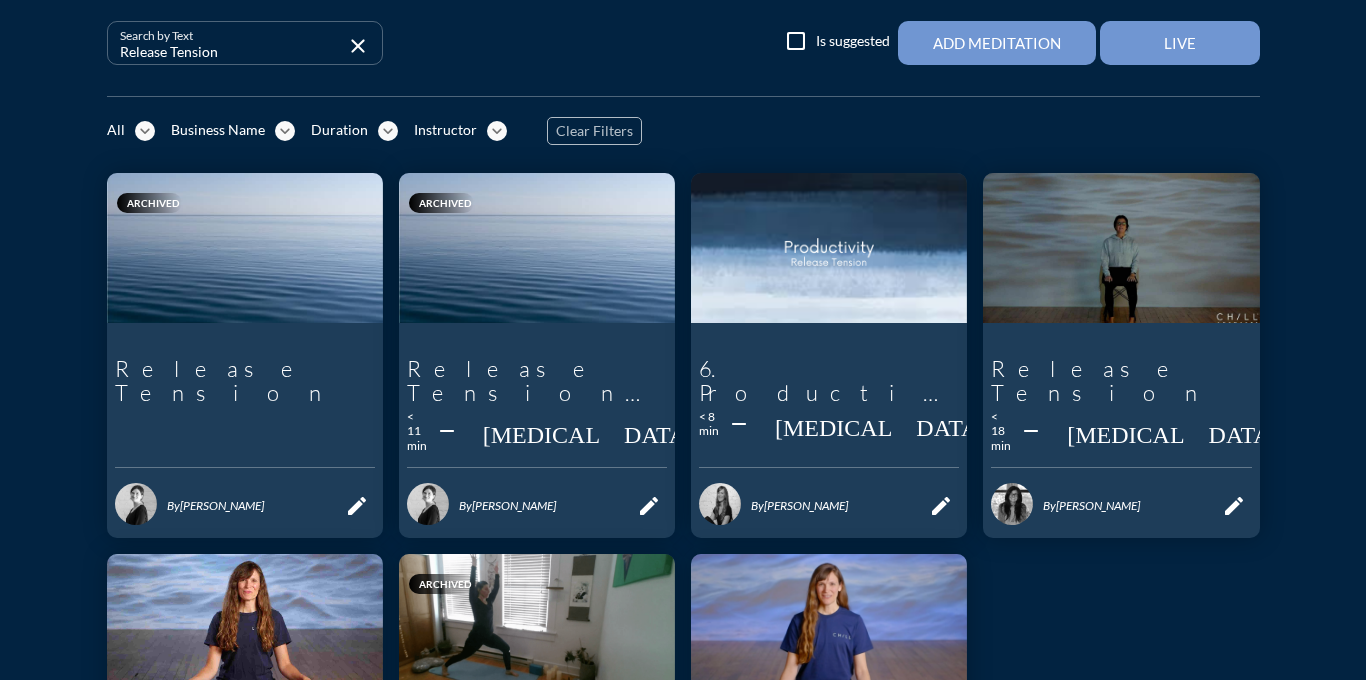 type on "Release Tension" 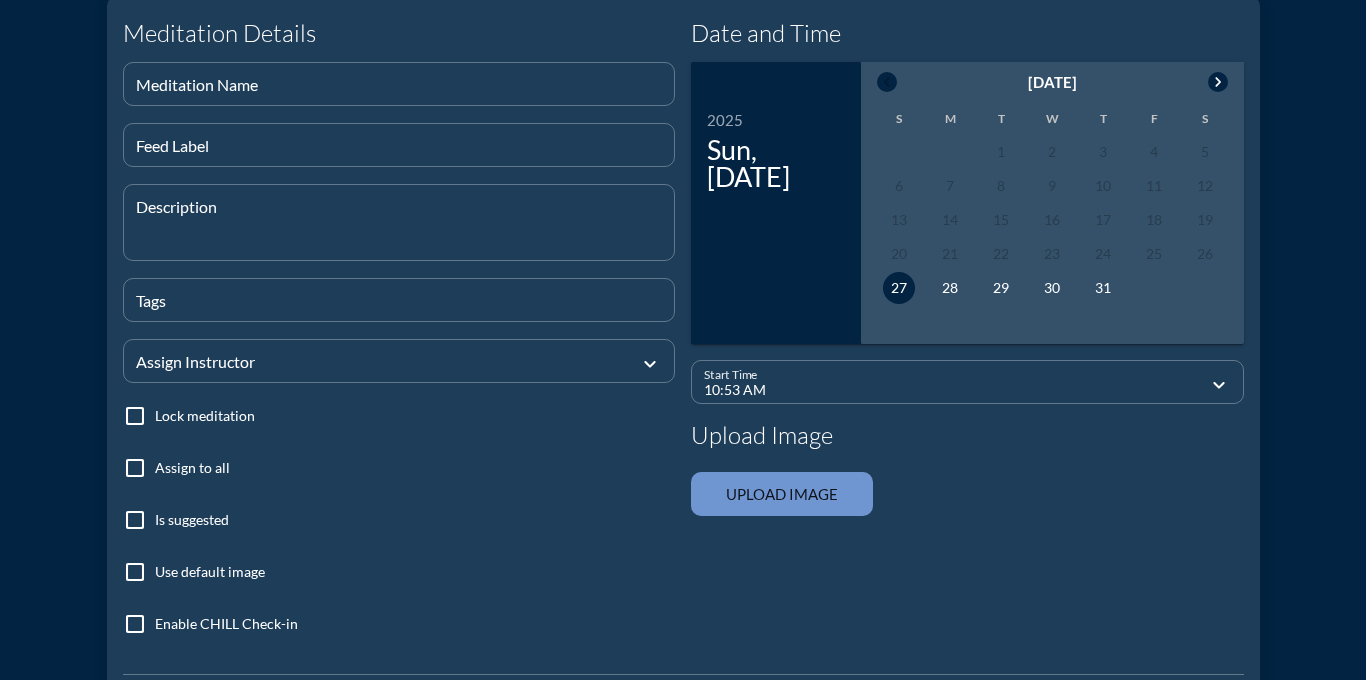 scroll, scrollTop: 0, scrollLeft: 0, axis: both 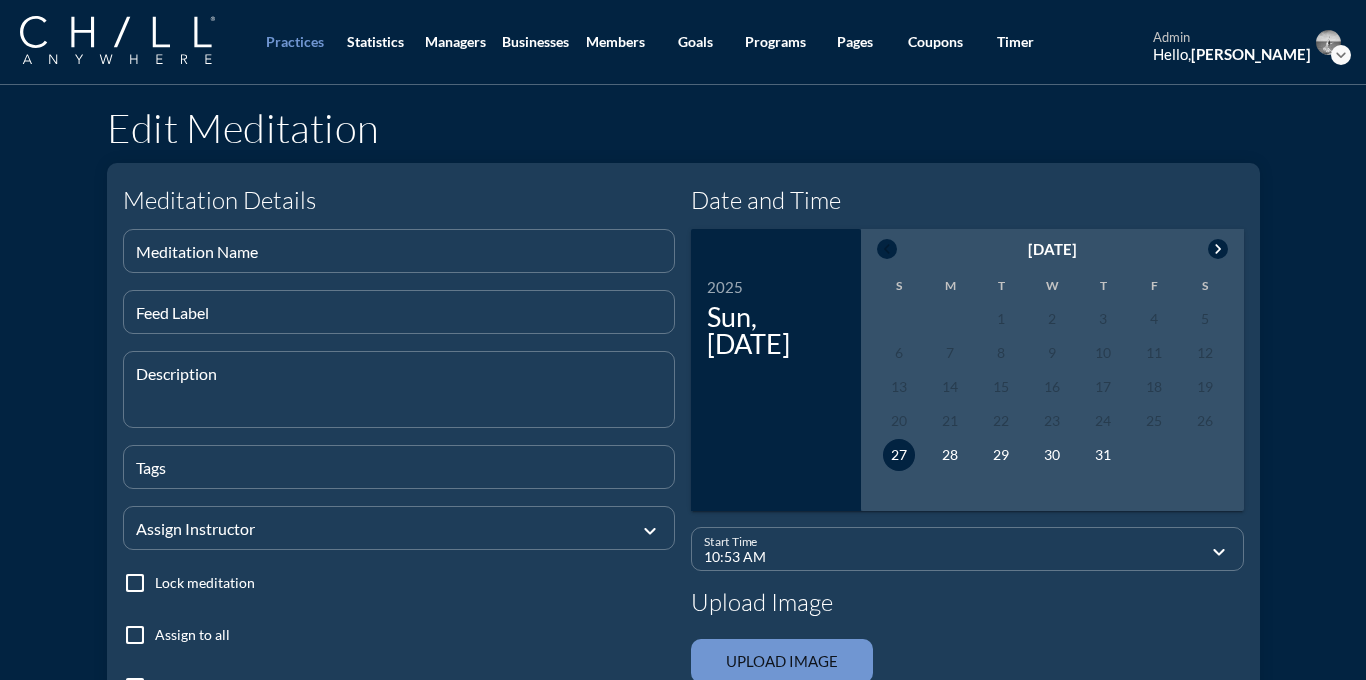 type on "Release Tension Meditation" 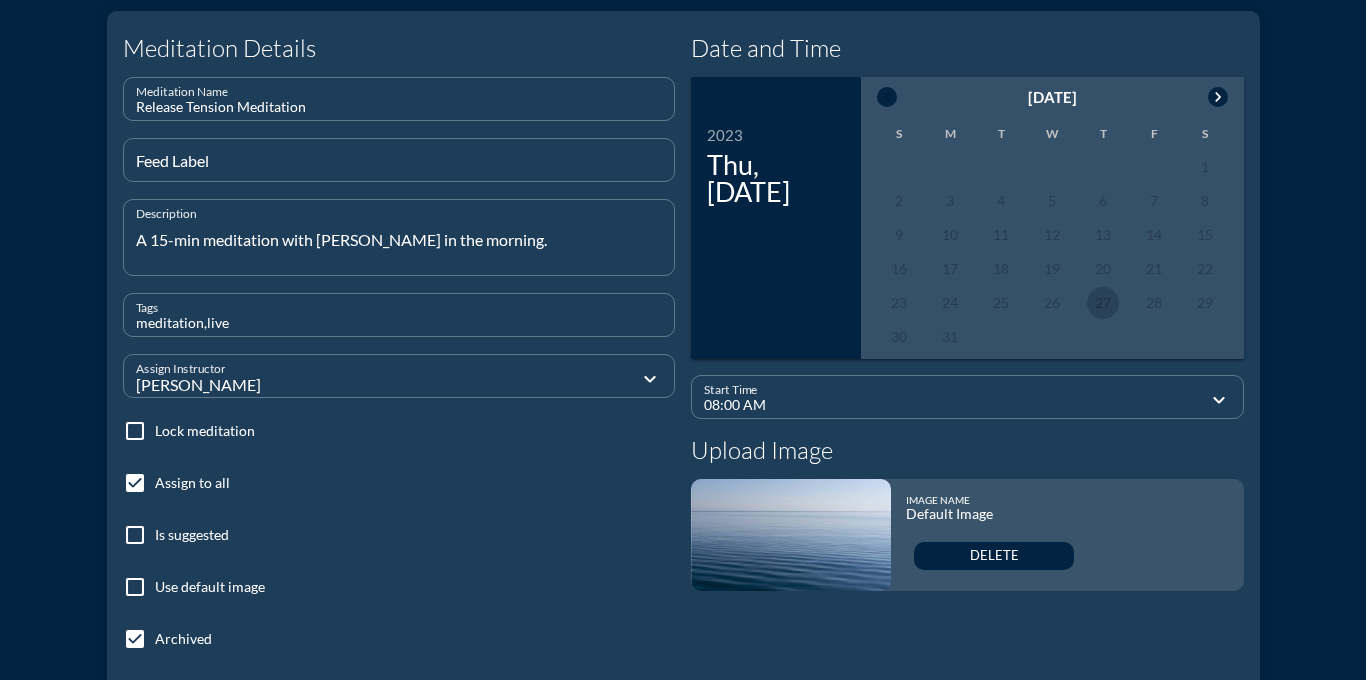 scroll, scrollTop: 218, scrollLeft: 0, axis: vertical 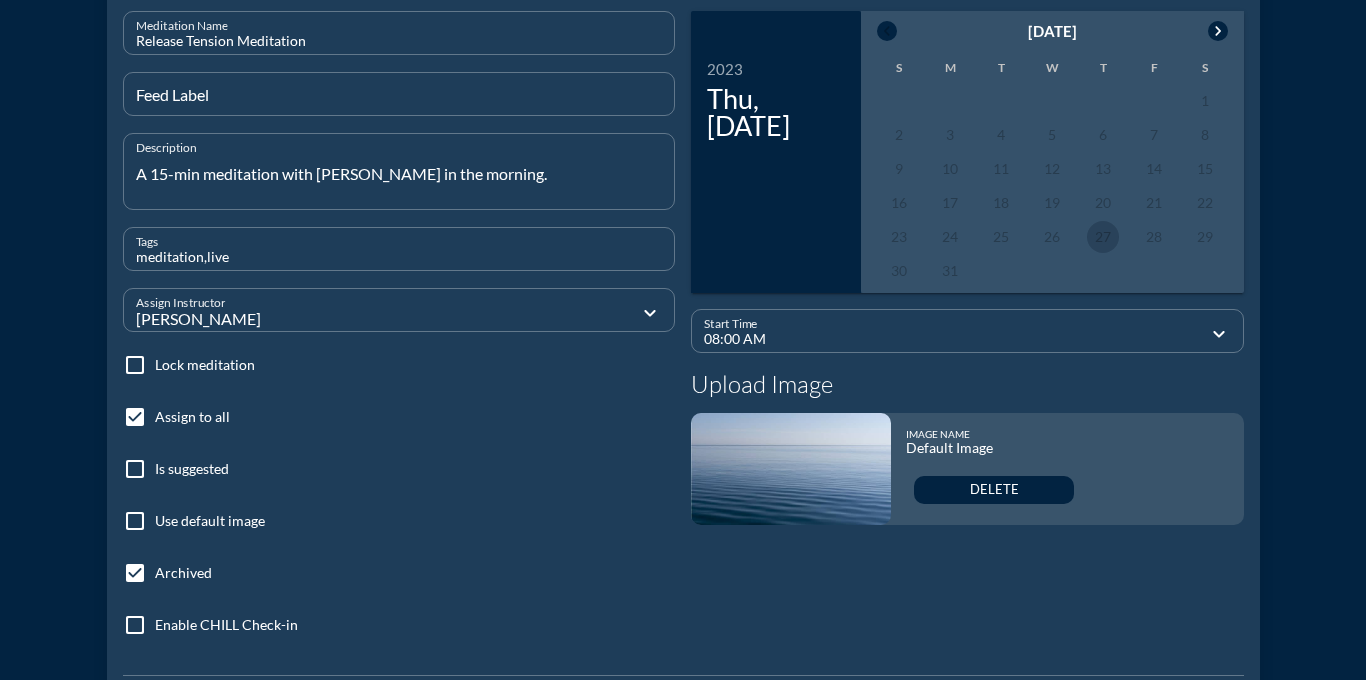 click at bounding box center (135, 573) 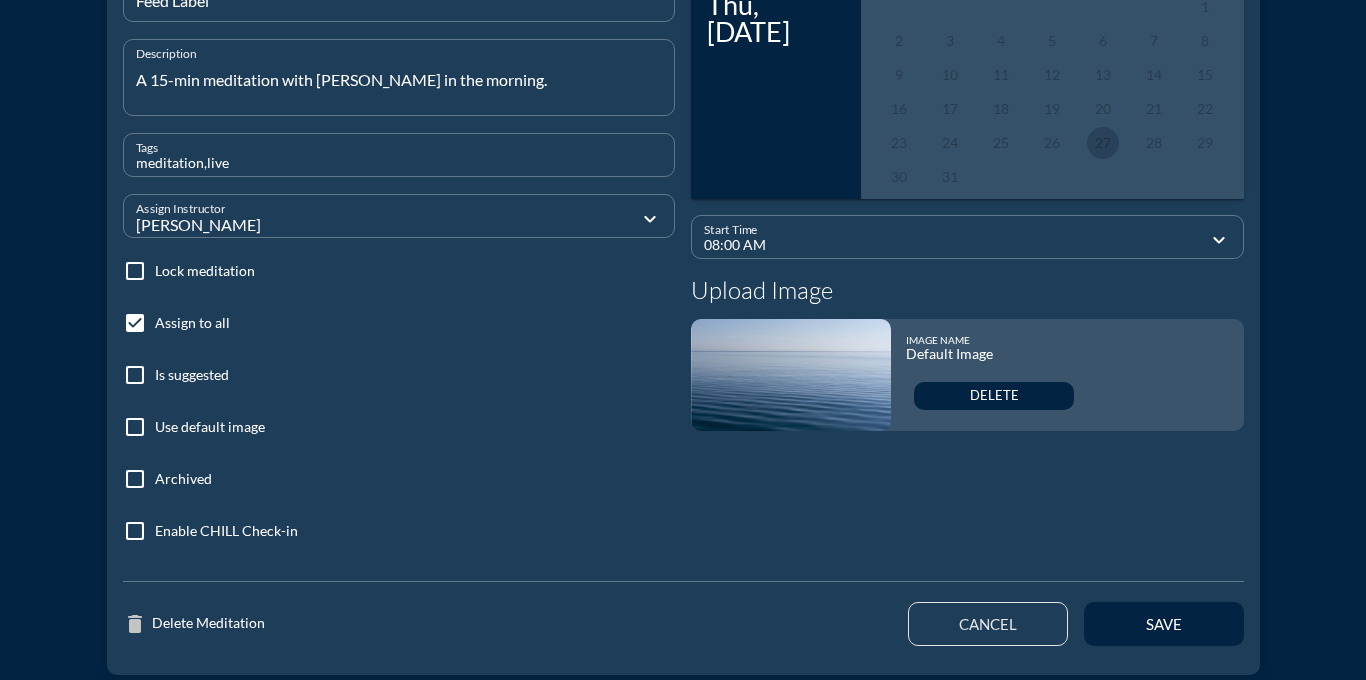 scroll, scrollTop: 415, scrollLeft: 0, axis: vertical 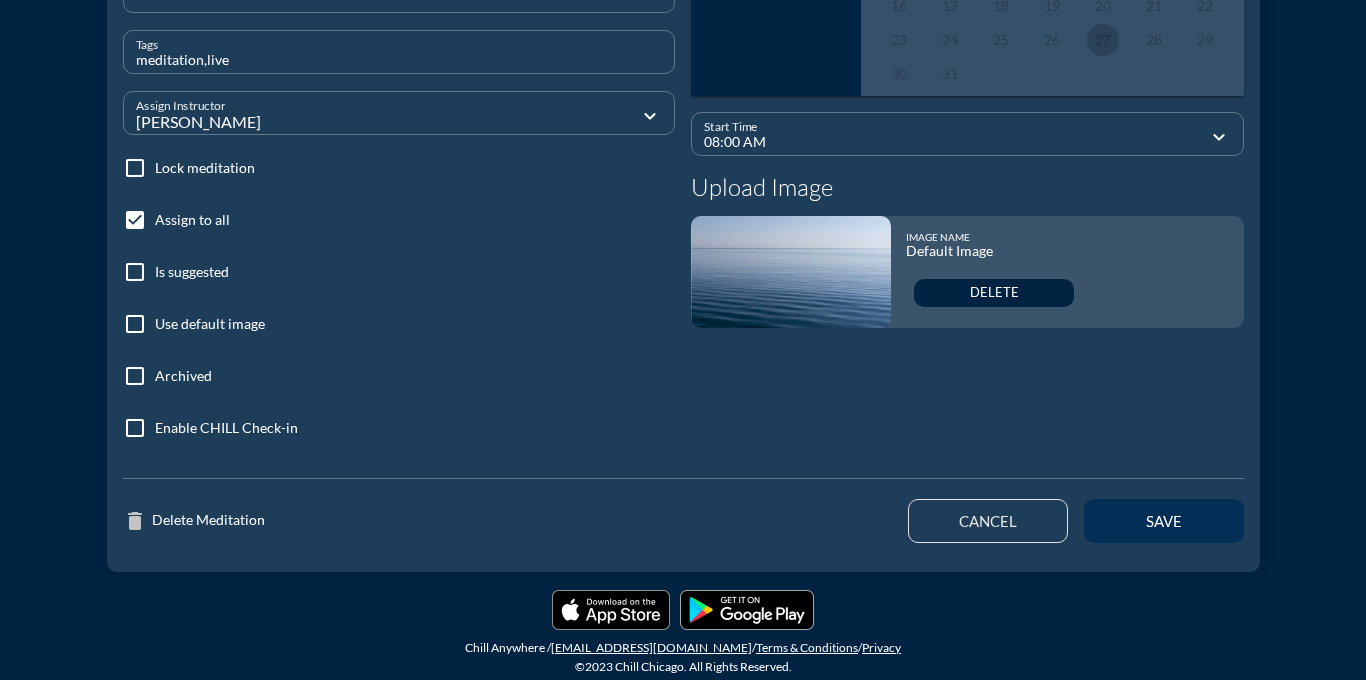 click on "save" at bounding box center [1164, 521] 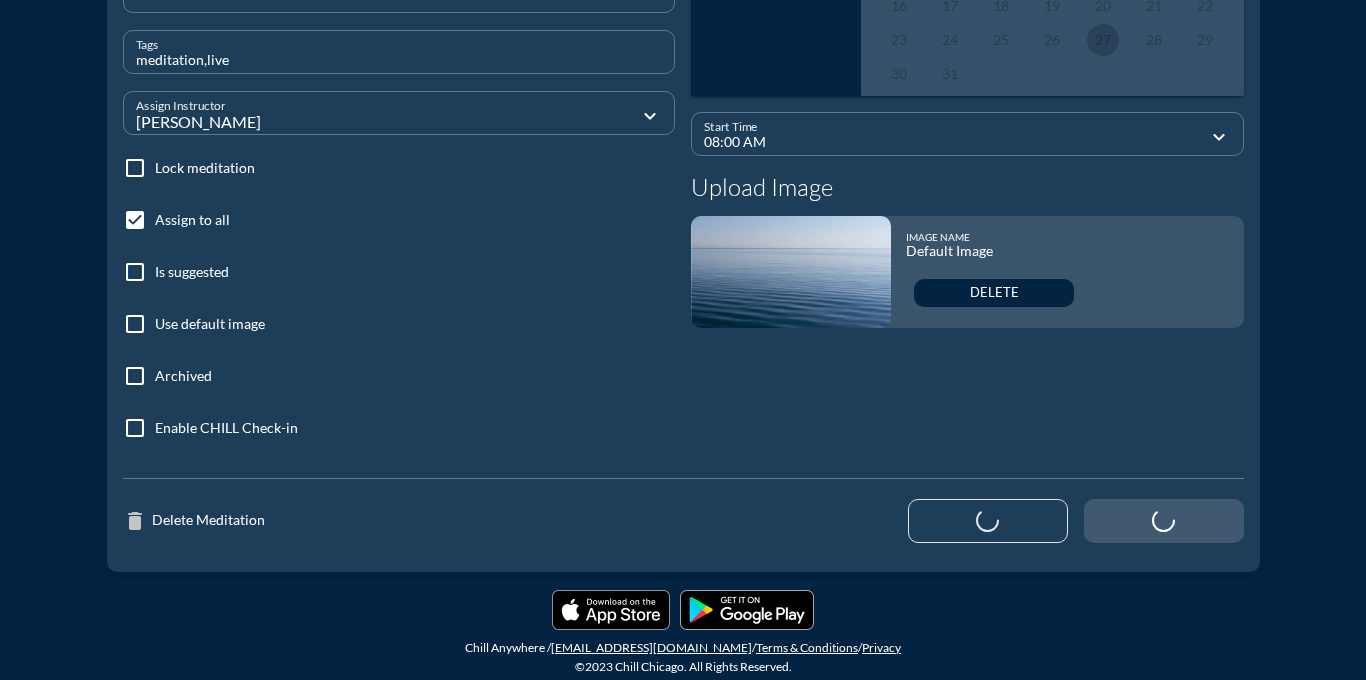type 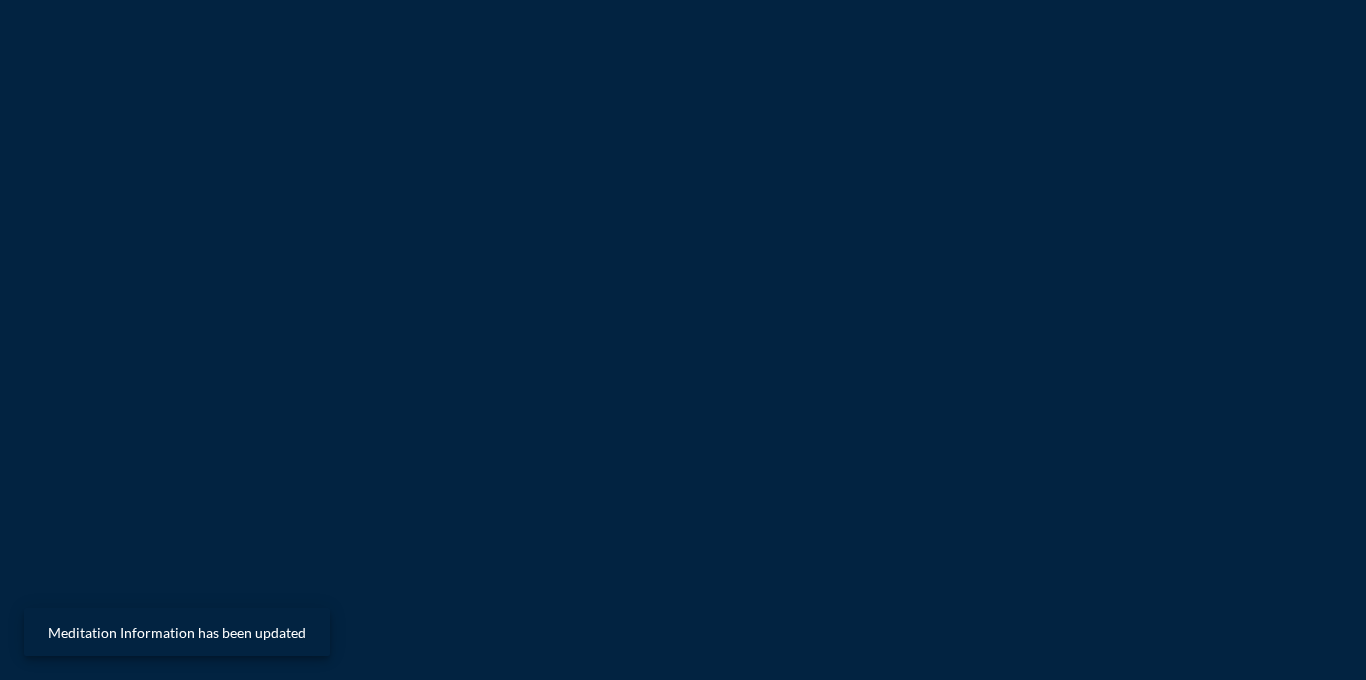 scroll, scrollTop: 0, scrollLeft: 0, axis: both 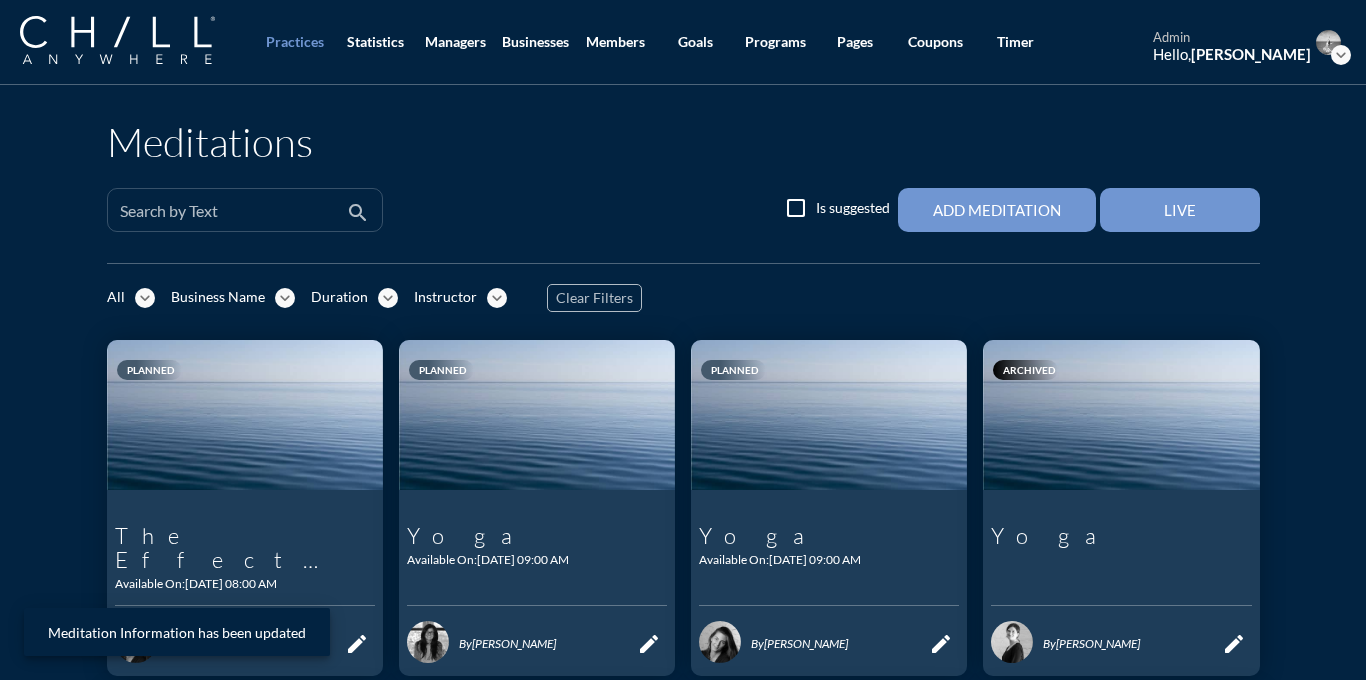 click at bounding box center [231, 218] 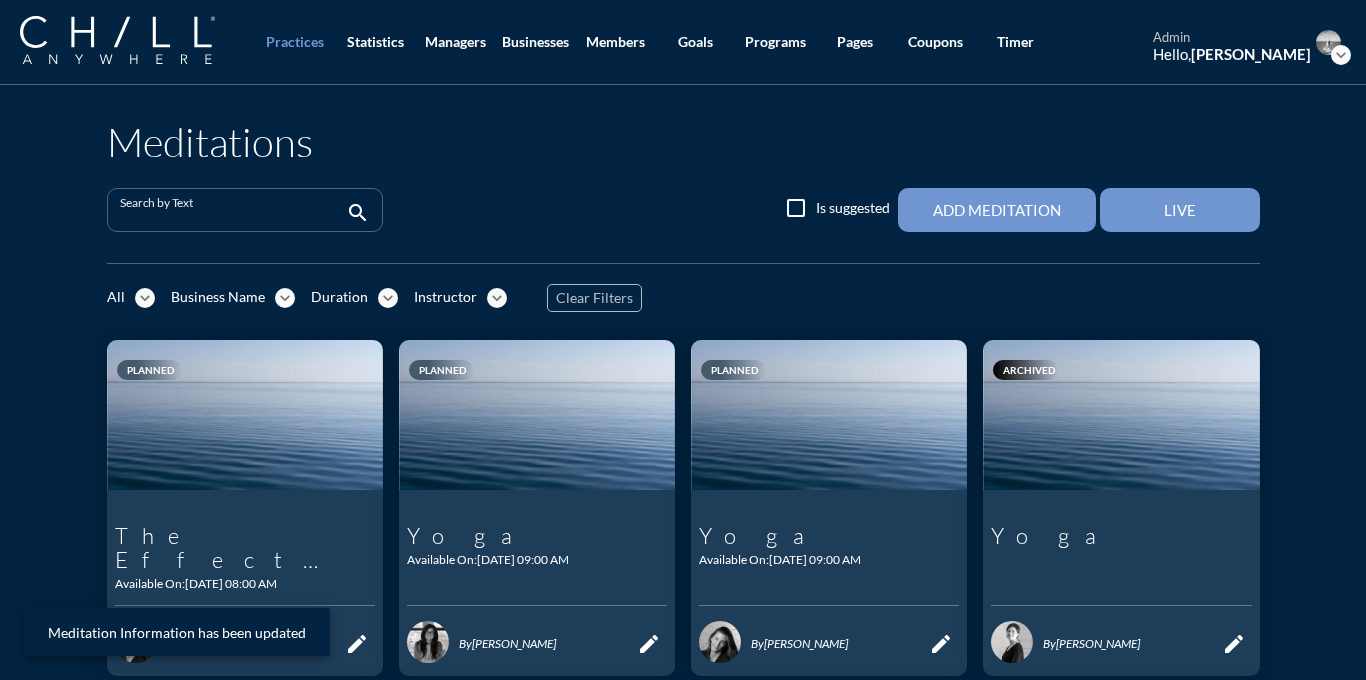 paste on "Release Tension" 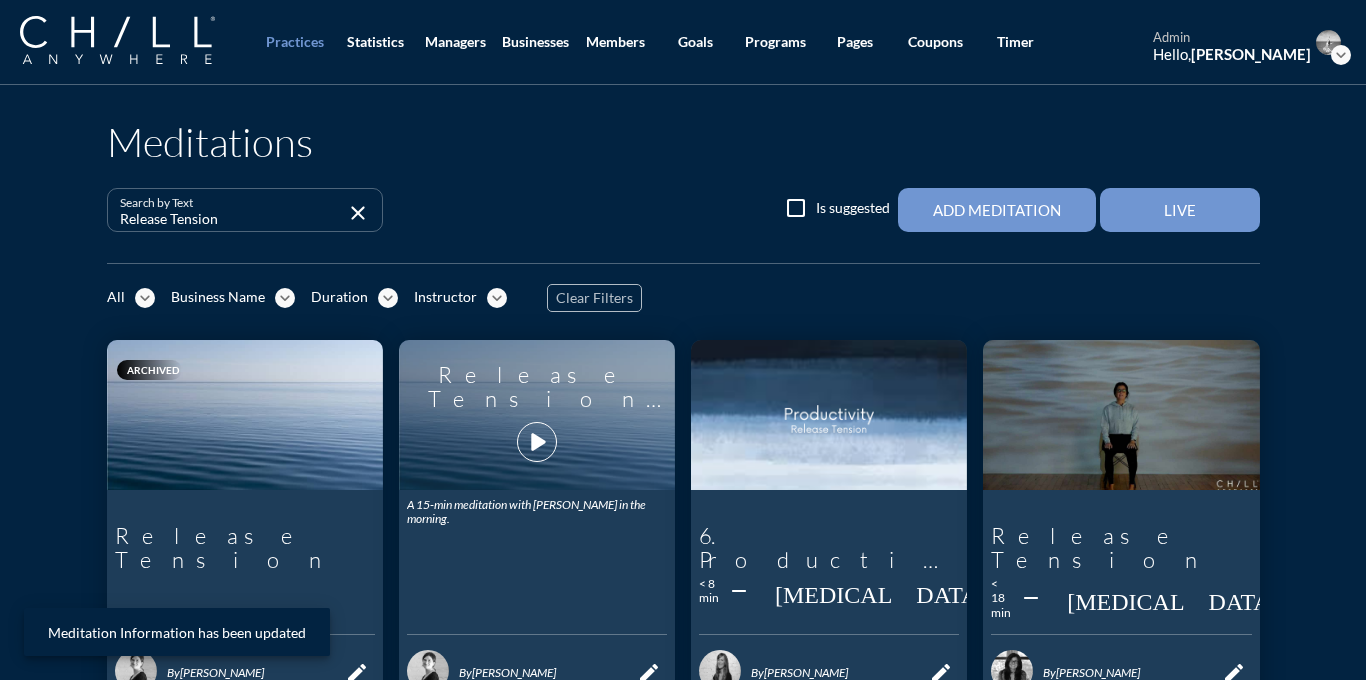 type on "Release Tension" 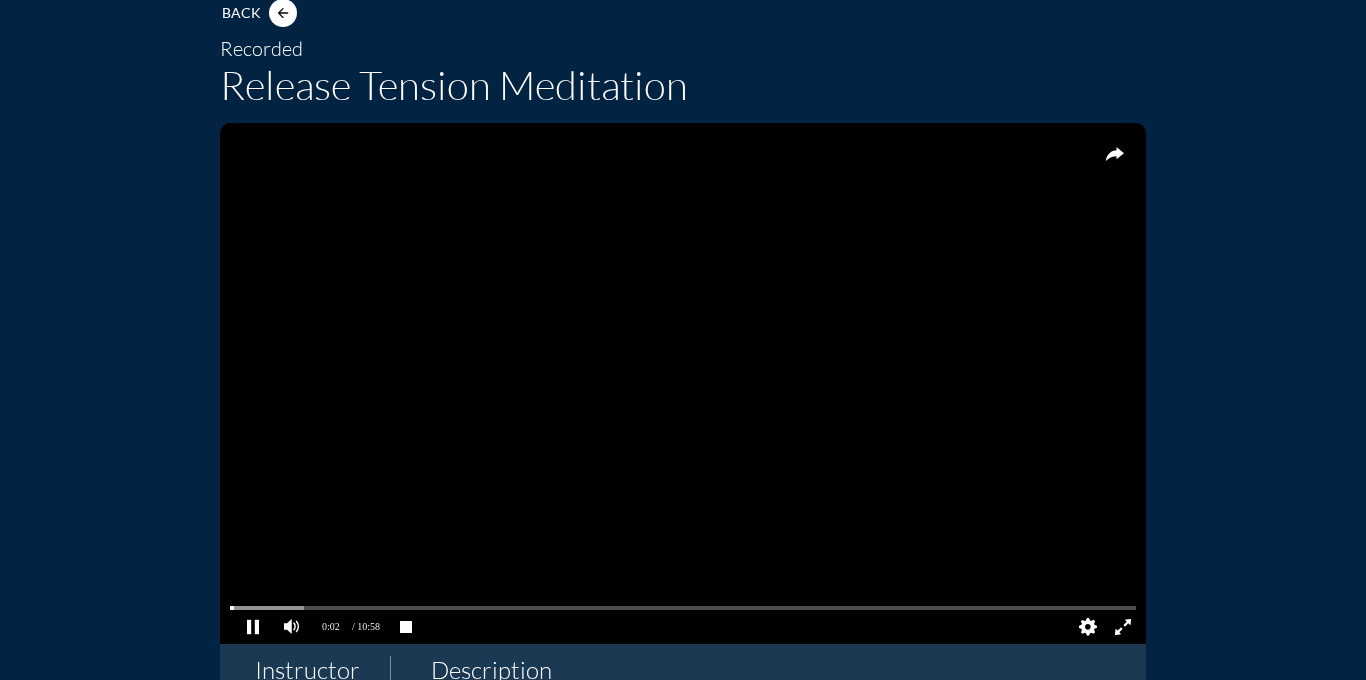 scroll, scrollTop: 144, scrollLeft: 0, axis: vertical 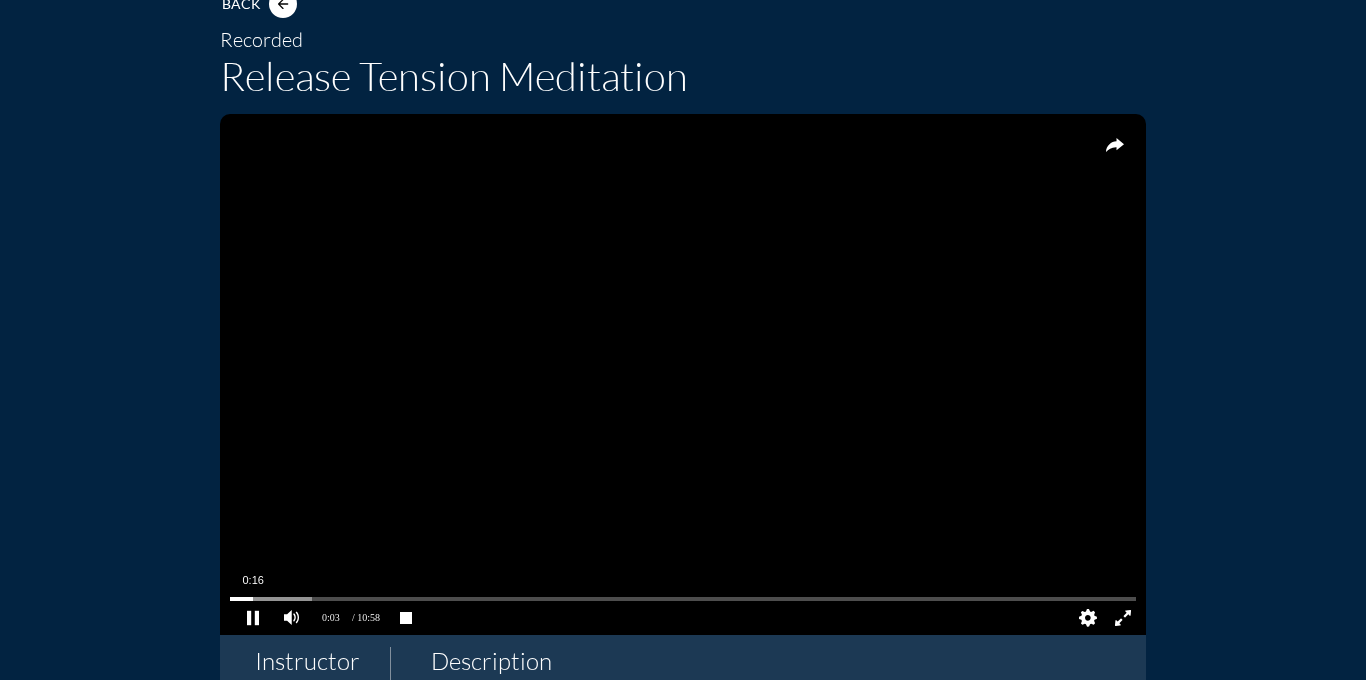 click at bounding box center (683, 599) 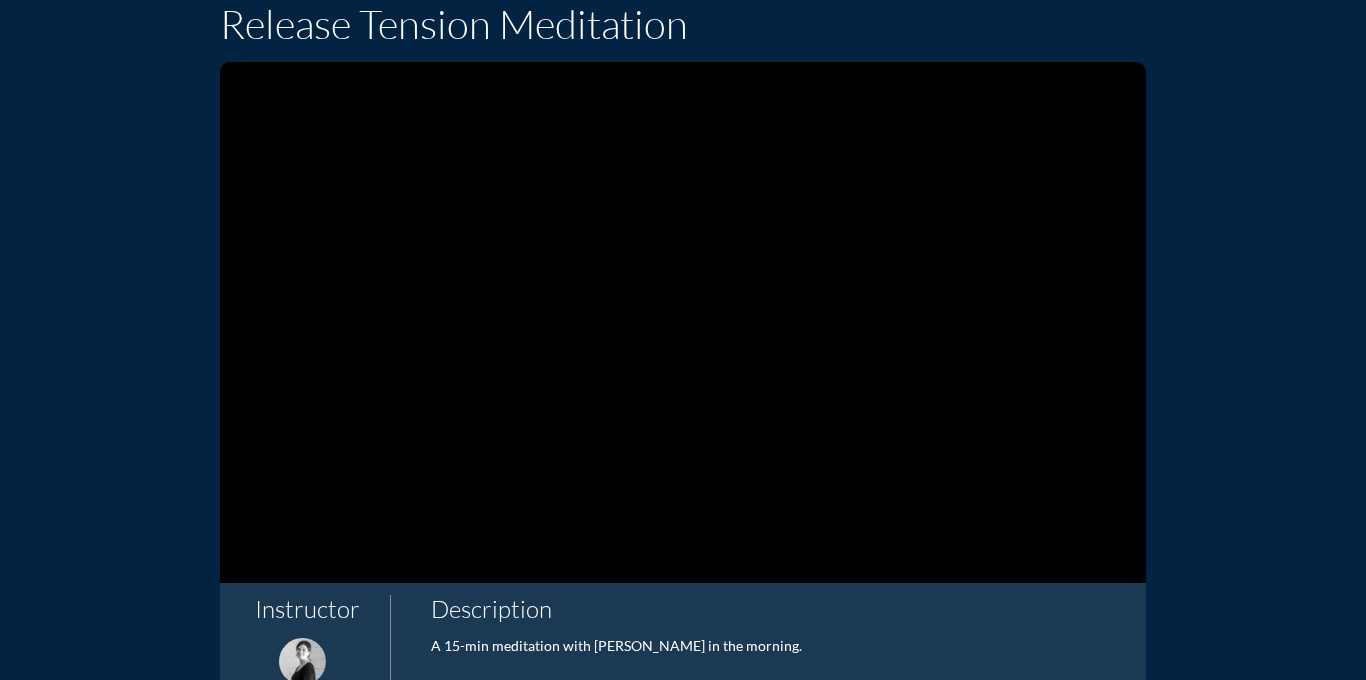 scroll, scrollTop: 217, scrollLeft: 0, axis: vertical 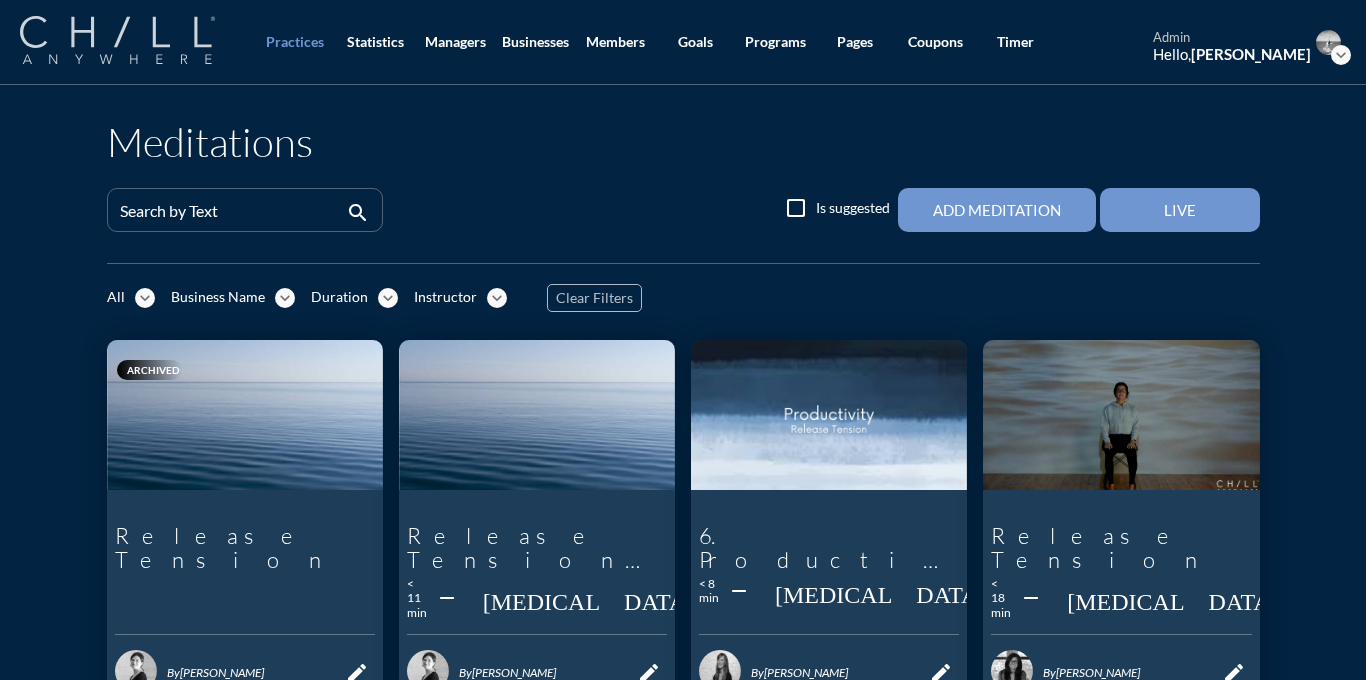 click at bounding box center (117, 40) 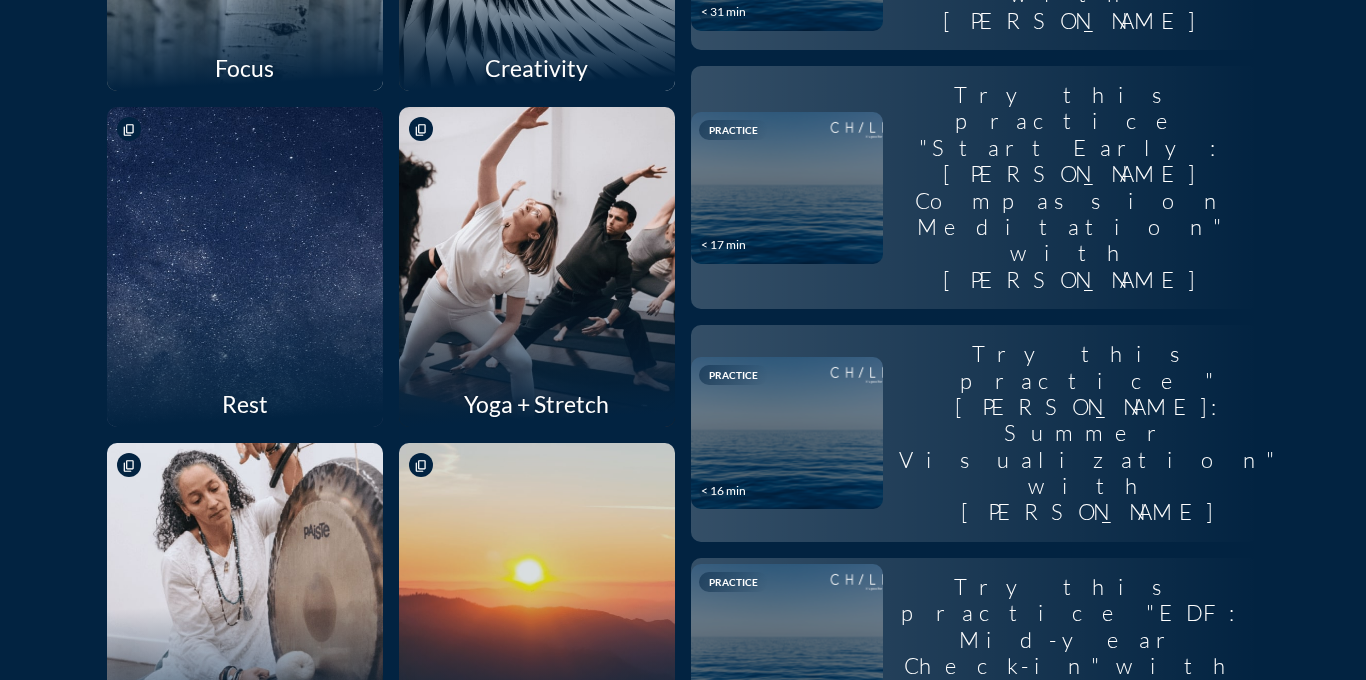 scroll, scrollTop: 1848, scrollLeft: 0, axis: vertical 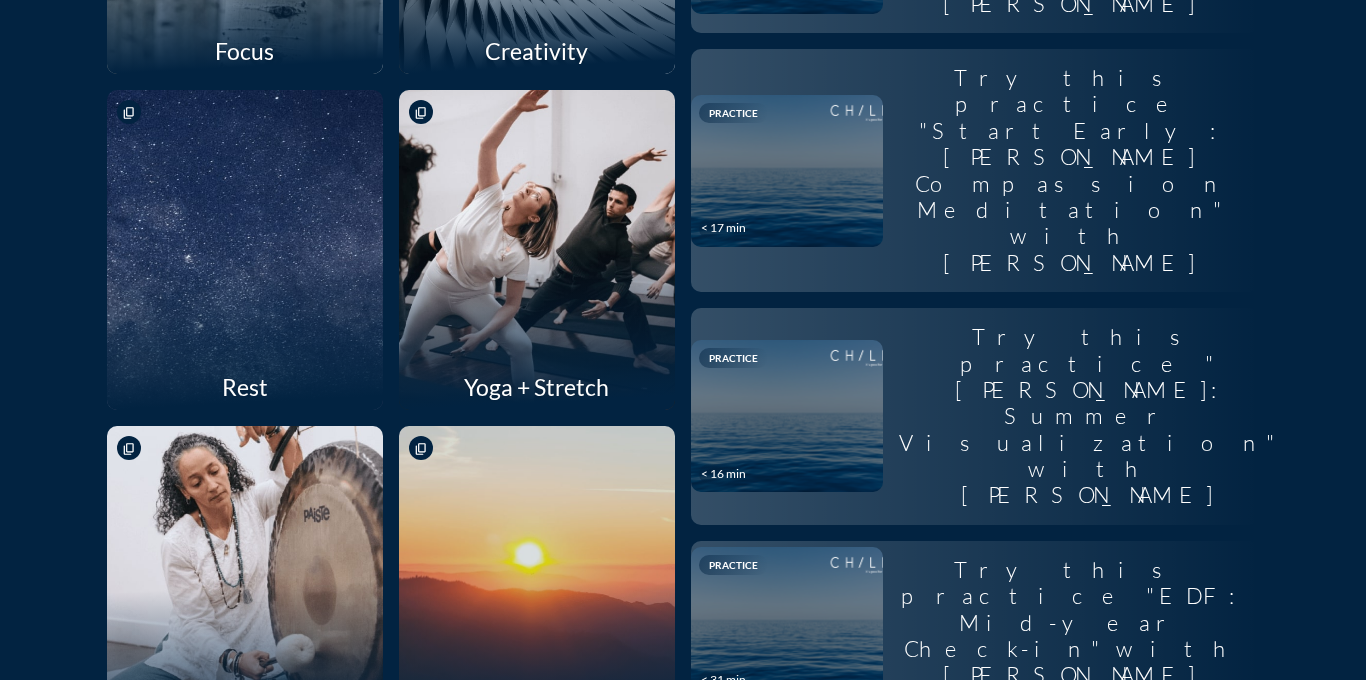 click at bounding box center [244, 249] 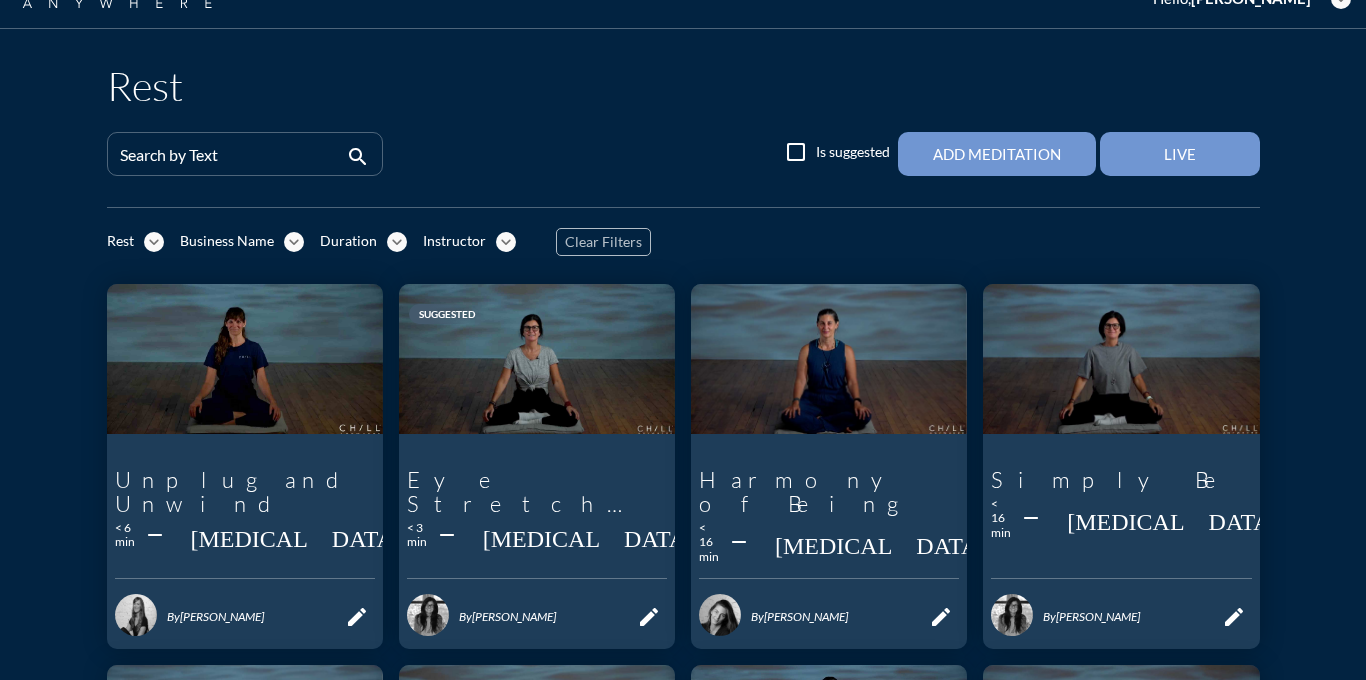 scroll, scrollTop: 111, scrollLeft: 0, axis: vertical 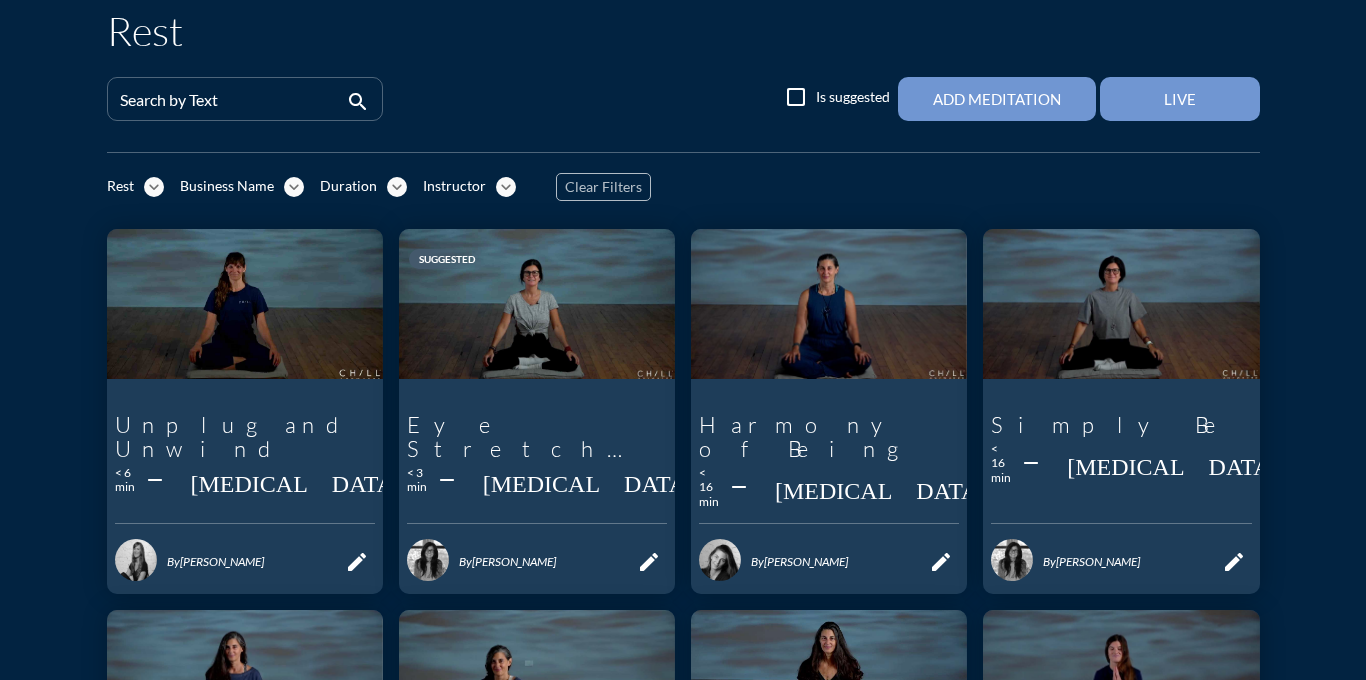 click on "expand_more" at bounding box center [506, 187] 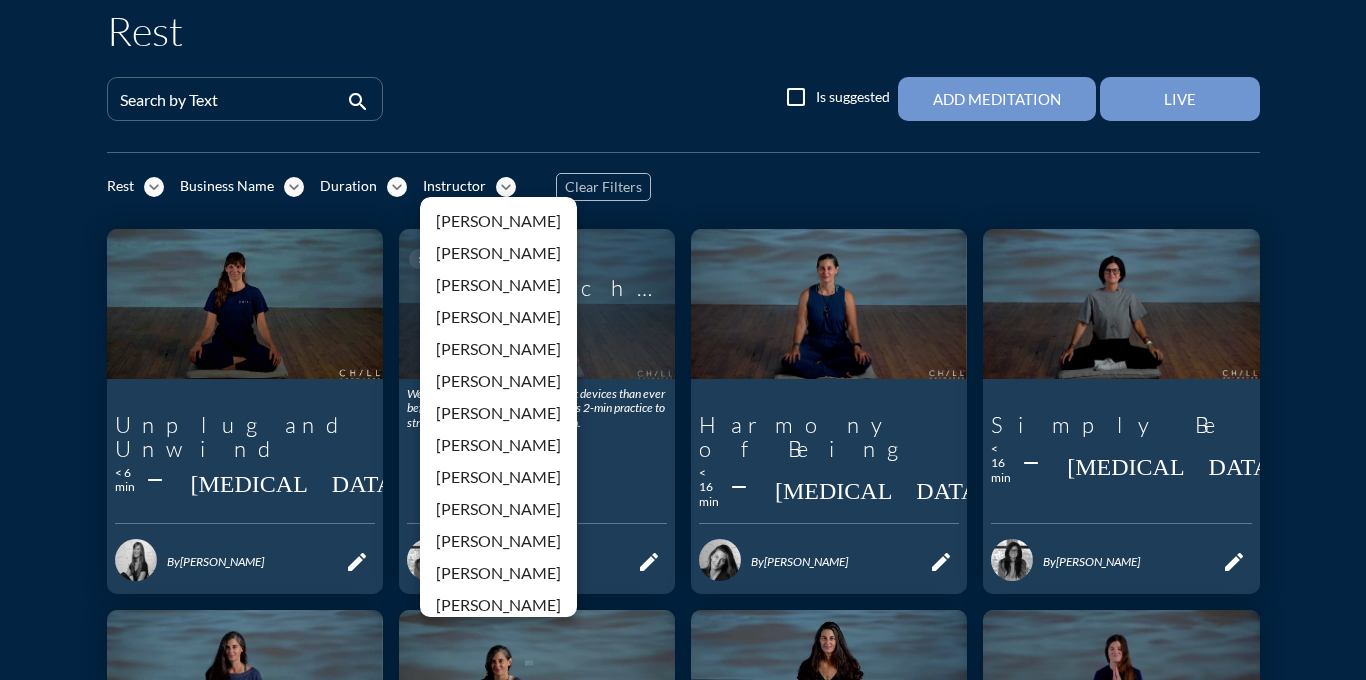 click on "[PERSON_NAME]" at bounding box center (498, 349) 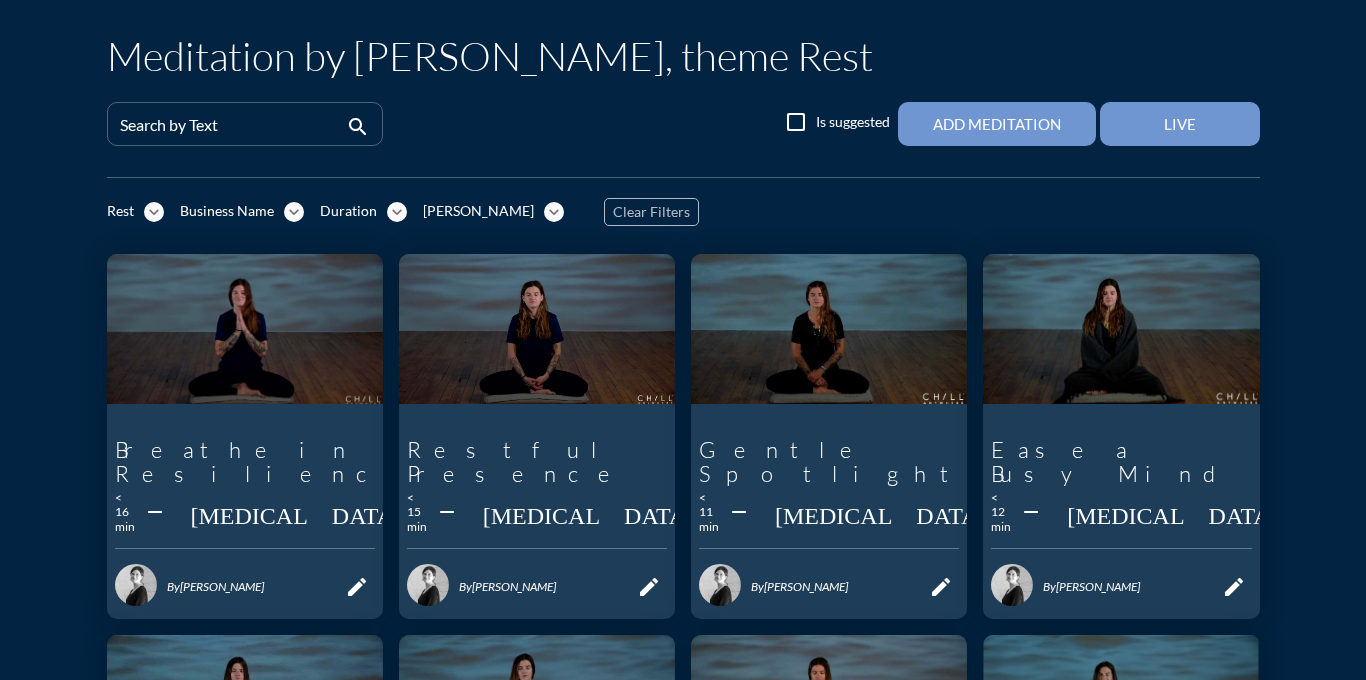 scroll, scrollTop: 146, scrollLeft: 0, axis: vertical 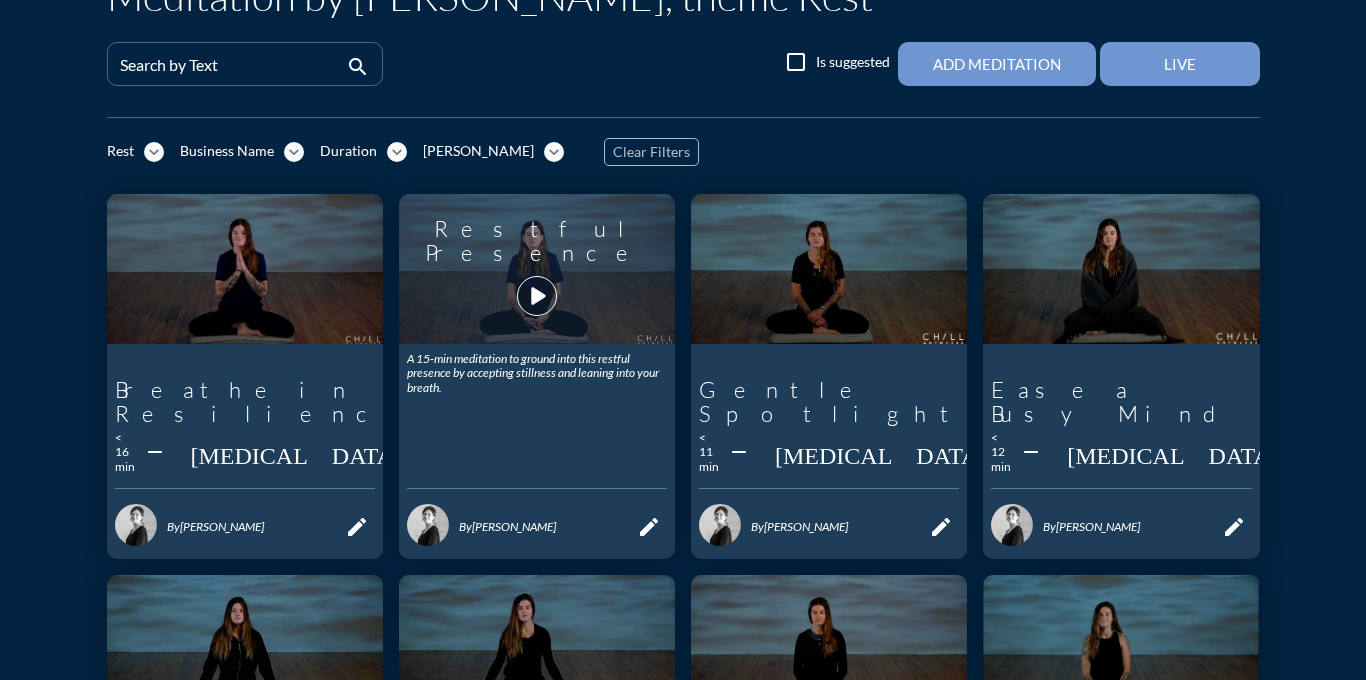click on "play_arrow" at bounding box center [537, 296] 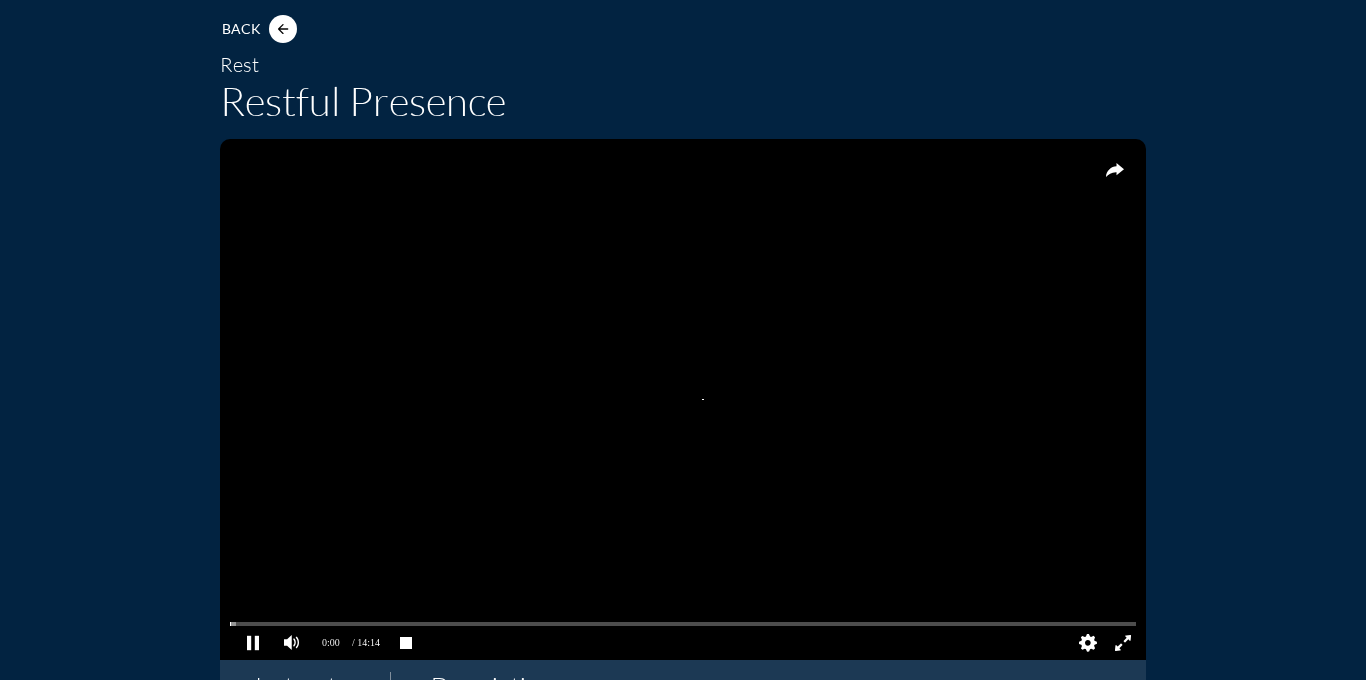 scroll, scrollTop: 122, scrollLeft: 0, axis: vertical 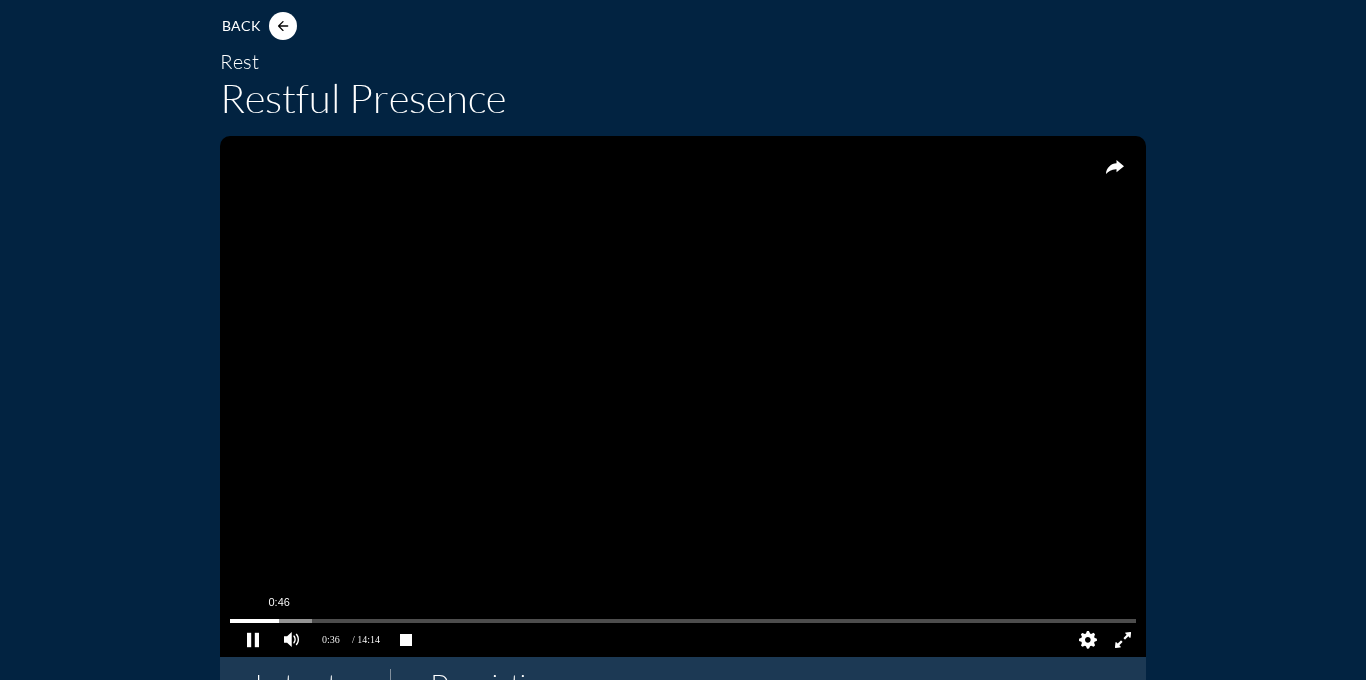 click at bounding box center (683, 621) 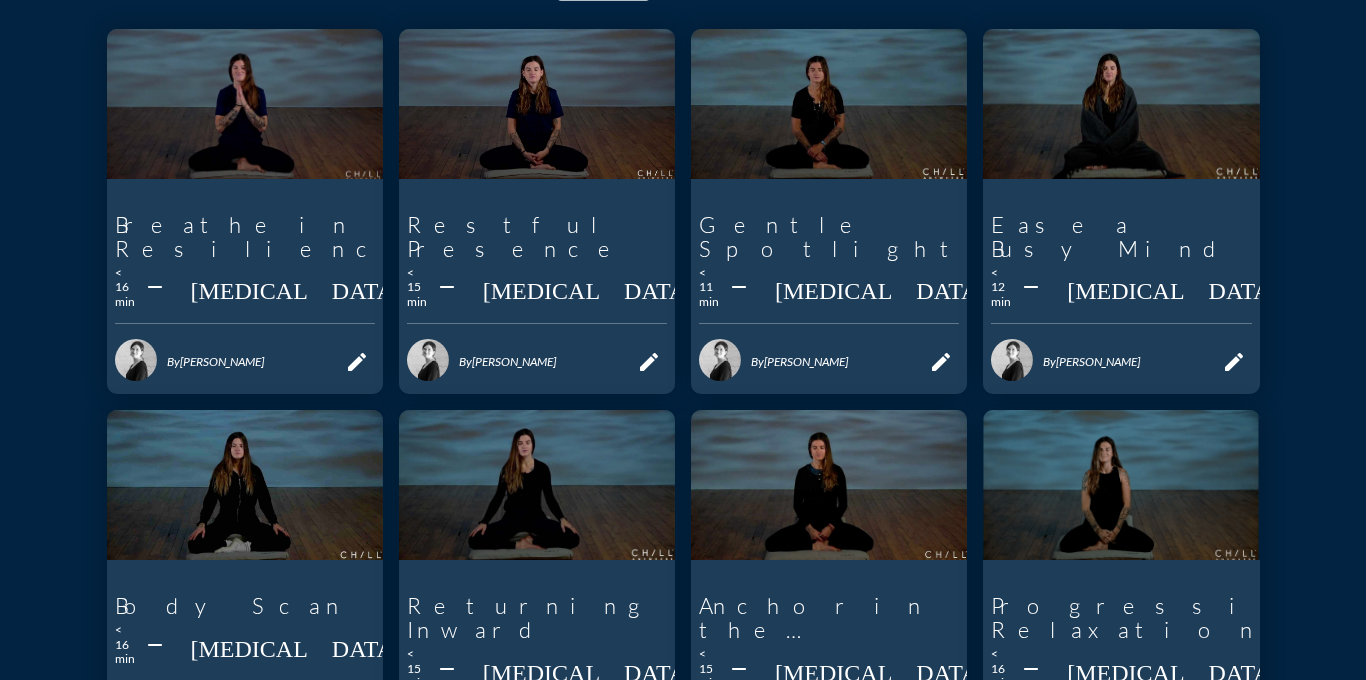 scroll, scrollTop: 310, scrollLeft: 0, axis: vertical 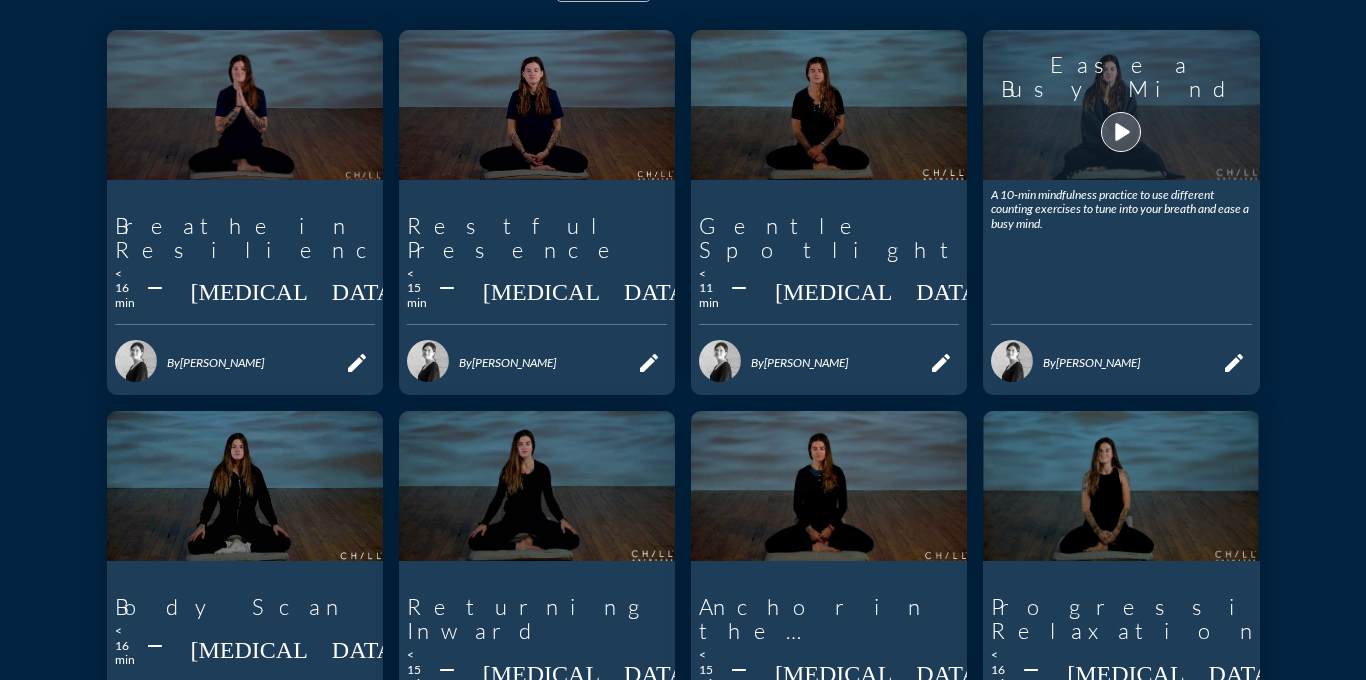 click on "play_arrow" at bounding box center [1121, 132] 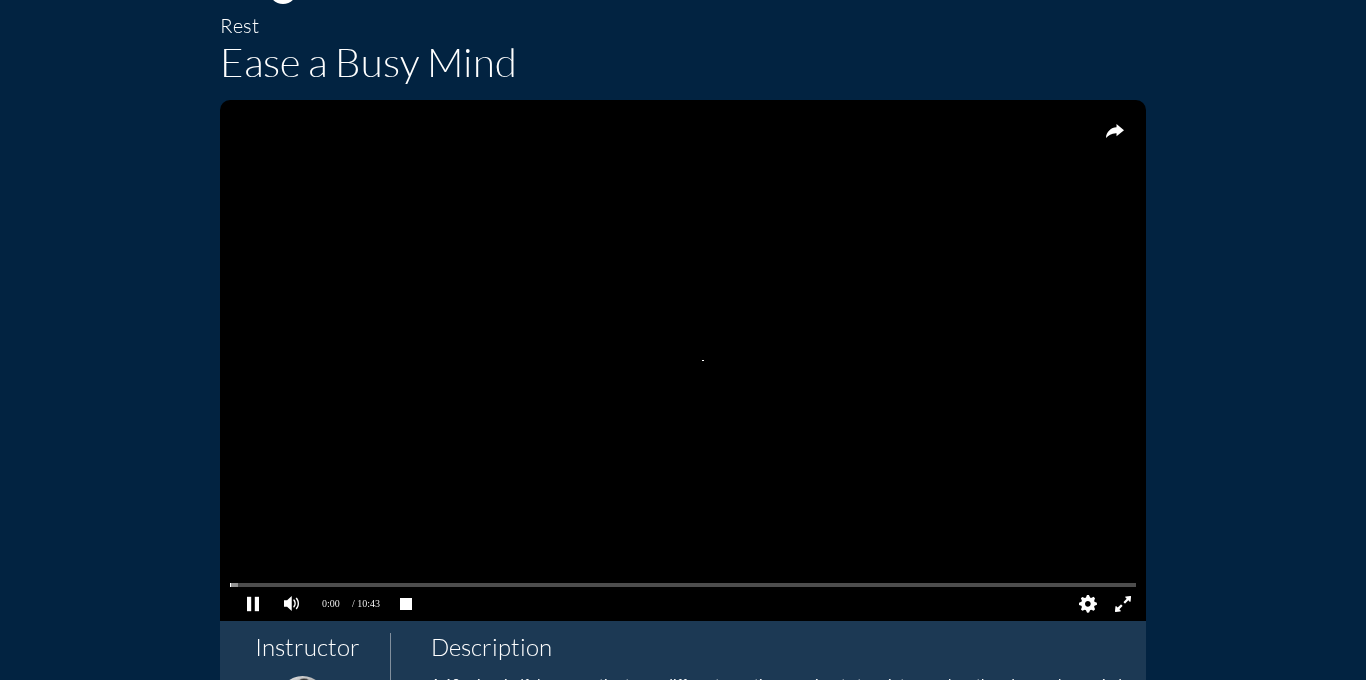 scroll, scrollTop: 167, scrollLeft: 0, axis: vertical 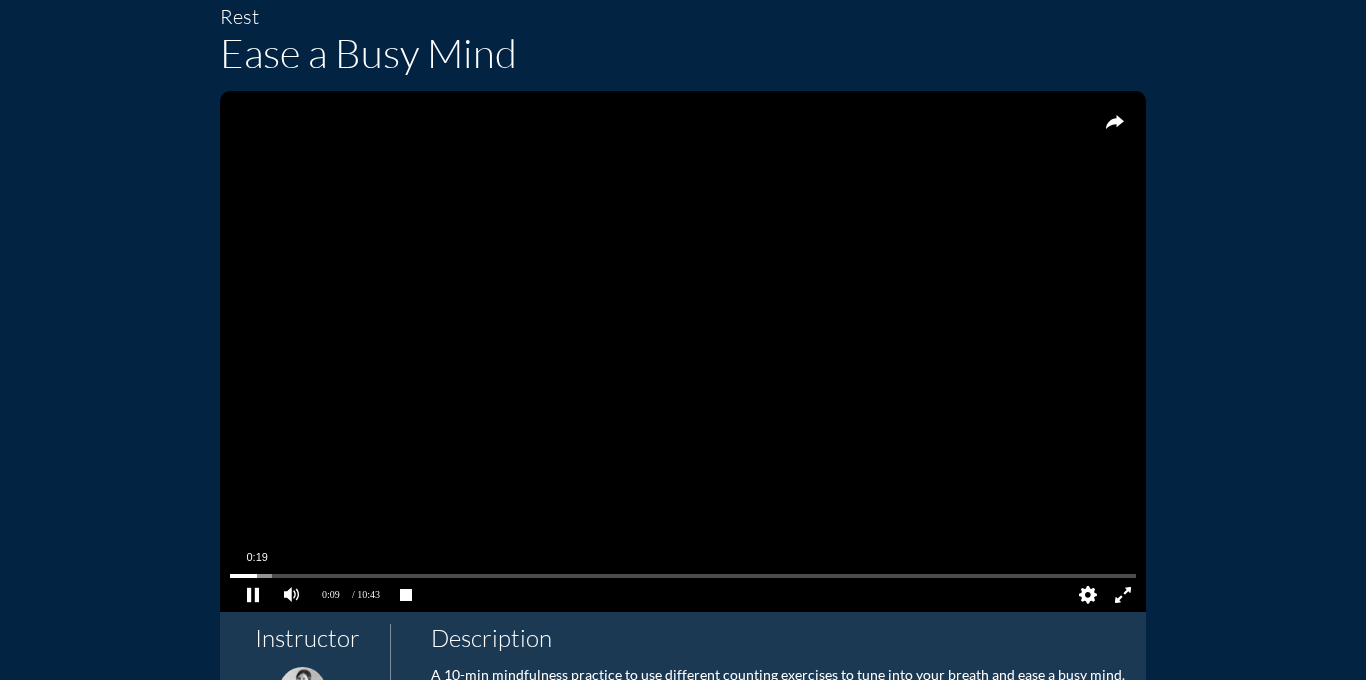 click at bounding box center [683, 576] 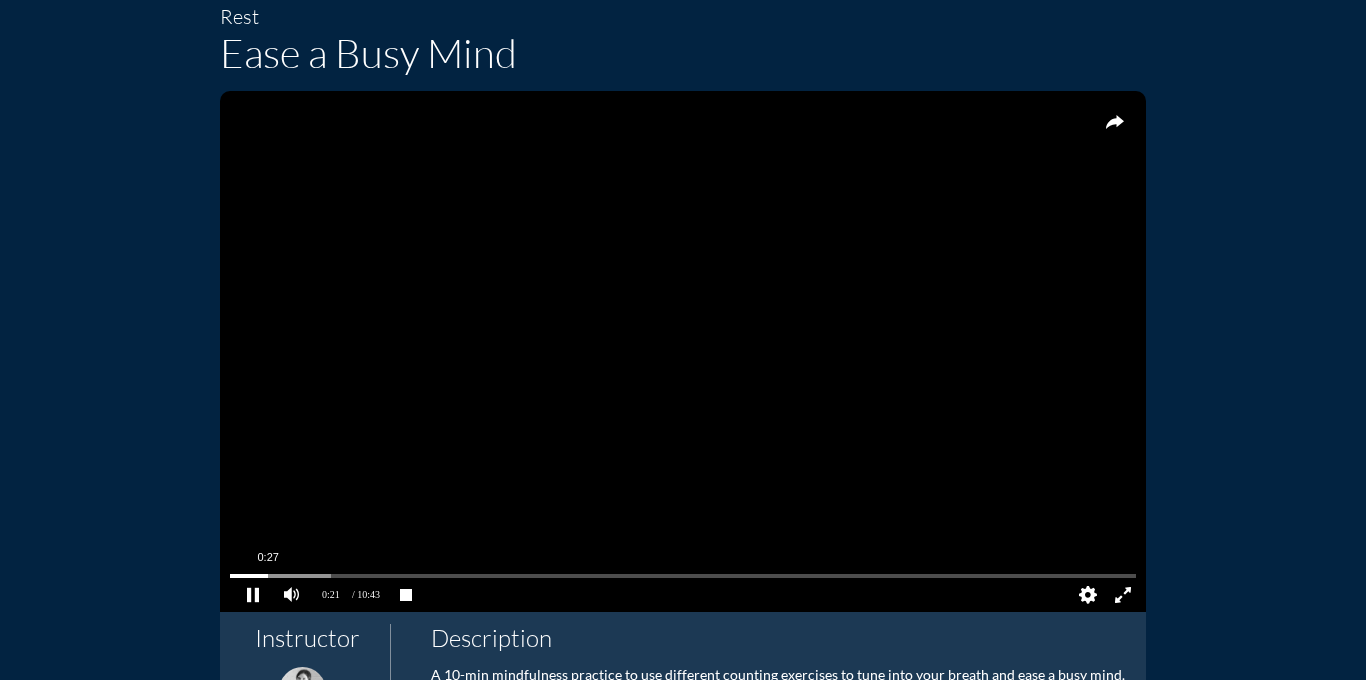 click at bounding box center [683, 576] 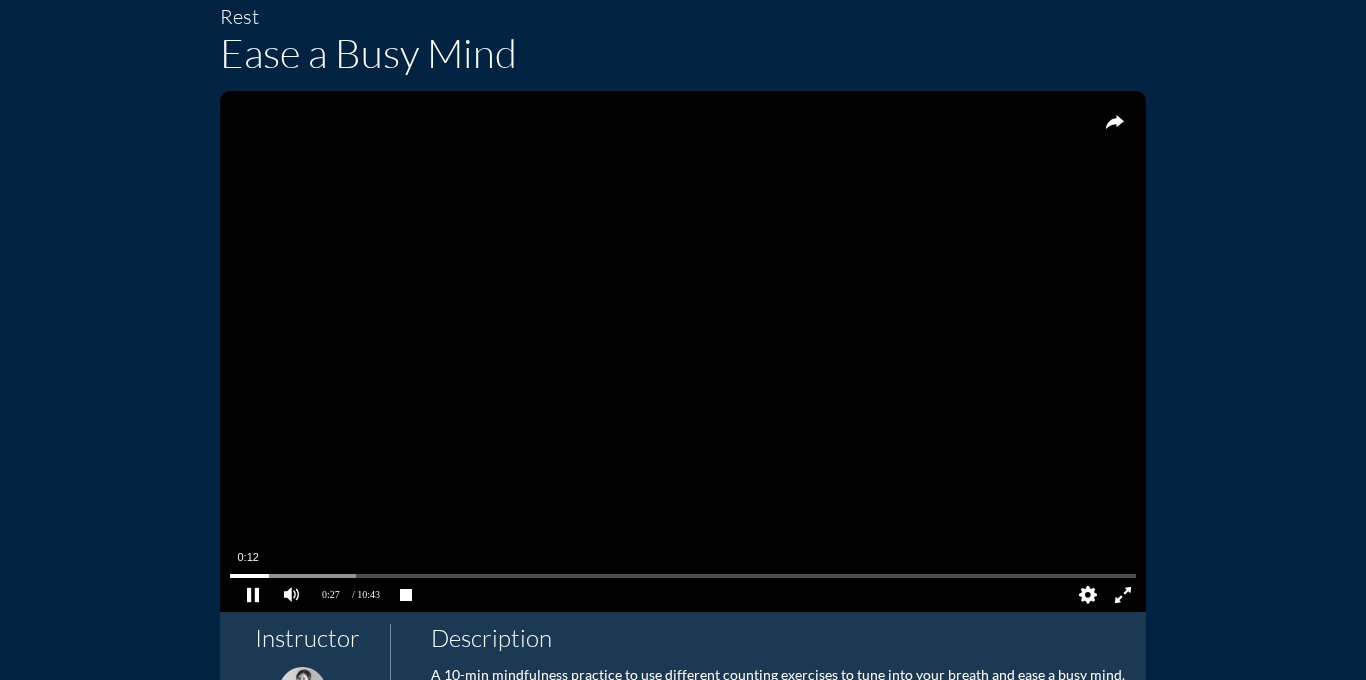 click at bounding box center [683, 576] 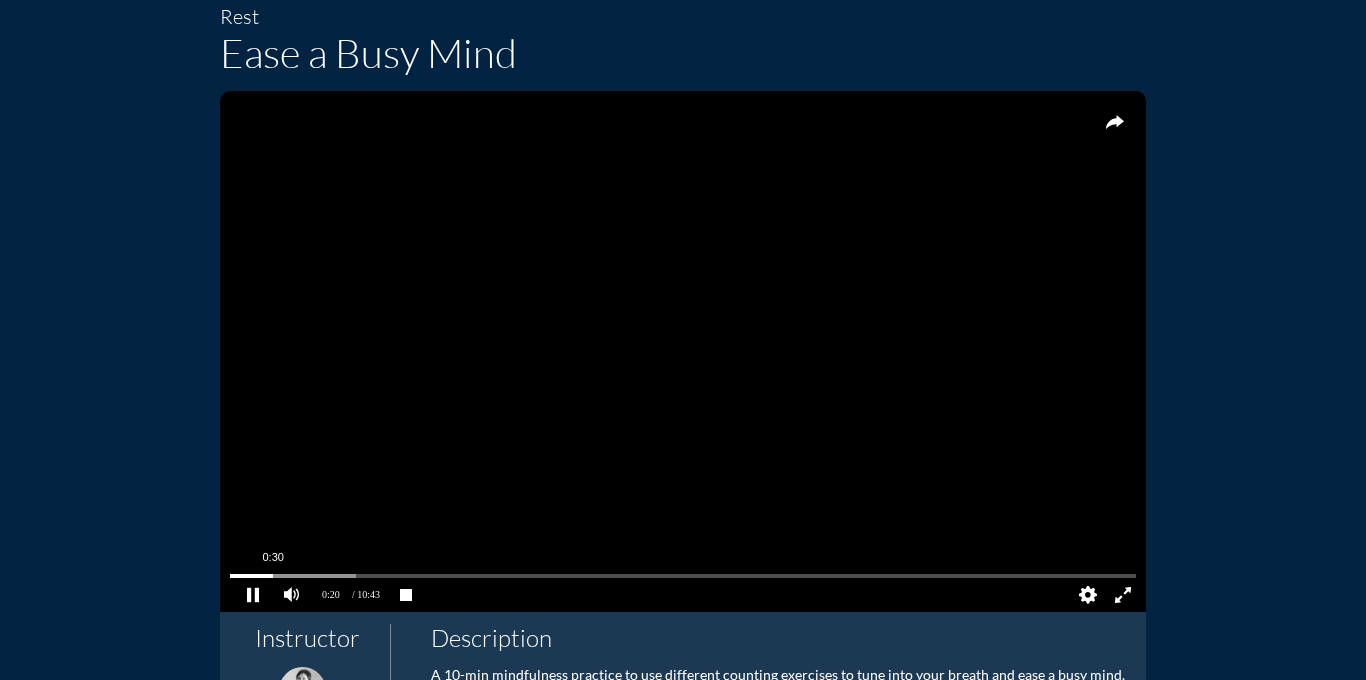 click at bounding box center [683, 576] 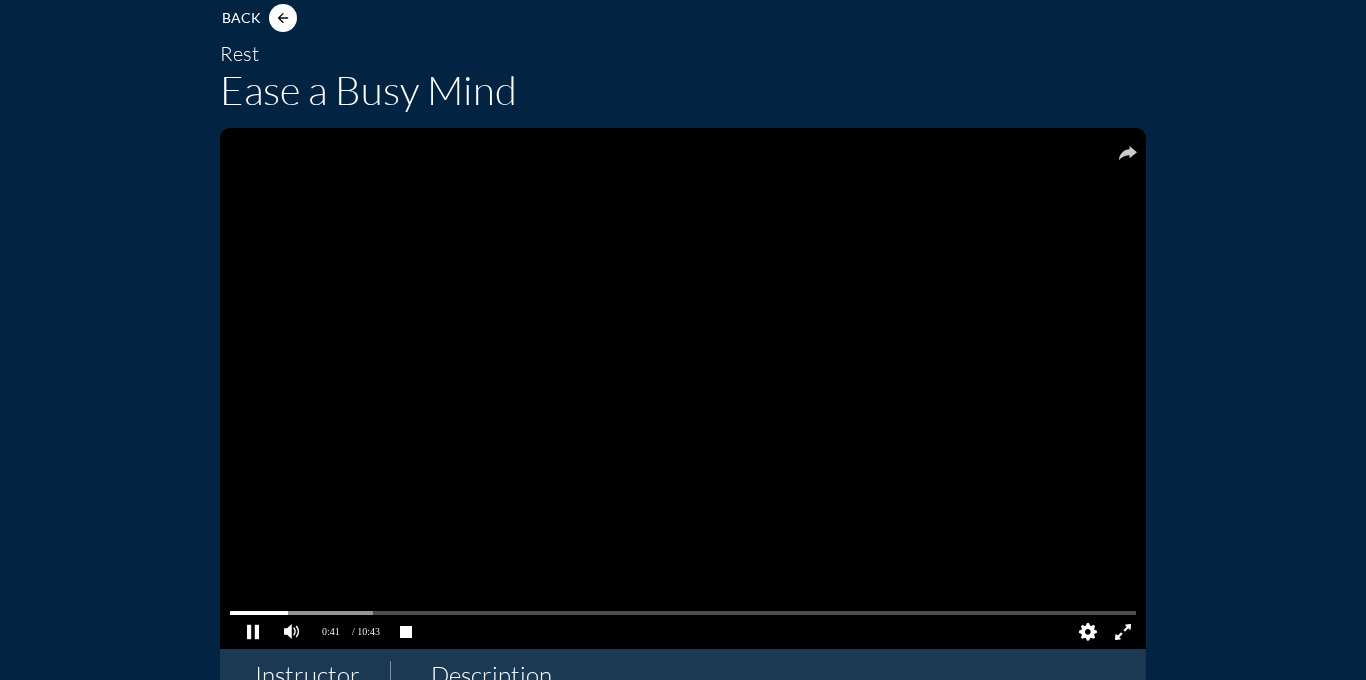 scroll, scrollTop: 0, scrollLeft: 0, axis: both 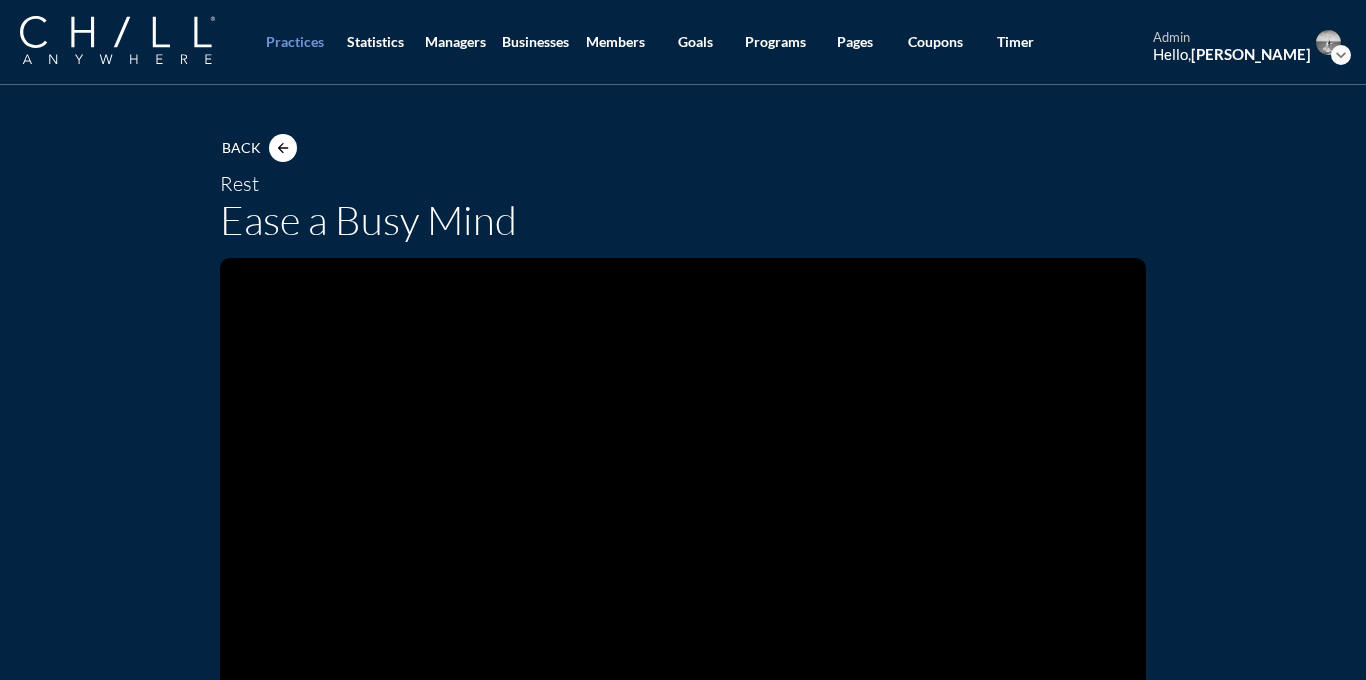 click on "Practices Statistics Managers Businesses Members Goals Programs Pages Coupons Timer admin Hello,  [PERSON_NAME] expand_more" at bounding box center (683, 42) 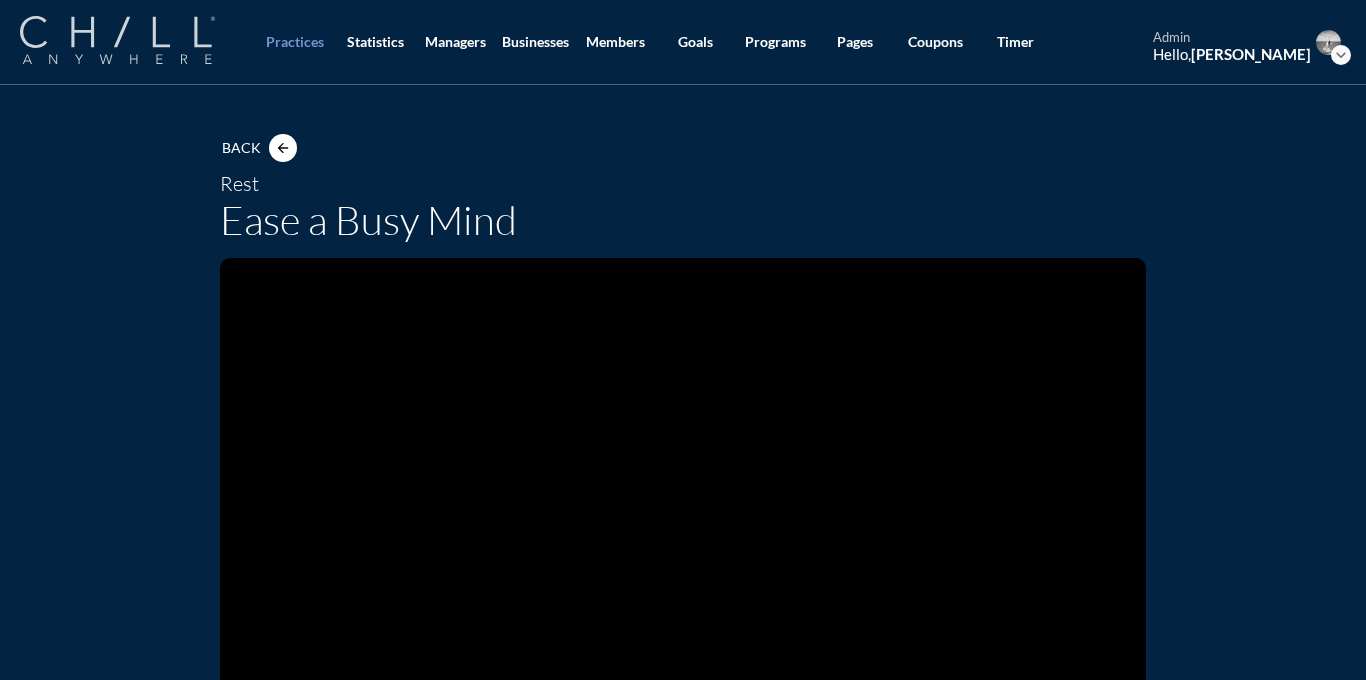 click at bounding box center [117, 40] 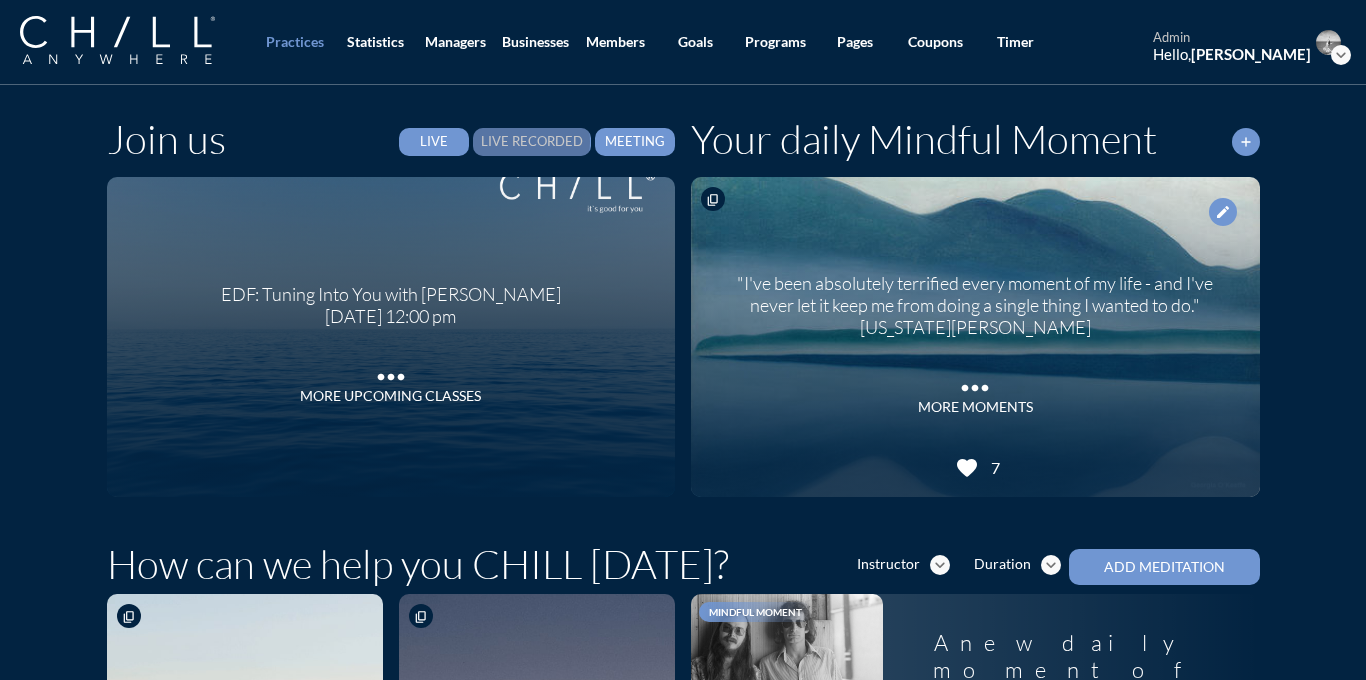 click on "Live Recorded" at bounding box center (532, 142) 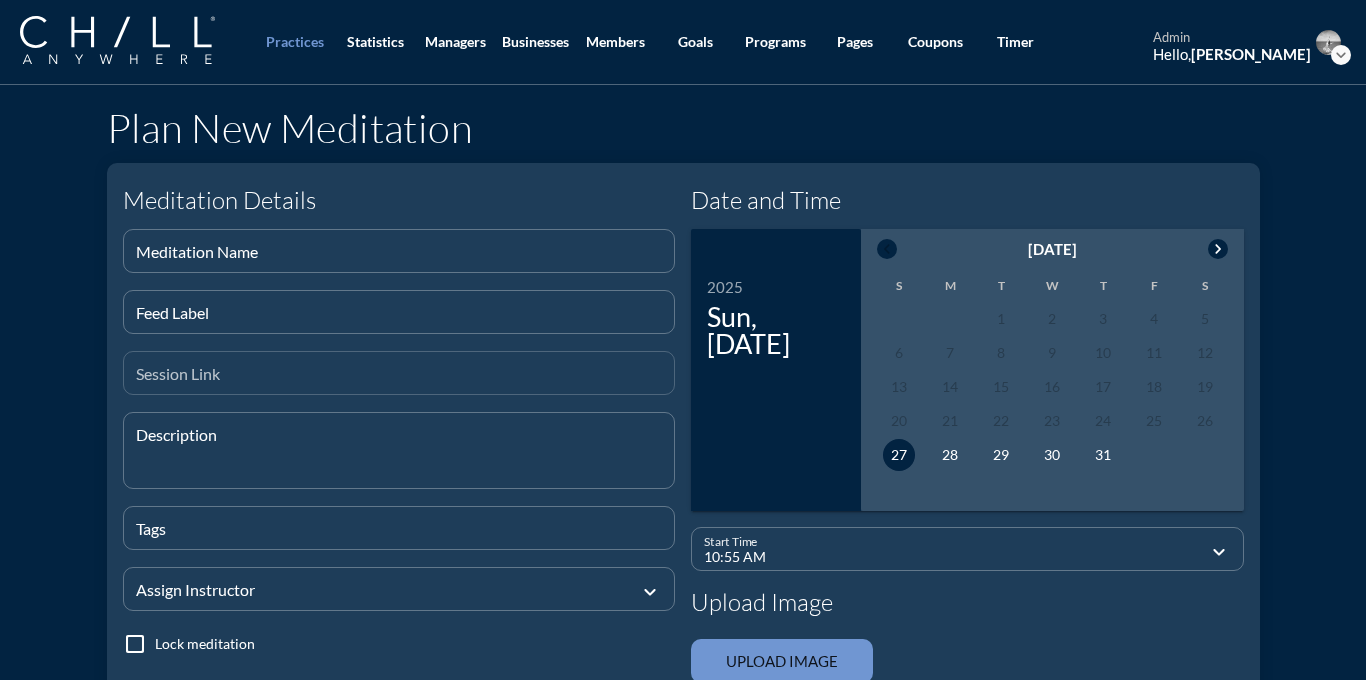 click on "Session Link" at bounding box center [399, 373] 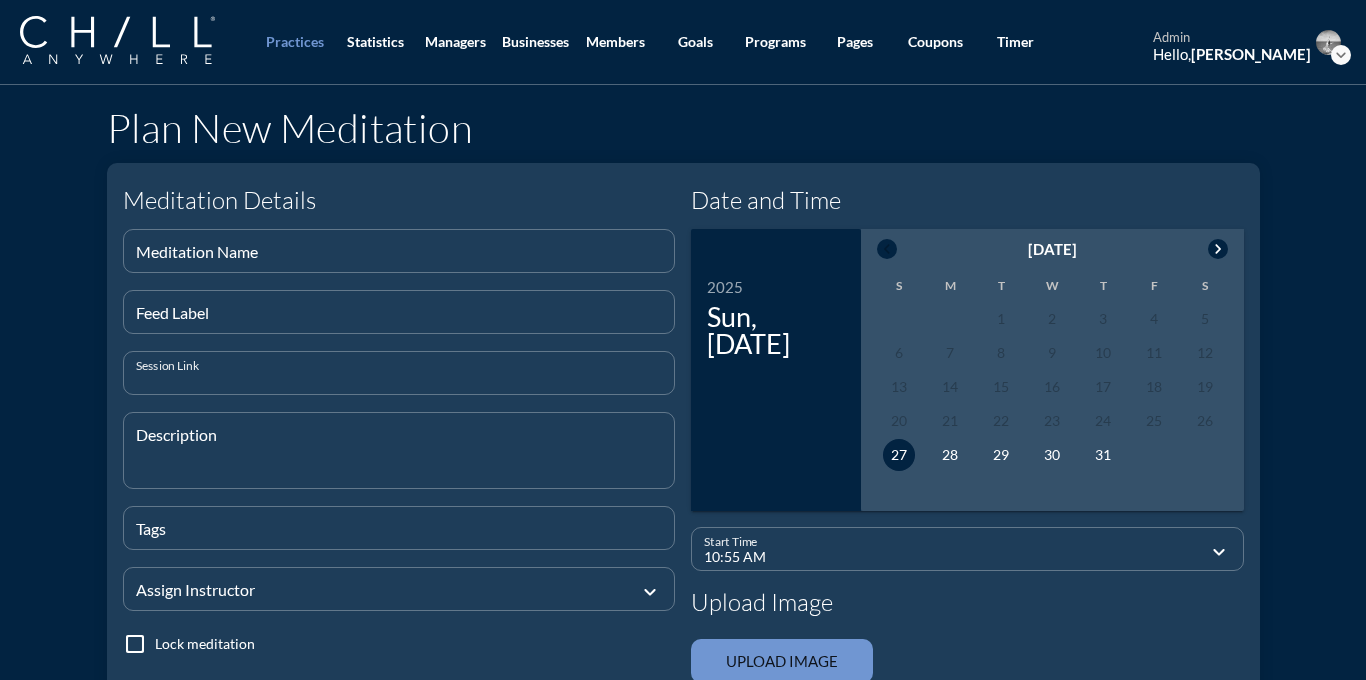 paste on "[URL][DOMAIN_NAME]" 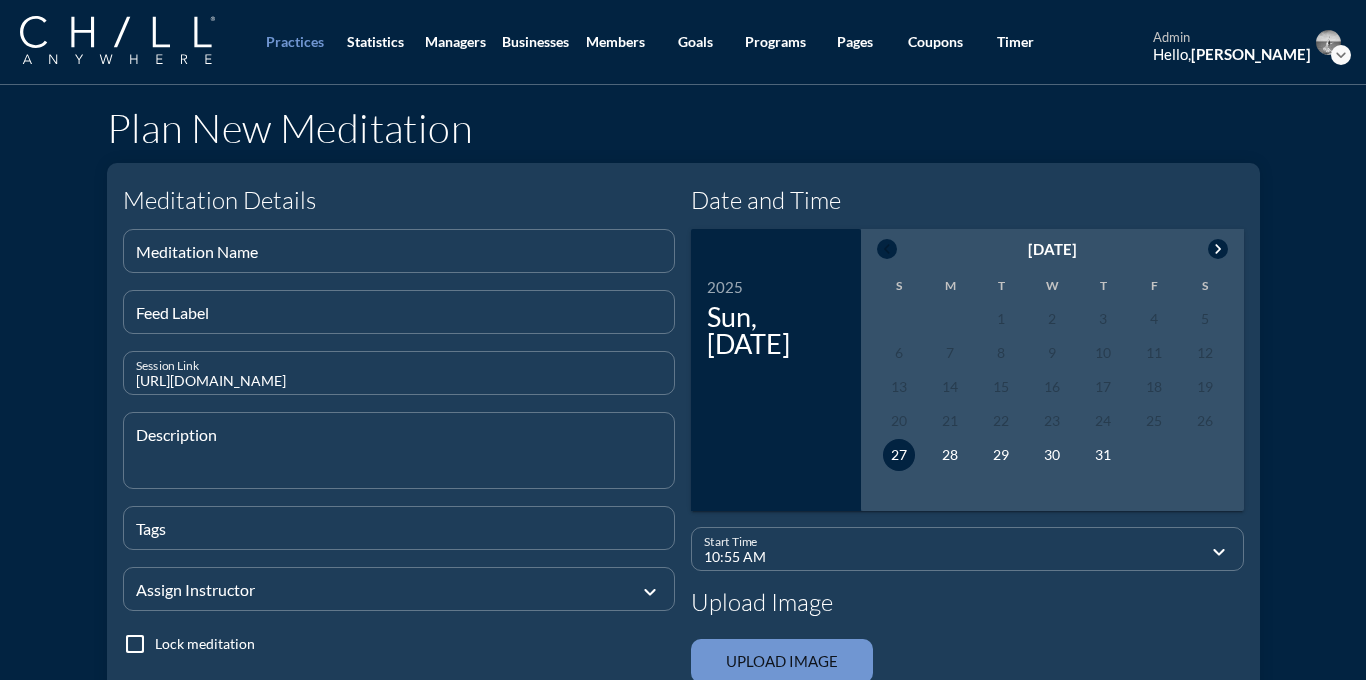 type on "[URL][DOMAIN_NAME]" 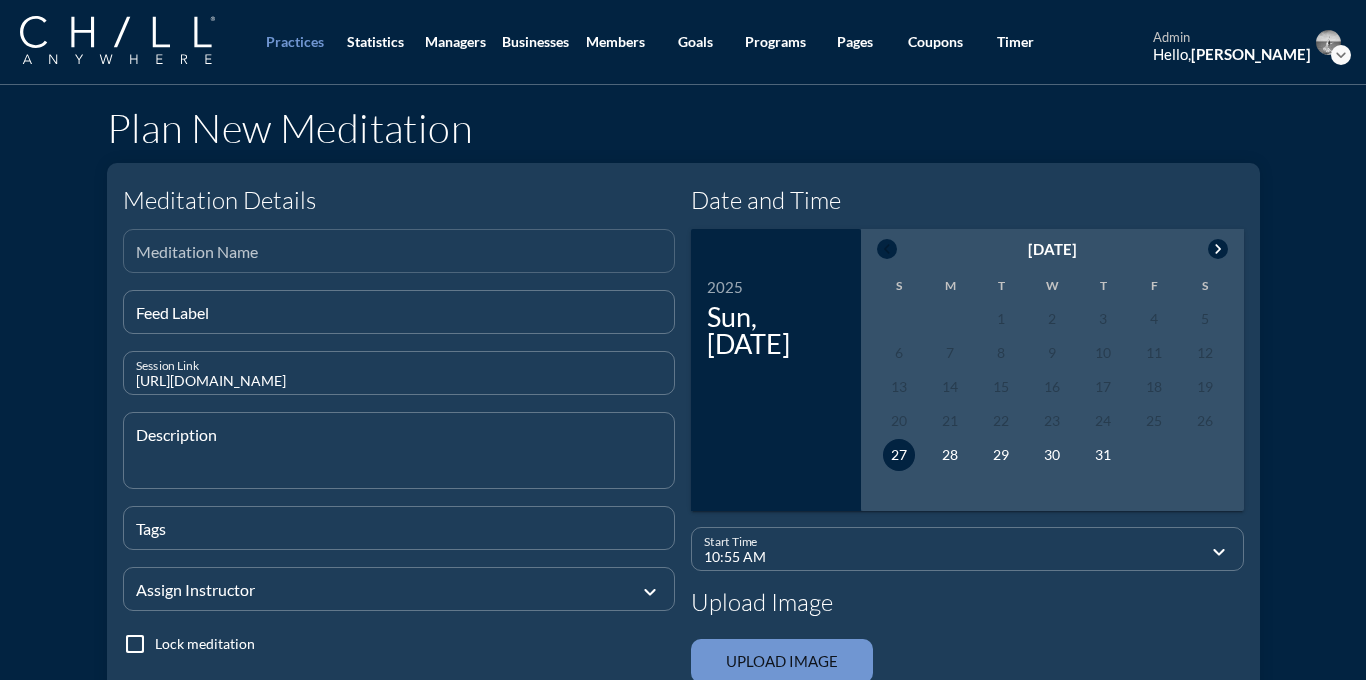 click at bounding box center [399, 259] 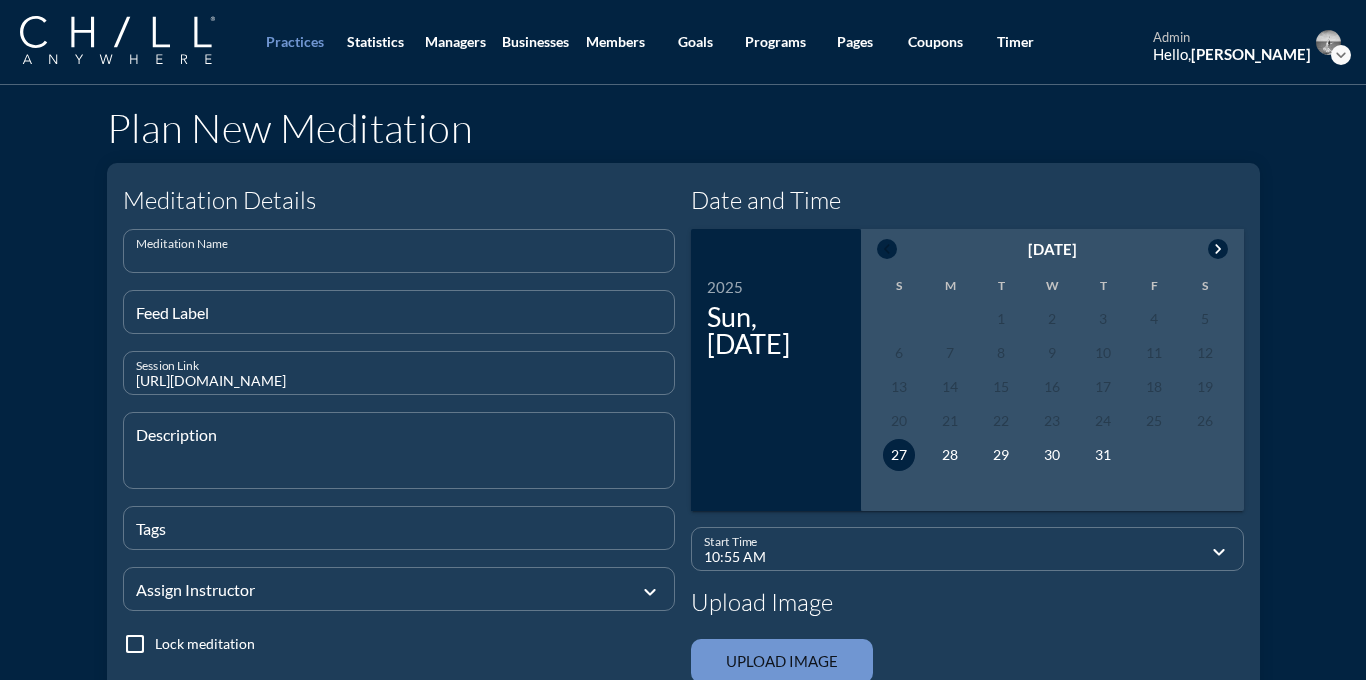 paste on "Release Tension" 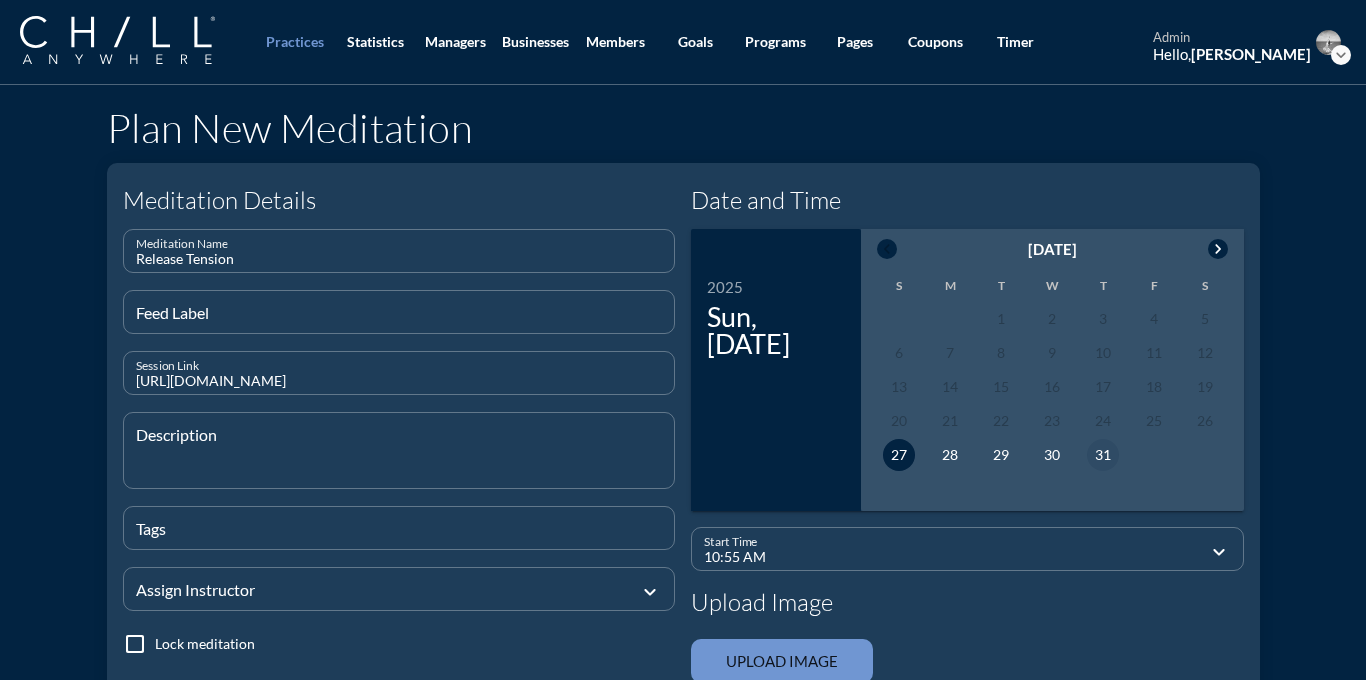 type on "Release Tension" 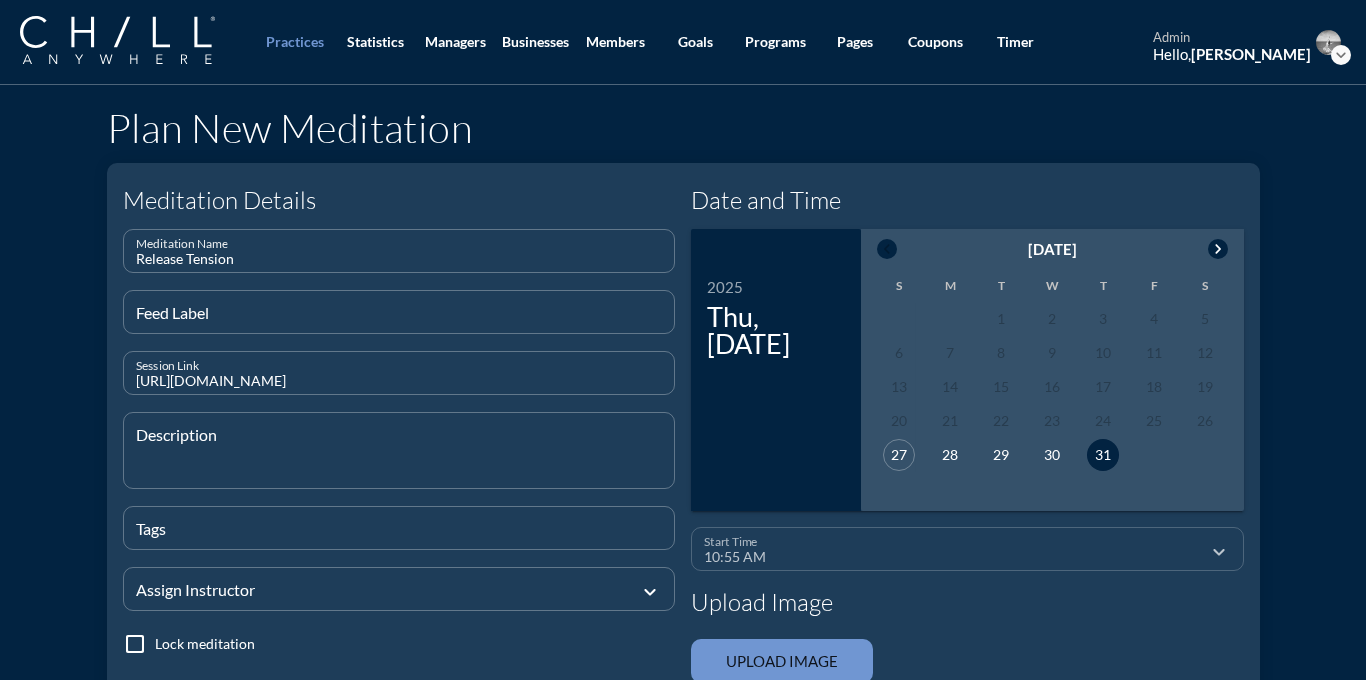 click on "10:55 AM" at bounding box center [953, 557] 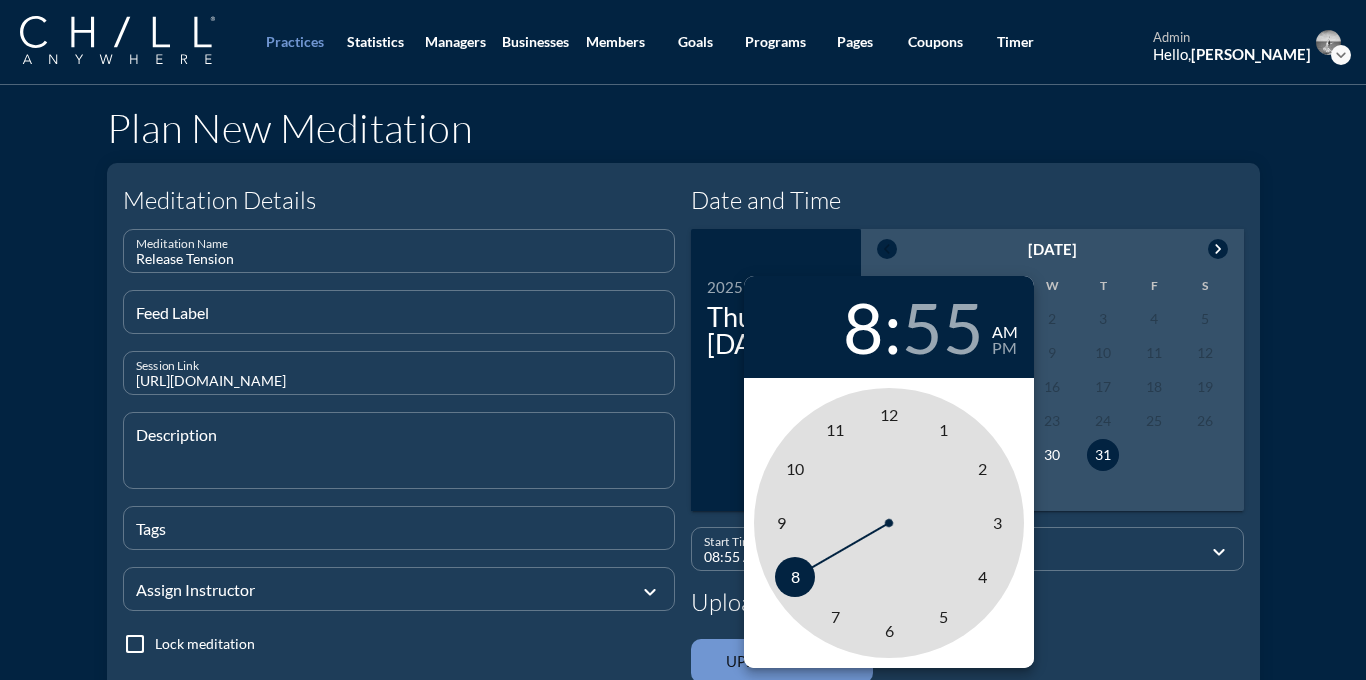 click on "8" at bounding box center (795, 576) 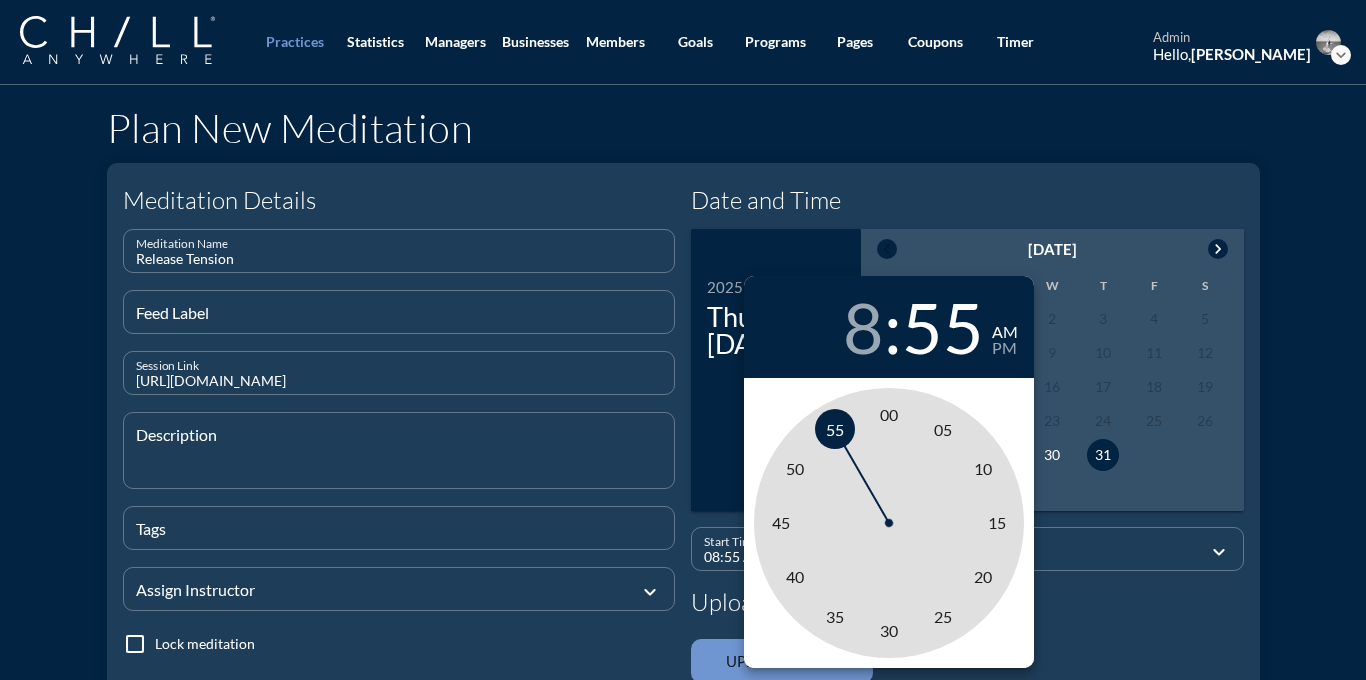 type on "08:00 AM" 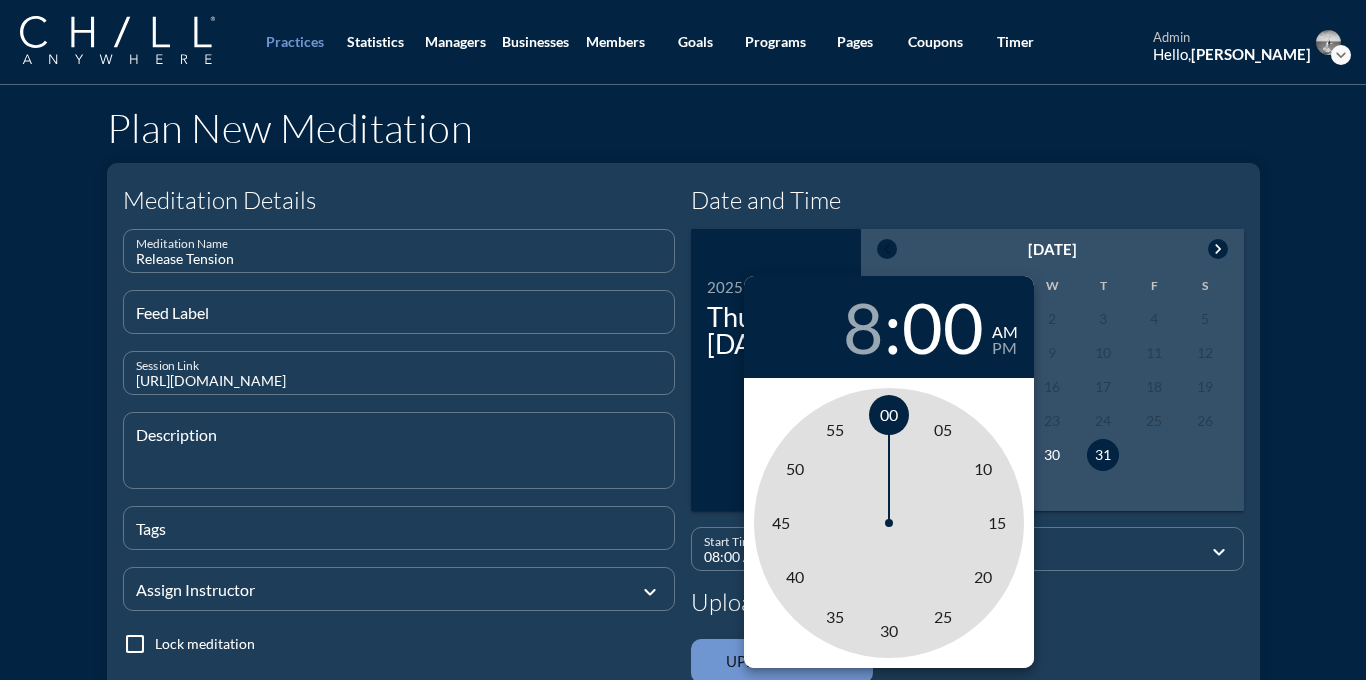 click on "00" at bounding box center [889, 414] 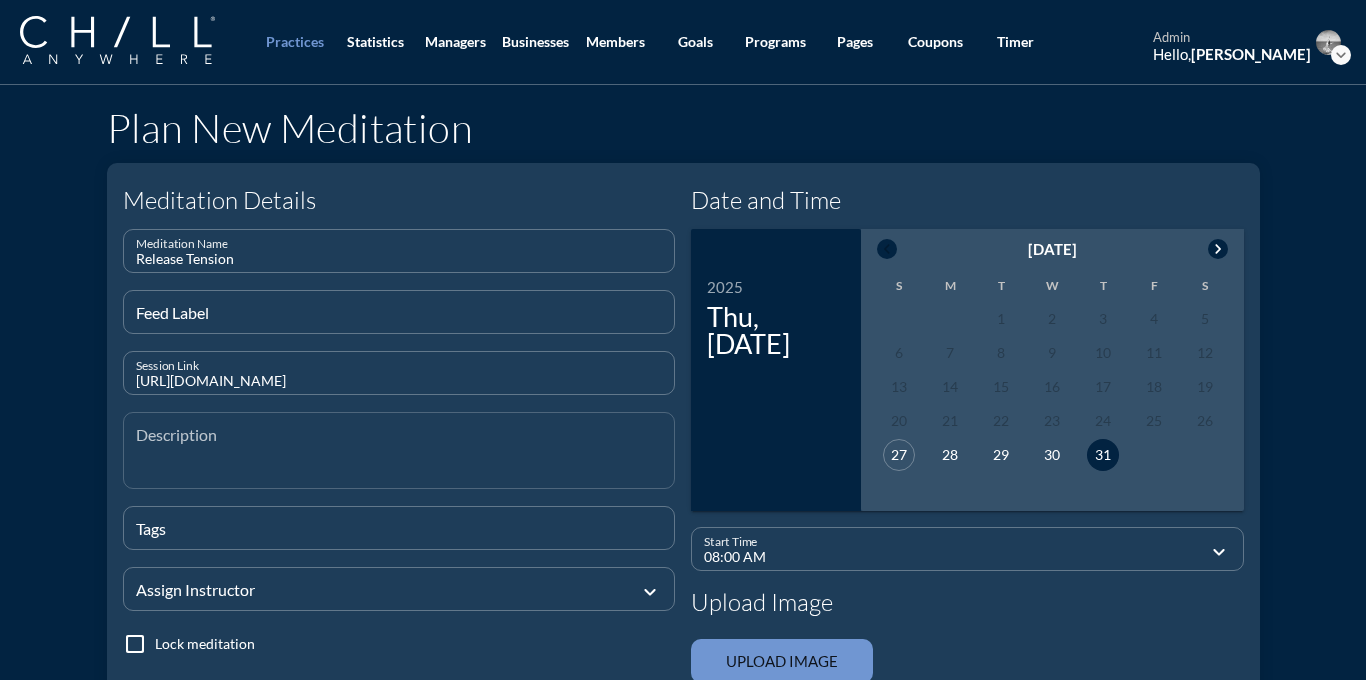 scroll, scrollTop: 45, scrollLeft: 0, axis: vertical 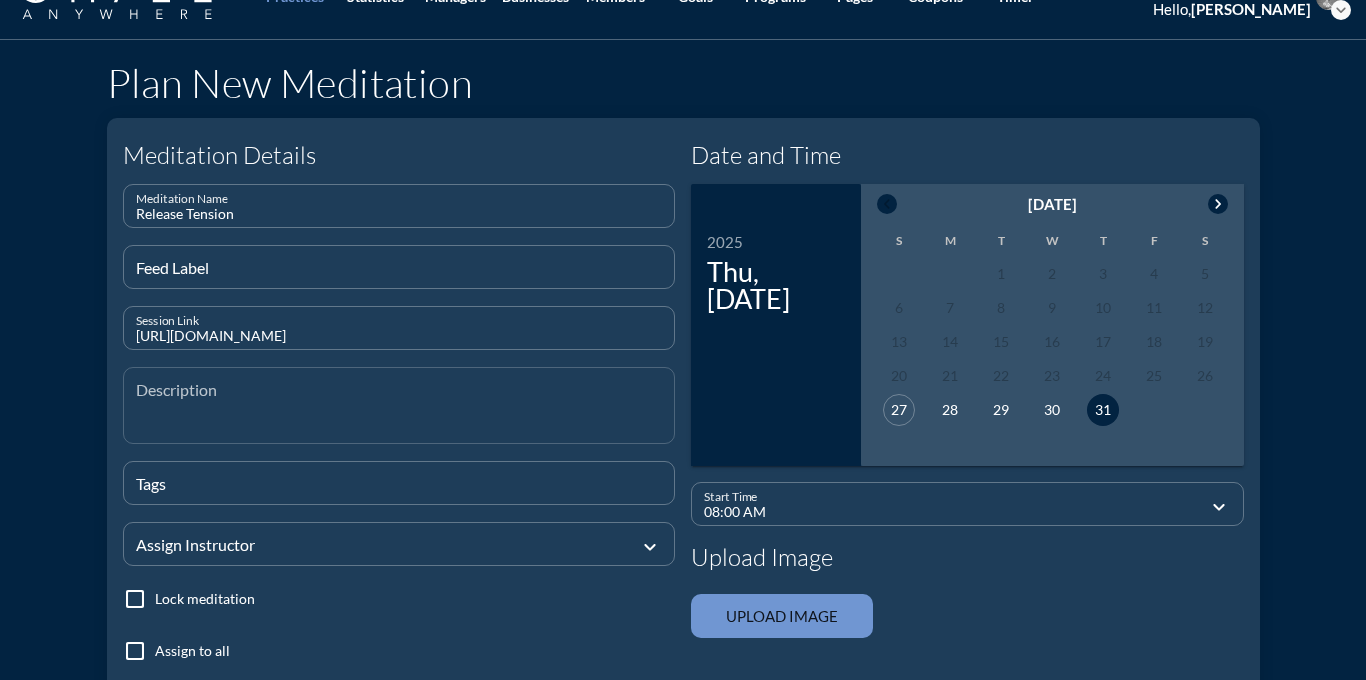 click at bounding box center (405, 417) 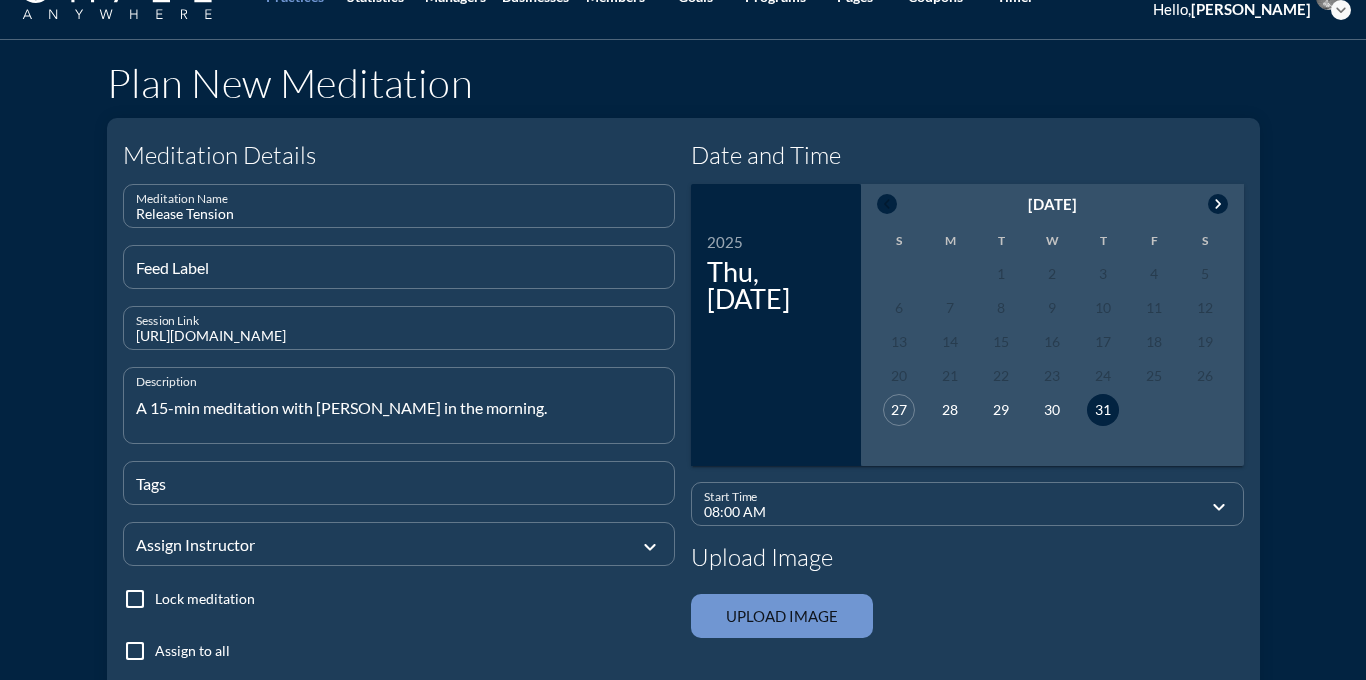 type on "A 15-min meditation with [PERSON_NAME] in the morning." 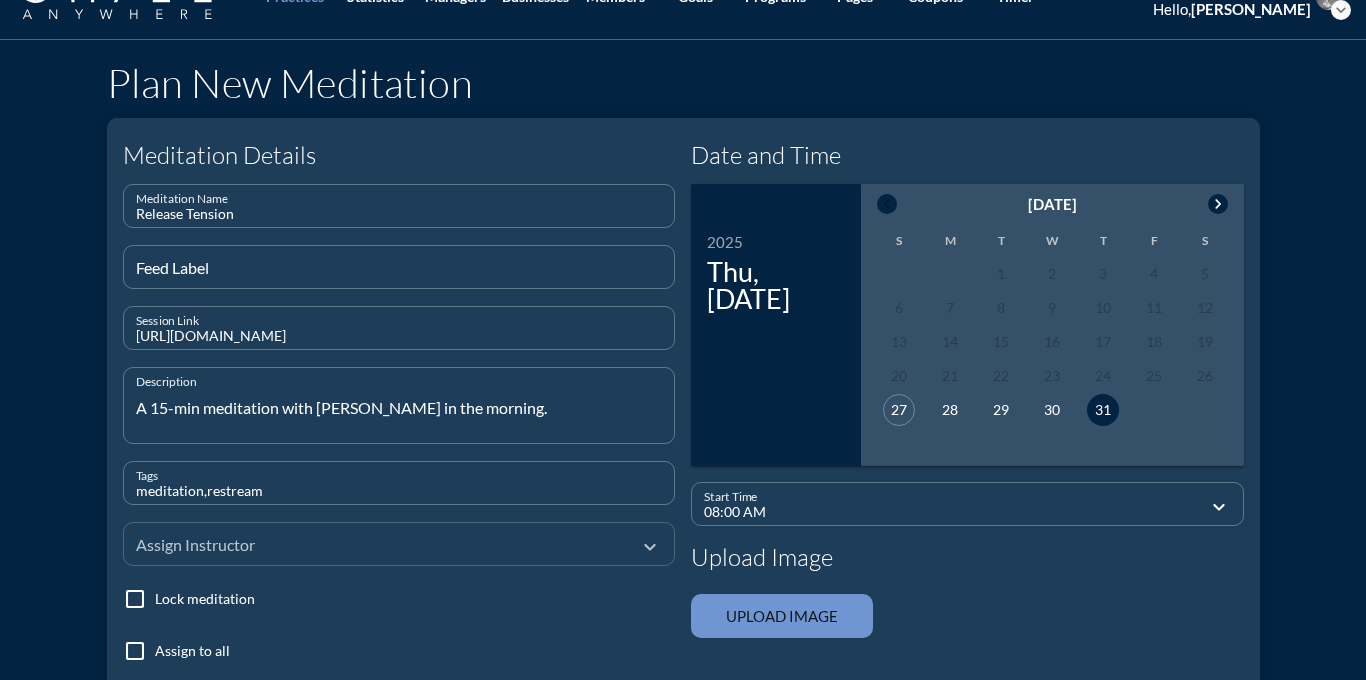type on "meditation,restream" 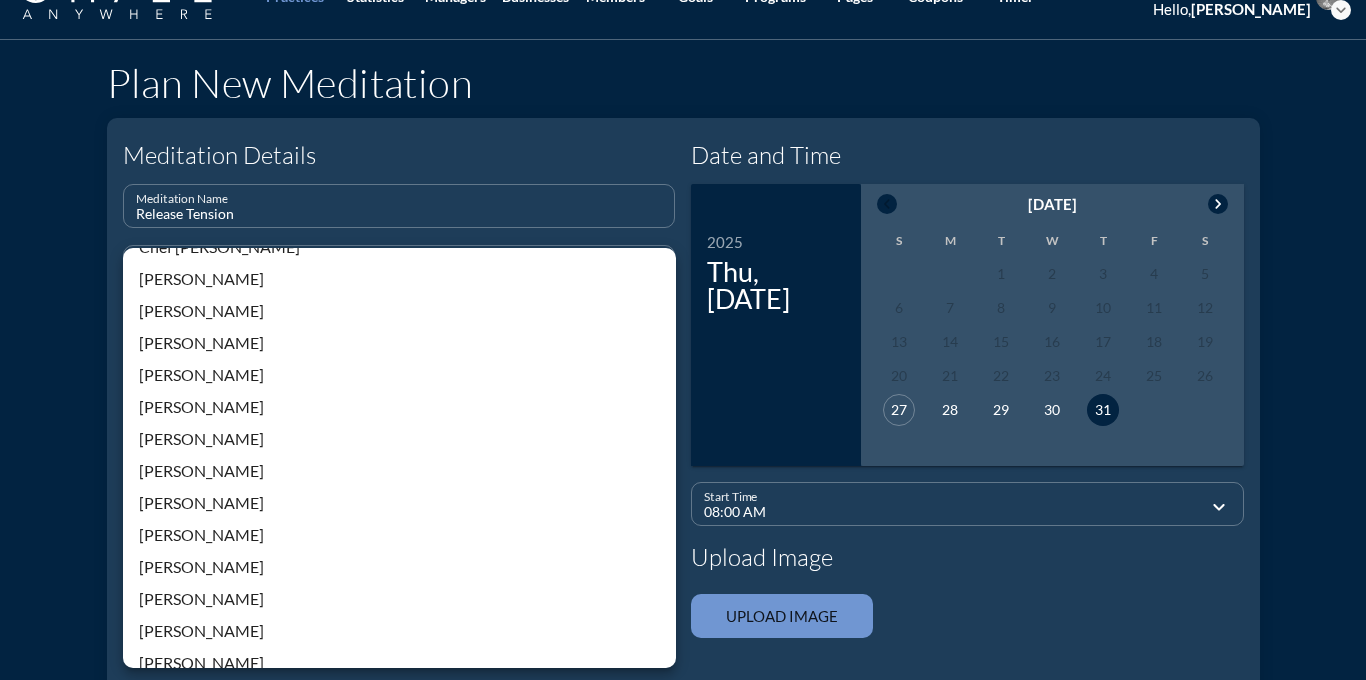scroll, scrollTop: 428, scrollLeft: 0, axis: vertical 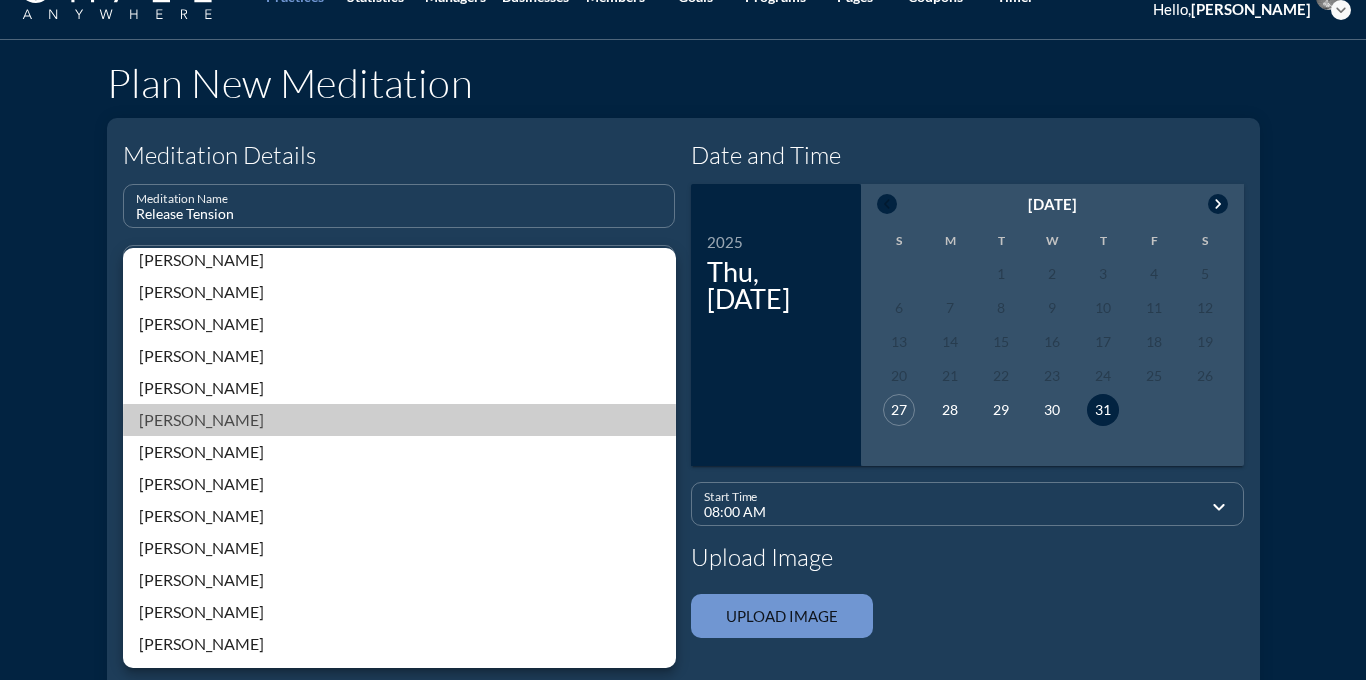 click on "[PERSON_NAME]" at bounding box center (399, 420) 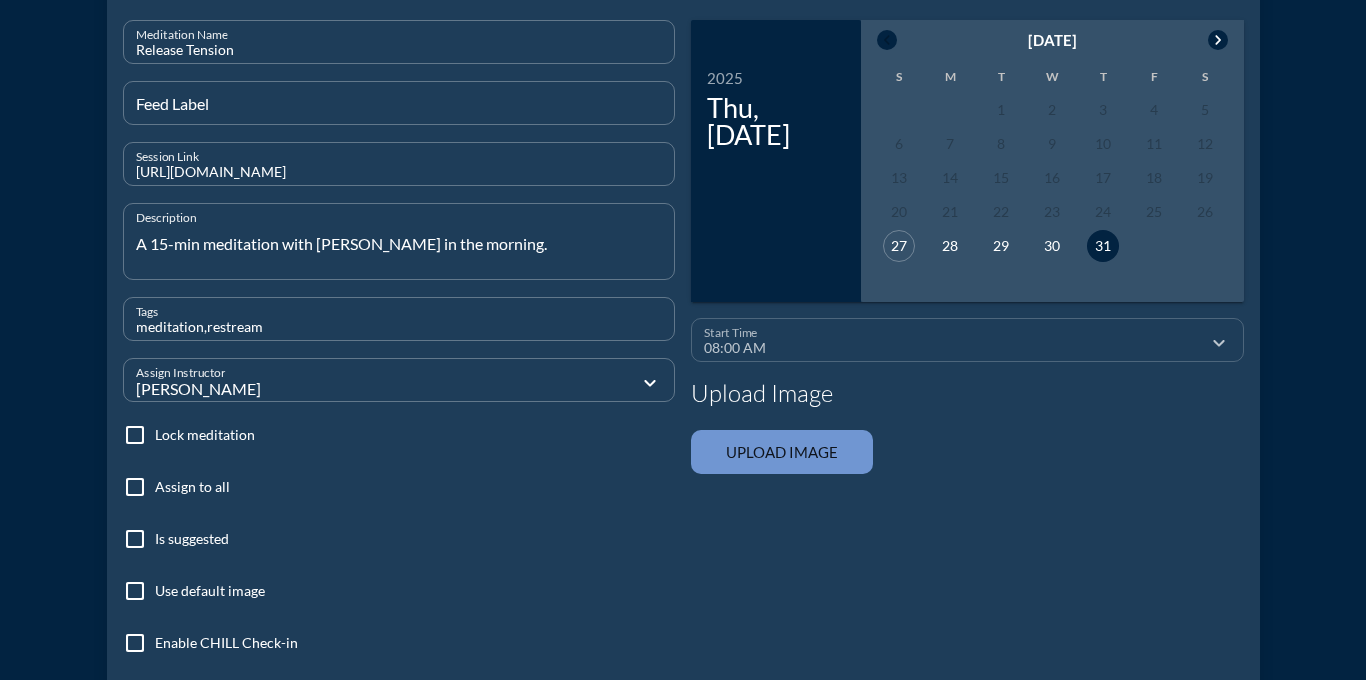 scroll, scrollTop: 238, scrollLeft: 0, axis: vertical 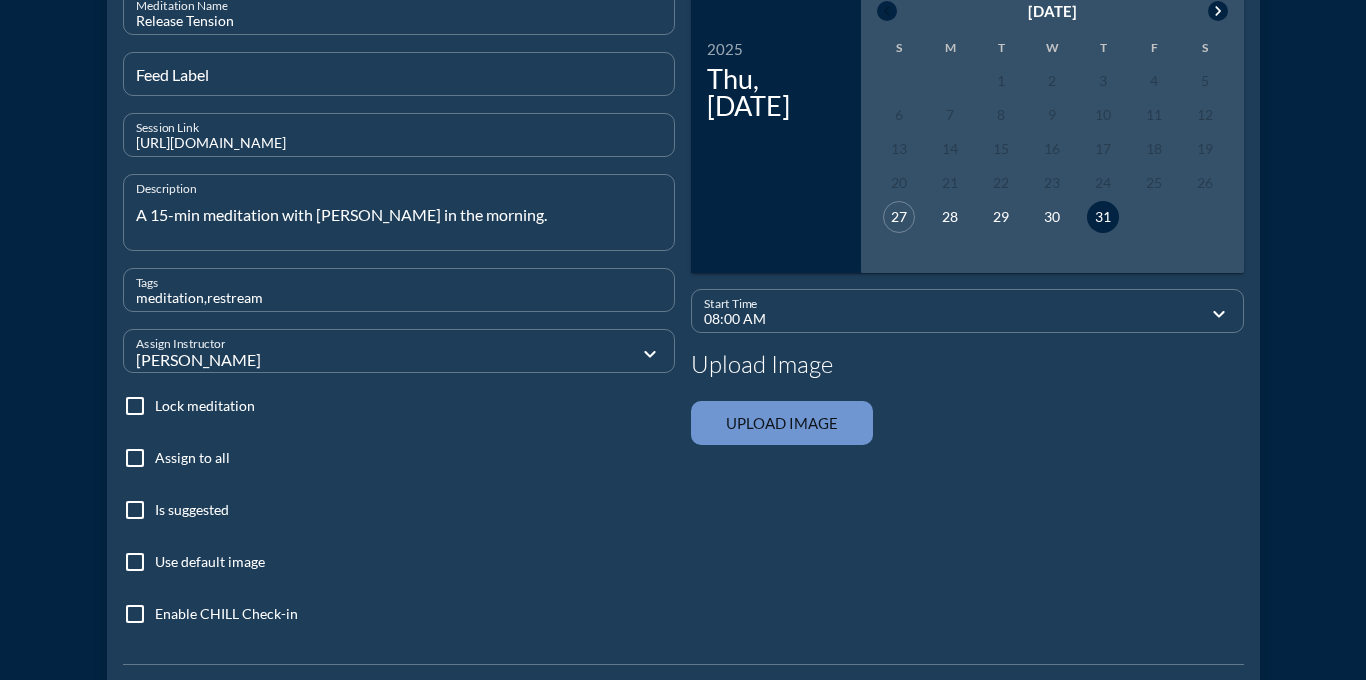 click at bounding box center [135, 458] 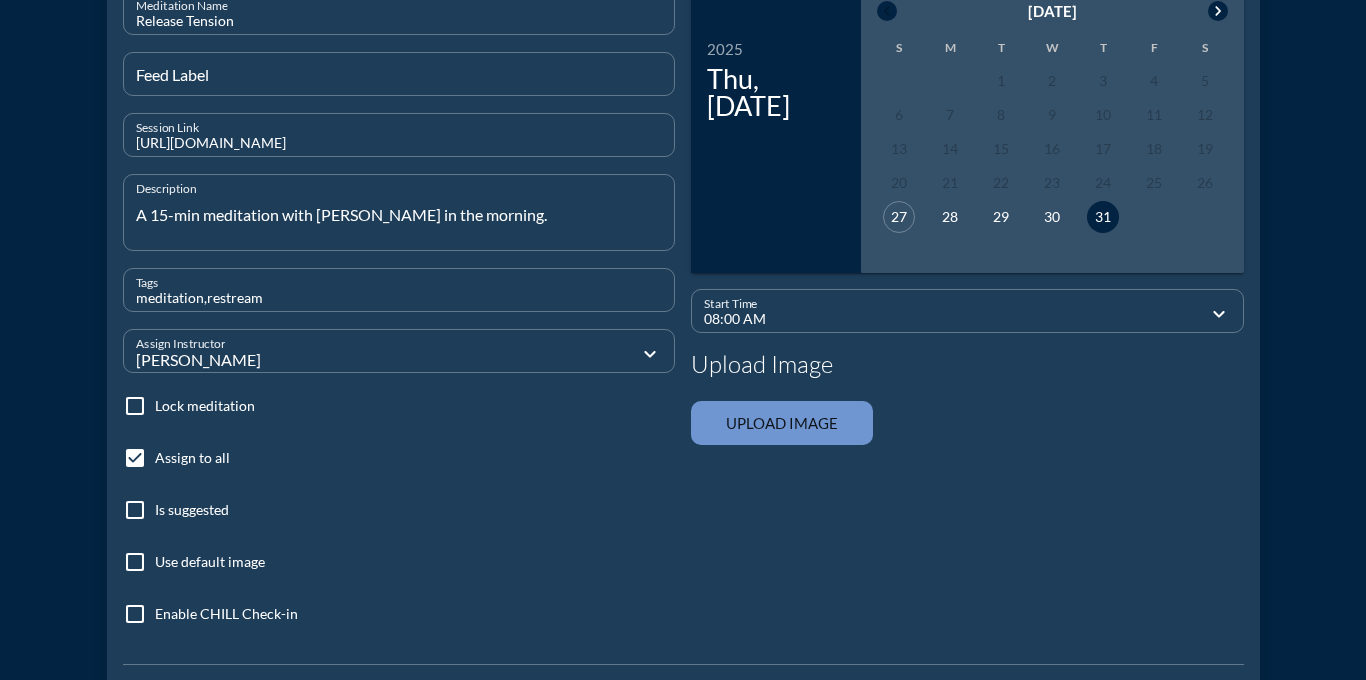click at bounding box center [194, 592] 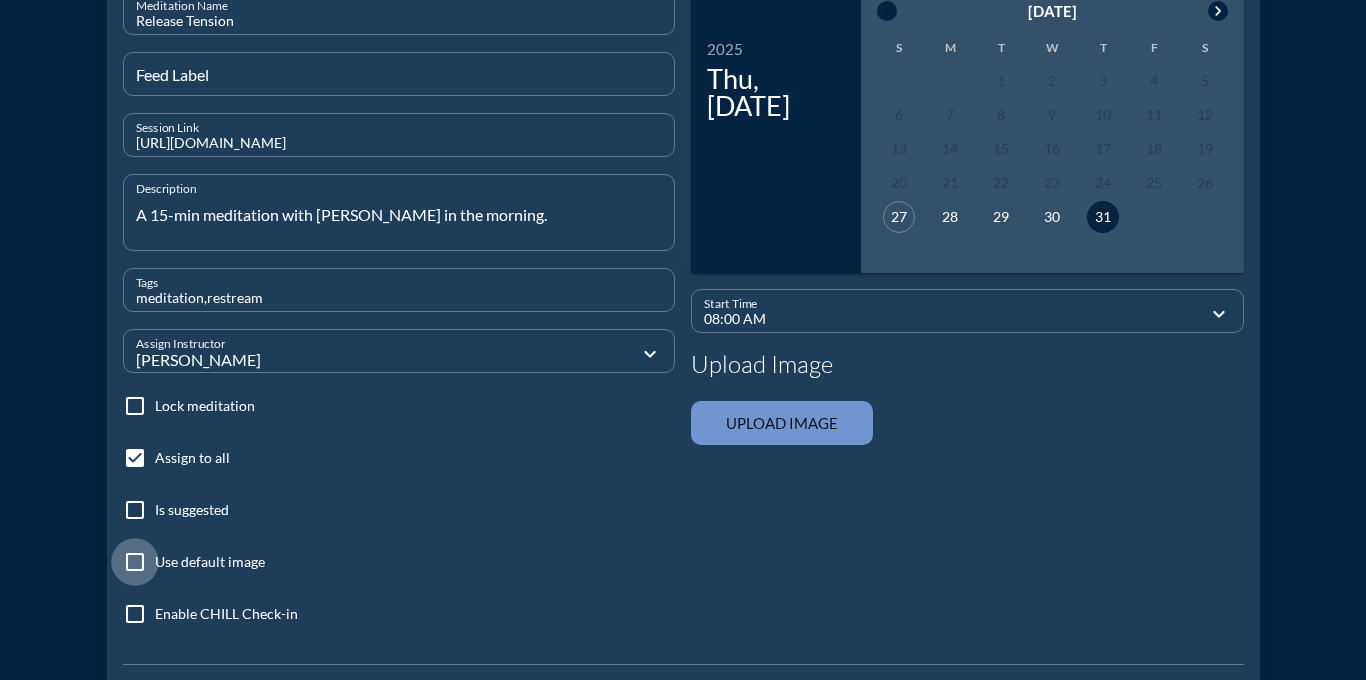 click at bounding box center [135, 562] 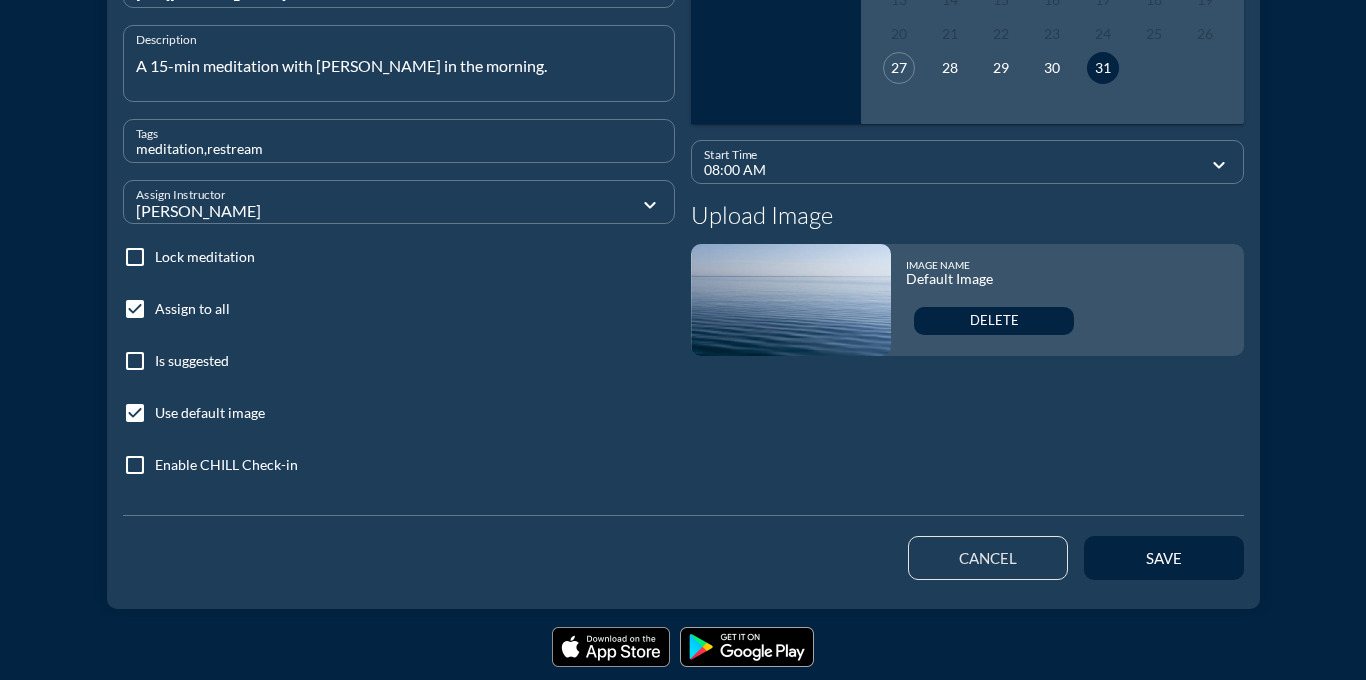 scroll, scrollTop: 424, scrollLeft: 0, axis: vertical 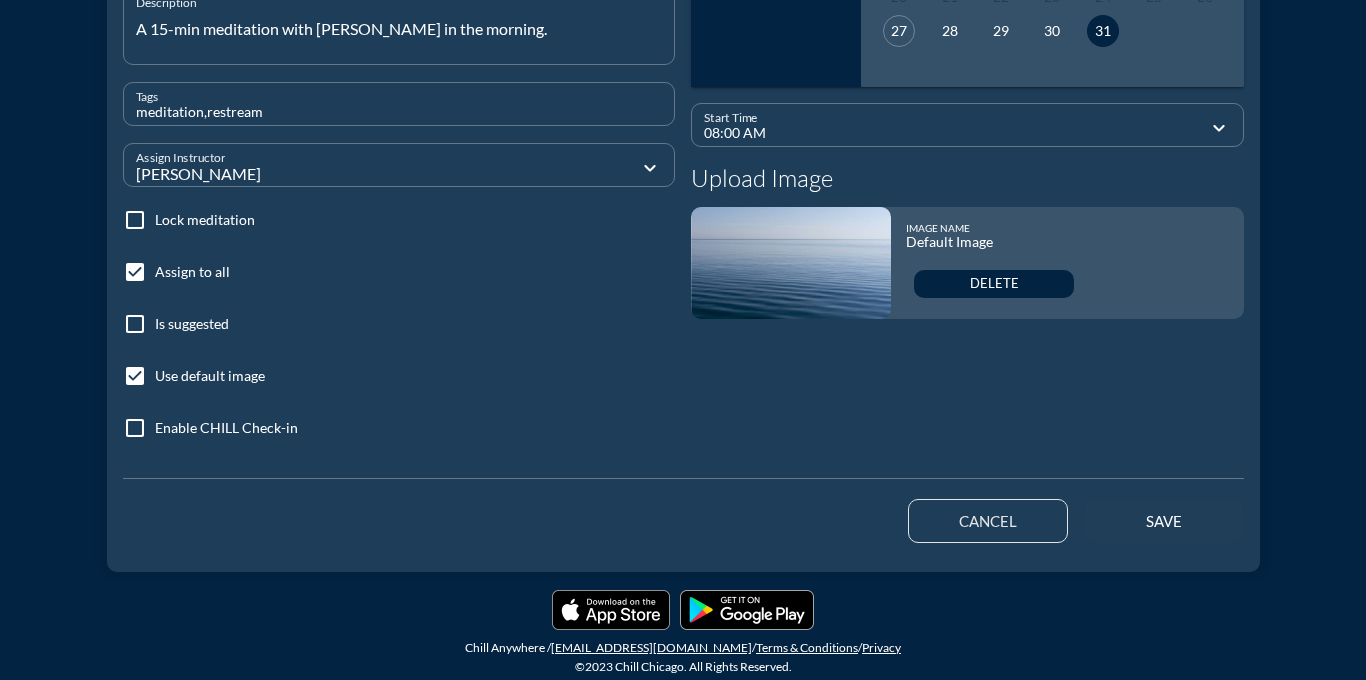 click on "save" at bounding box center [1164, 521] 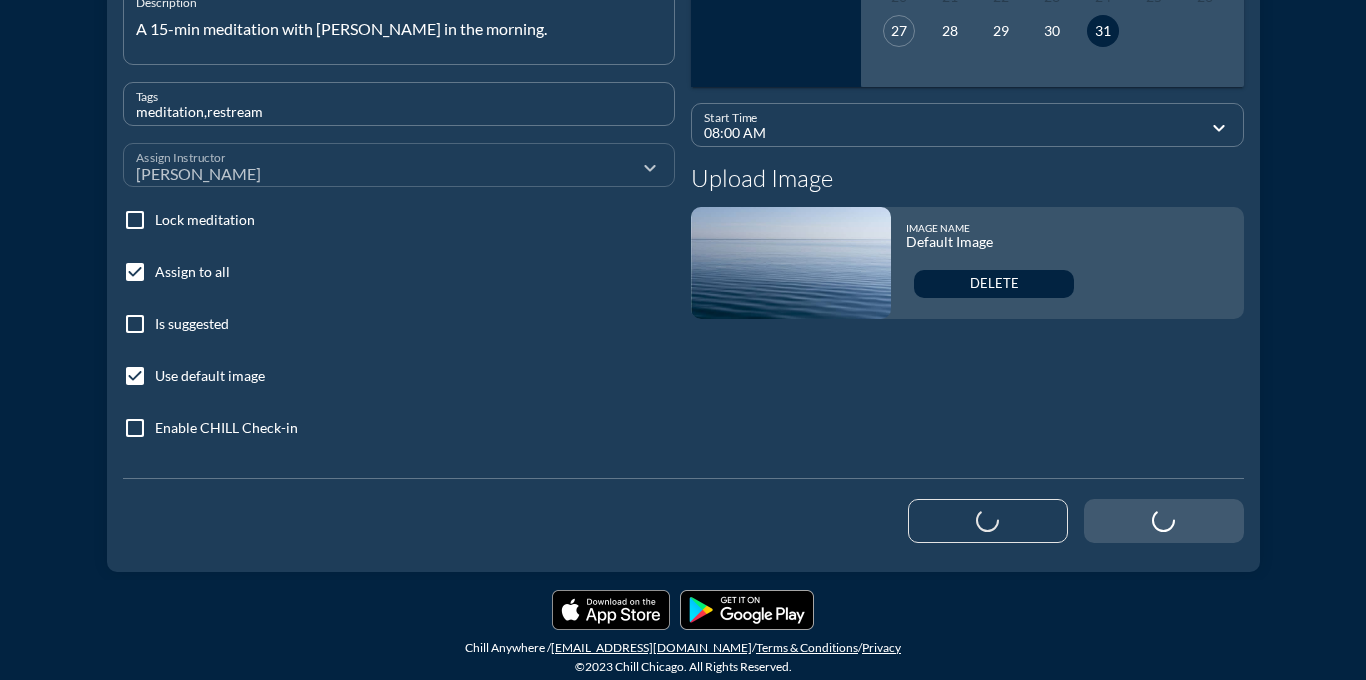 type 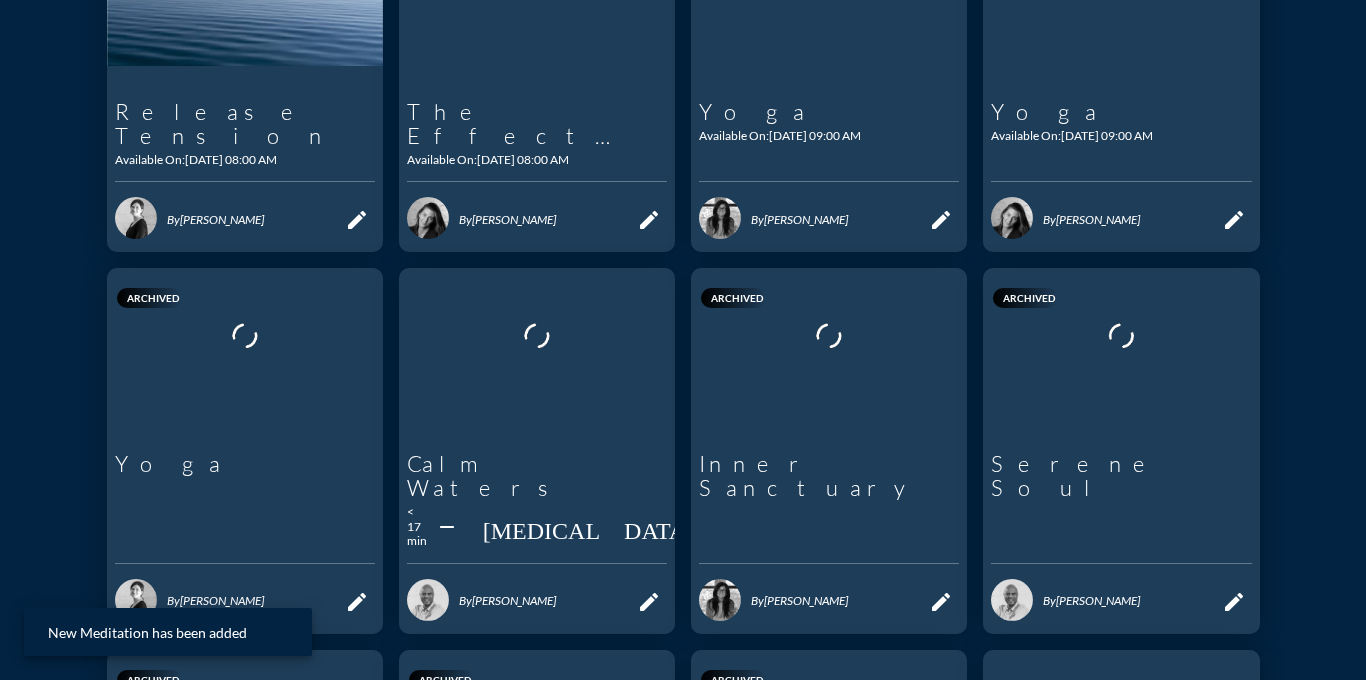 scroll, scrollTop: 0, scrollLeft: 0, axis: both 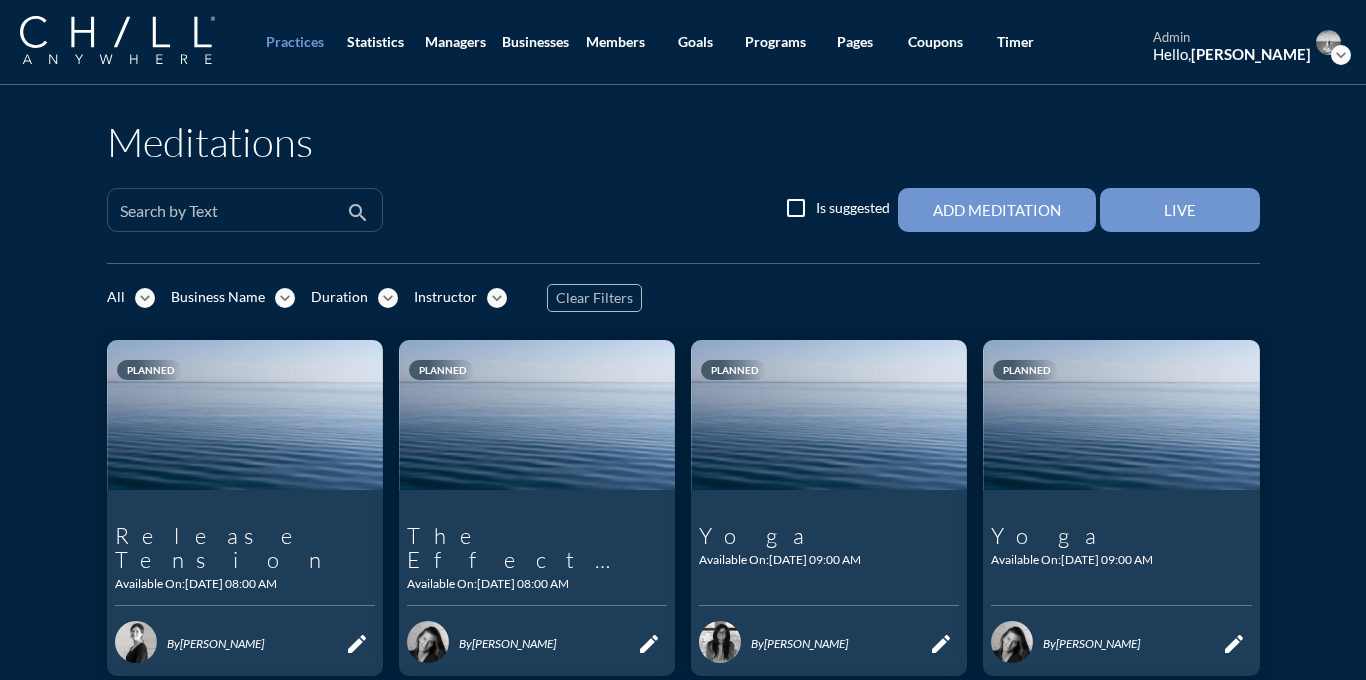 click at bounding box center (231, 218) 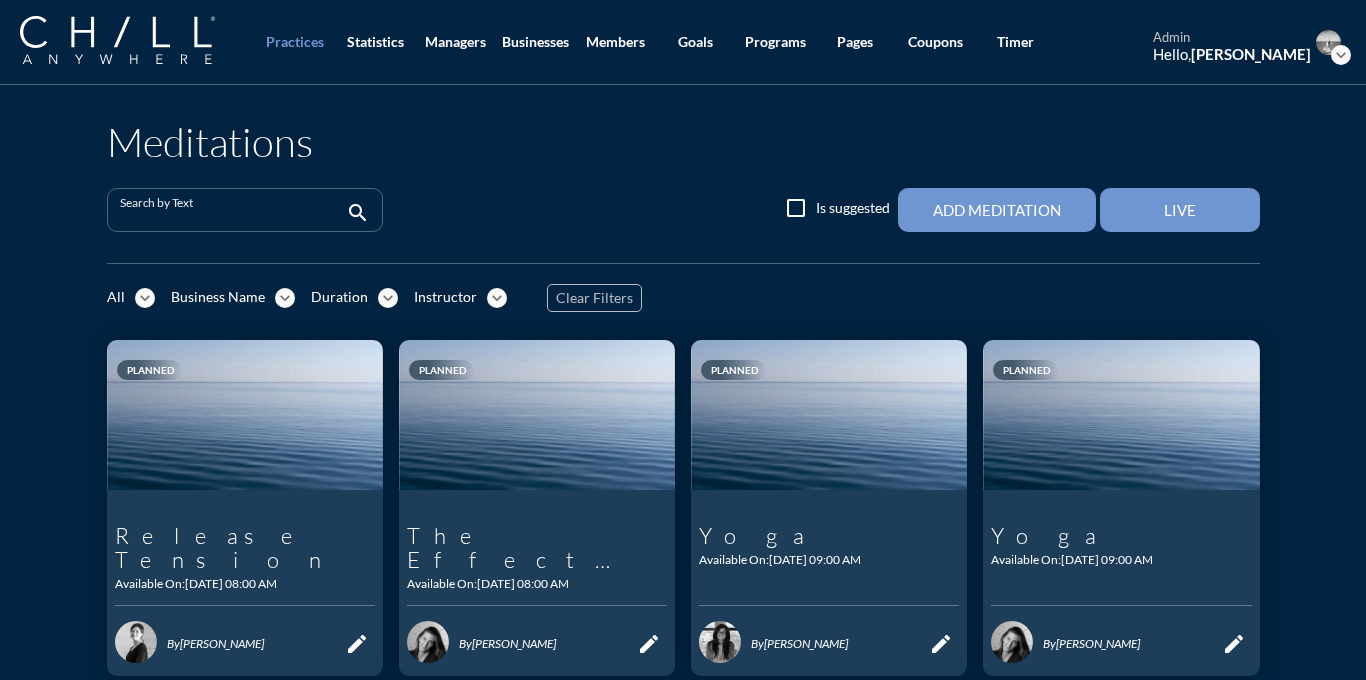 paste on "Invite in Ease" 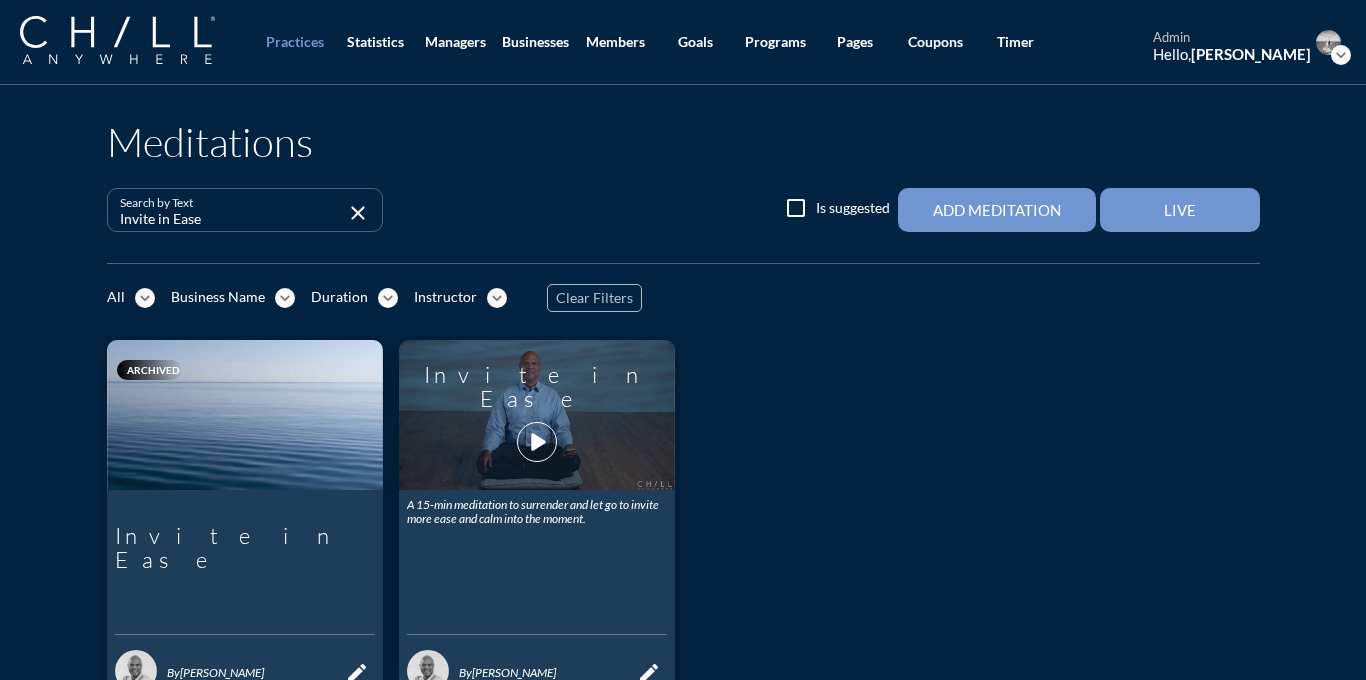 type on "Invite in Ease" 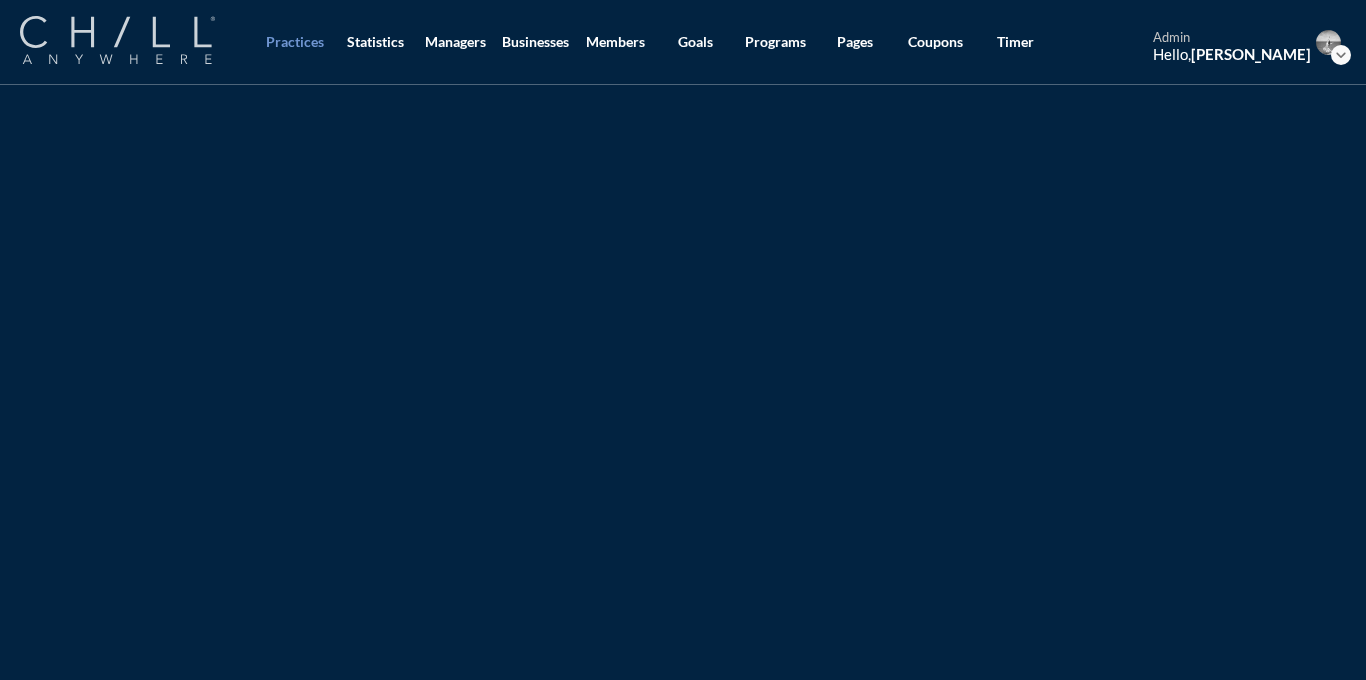 click at bounding box center (117, 40) 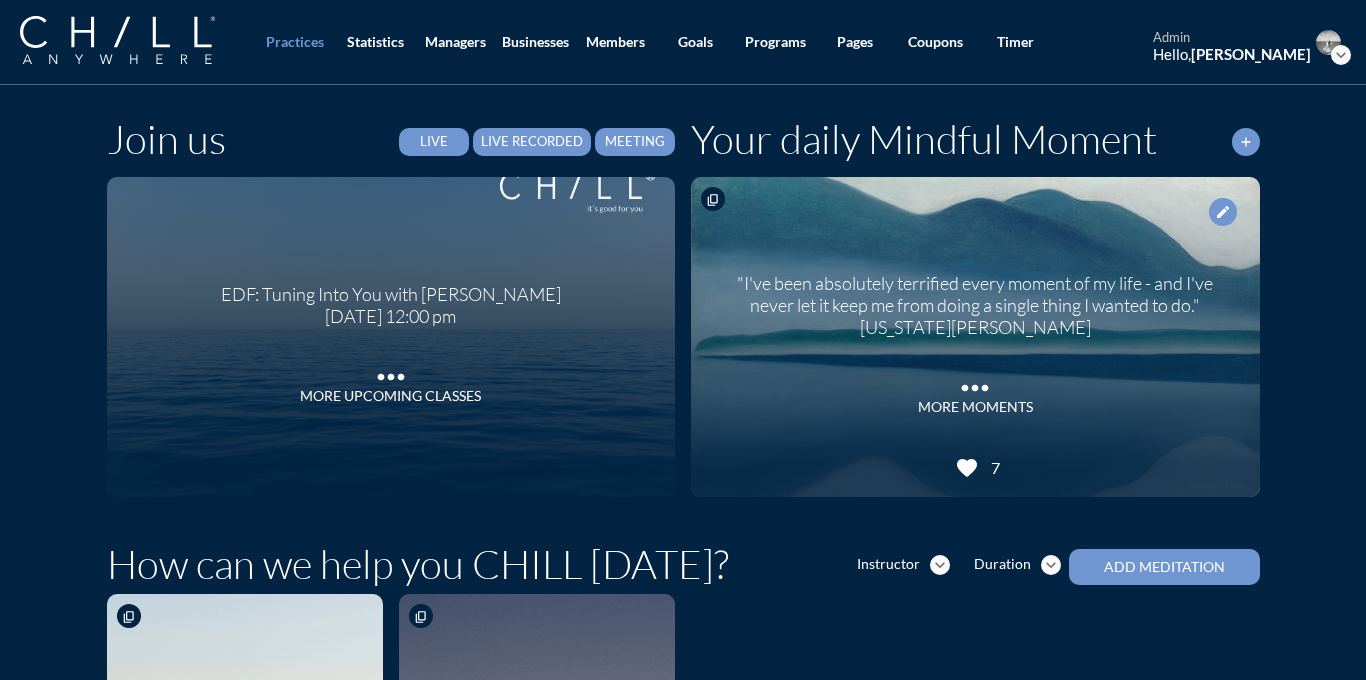 click on "Live Recorded" at bounding box center (532, 142) 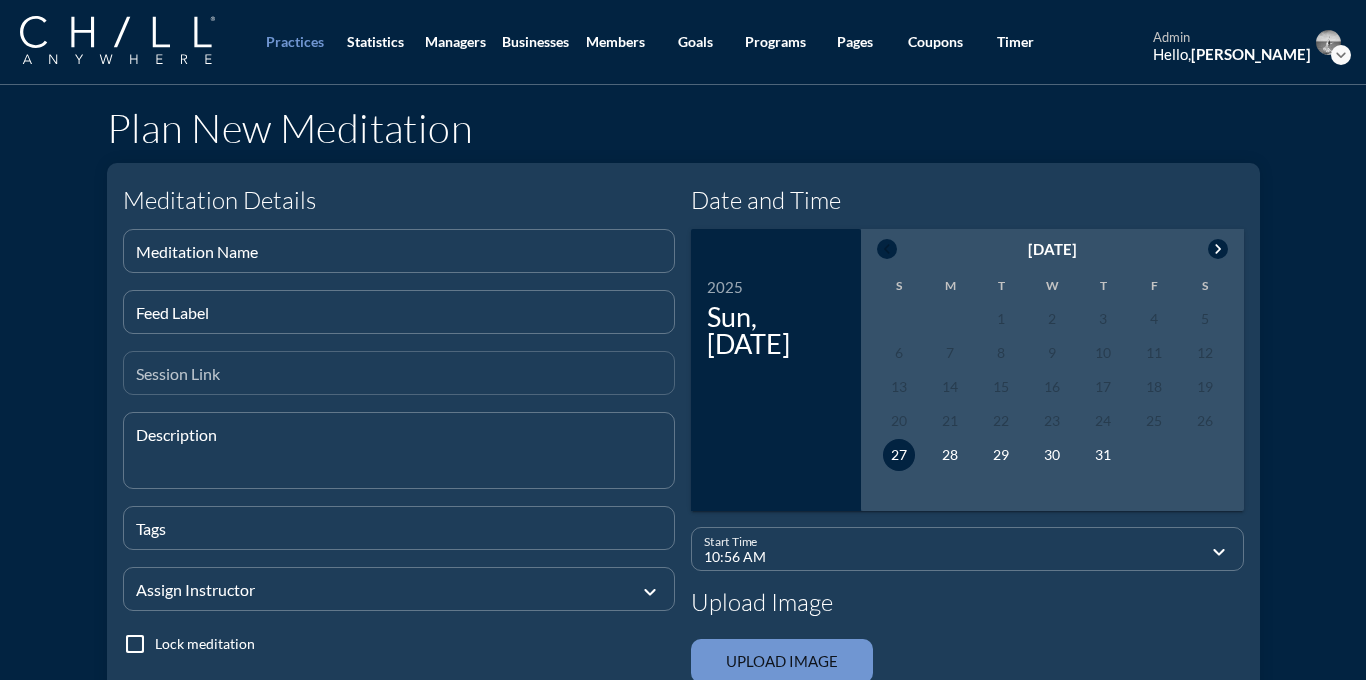 click at bounding box center (399, 381) 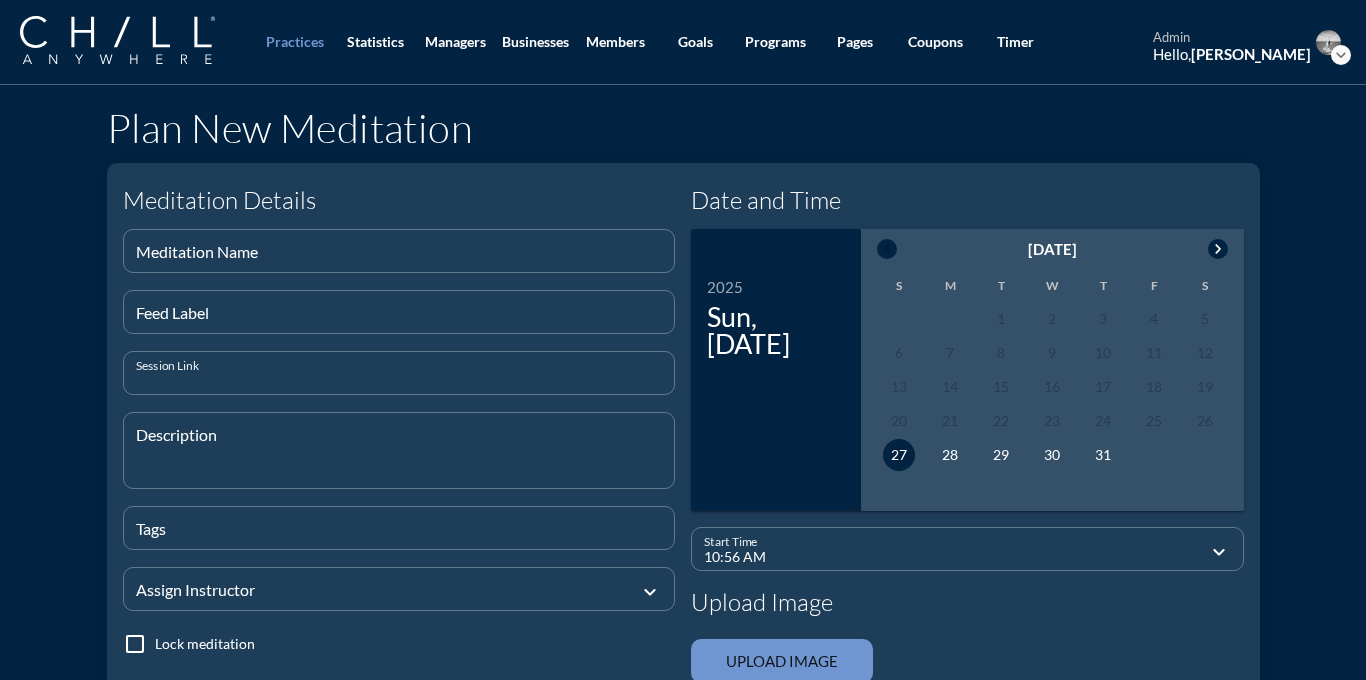 paste on "[URL][DOMAIN_NAME]" 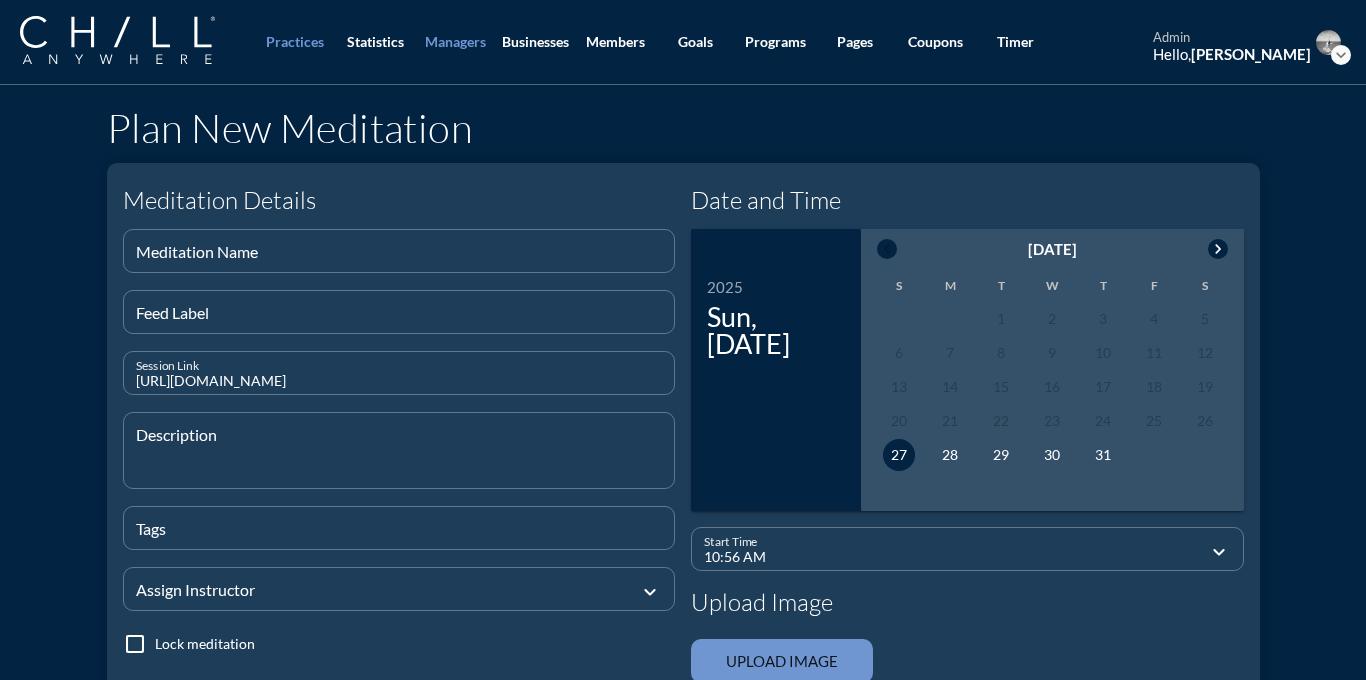 type on "[URL][DOMAIN_NAME]" 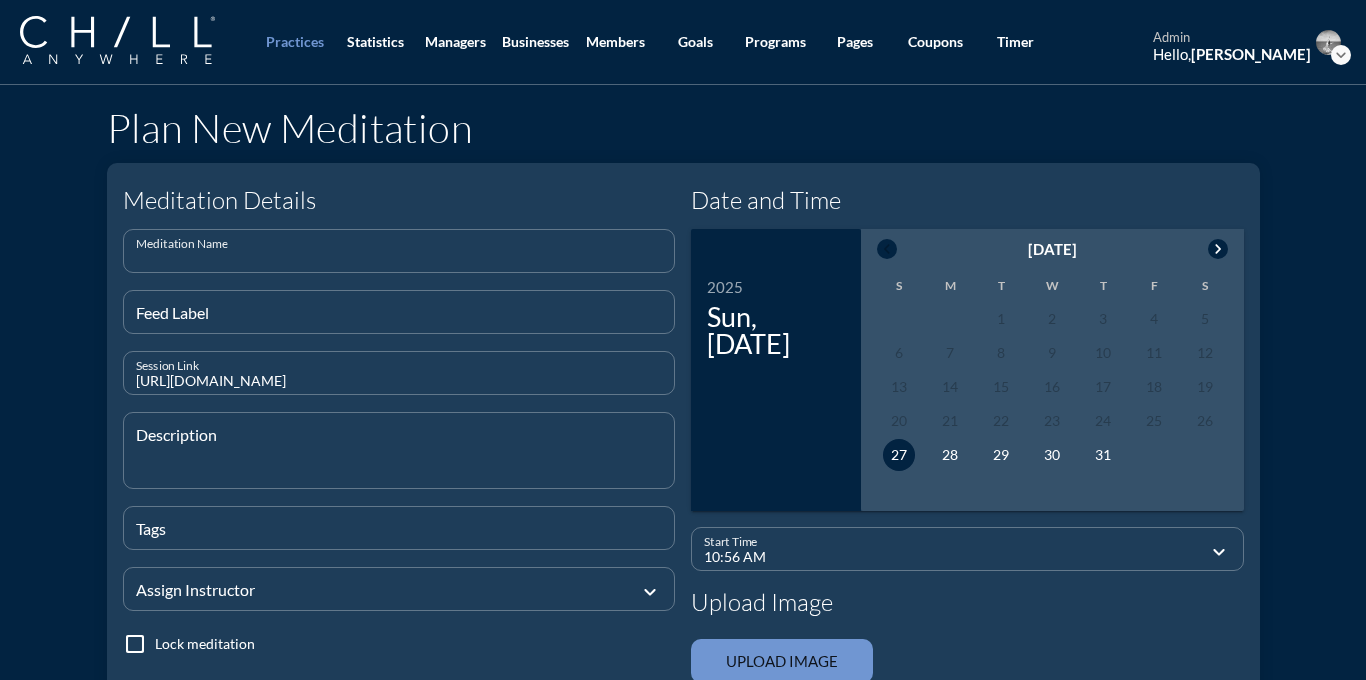 click at bounding box center (399, 259) 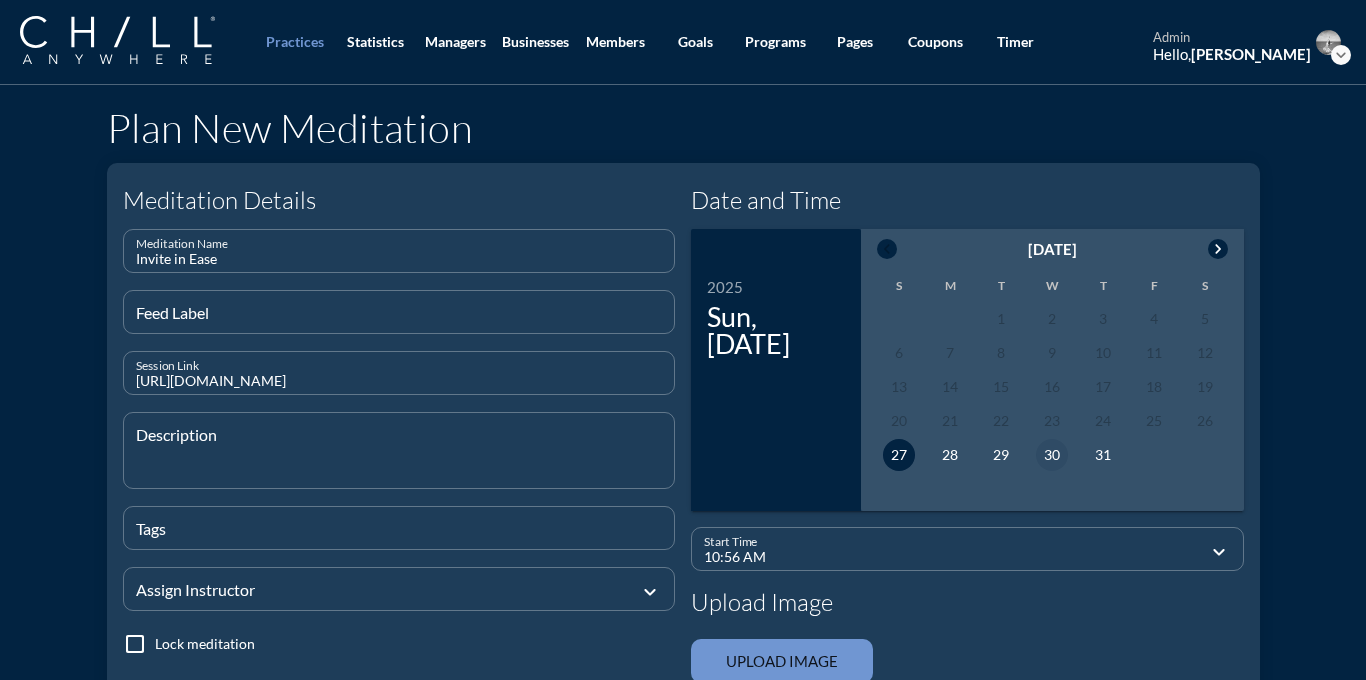 type on "Invite in Ease" 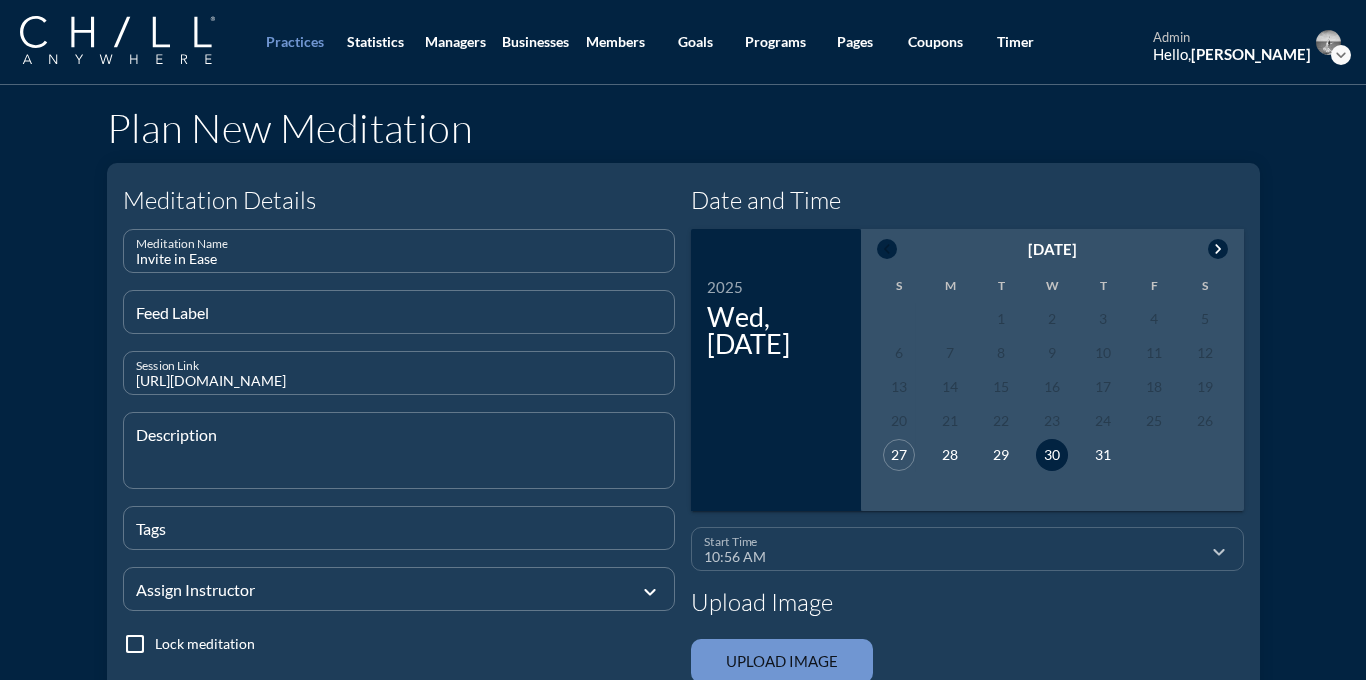 click on "Start Time 10:56 AM" at bounding box center [953, 549] 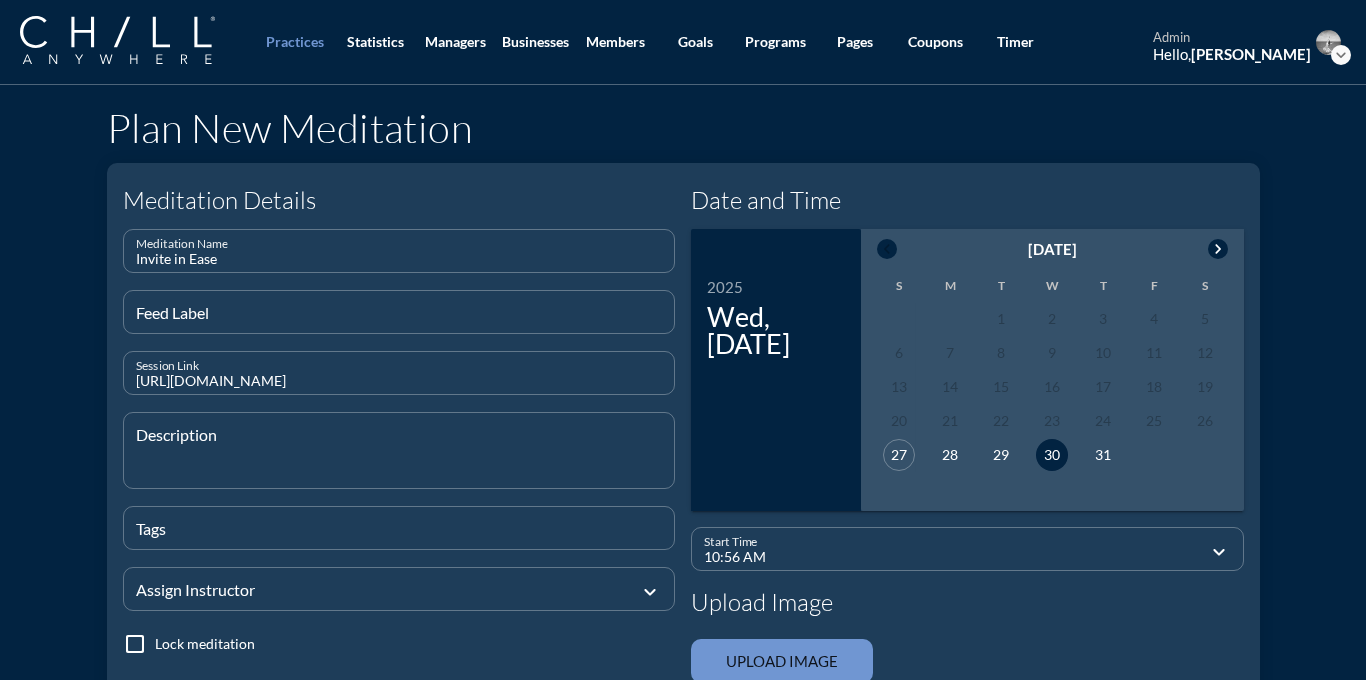 click on "10:56 AM" at bounding box center [953, 557] 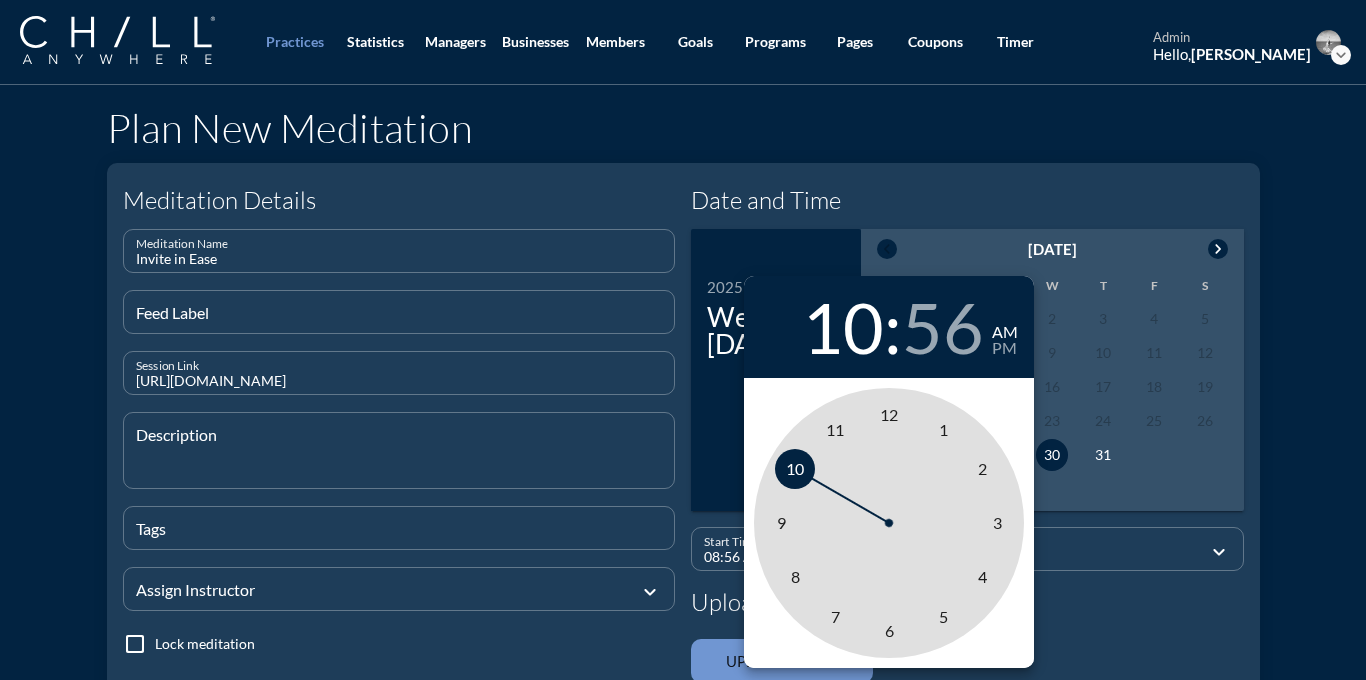 click on "8" at bounding box center [795, 577] 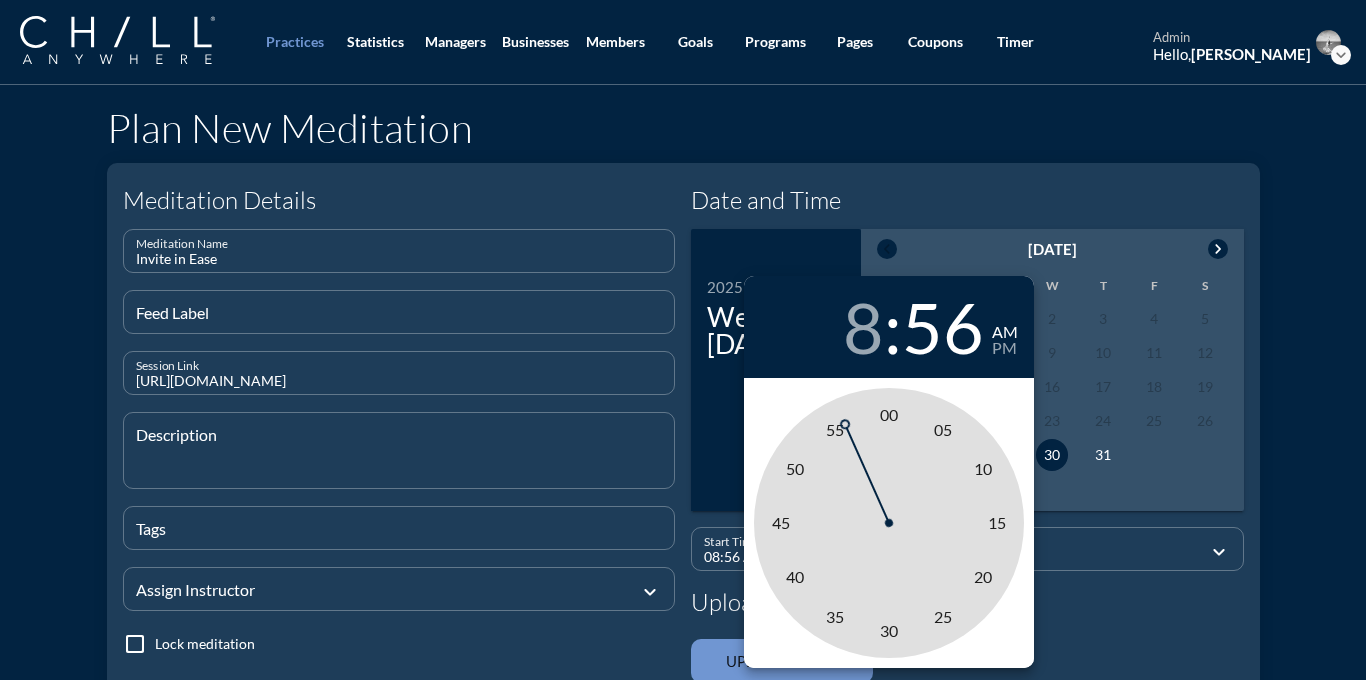 type on "08:00 AM" 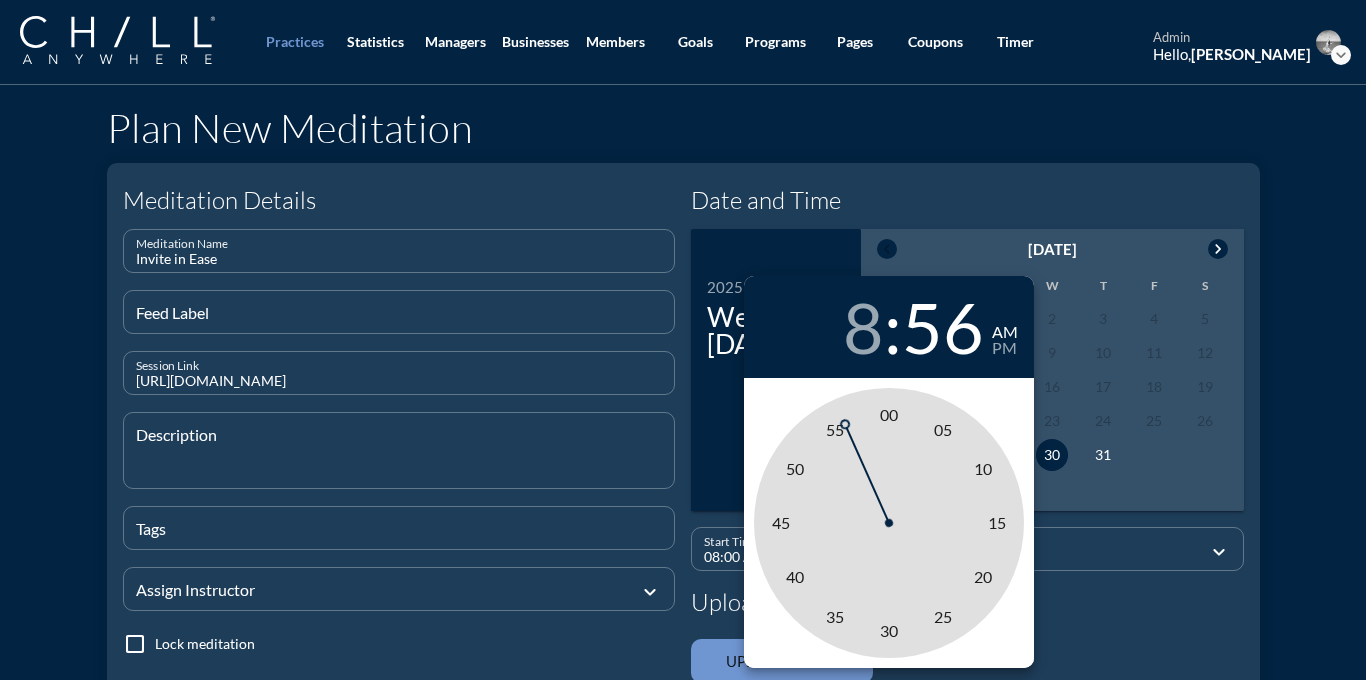 click on "00" at bounding box center [889, 414] 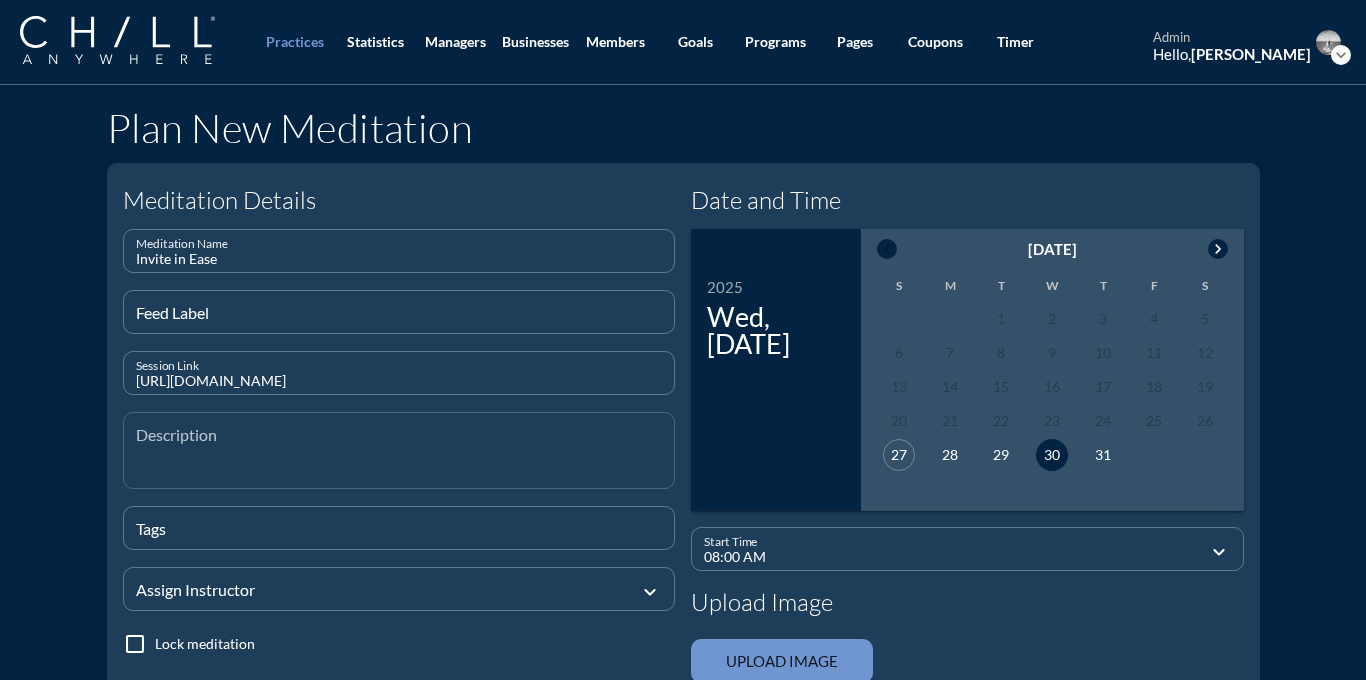 click at bounding box center [405, 462] 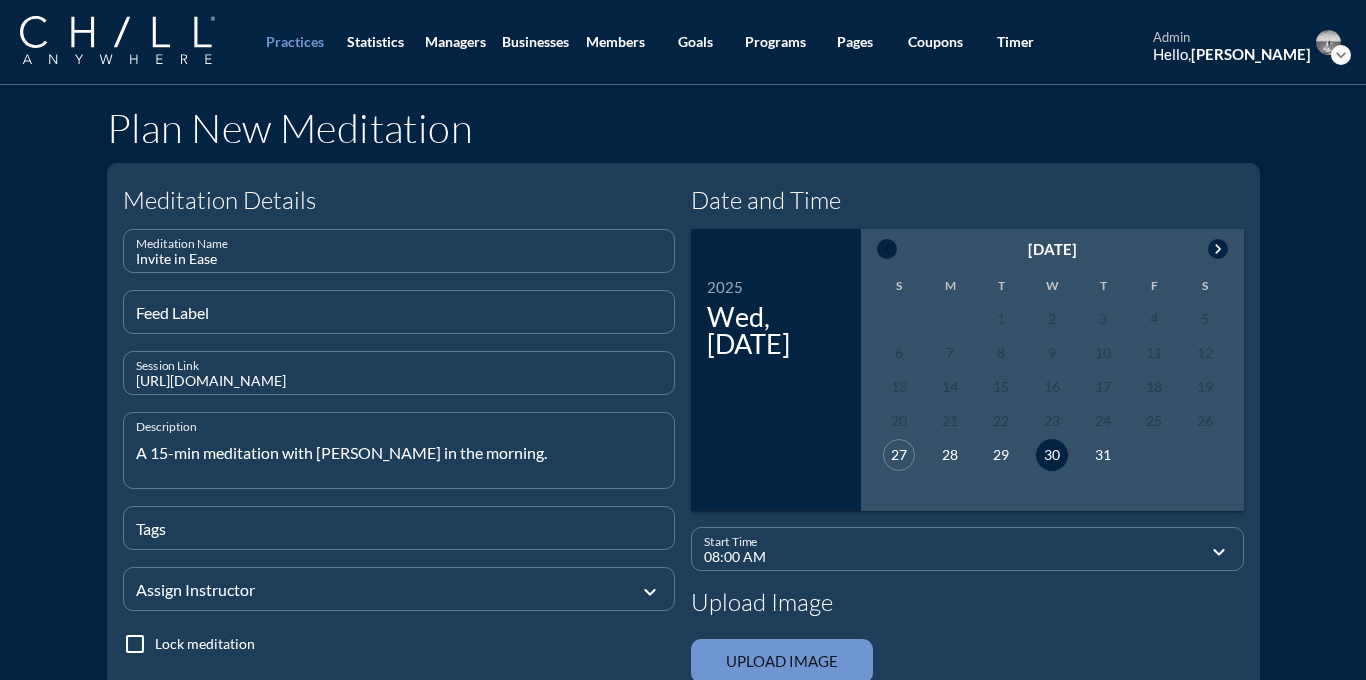 type on "A 15-min meditation with [PERSON_NAME] in the morning." 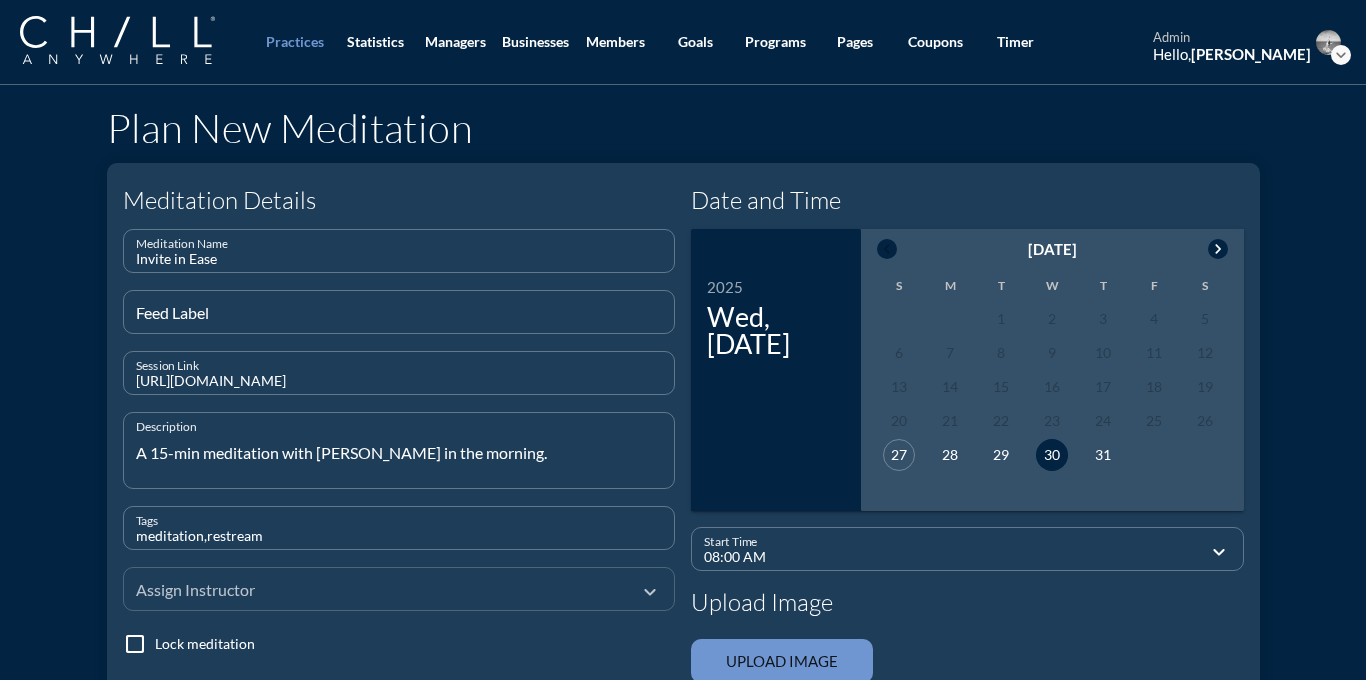 type on "meditation,restream" 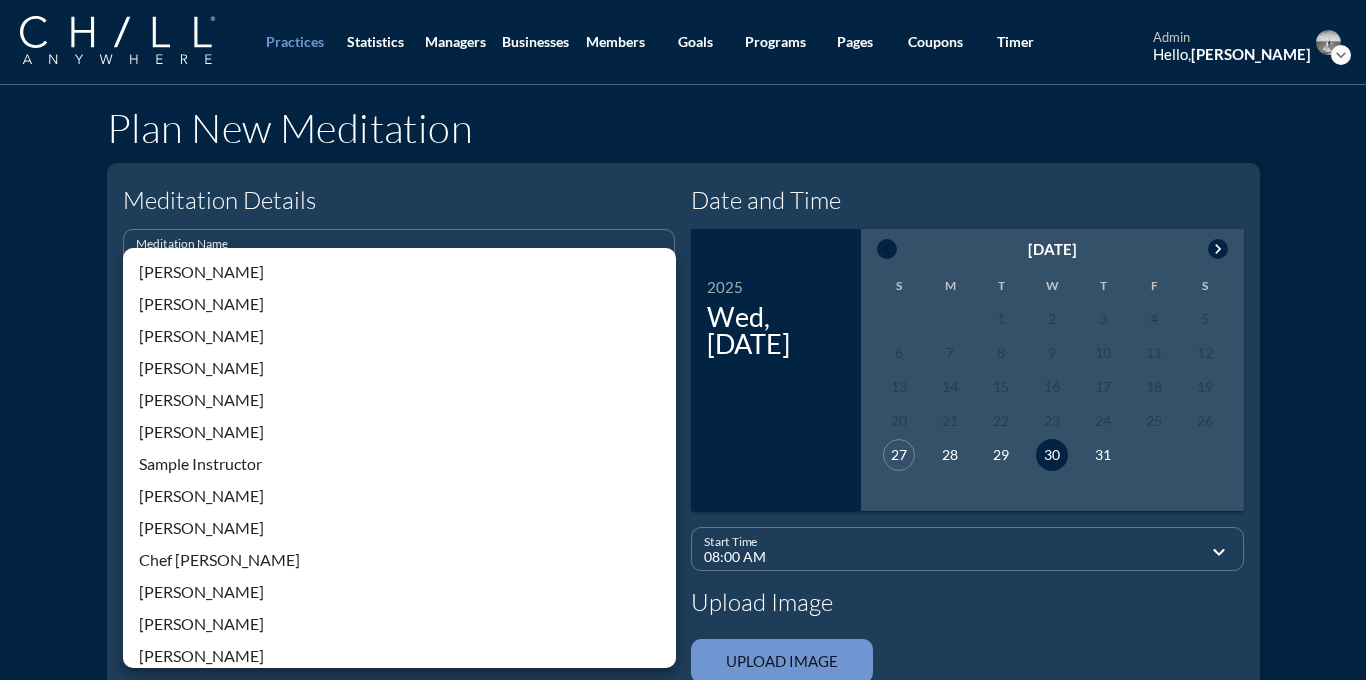scroll, scrollTop: 428, scrollLeft: 0, axis: vertical 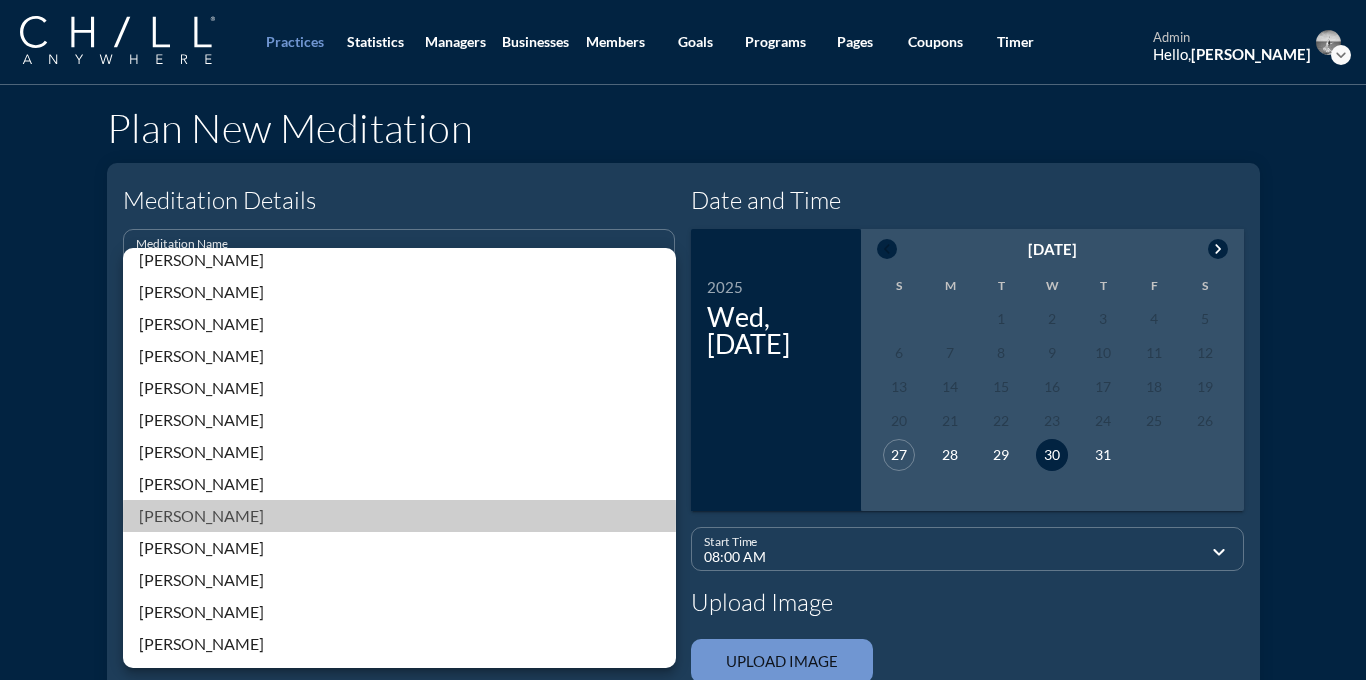click on "[PERSON_NAME]" at bounding box center [399, 516] 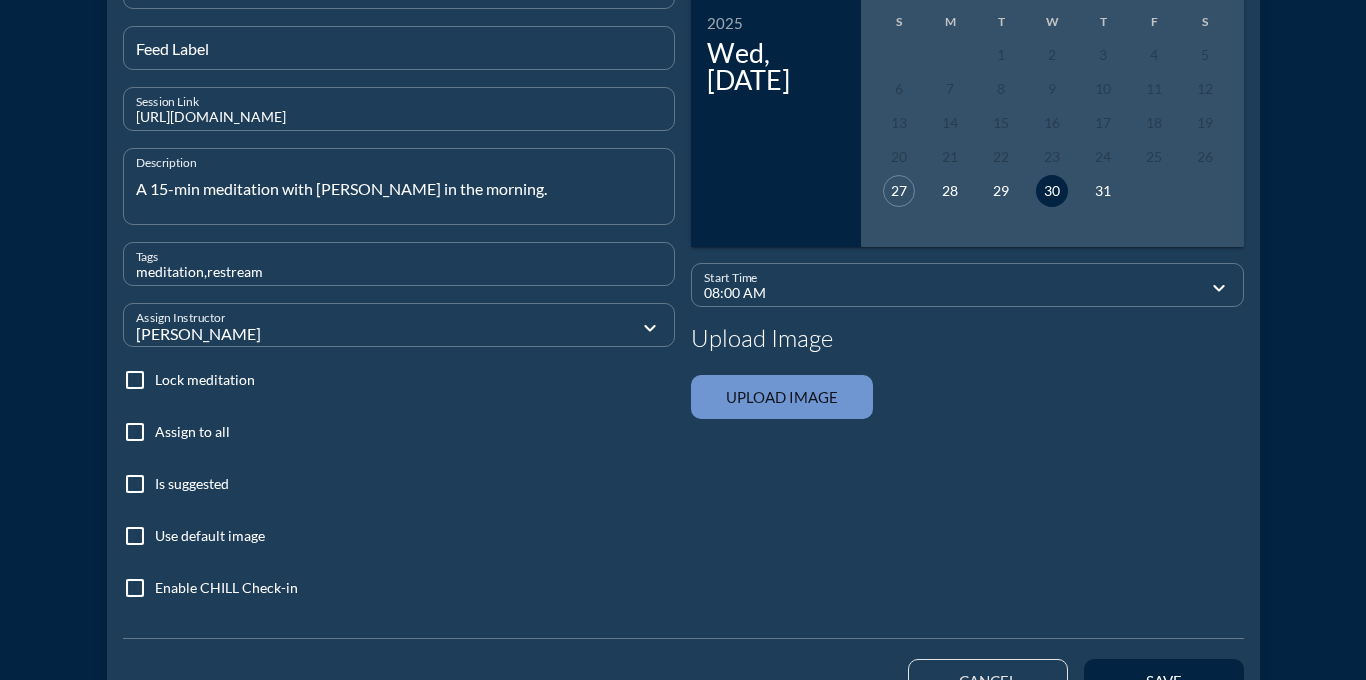 scroll, scrollTop: 288, scrollLeft: 0, axis: vertical 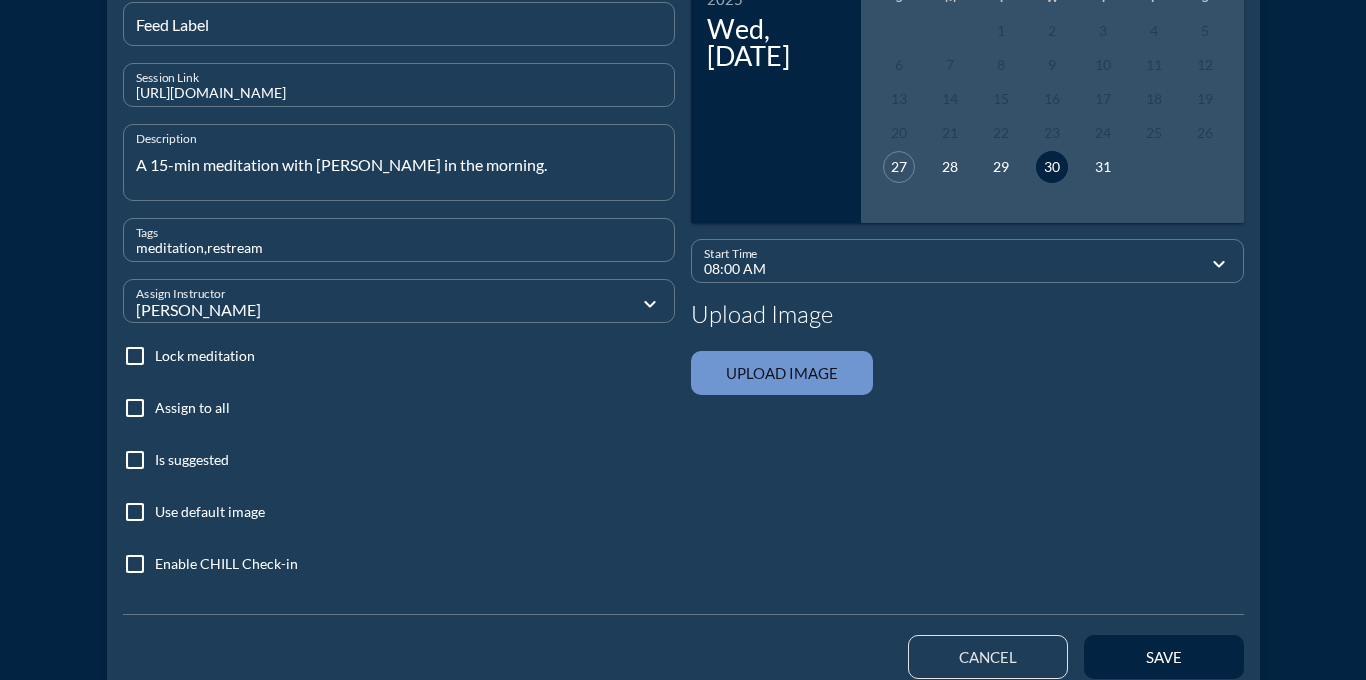 click at bounding box center [135, 408] 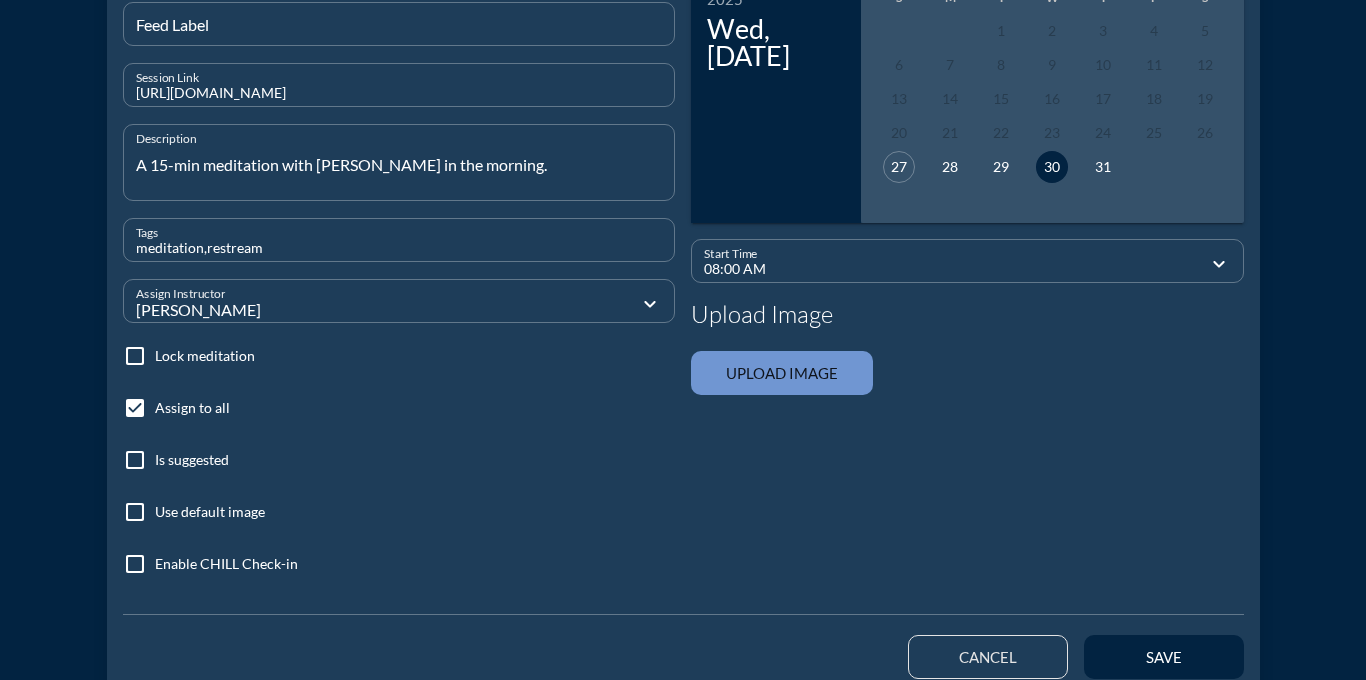 click on "check_box_outline_blank Use default image" at bounding box center [194, 512] 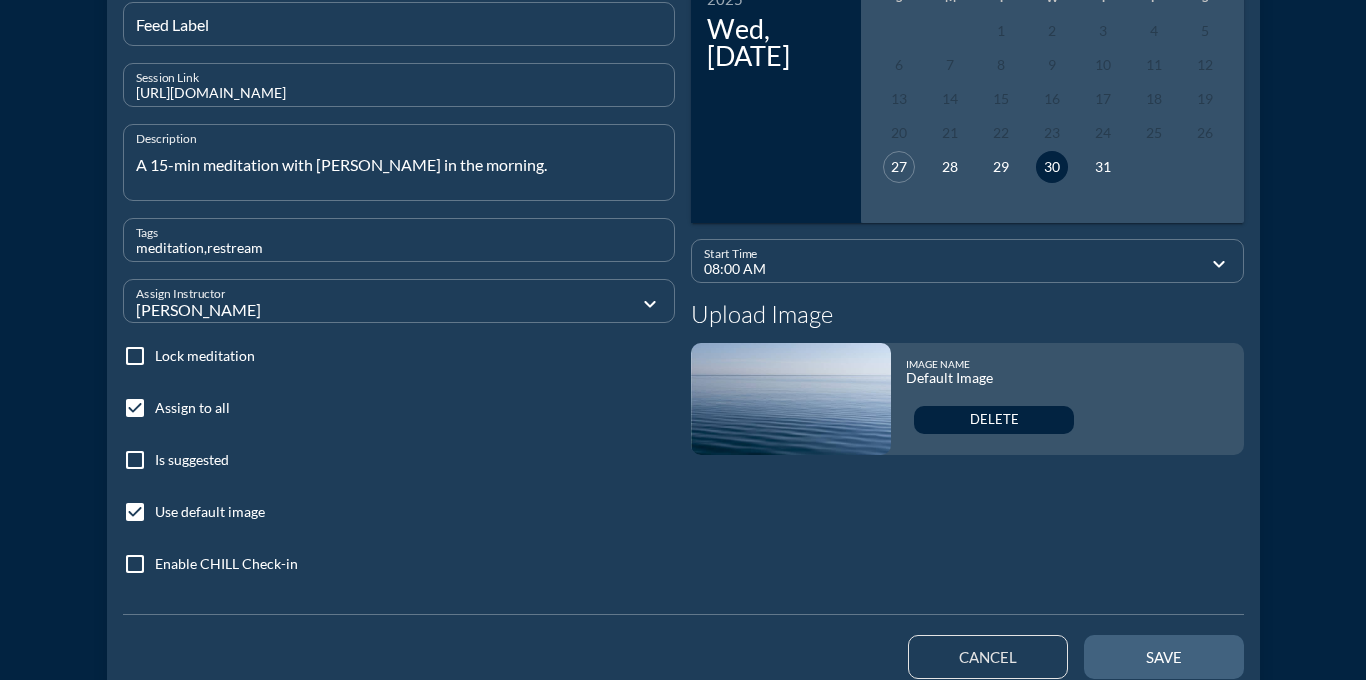 click on "save" at bounding box center [1164, 657] 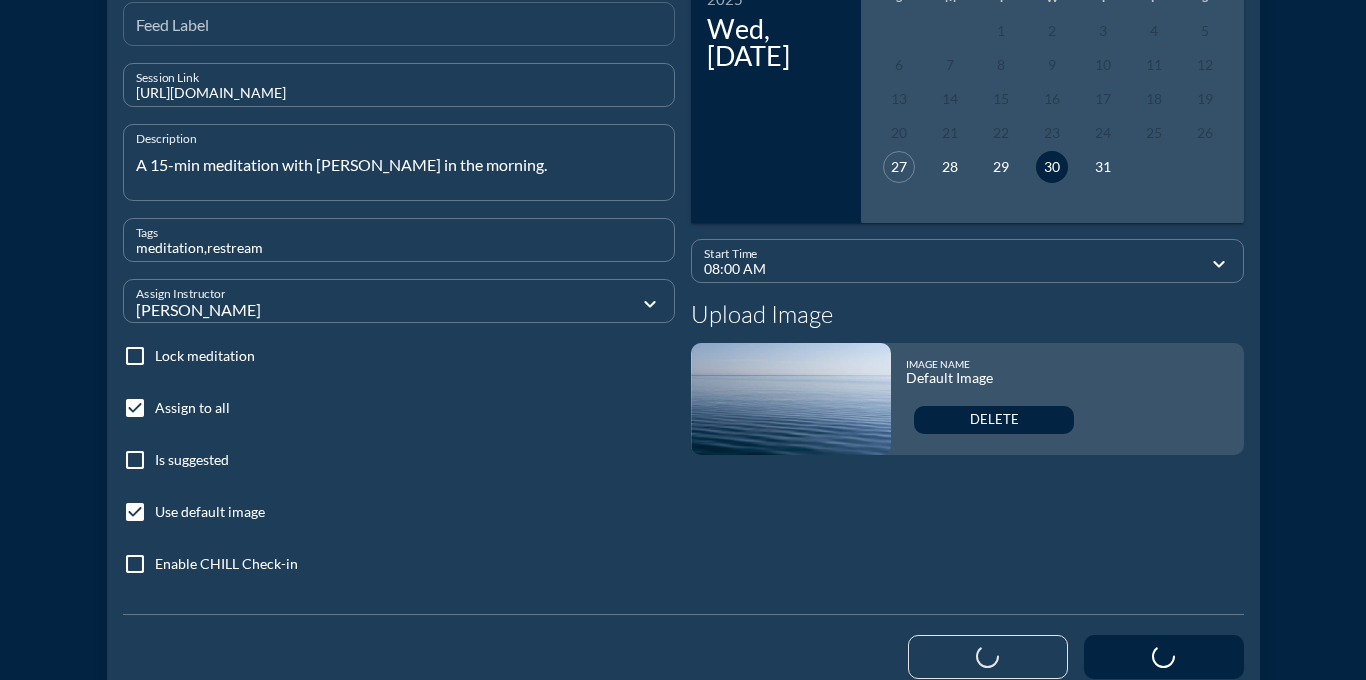 type 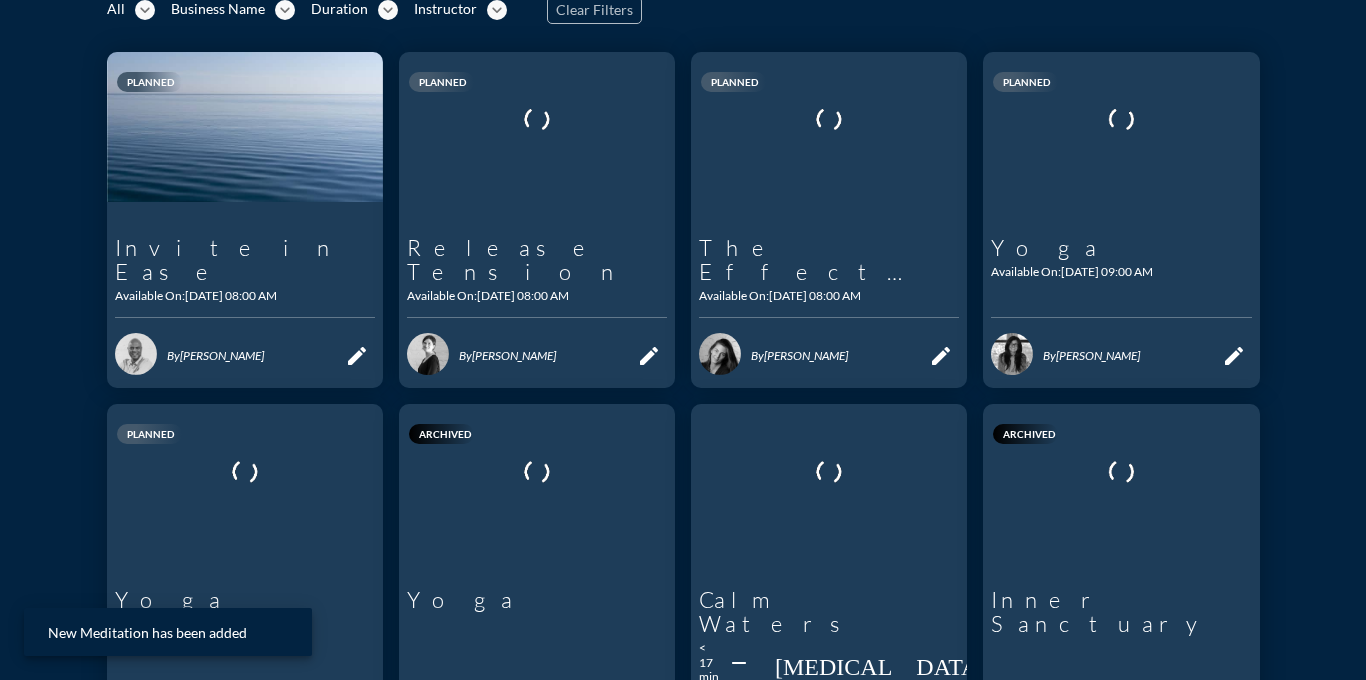scroll, scrollTop: 0, scrollLeft: 0, axis: both 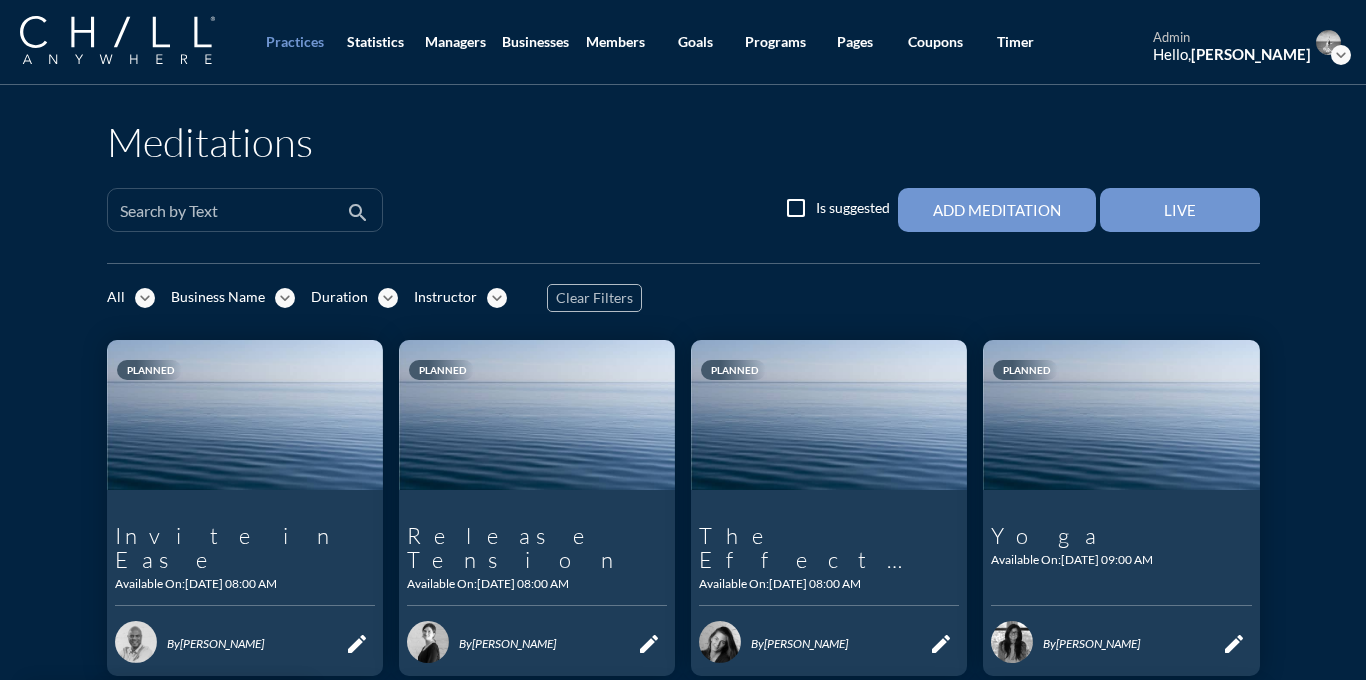 click at bounding box center [231, 218] 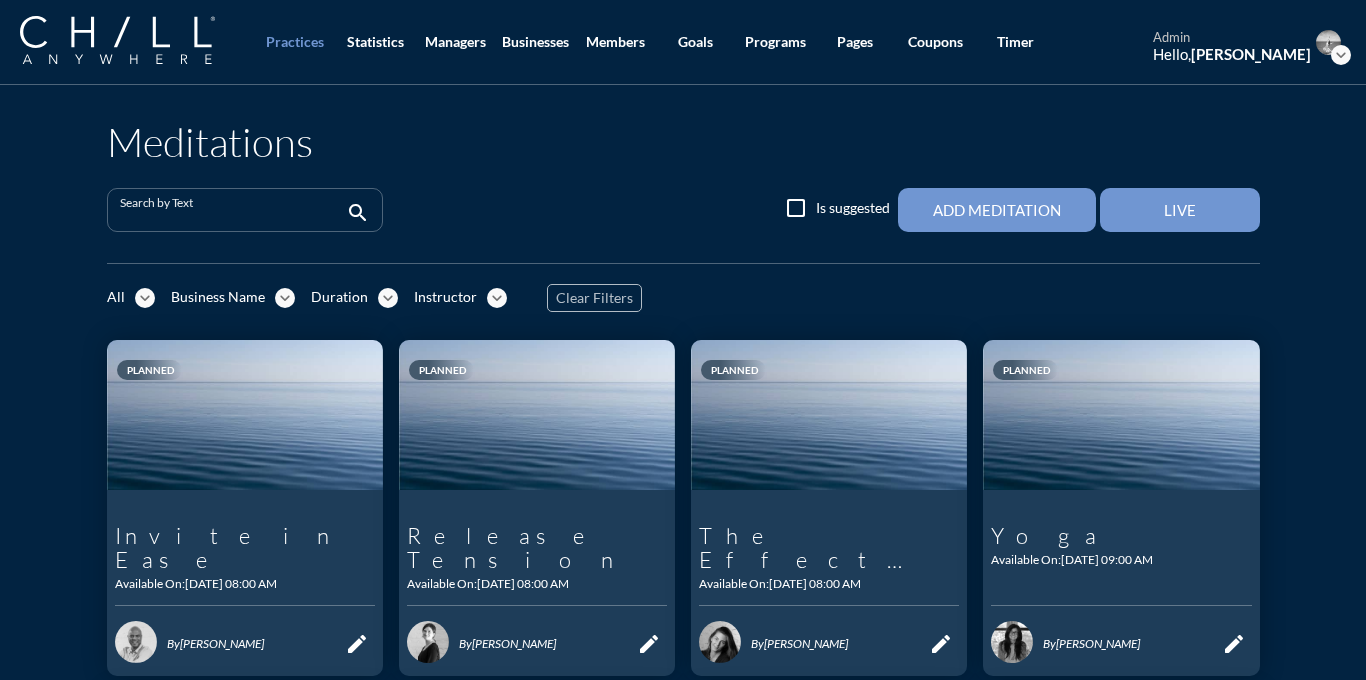 paste on "Simply Be" 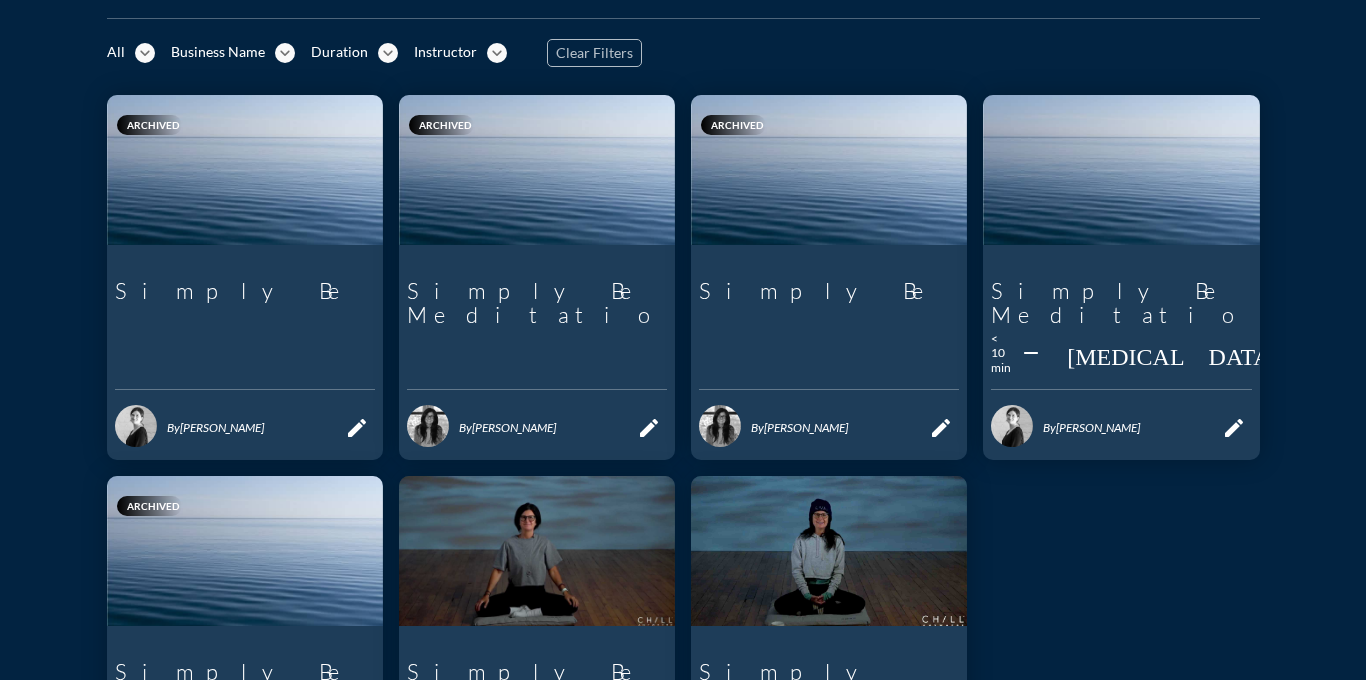 scroll, scrollTop: 250, scrollLeft: 0, axis: vertical 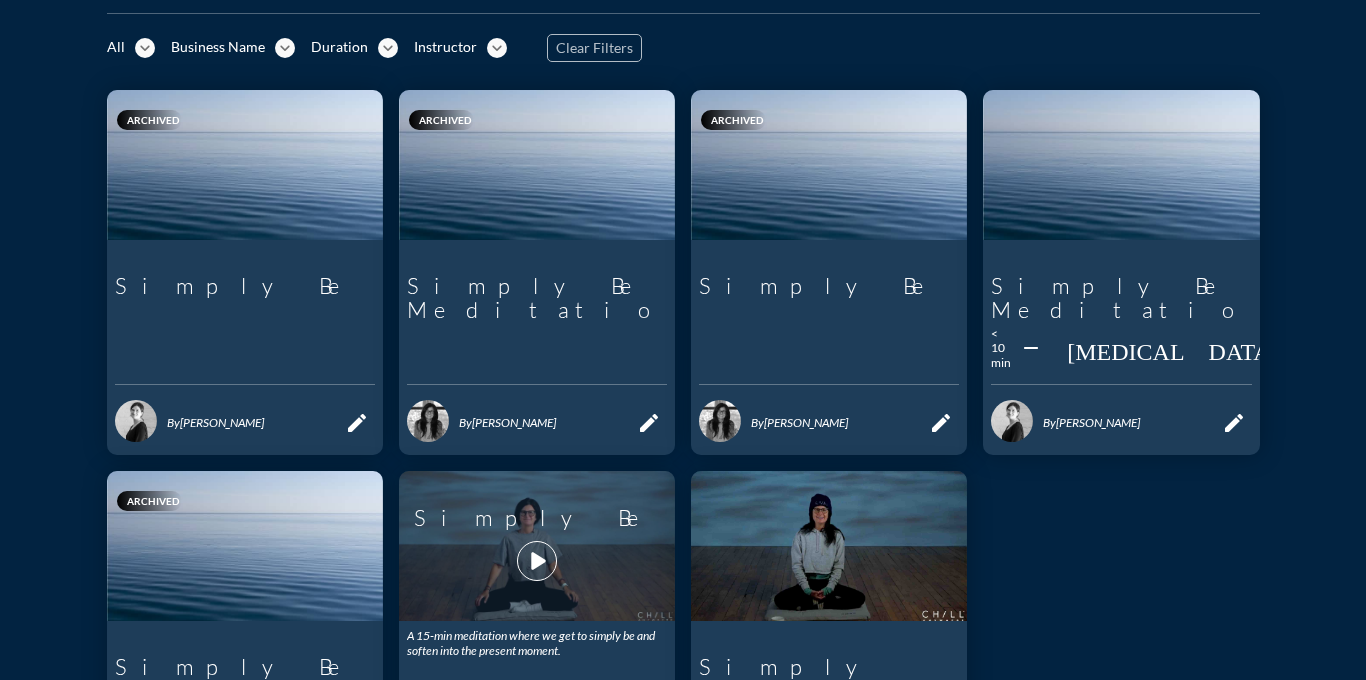 type on "Simply Be" 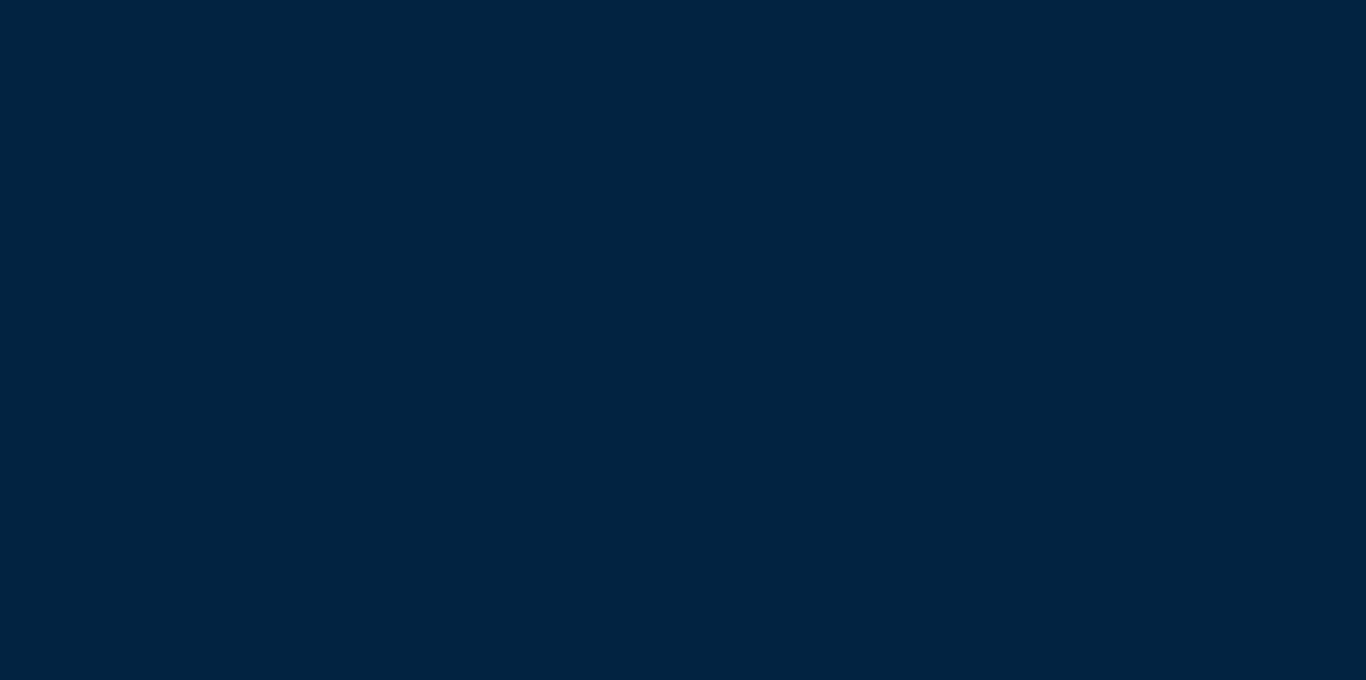 scroll, scrollTop: 0, scrollLeft: 0, axis: both 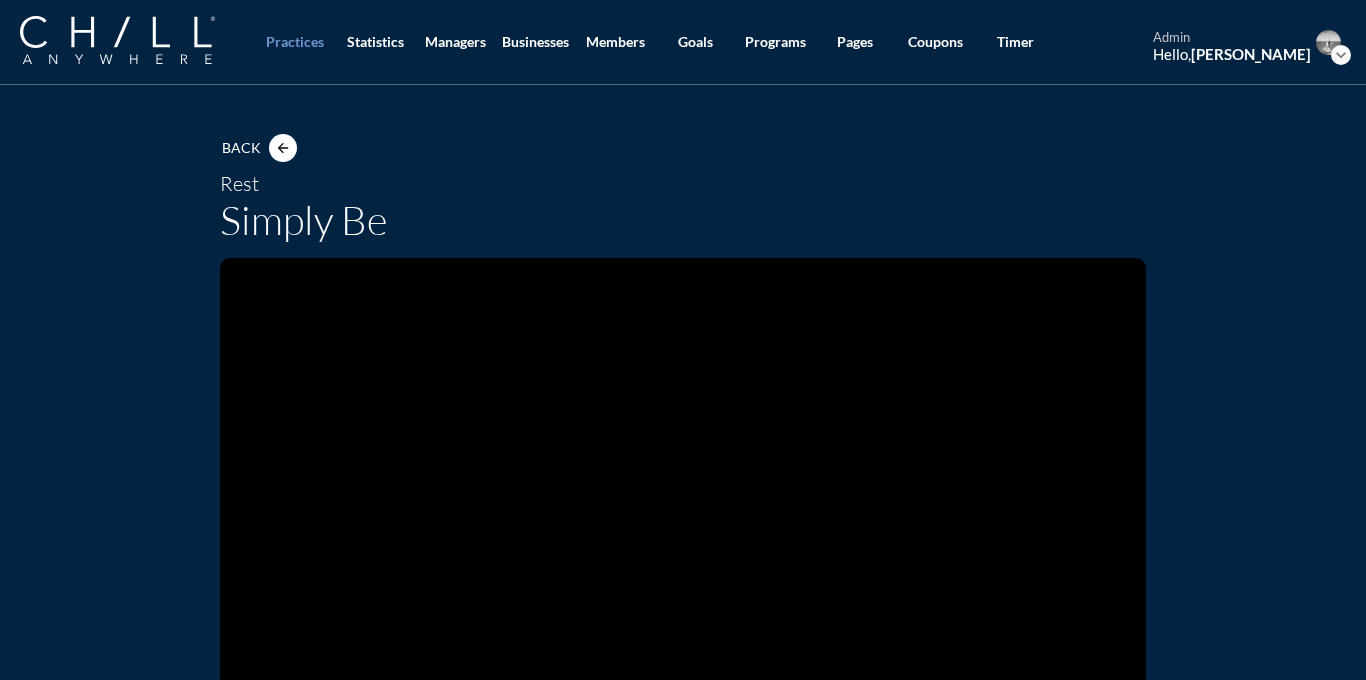 click on "Practices Statistics Managers Businesses Members Goals Programs Pages Coupons Timer admin Hello,  [PERSON_NAME] expand_more" at bounding box center (683, 42) 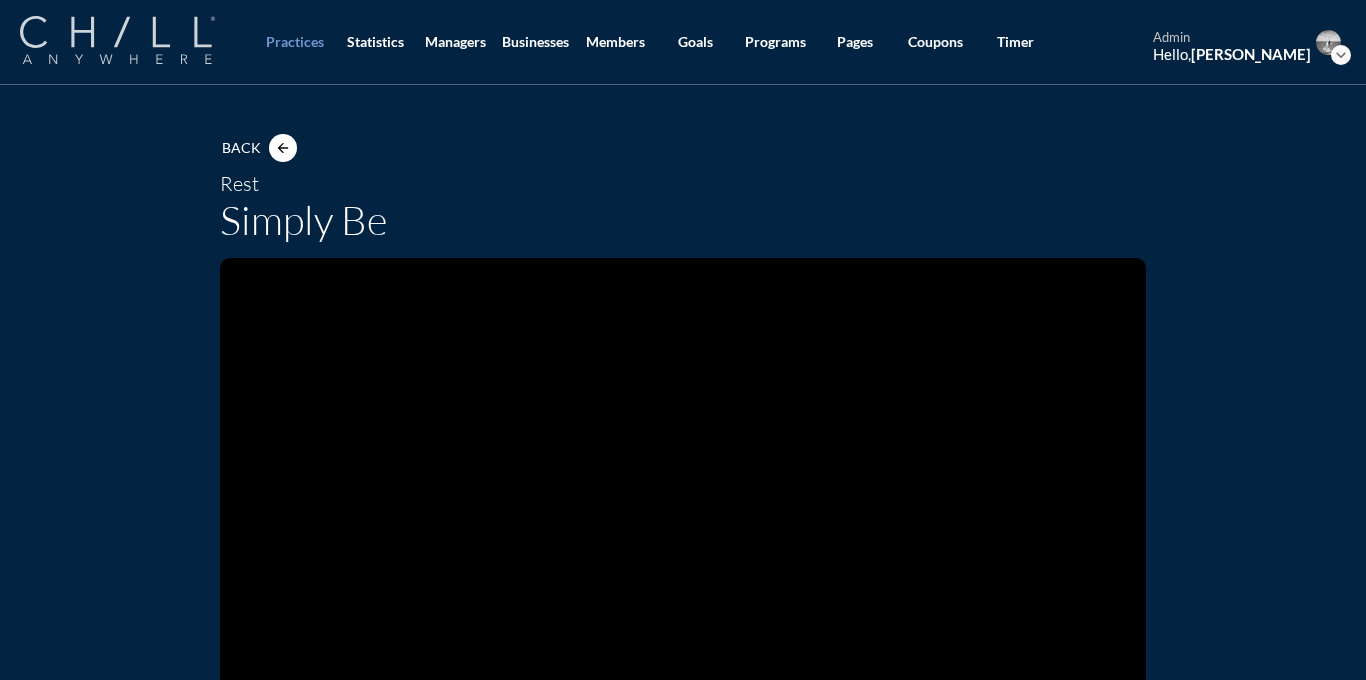 click at bounding box center (117, 40) 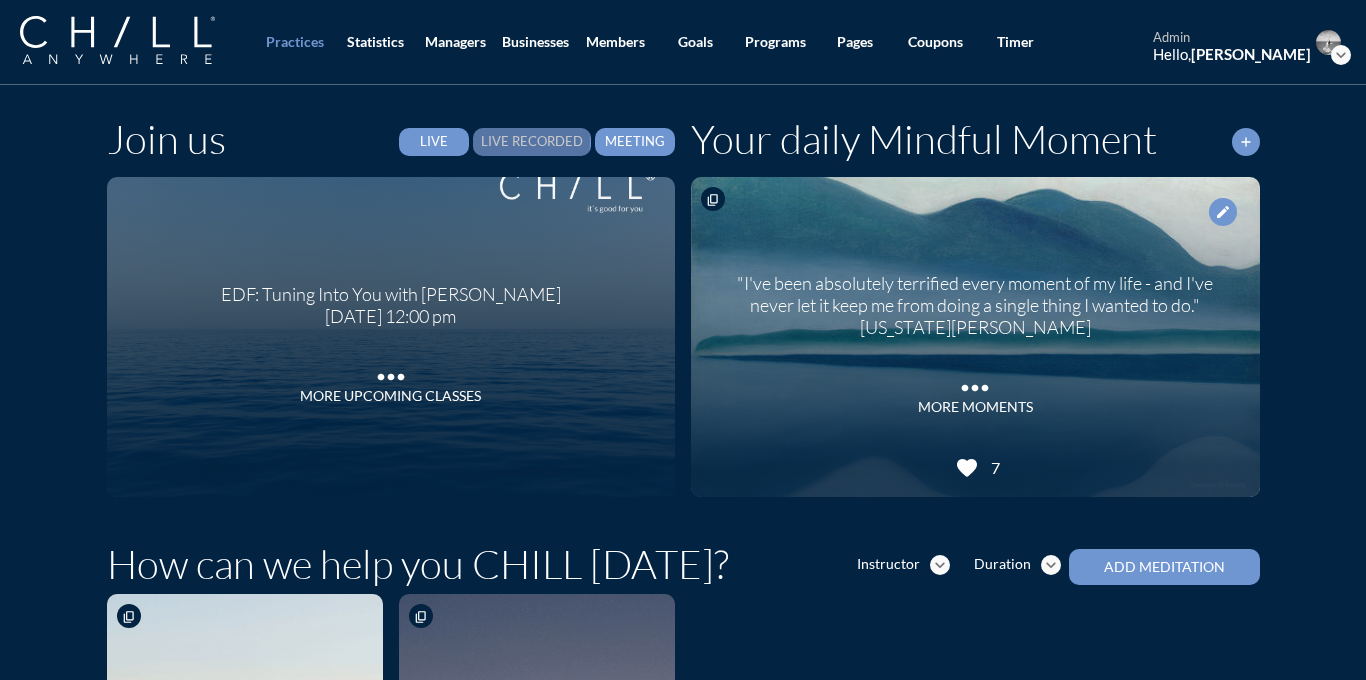 click on "Live Recorded" at bounding box center [532, 142] 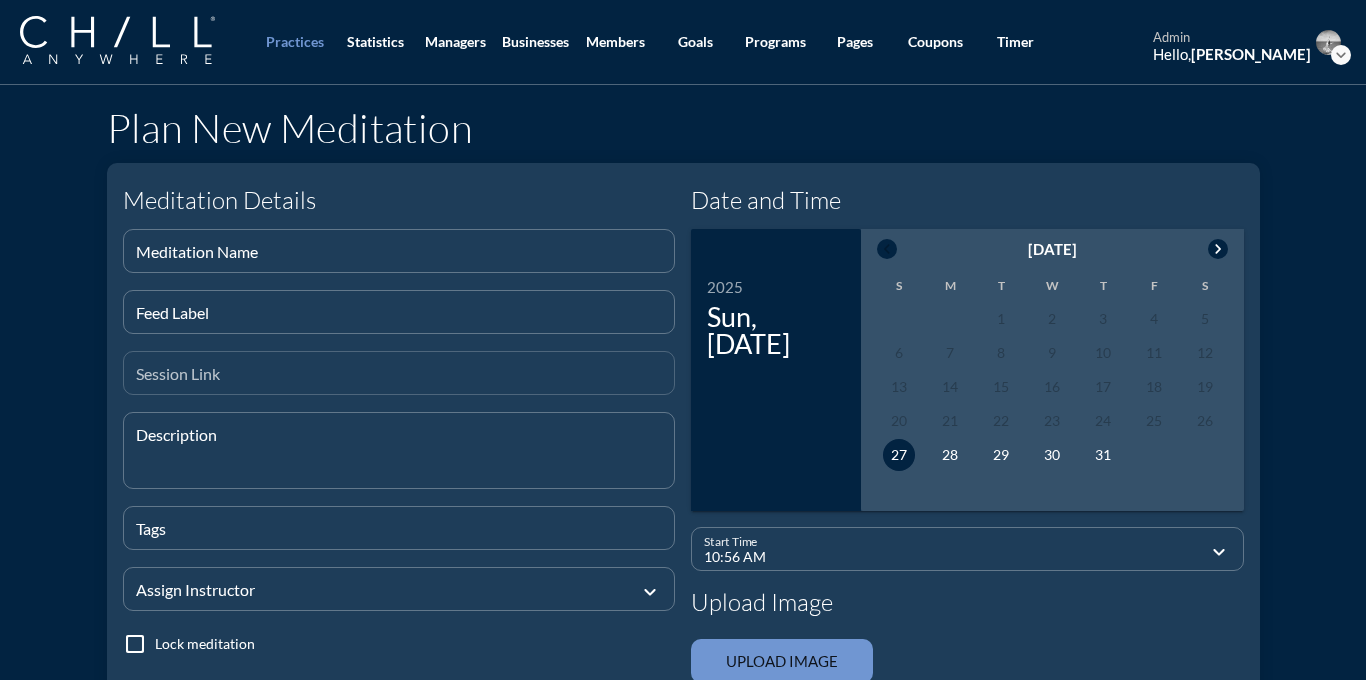 click at bounding box center [399, 381] 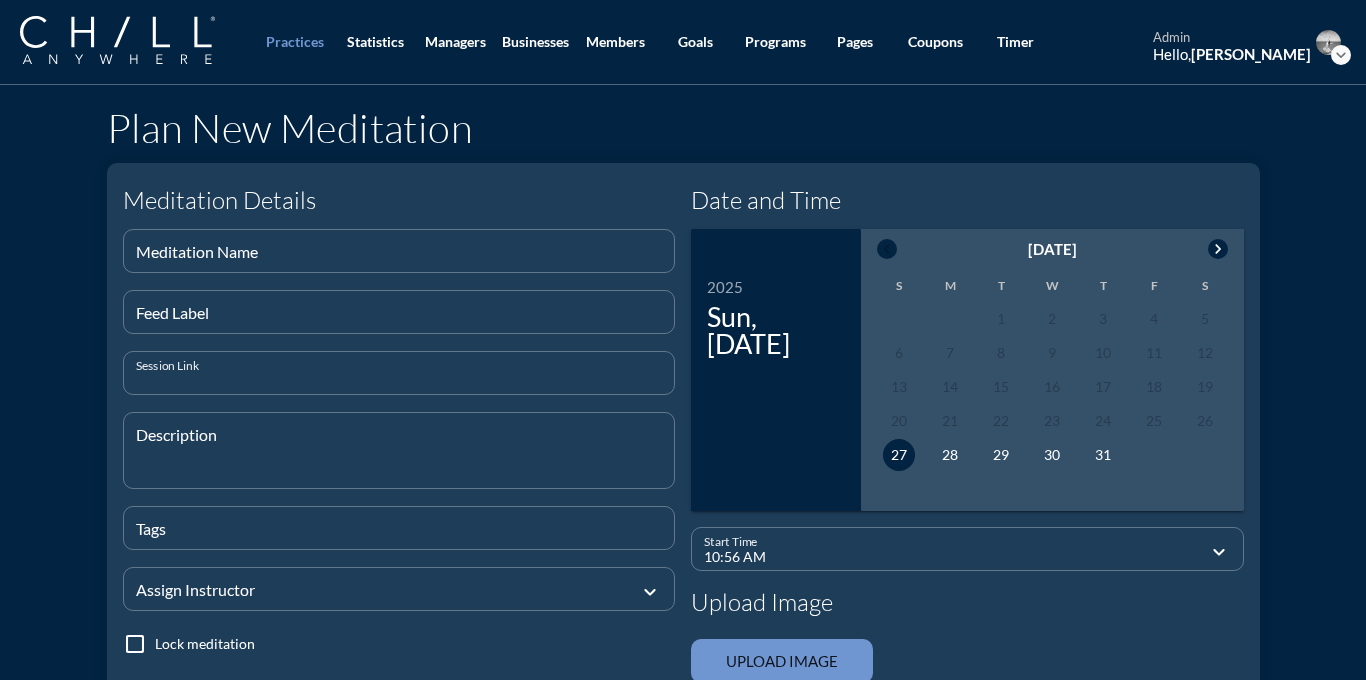 paste on "[URL][DOMAIN_NAME]" 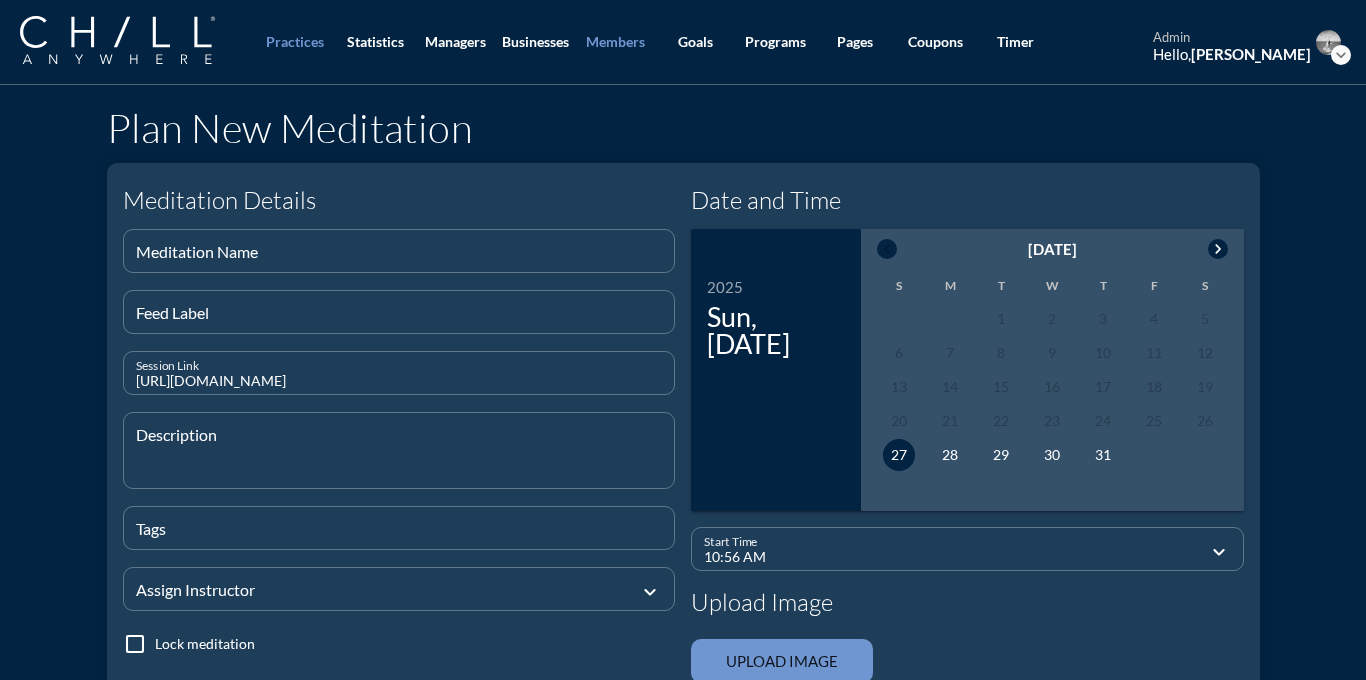 type on "[URL][DOMAIN_NAME]" 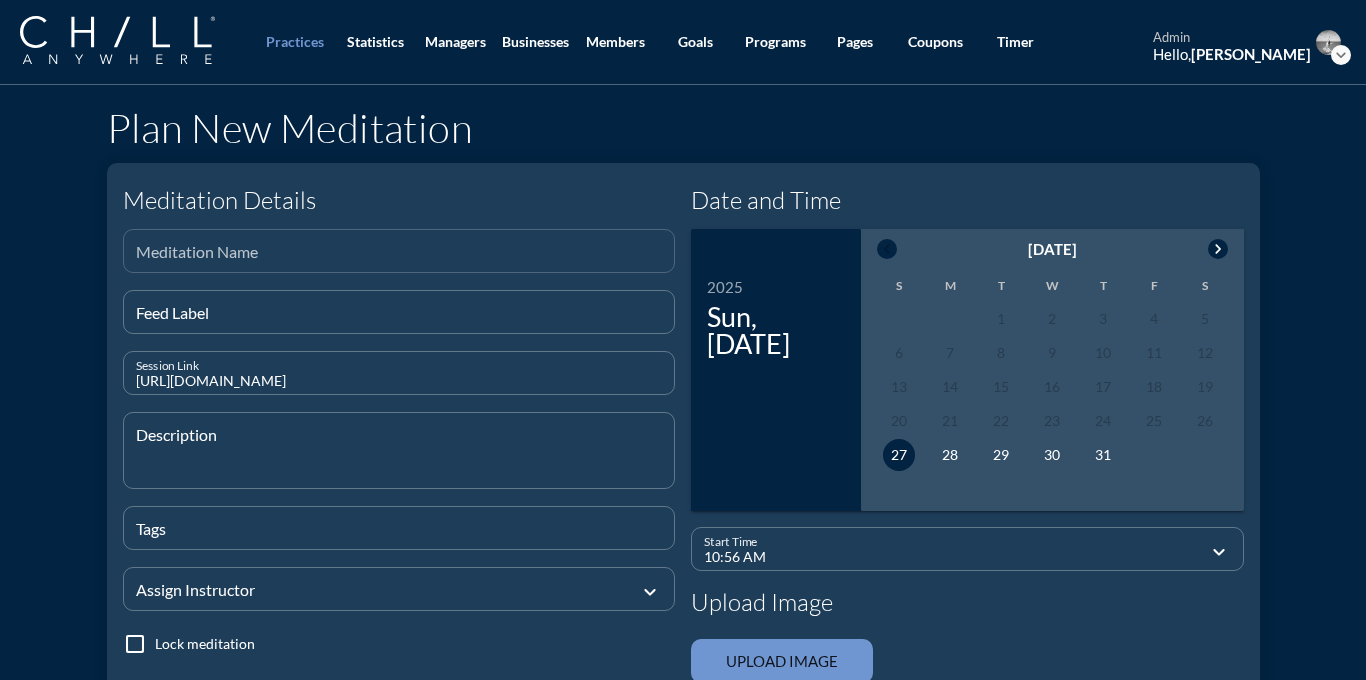 click at bounding box center (399, 259) 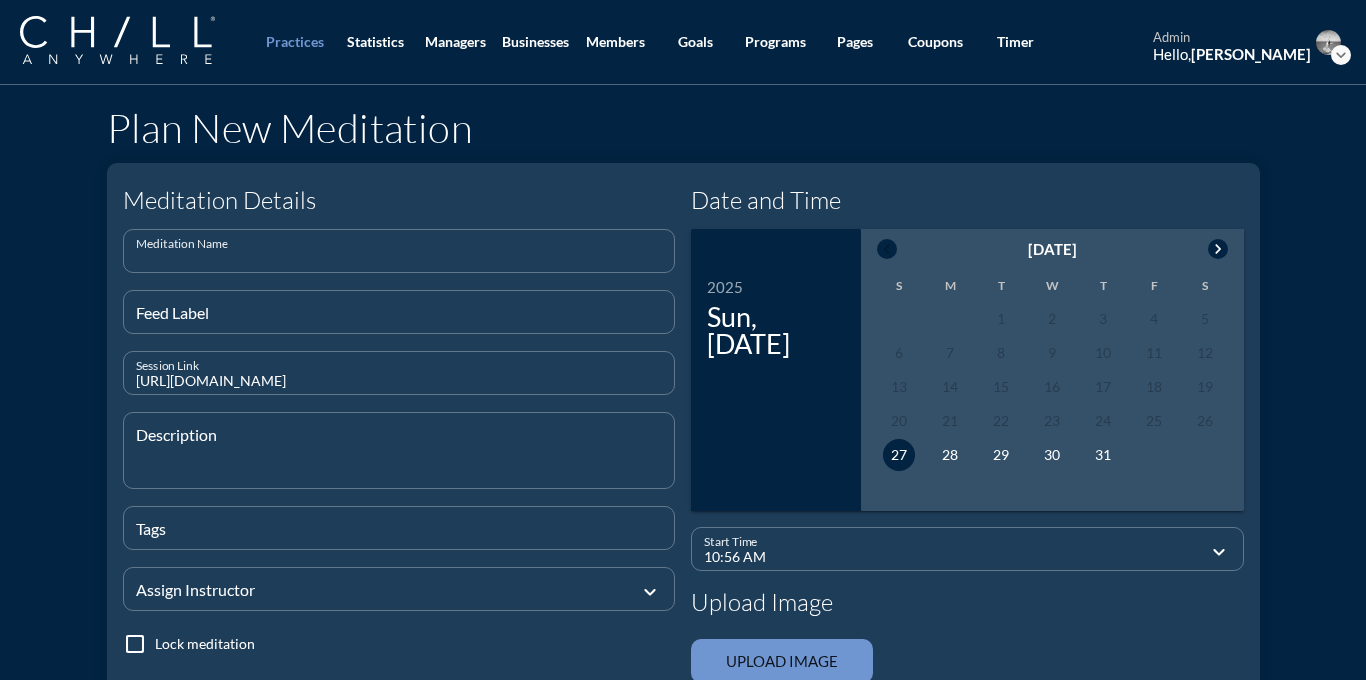 paste on "Simply Be" 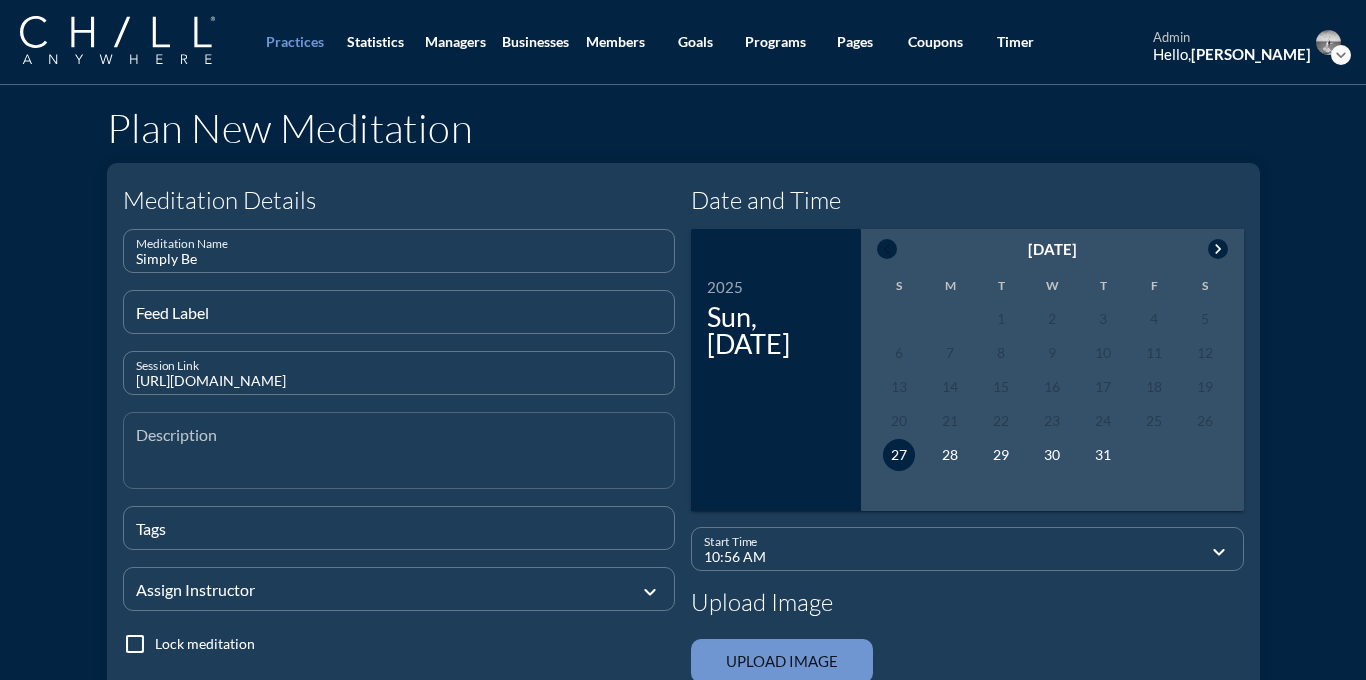 type on "Simply Be" 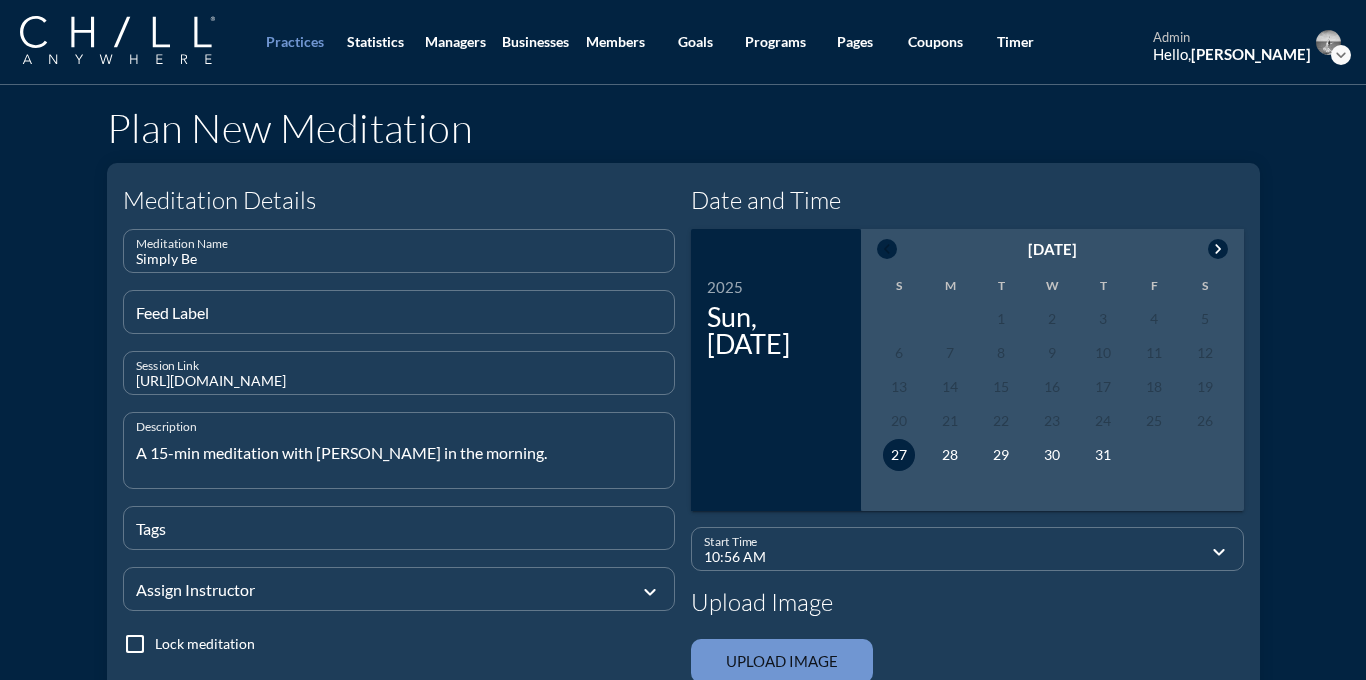 type on "A 15-min meditation with [PERSON_NAME] in the morning." 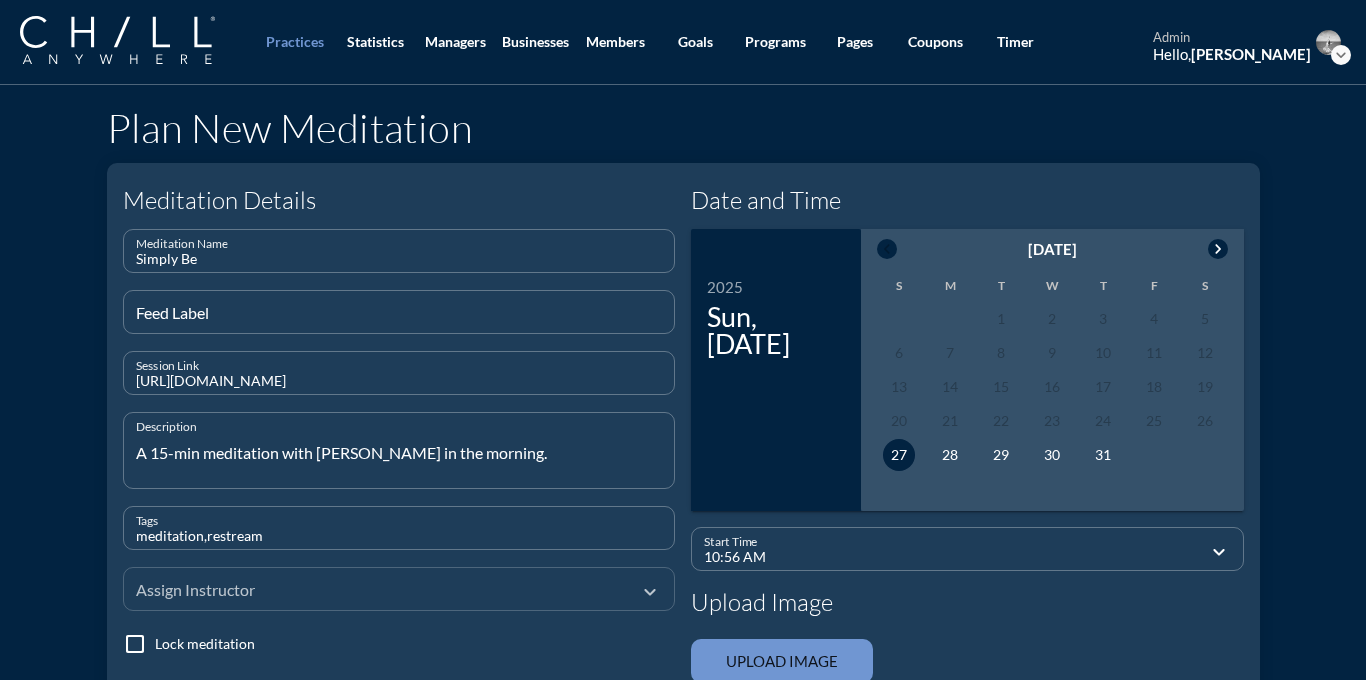 type on "meditation,restream" 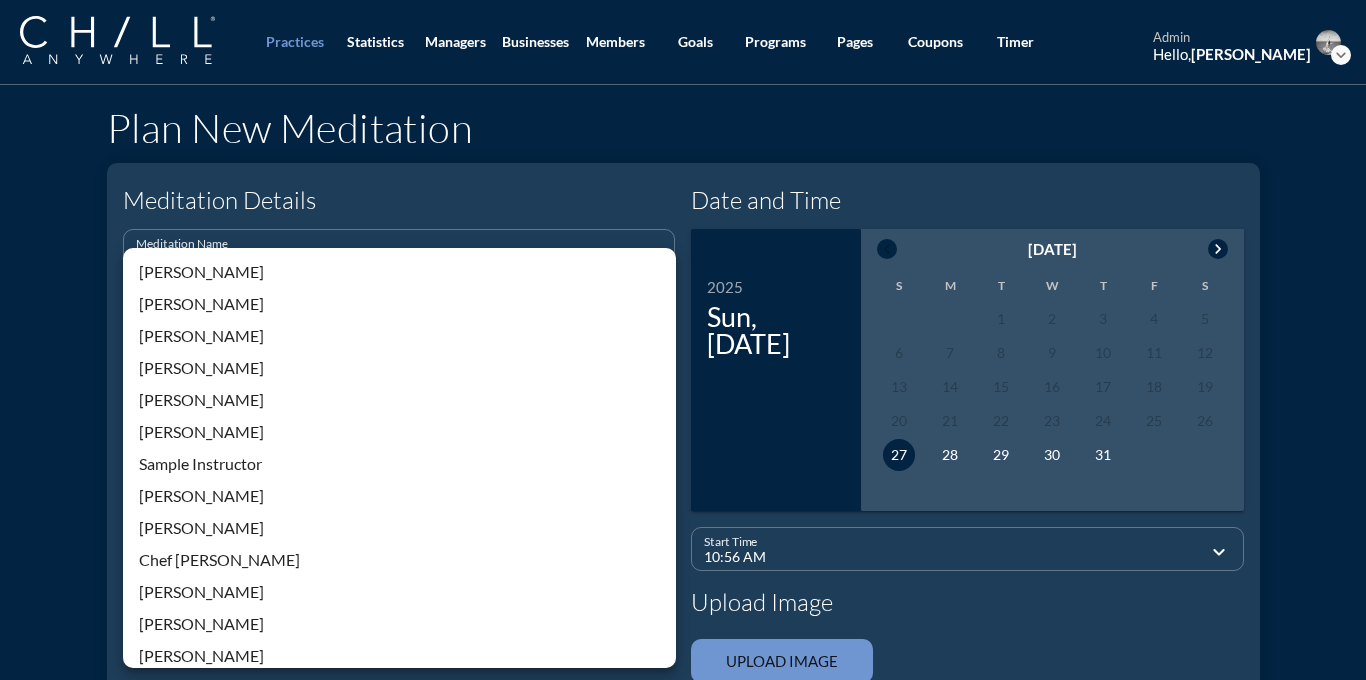 scroll, scrollTop: 428, scrollLeft: 0, axis: vertical 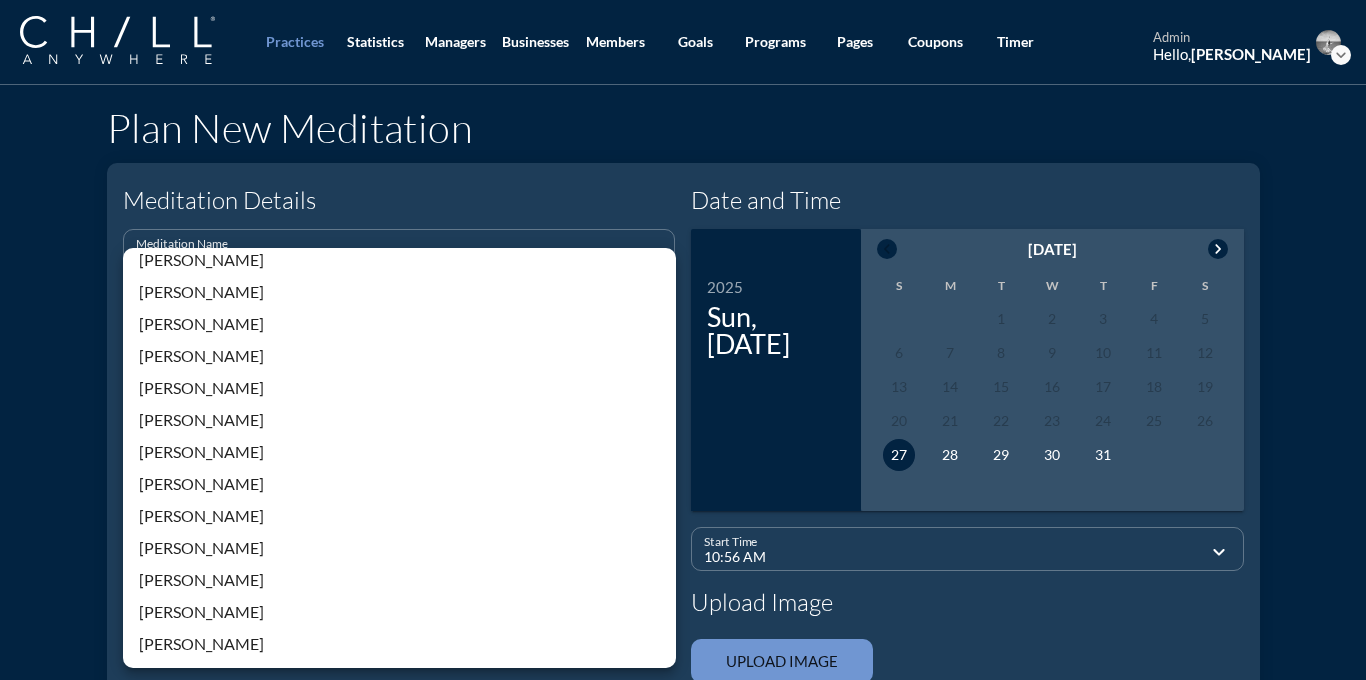 click on "[PERSON_NAME]" at bounding box center [399, 324] 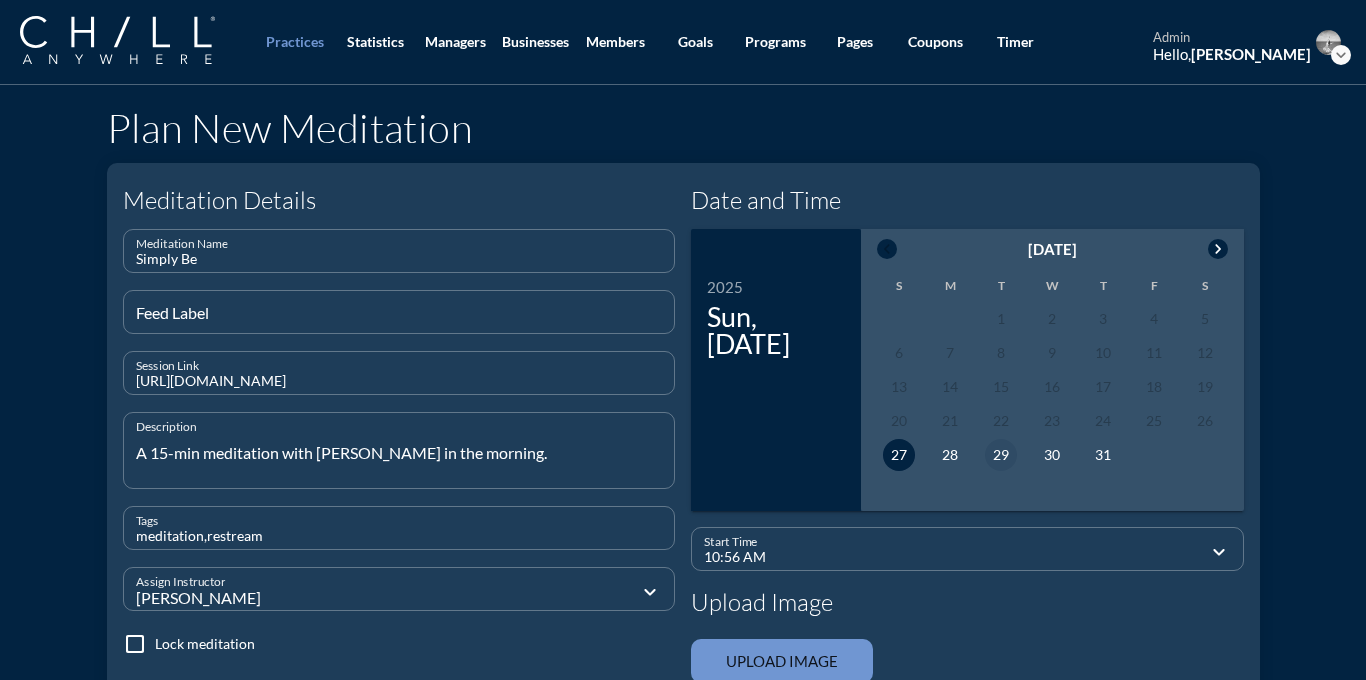 click on "29" at bounding box center [1001, 455] 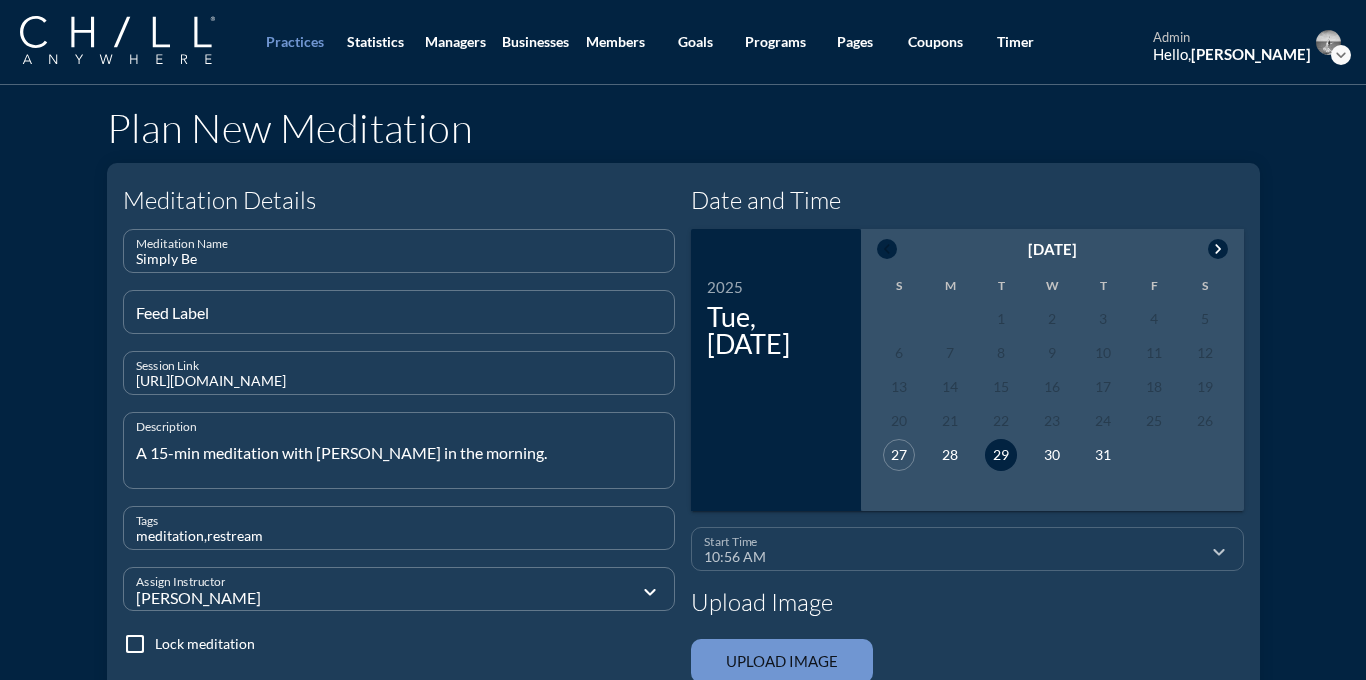 click on "10:56 AM" at bounding box center (953, 557) 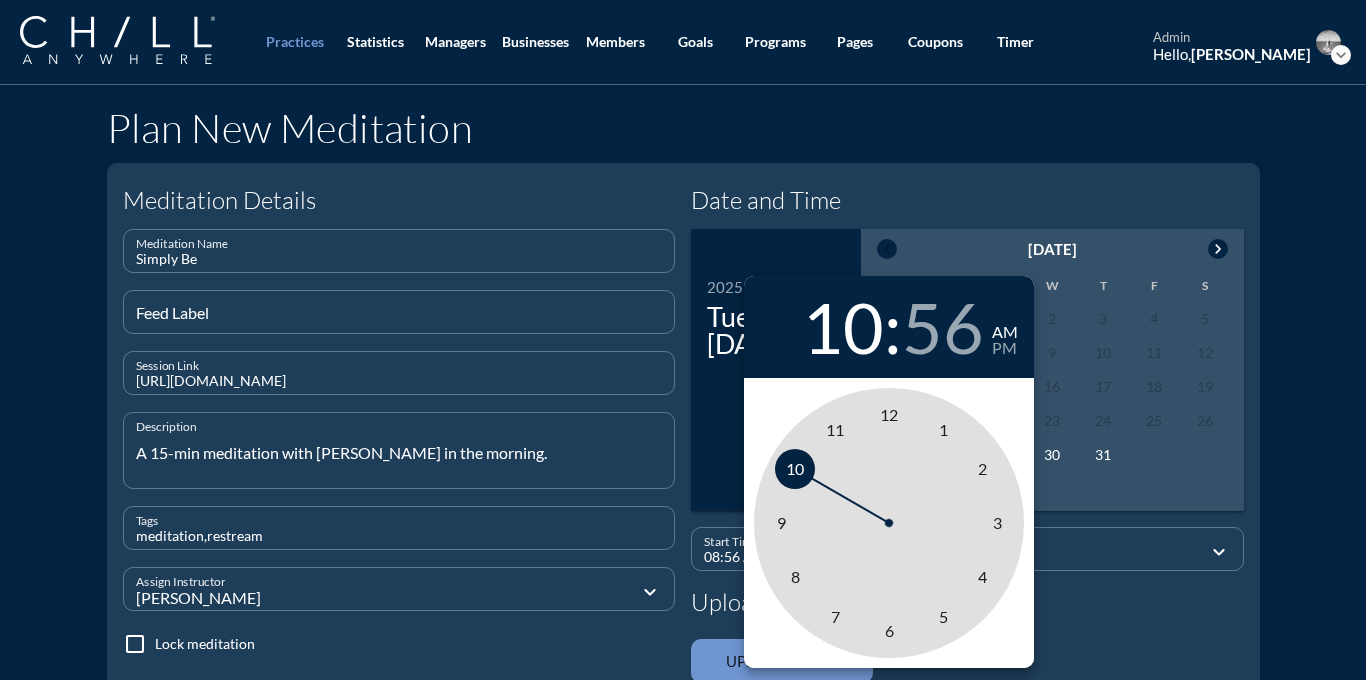 click on "8" at bounding box center (795, 577) 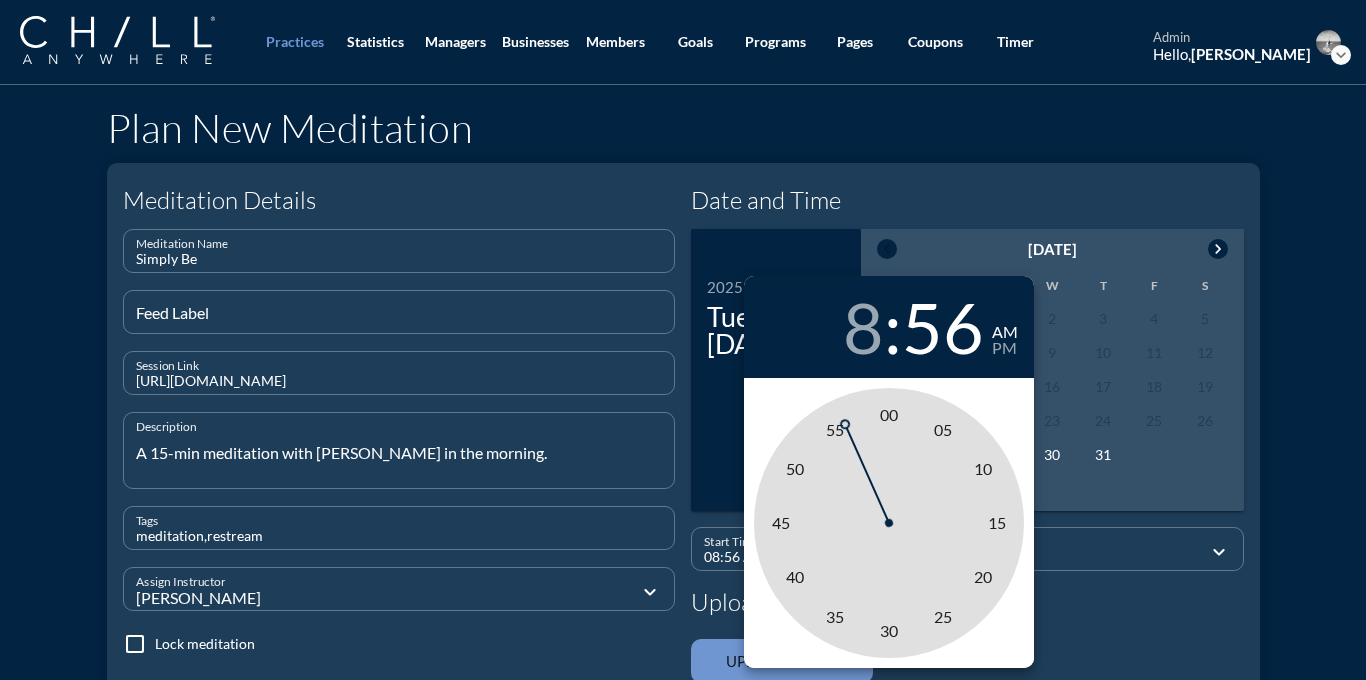 type on "08:00 AM" 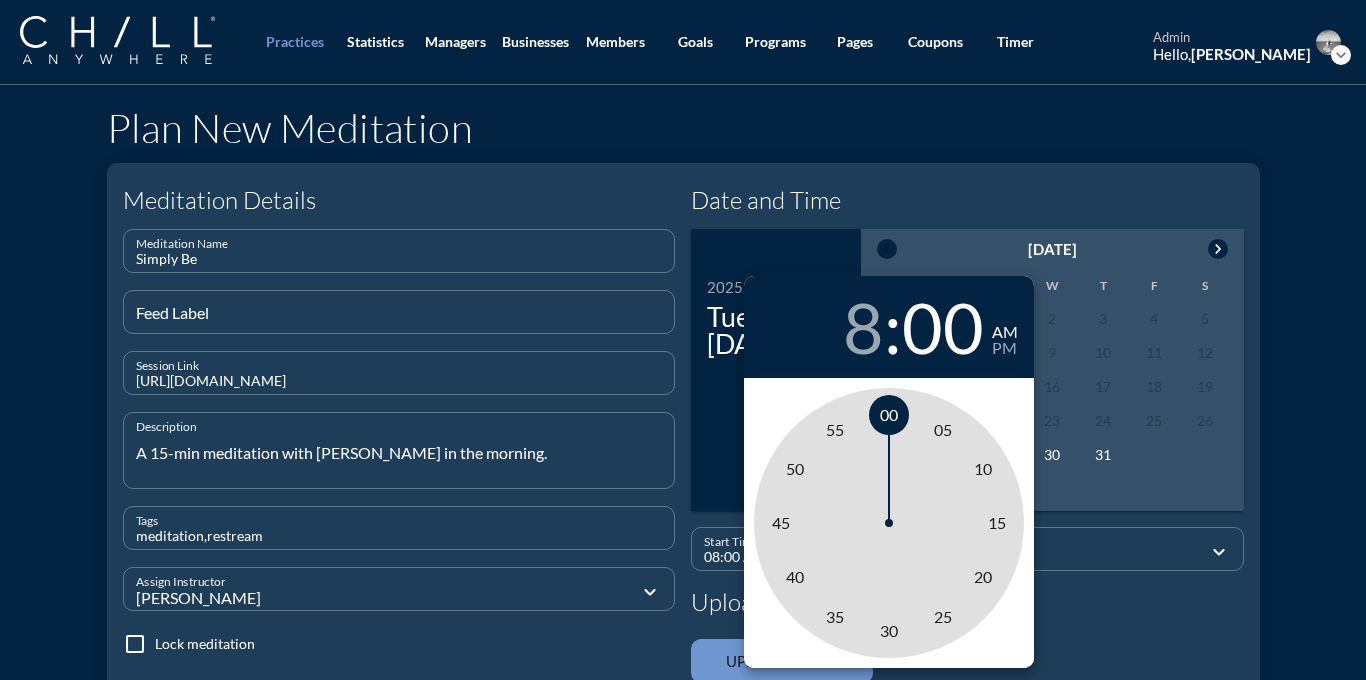 click on "00" at bounding box center (889, 414) 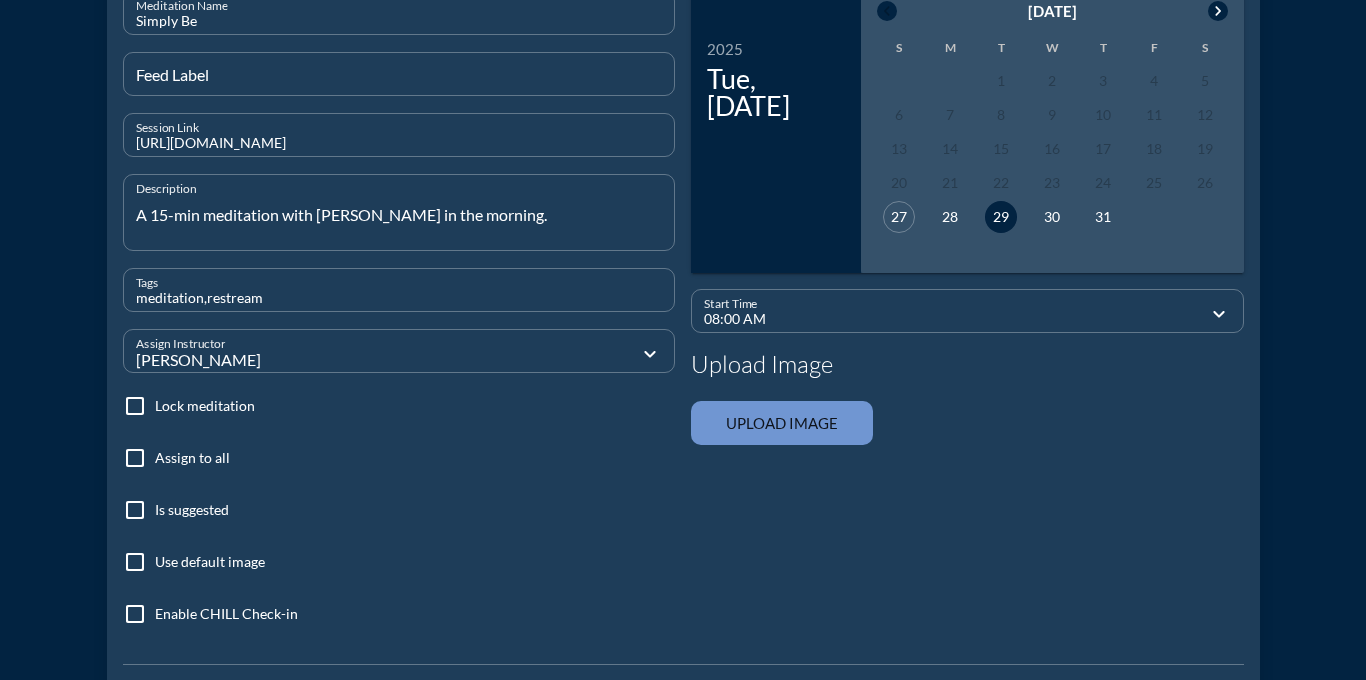 scroll, scrollTop: 242, scrollLeft: 0, axis: vertical 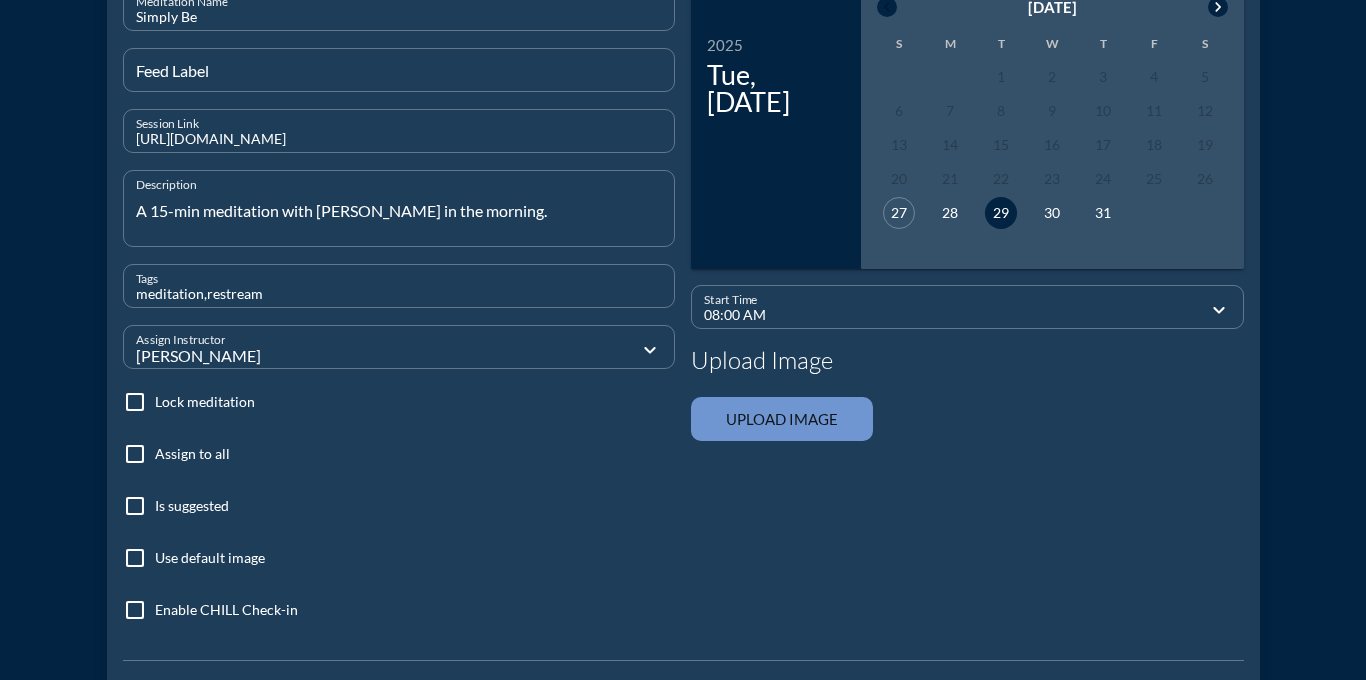 click at bounding box center (135, 454) 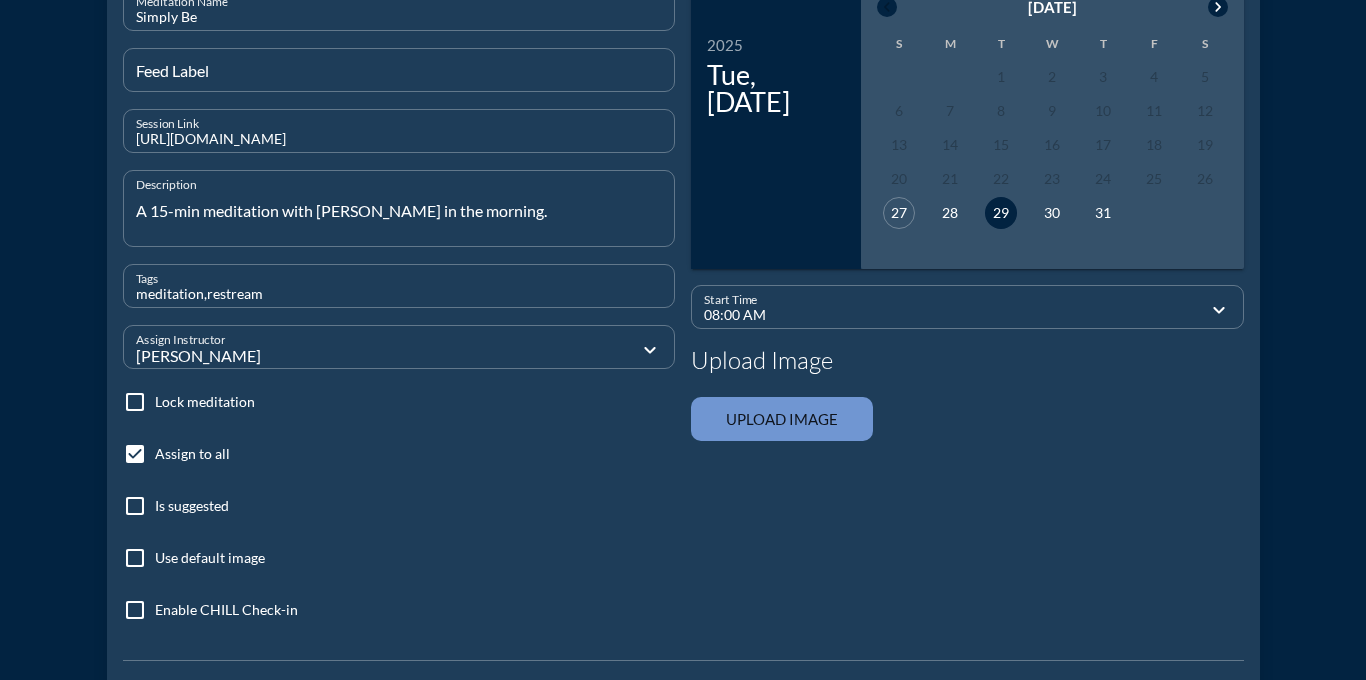 click at bounding box center (135, 558) 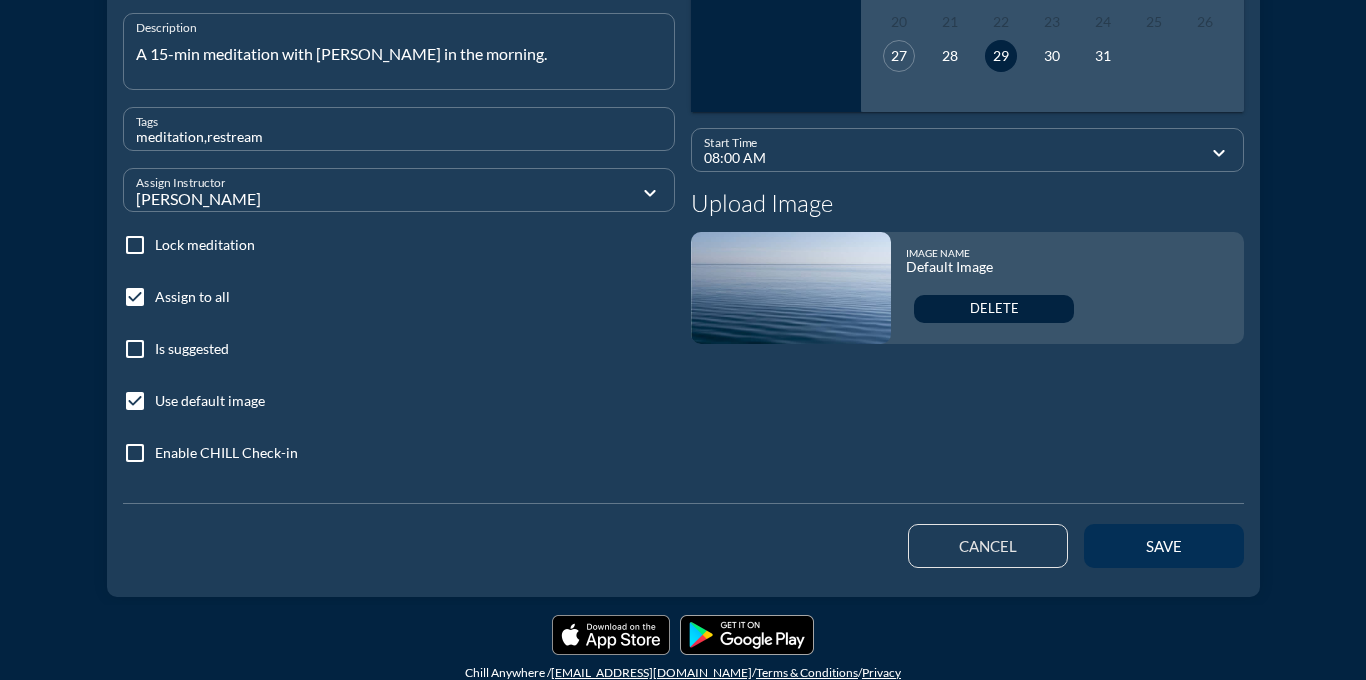 scroll, scrollTop: 411, scrollLeft: 0, axis: vertical 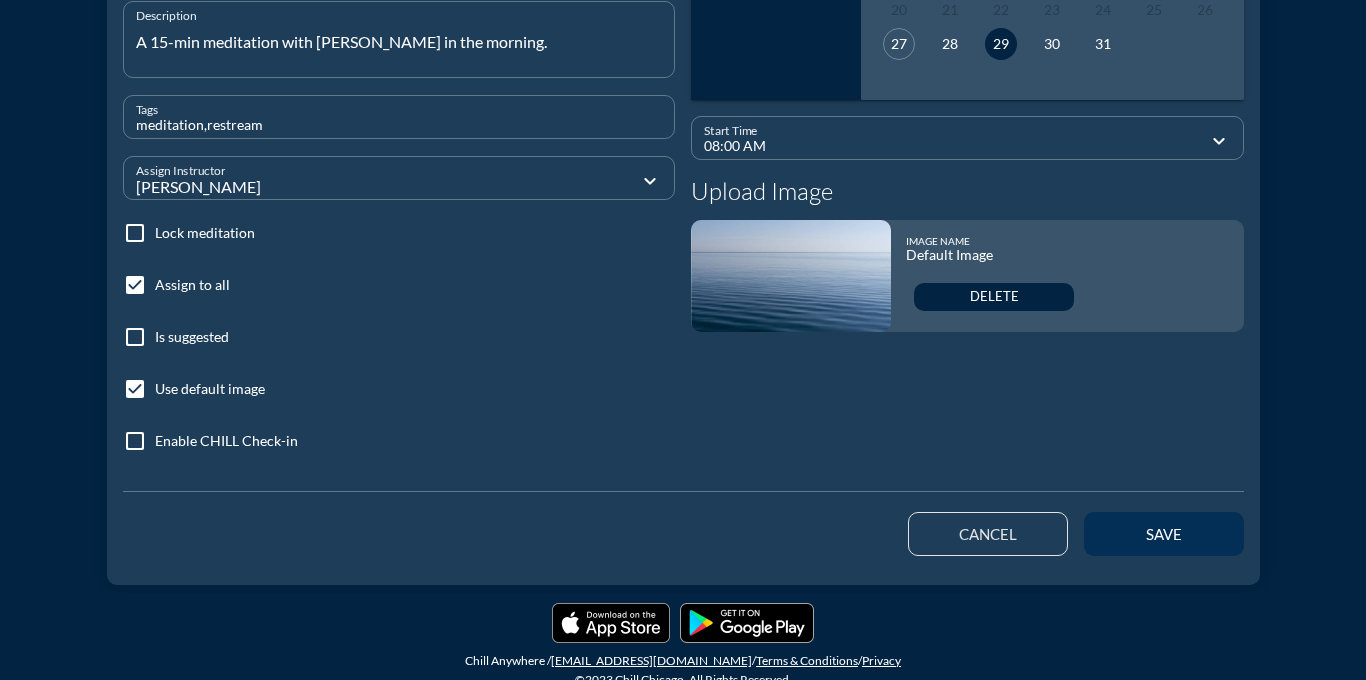 click on "save" at bounding box center (1164, 534) 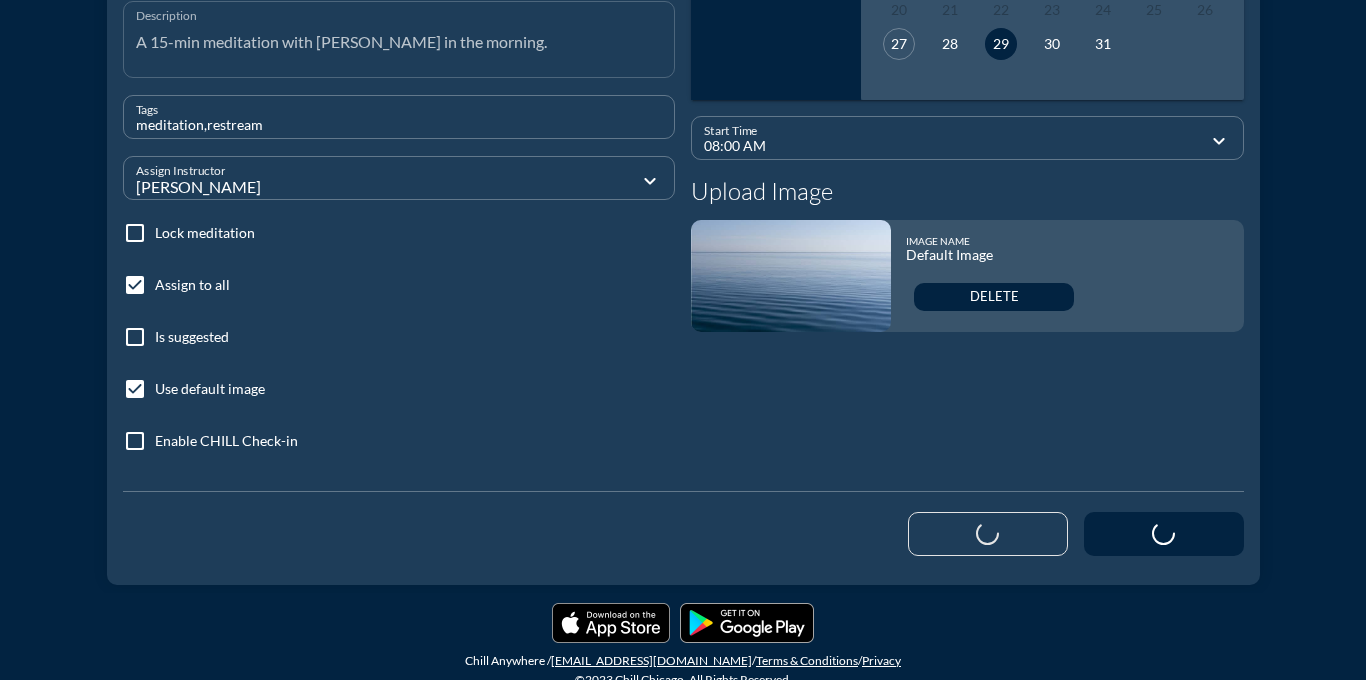 type 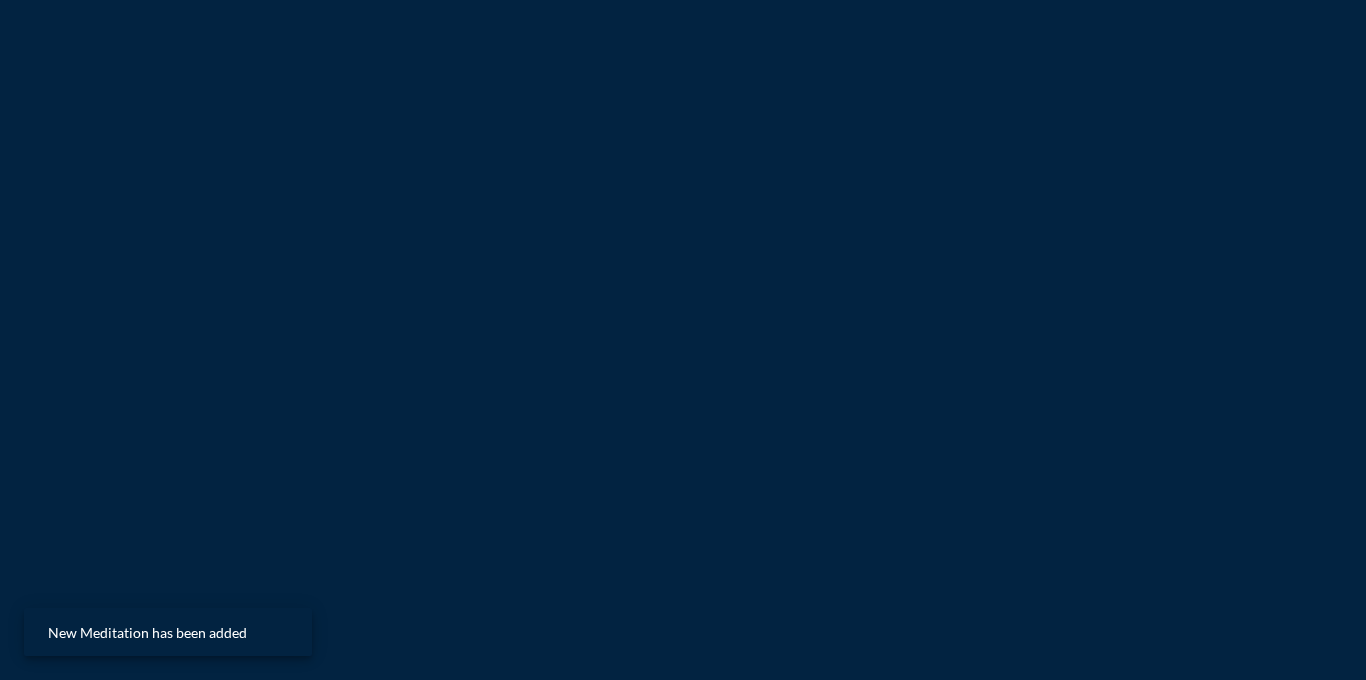 scroll, scrollTop: 0, scrollLeft: 0, axis: both 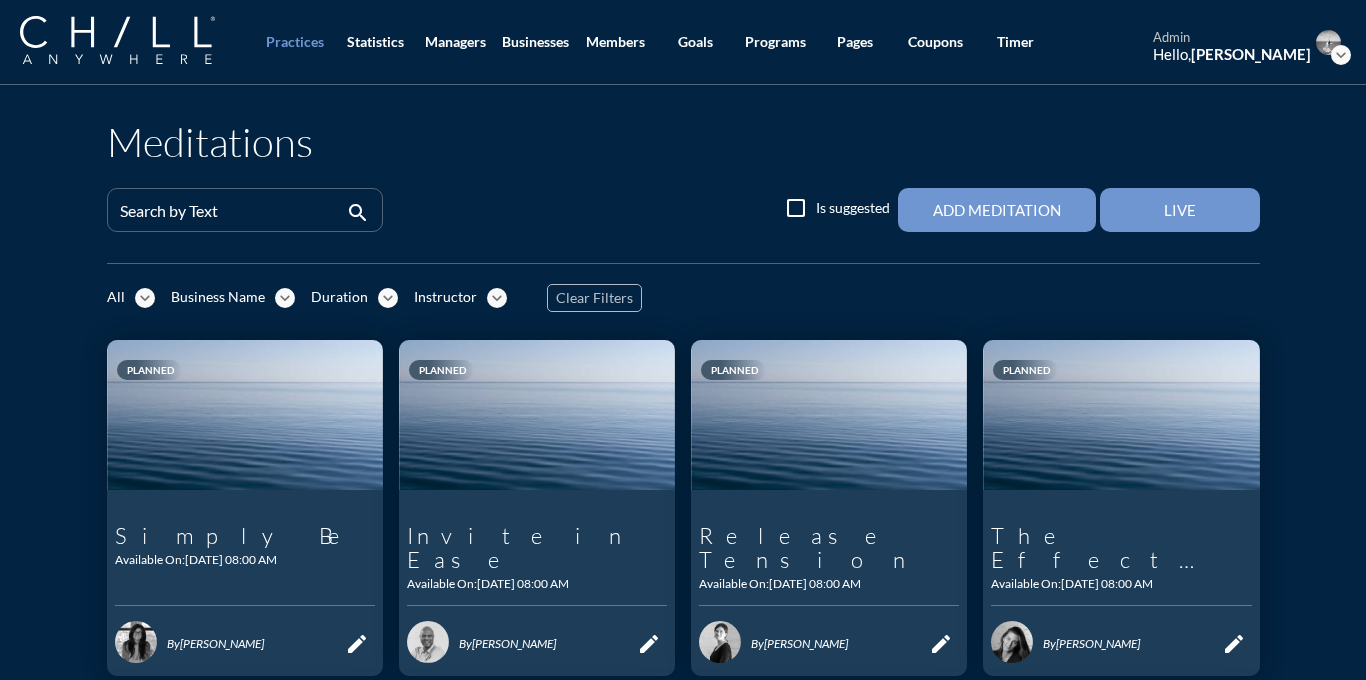 click on "Live" at bounding box center [1180, 210] 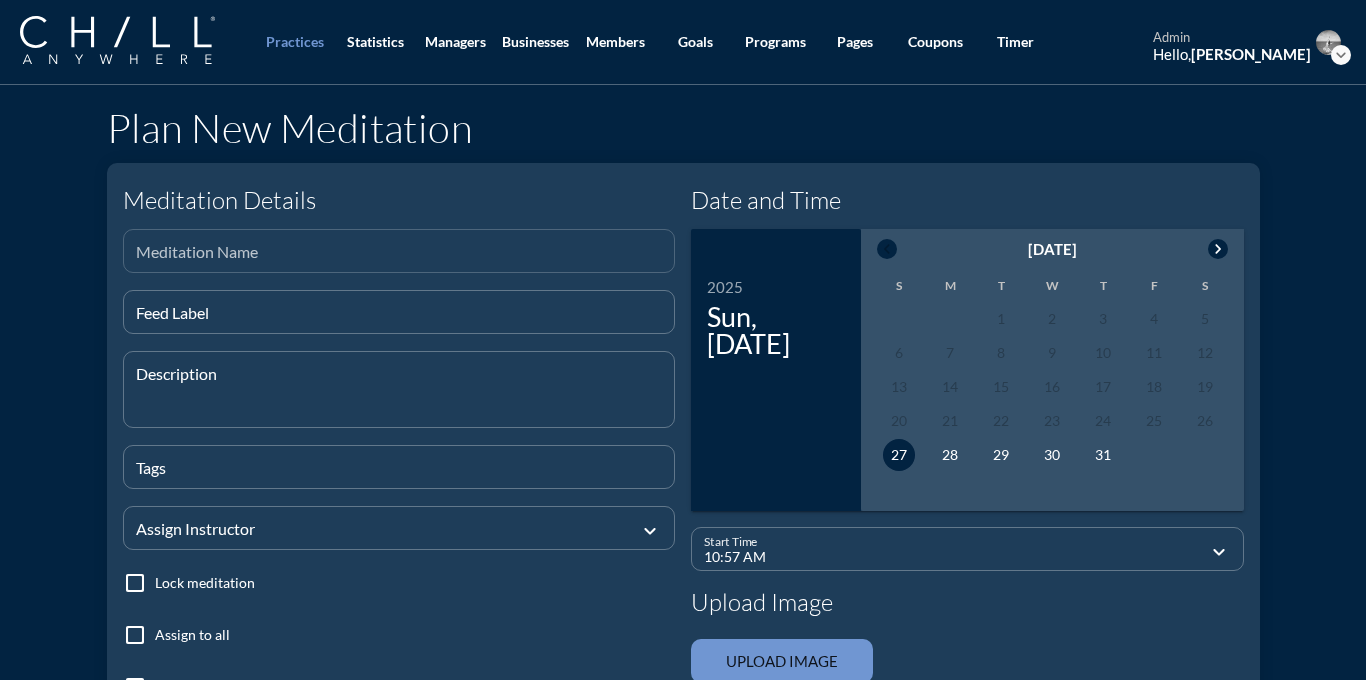 click on "Meditation Name" at bounding box center [399, 251] 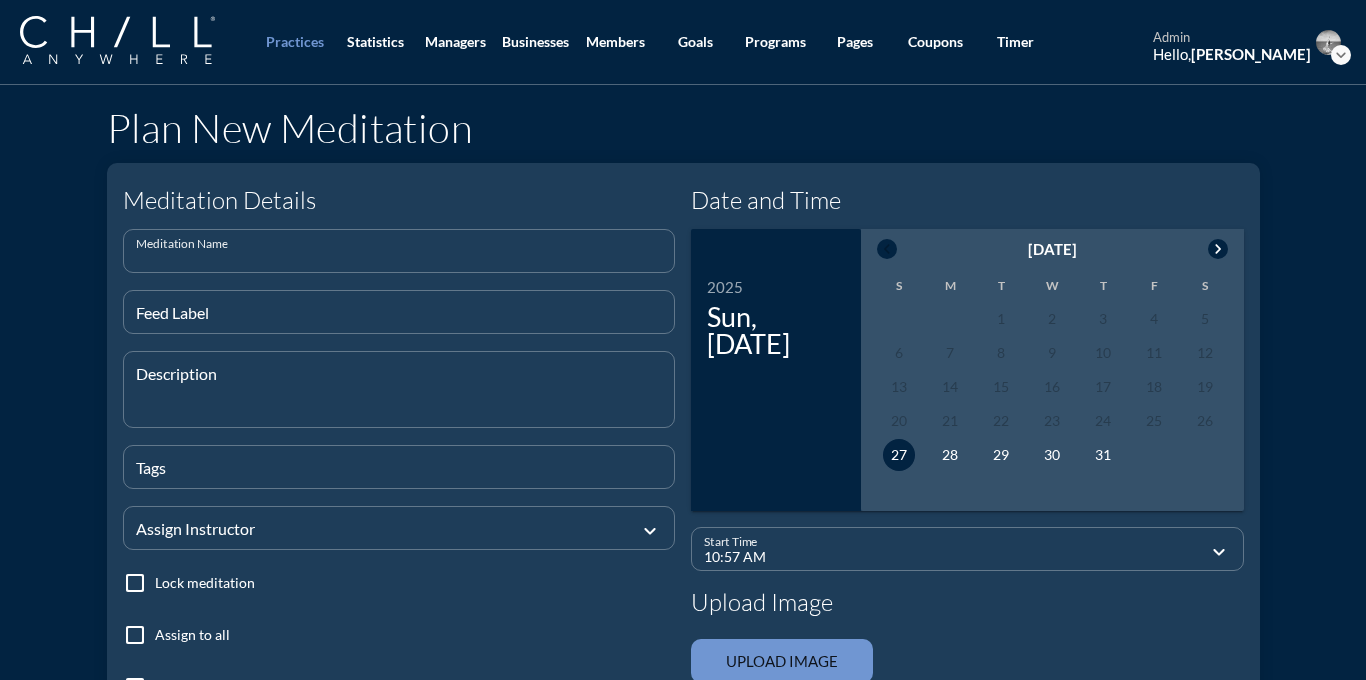 paste on "Flowing Grace" 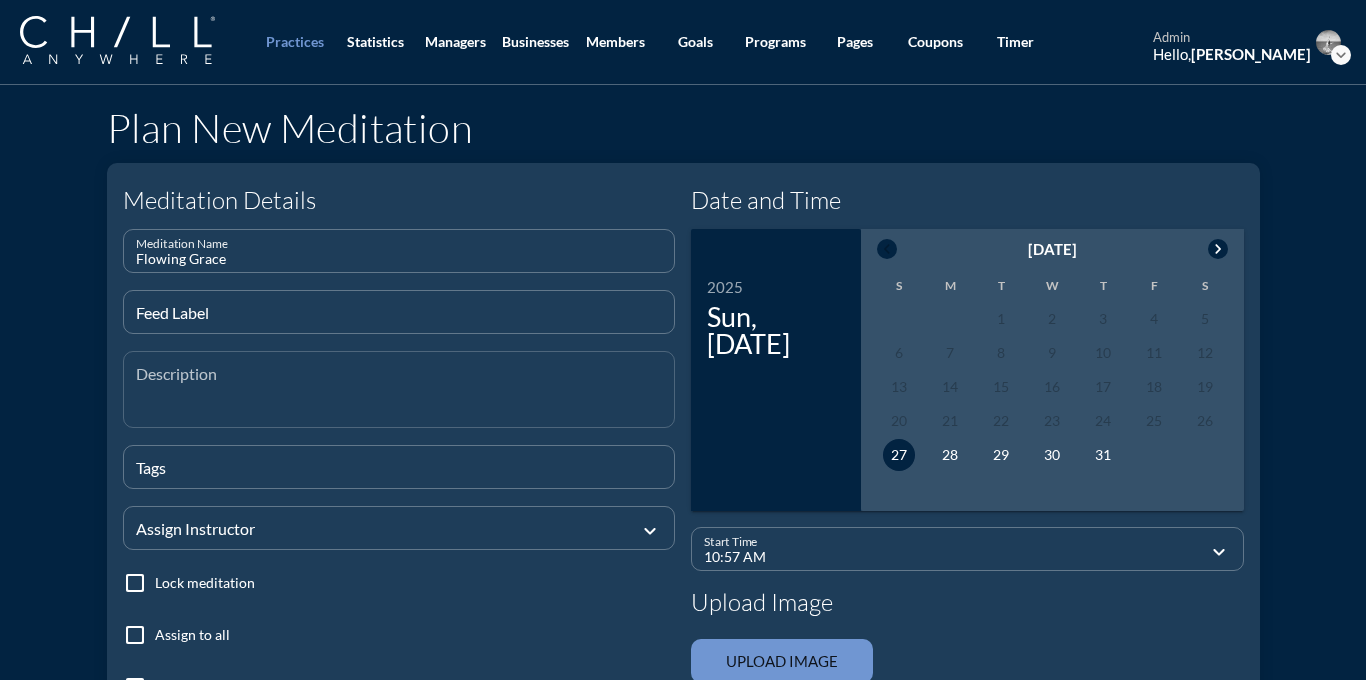 type on "Flowing Grace" 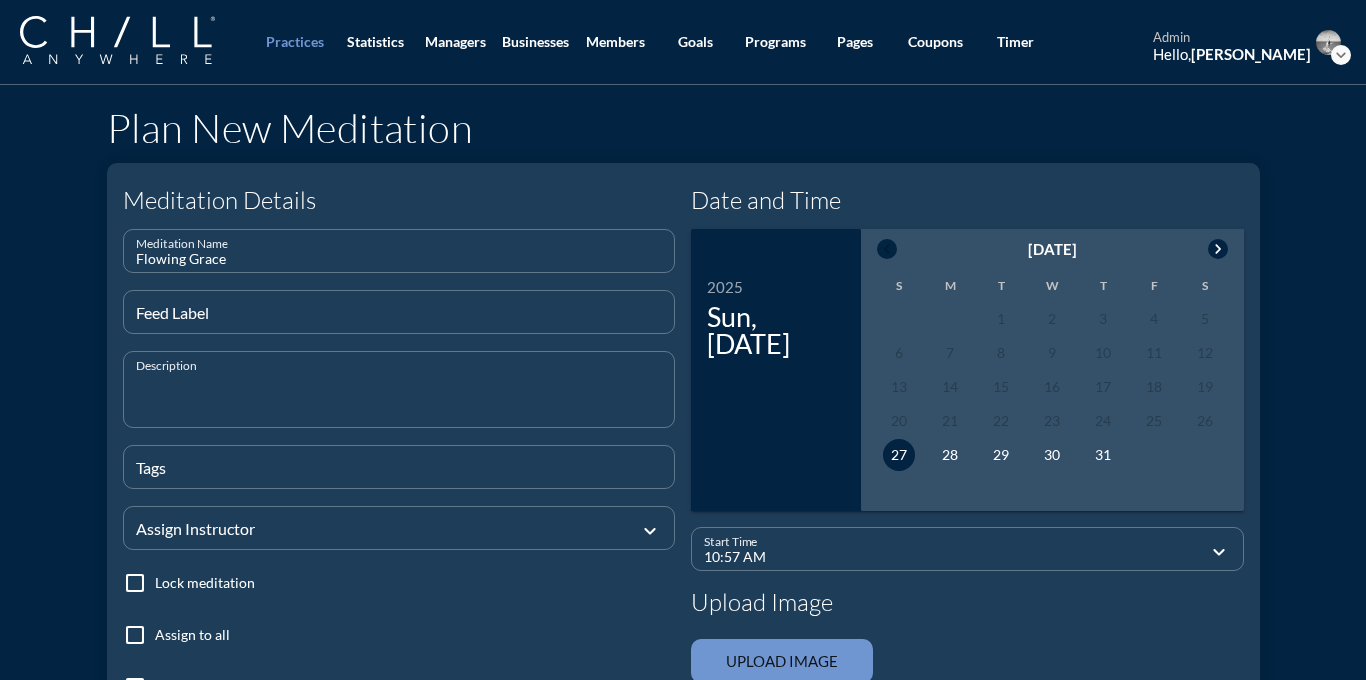 click at bounding box center (405, 401) 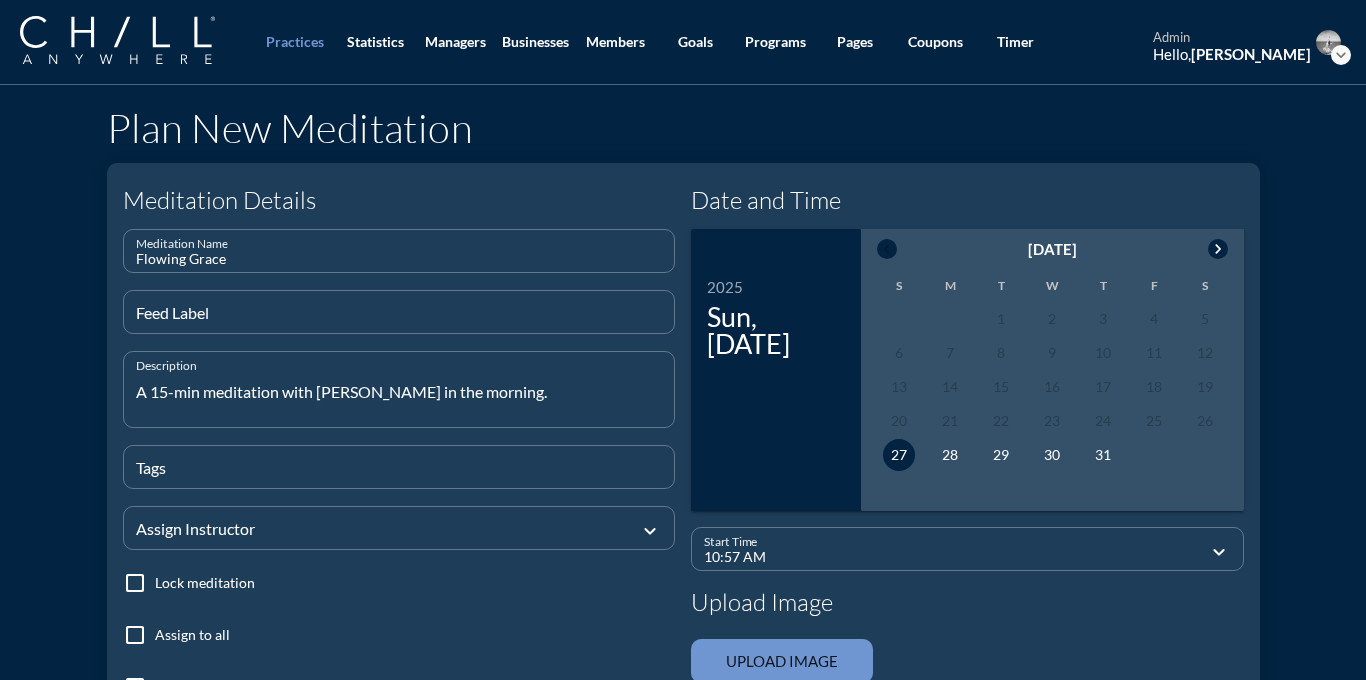 type on "A 15-min meditation with [PERSON_NAME] in the morning." 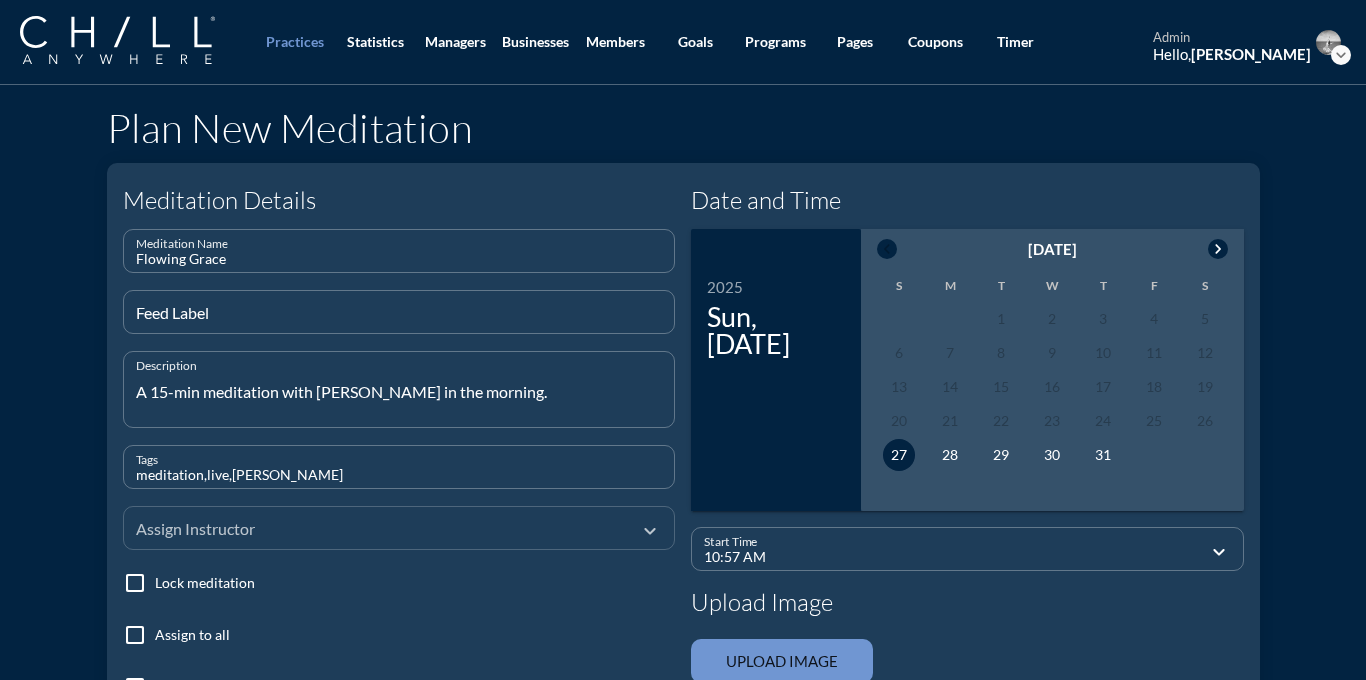 type on "meditation,live,[PERSON_NAME]" 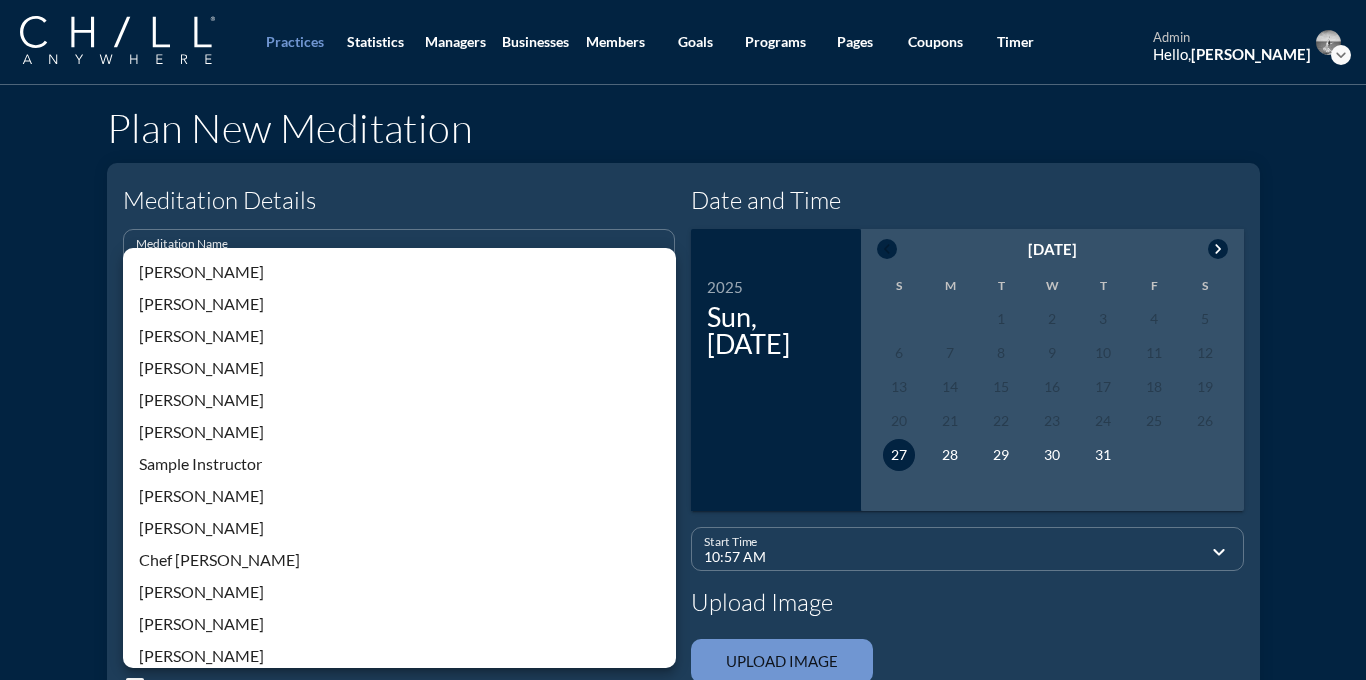 scroll, scrollTop: 428, scrollLeft: 0, axis: vertical 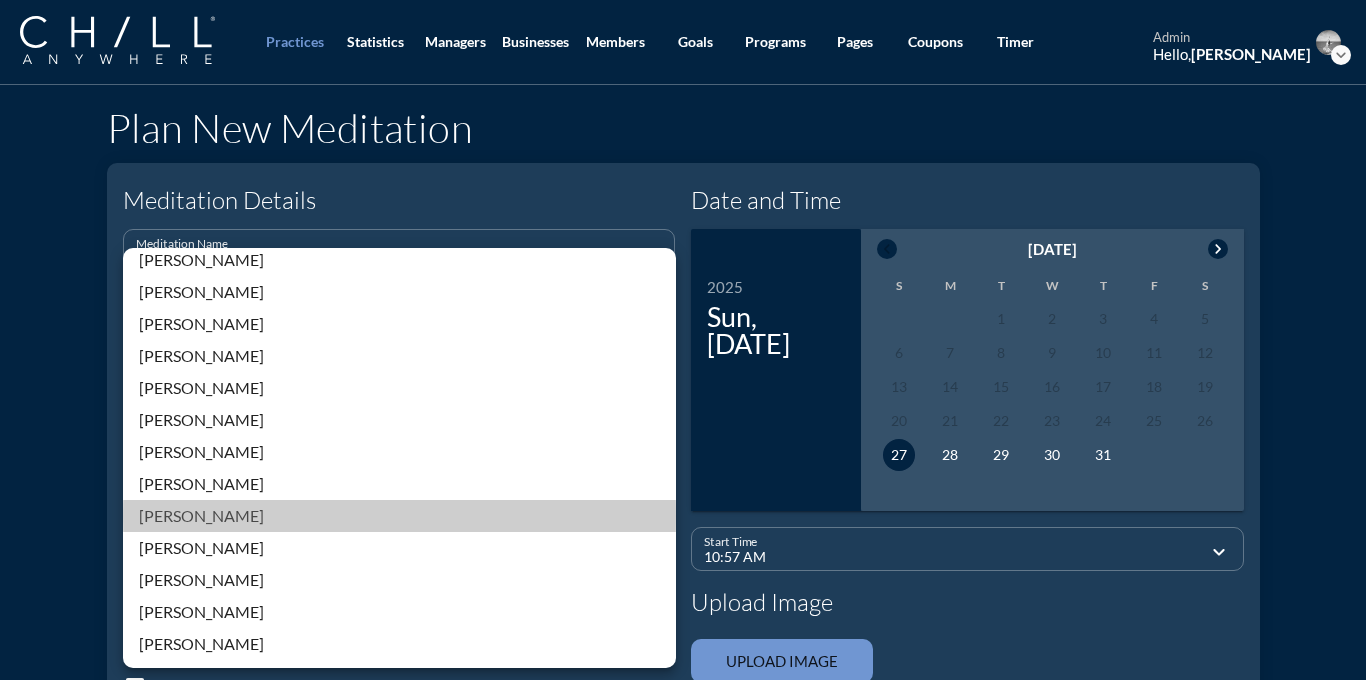 click on "[PERSON_NAME]" at bounding box center [399, 516] 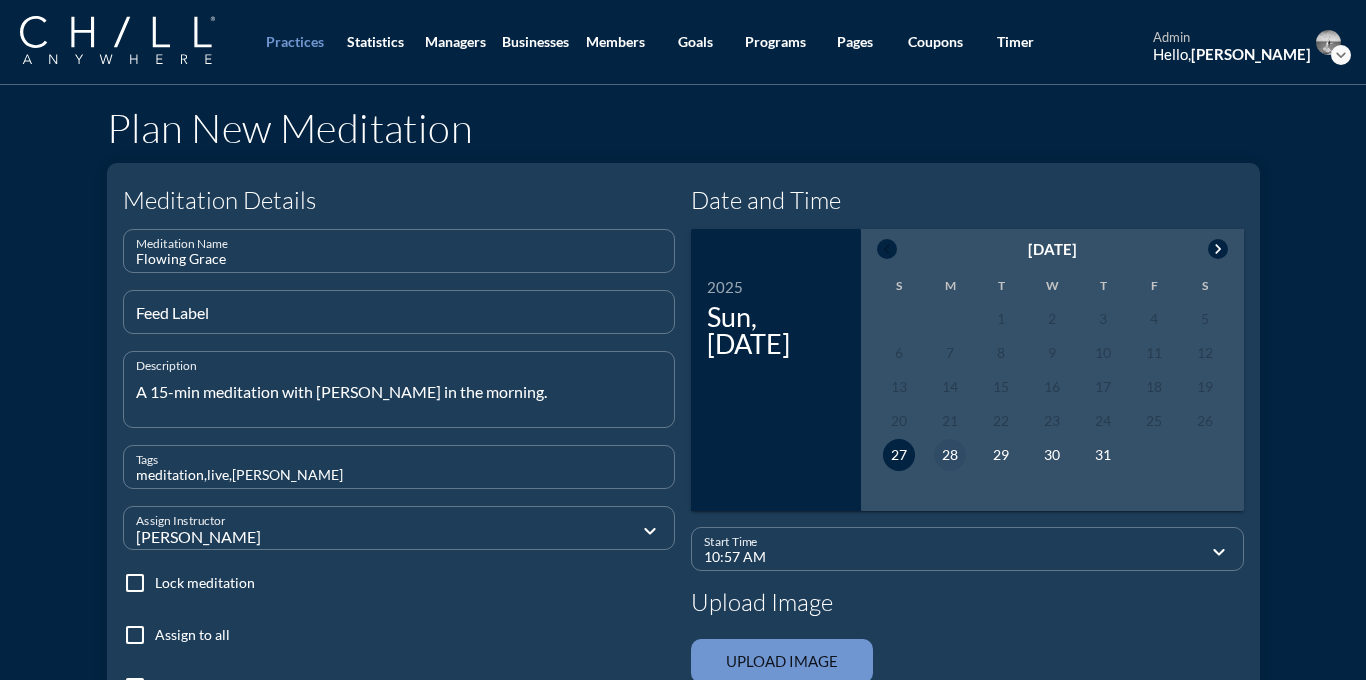 click on "28" at bounding box center (950, 455) 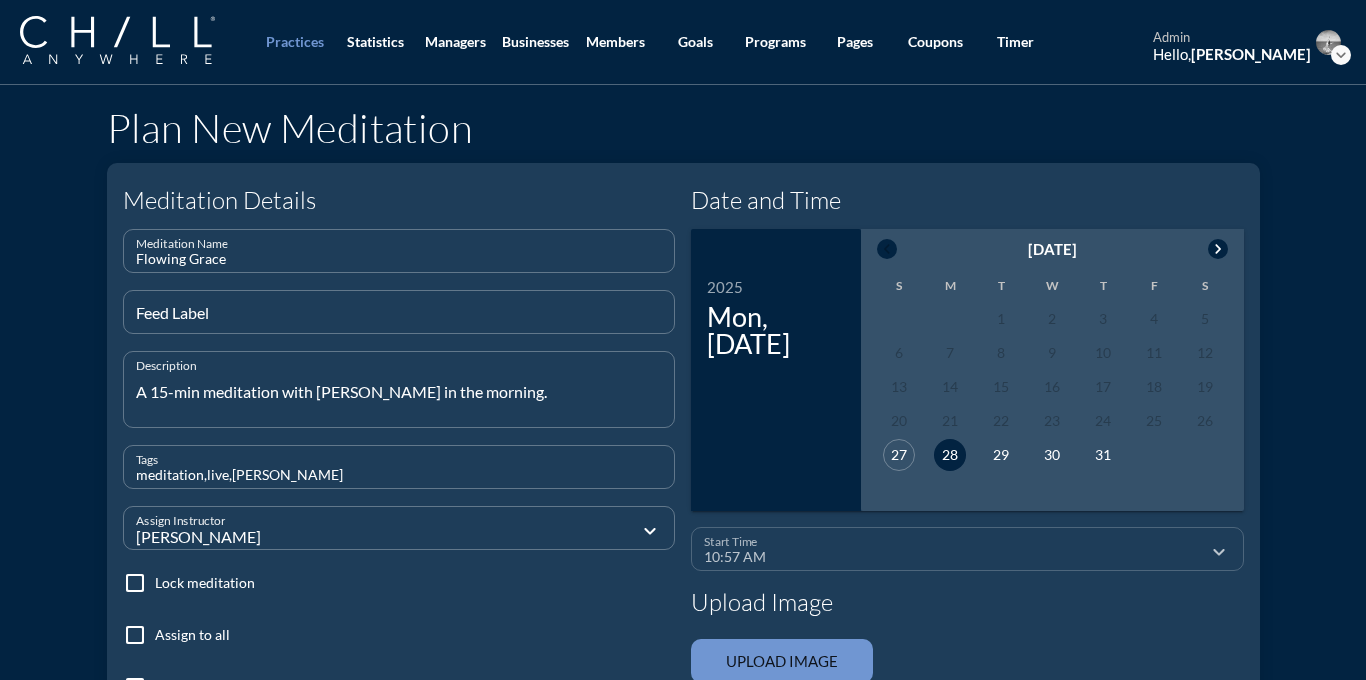 click on "10:57 AM" at bounding box center [953, 557] 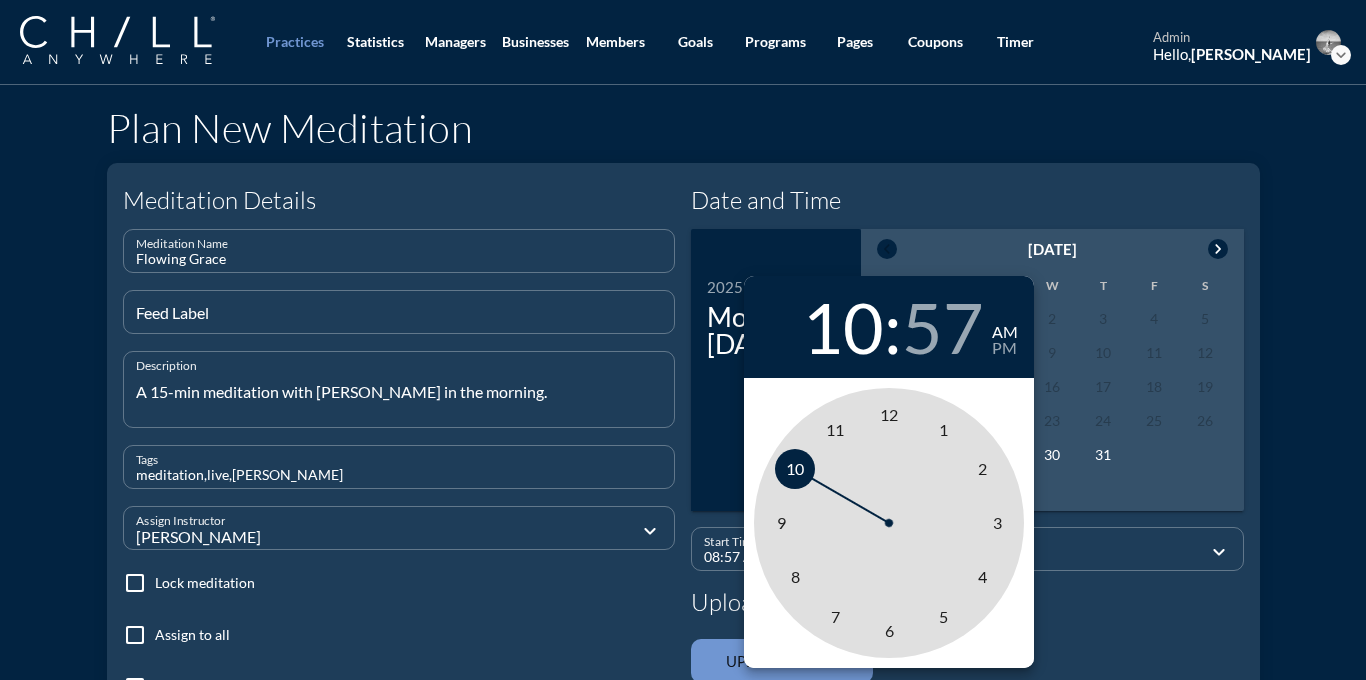 click on "8" at bounding box center [795, 577] 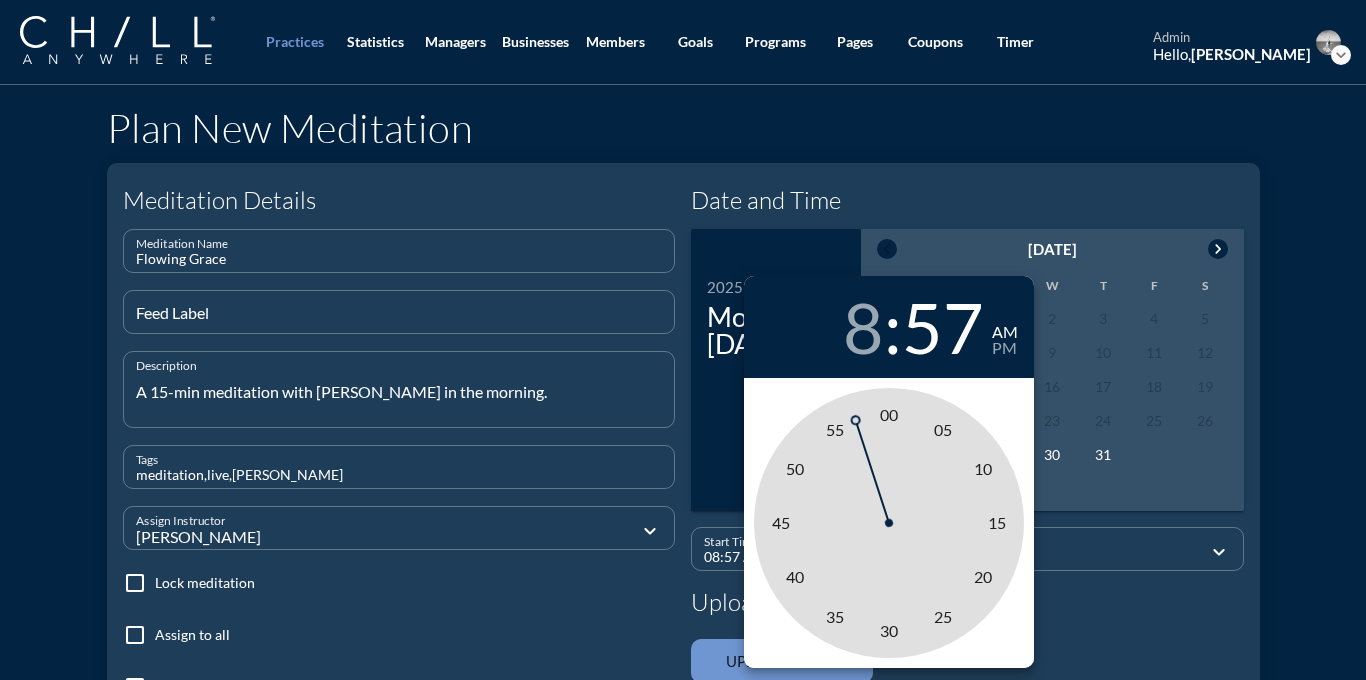 type on "08:00 AM" 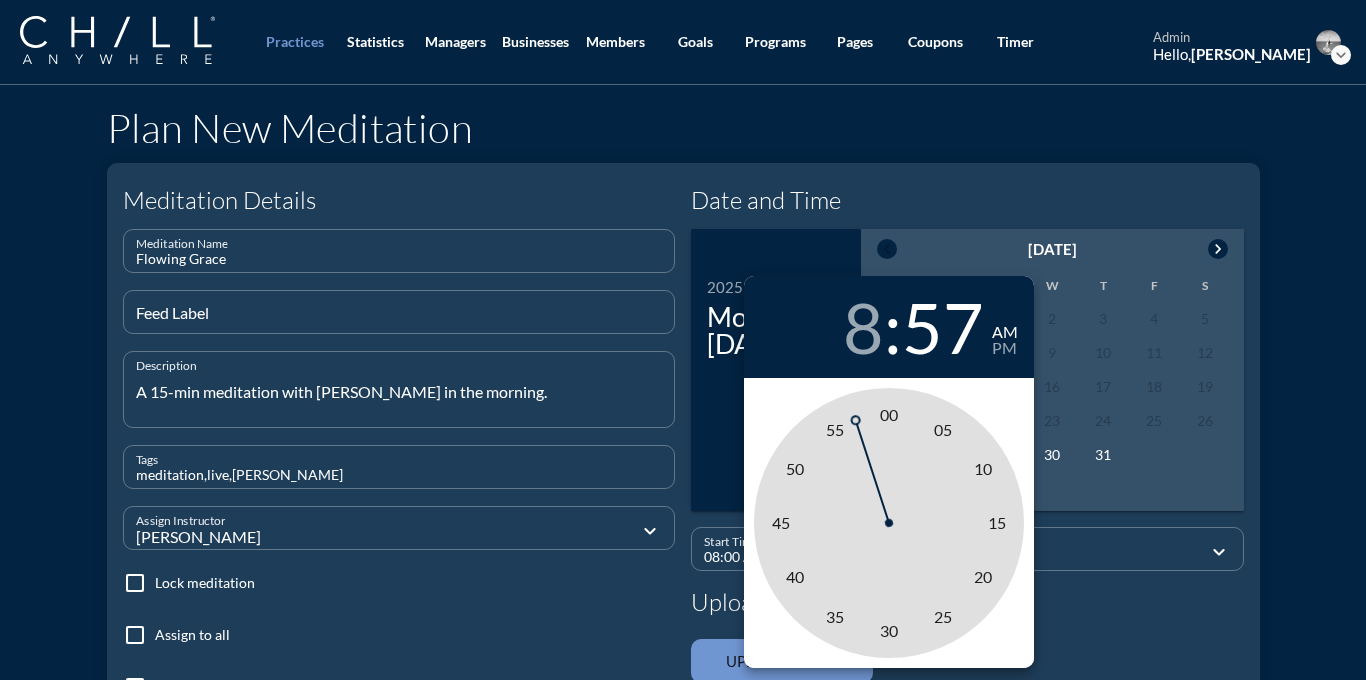 click on "00" at bounding box center (889, 414) 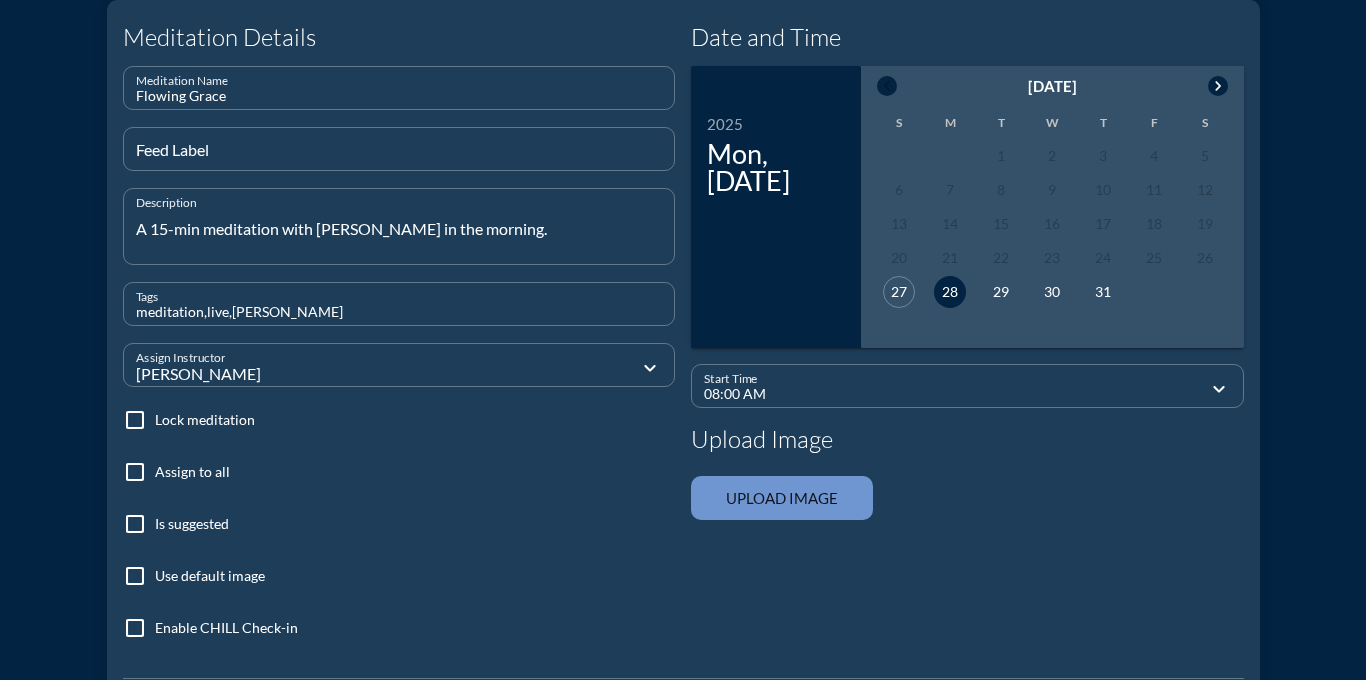 scroll, scrollTop: 200, scrollLeft: 0, axis: vertical 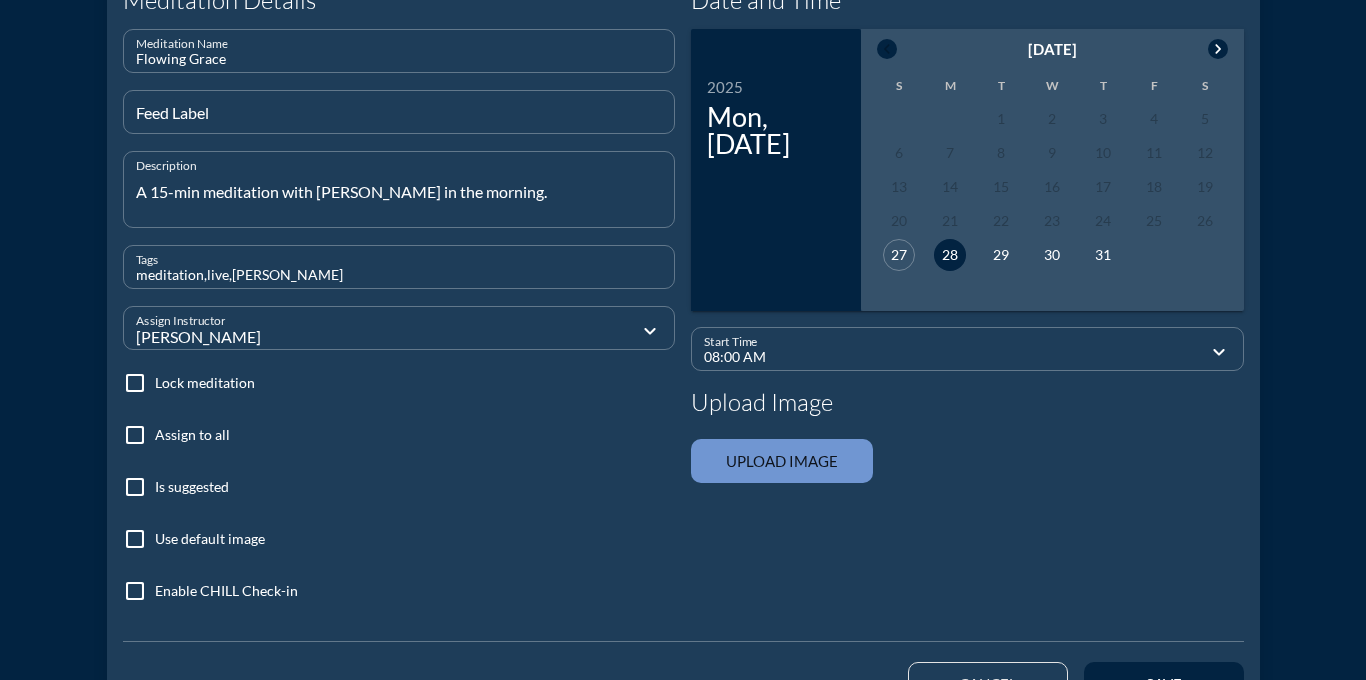 click at bounding box center (135, 435) 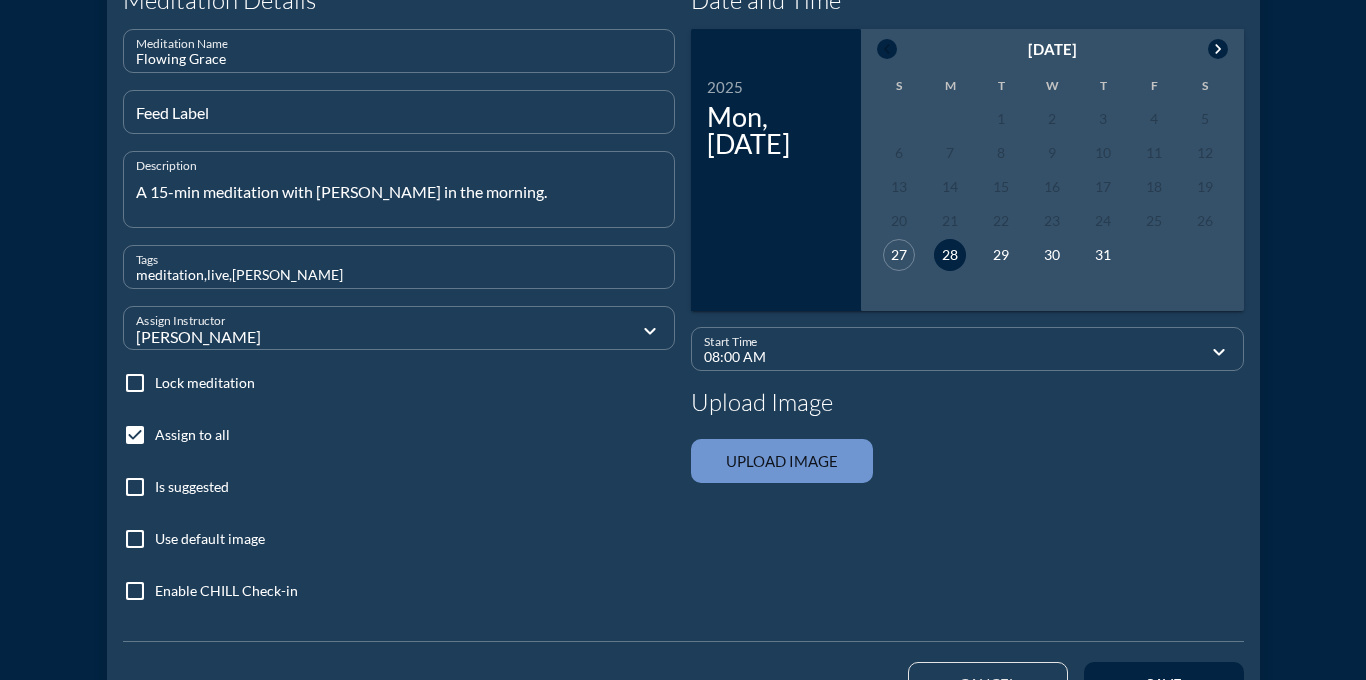 click at bounding box center [135, 539] 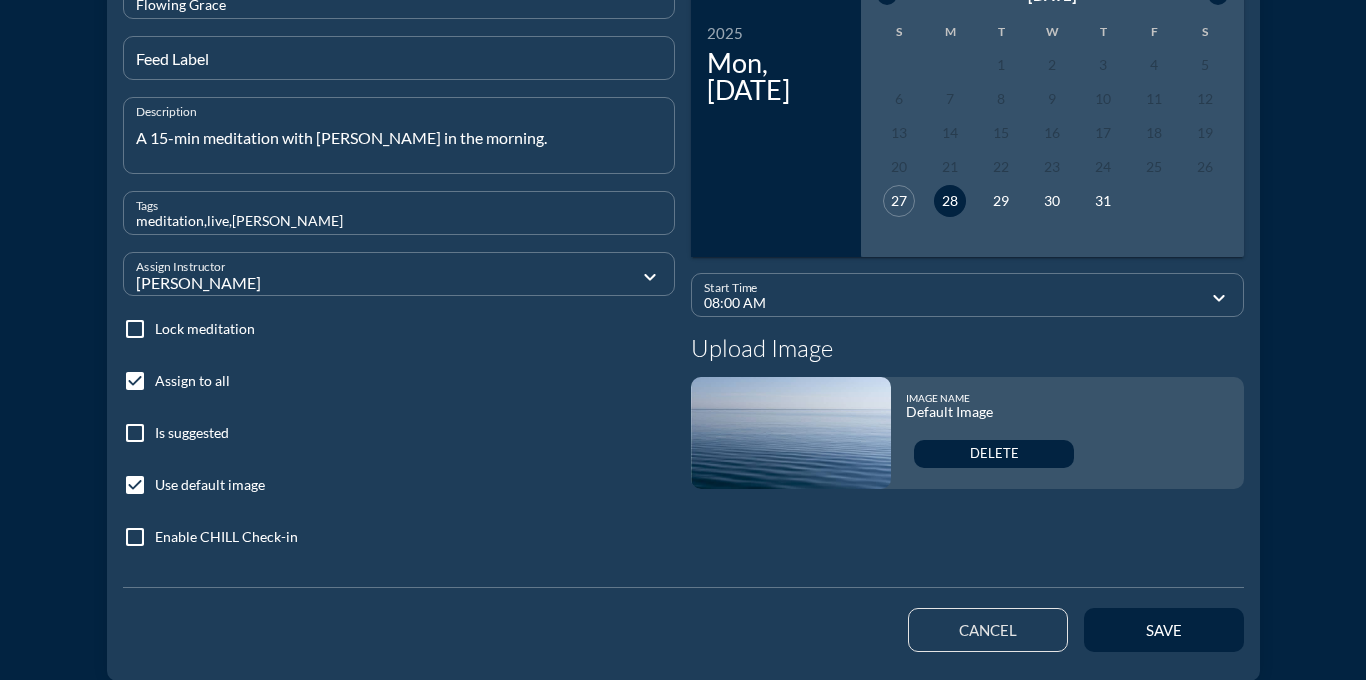 scroll, scrollTop: 267, scrollLeft: 0, axis: vertical 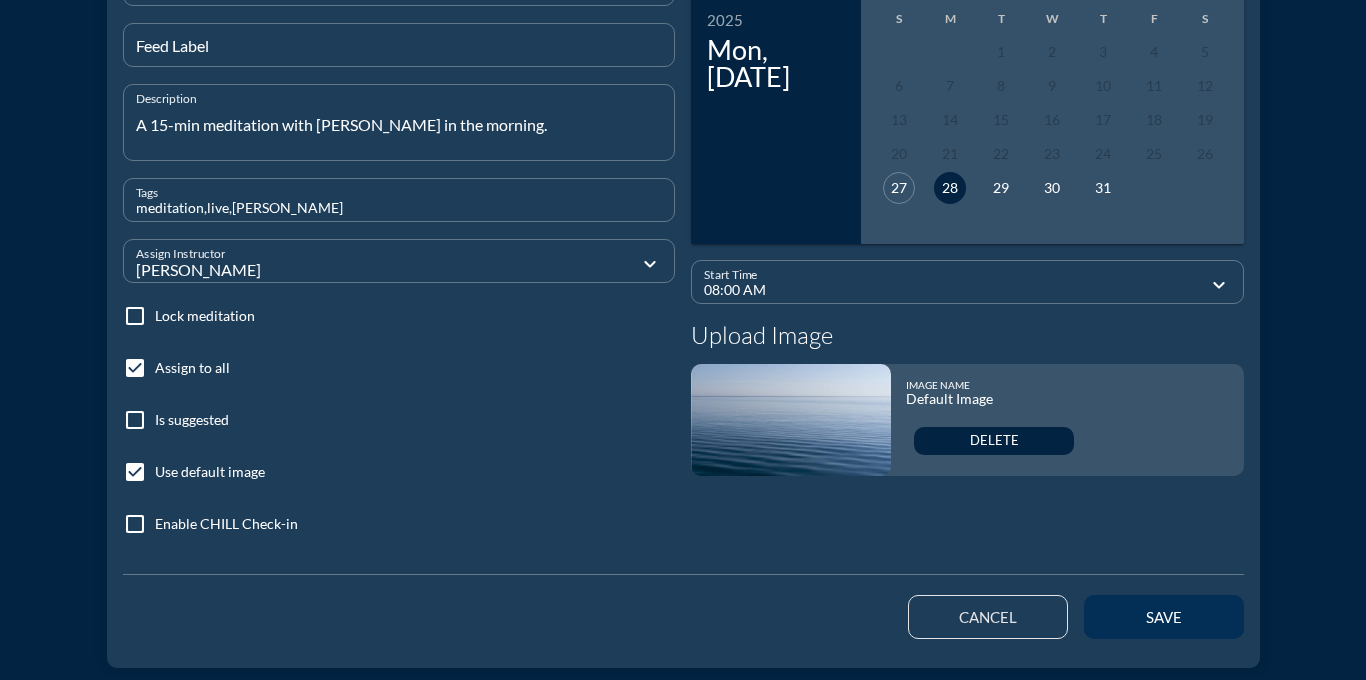 click on "save" at bounding box center [1164, 617] 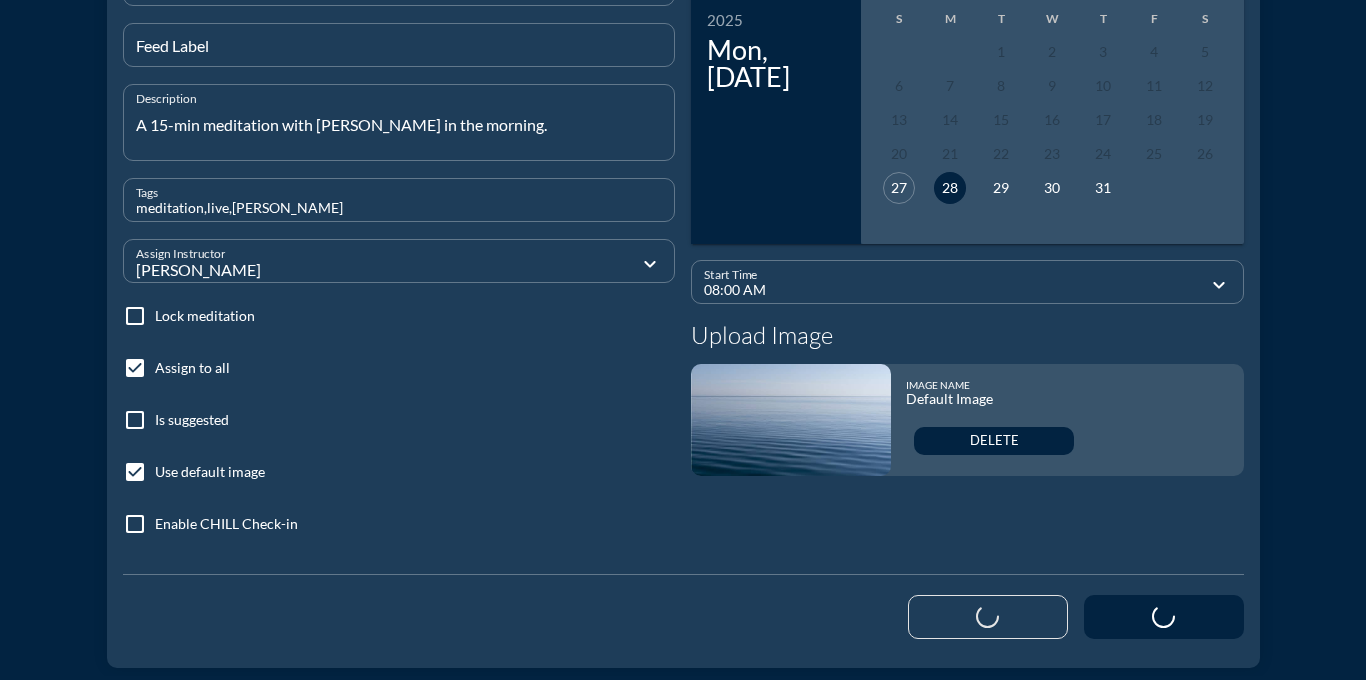 type 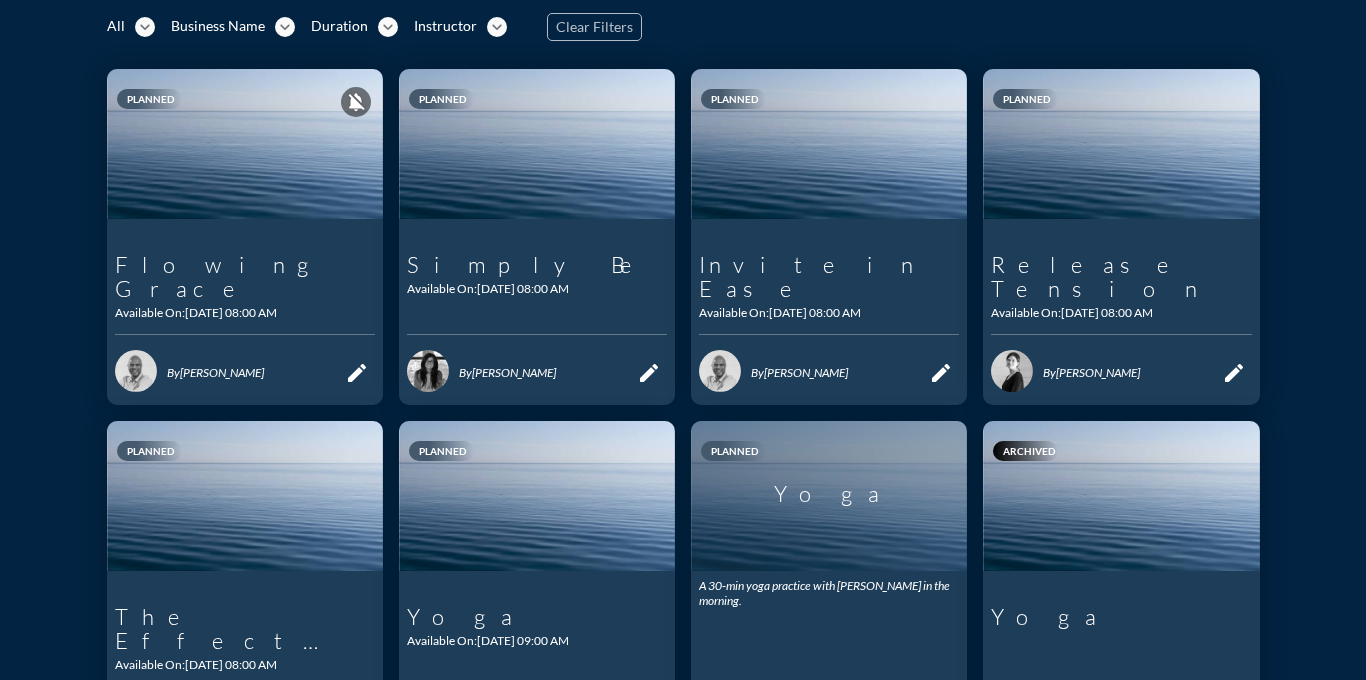 scroll, scrollTop: 0, scrollLeft: 0, axis: both 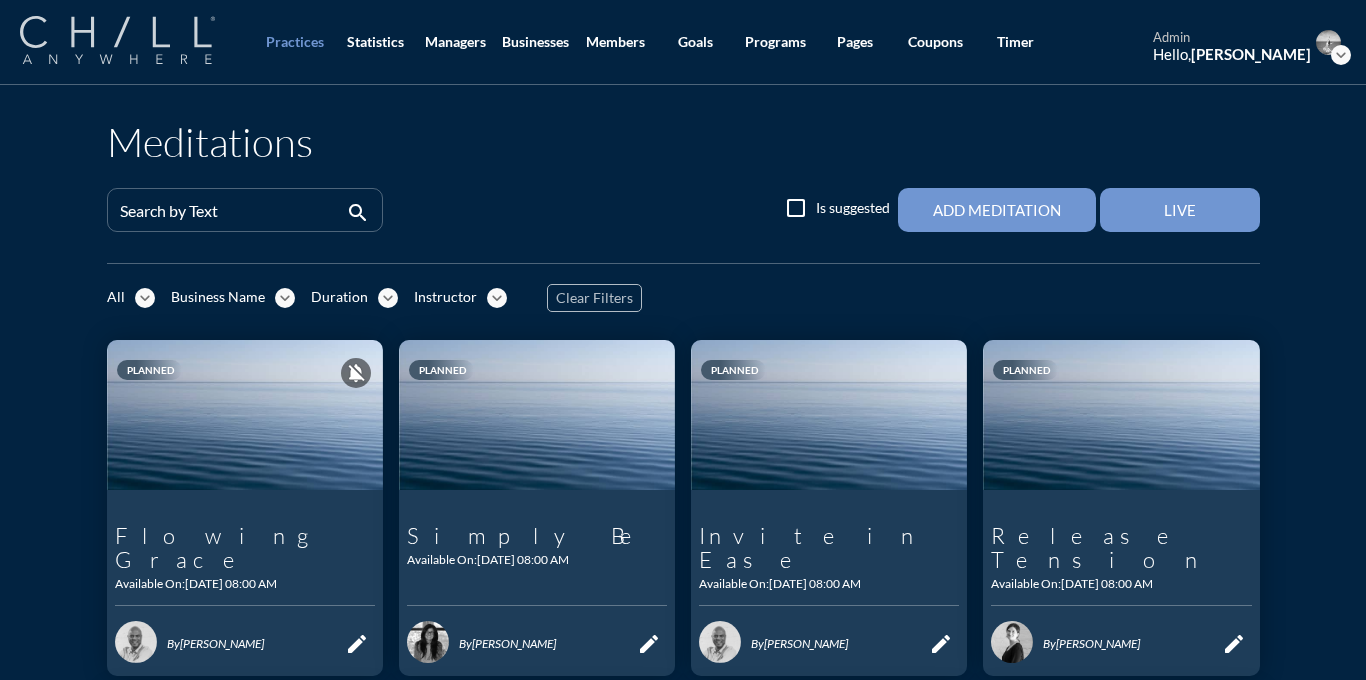 click at bounding box center (117, 40) 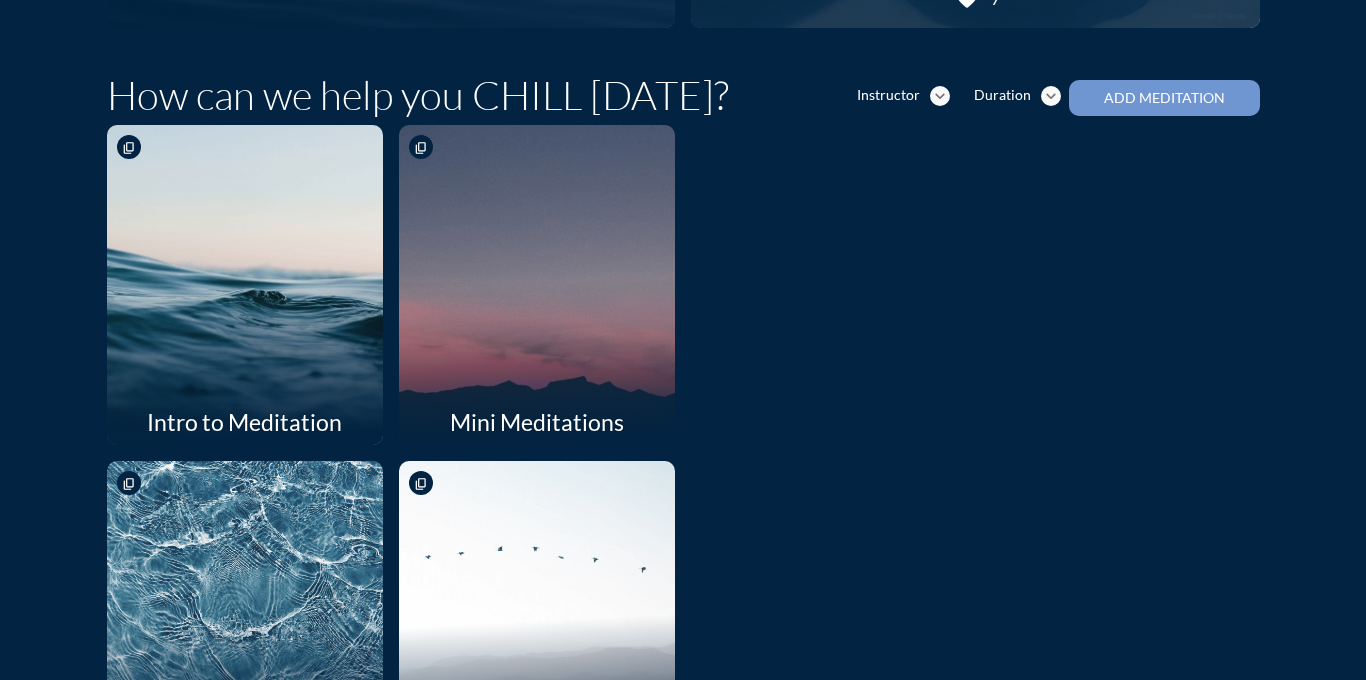 scroll, scrollTop: 478, scrollLeft: 0, axis: vertical 